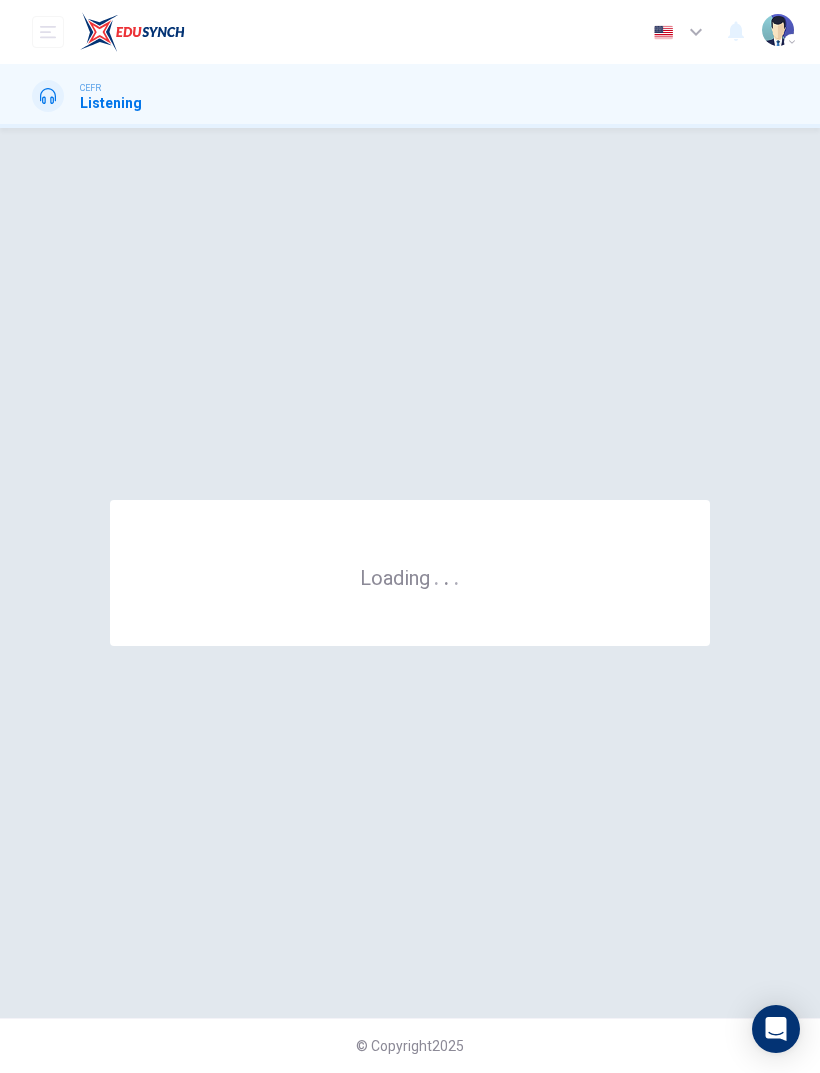 scroll, scrollTop: 0, scrollLeft: 0, axis: both 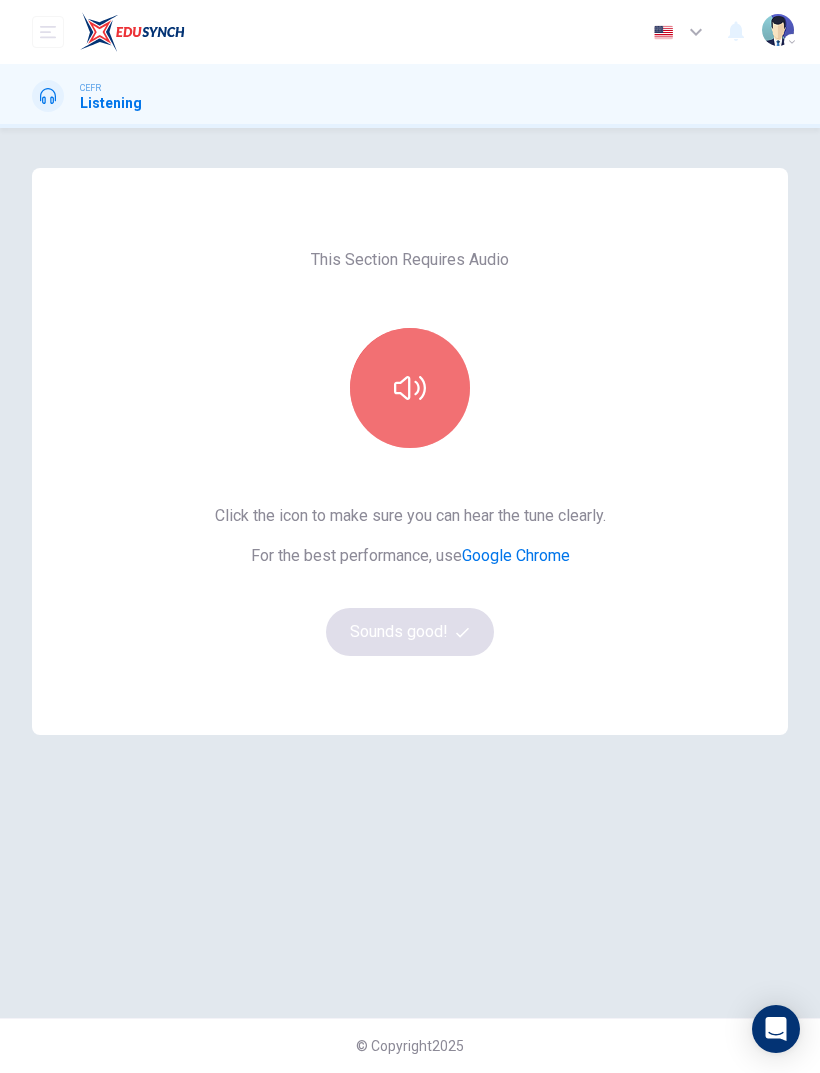 click 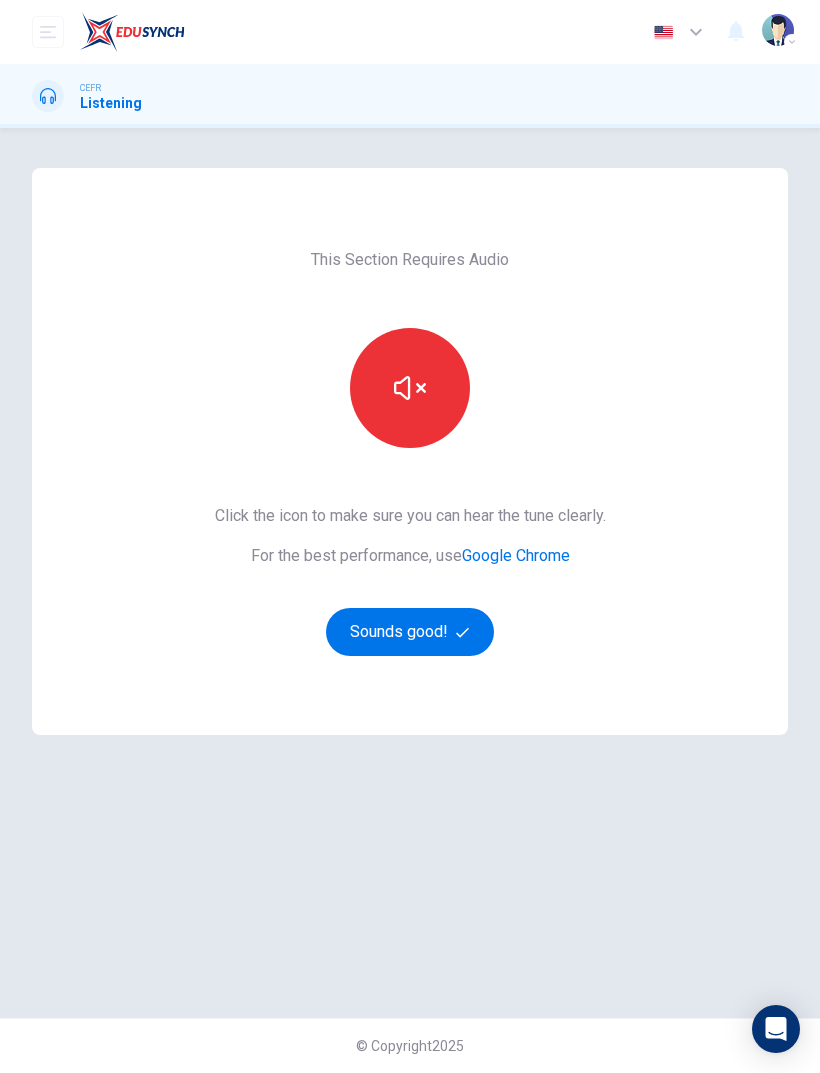 click at bounding box center [410, 388] 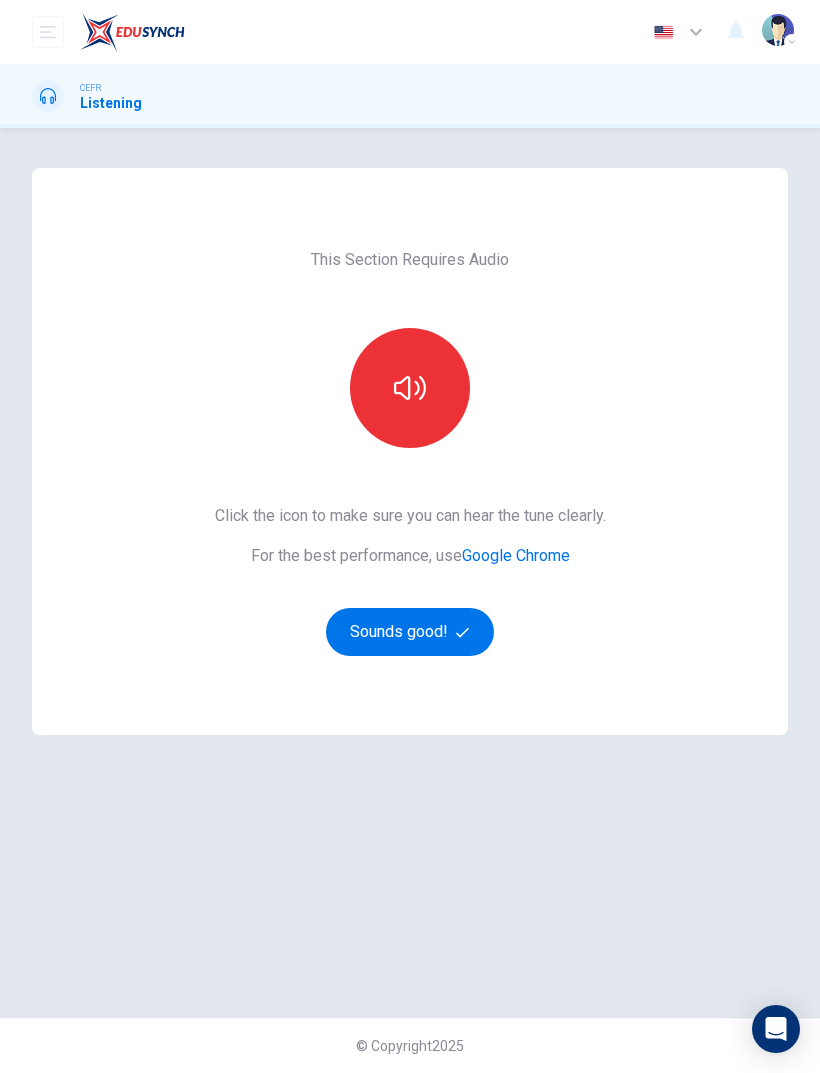 click at bounding box center (410, 388) 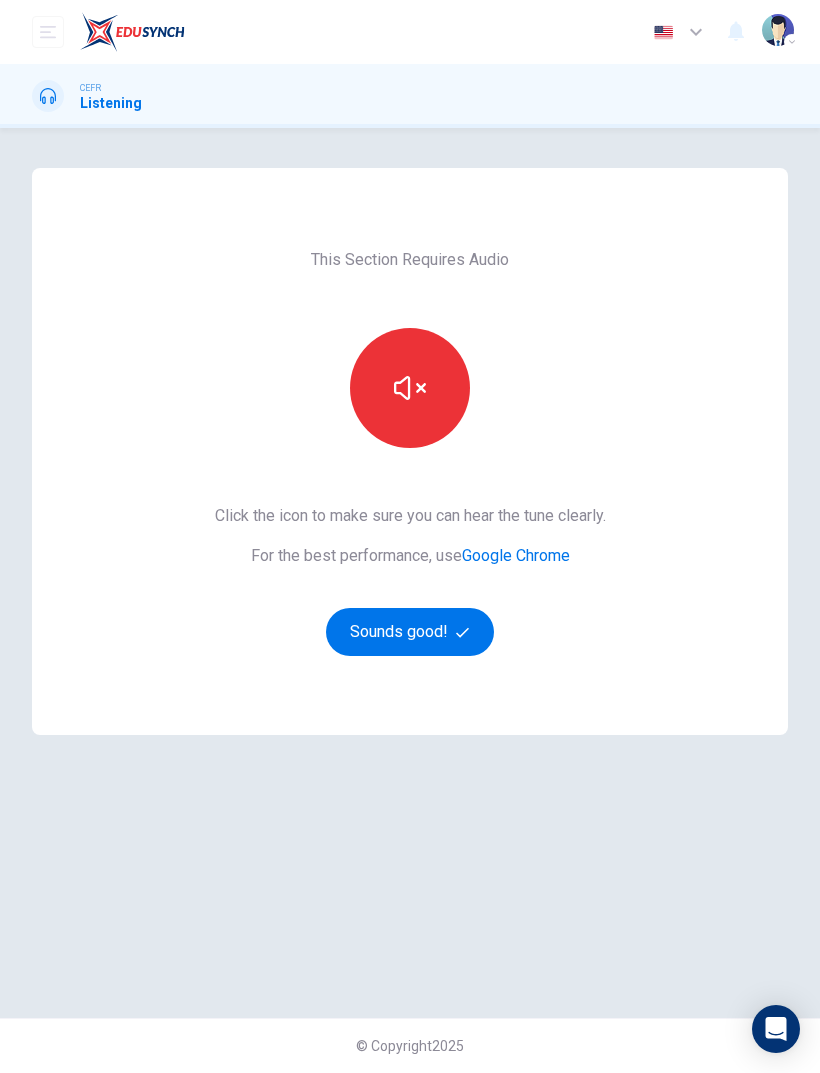 click at bounding box center (410, 388) 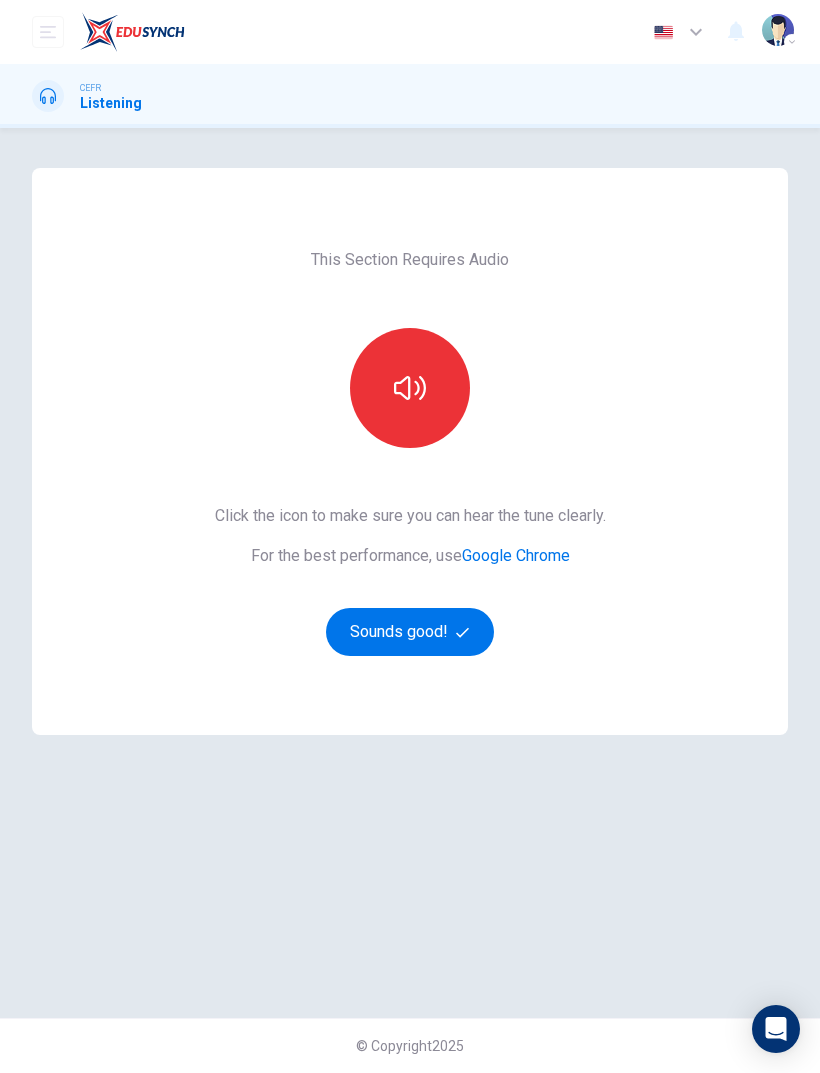 click on "Sounds good!" at bounding box center (410, 632) 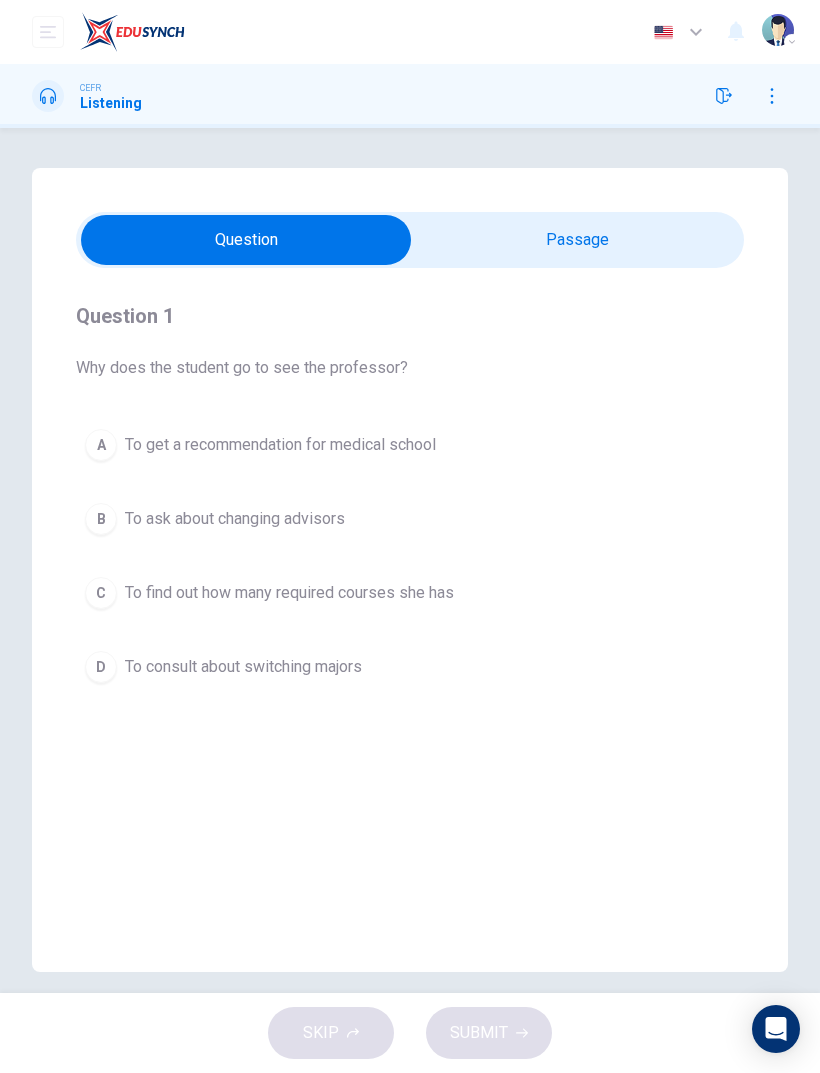 scroll, scrollTop: 0, scrollLeft: 0, axis: both 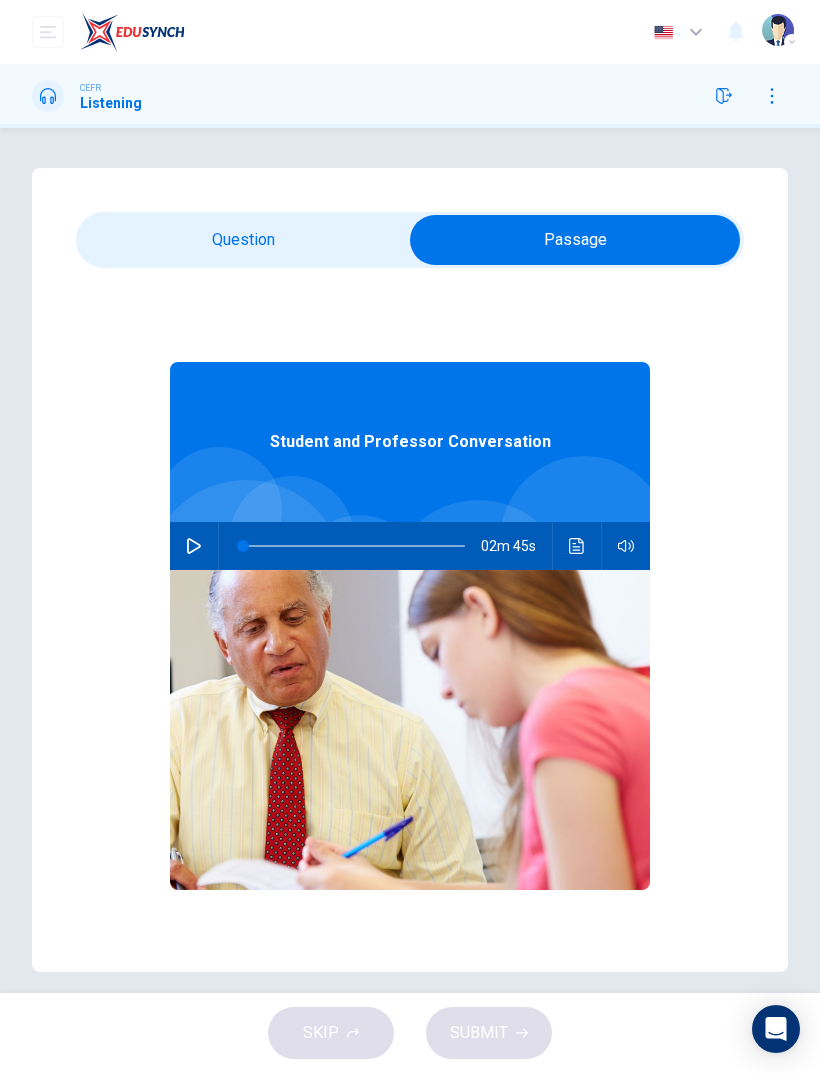 click at bounding box center [575, 240] 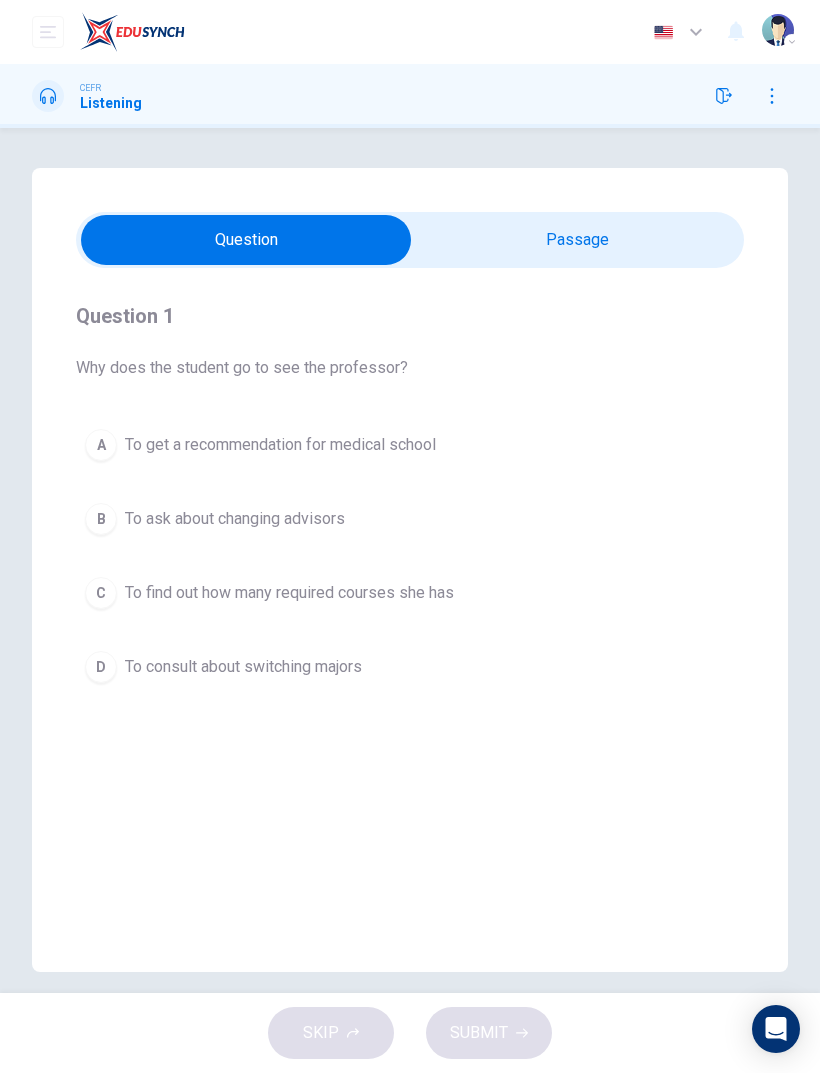 click at bounding box center [246, 240] 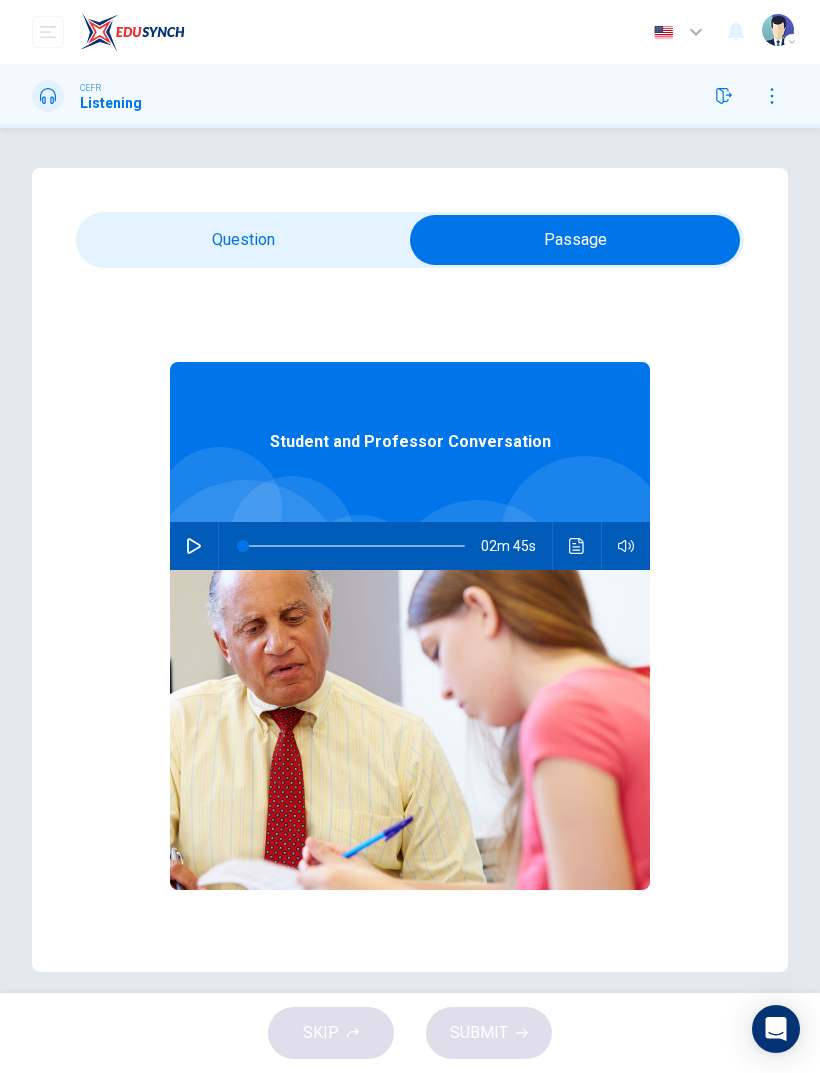 click 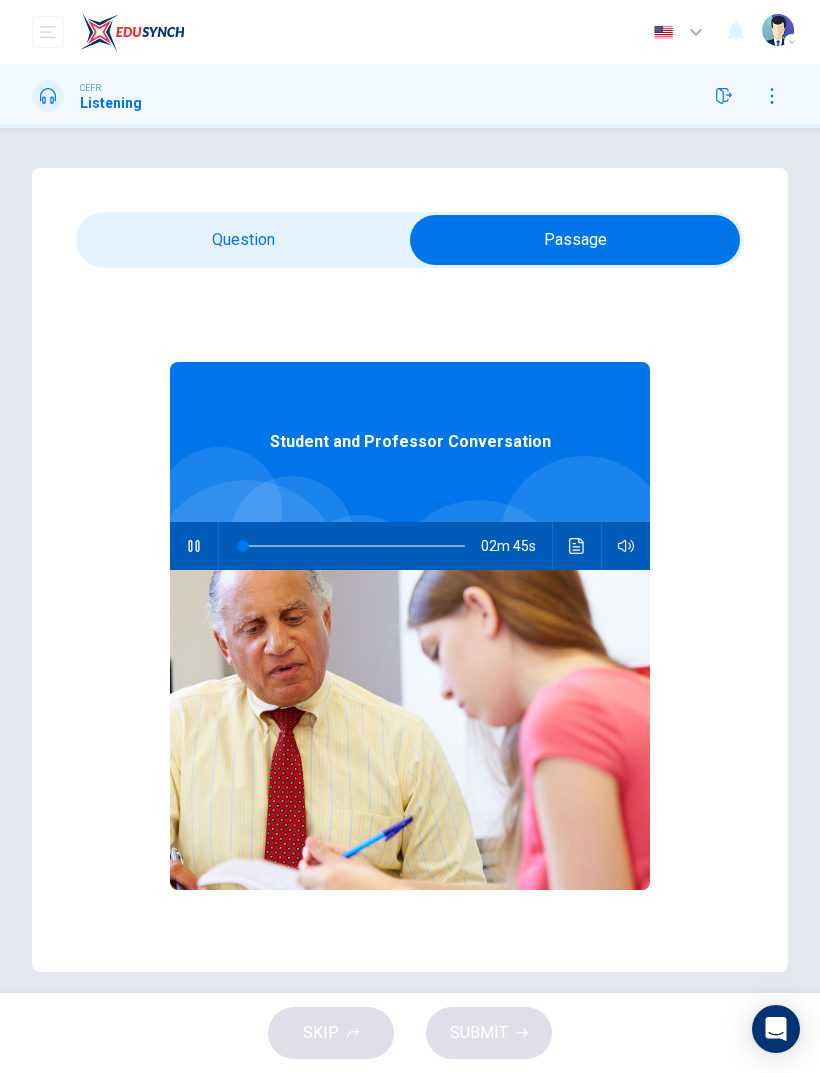 type on "1" 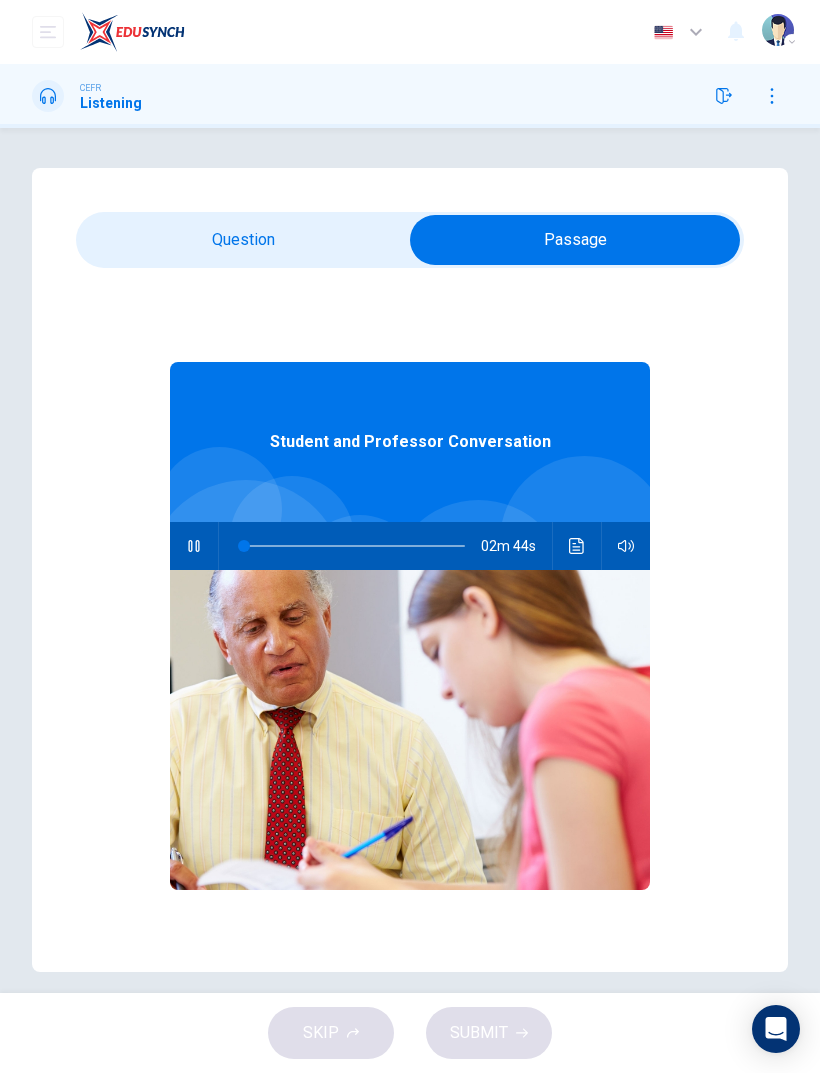 click at bounding box center (575, 240) 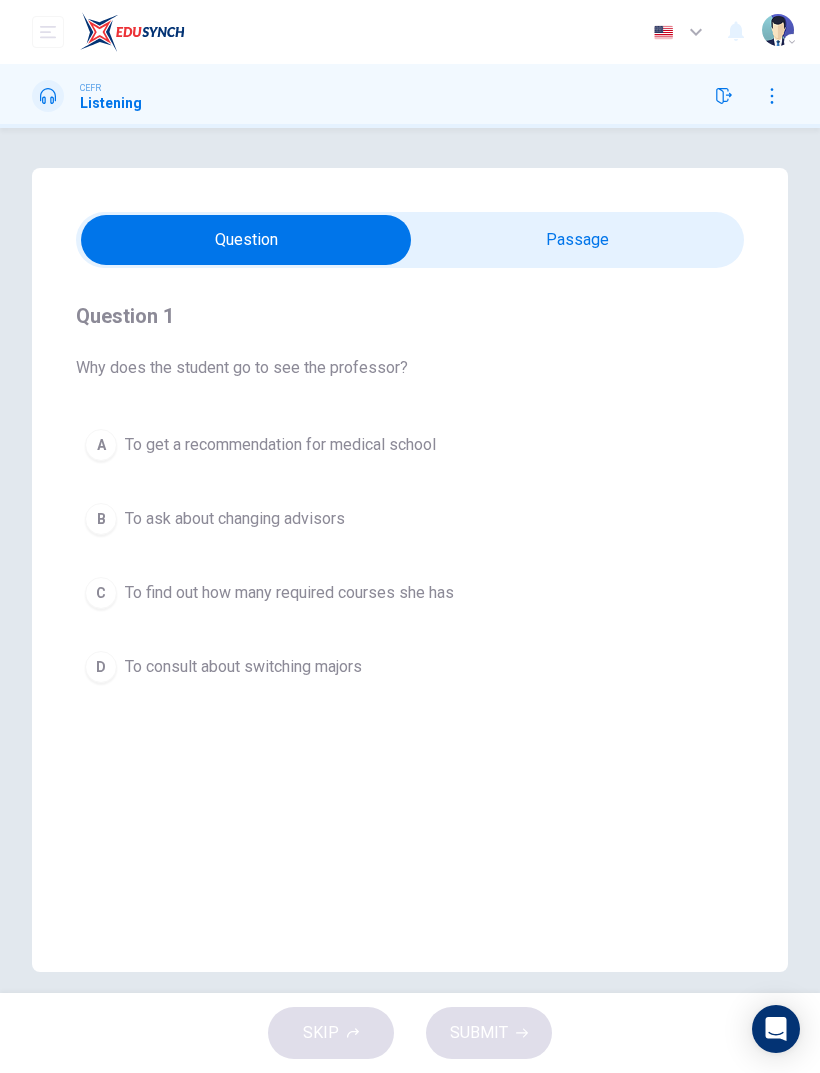 click at bounding box center [246, 240] 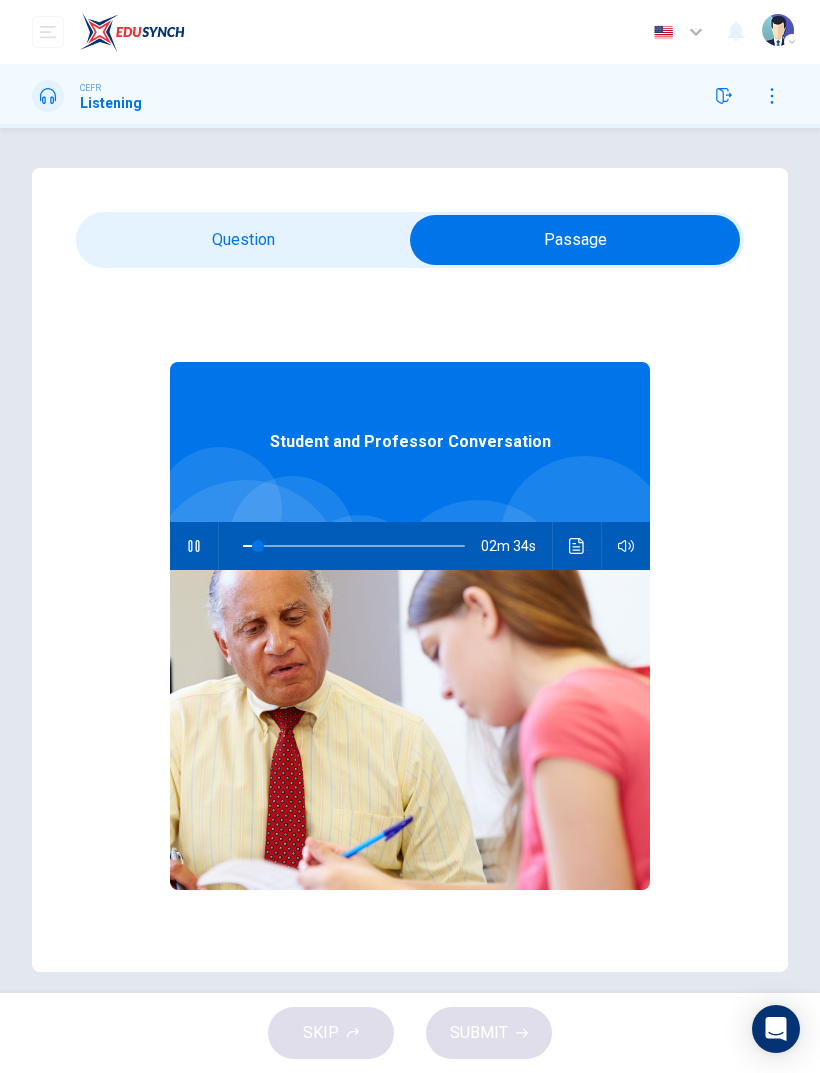 type on "7" 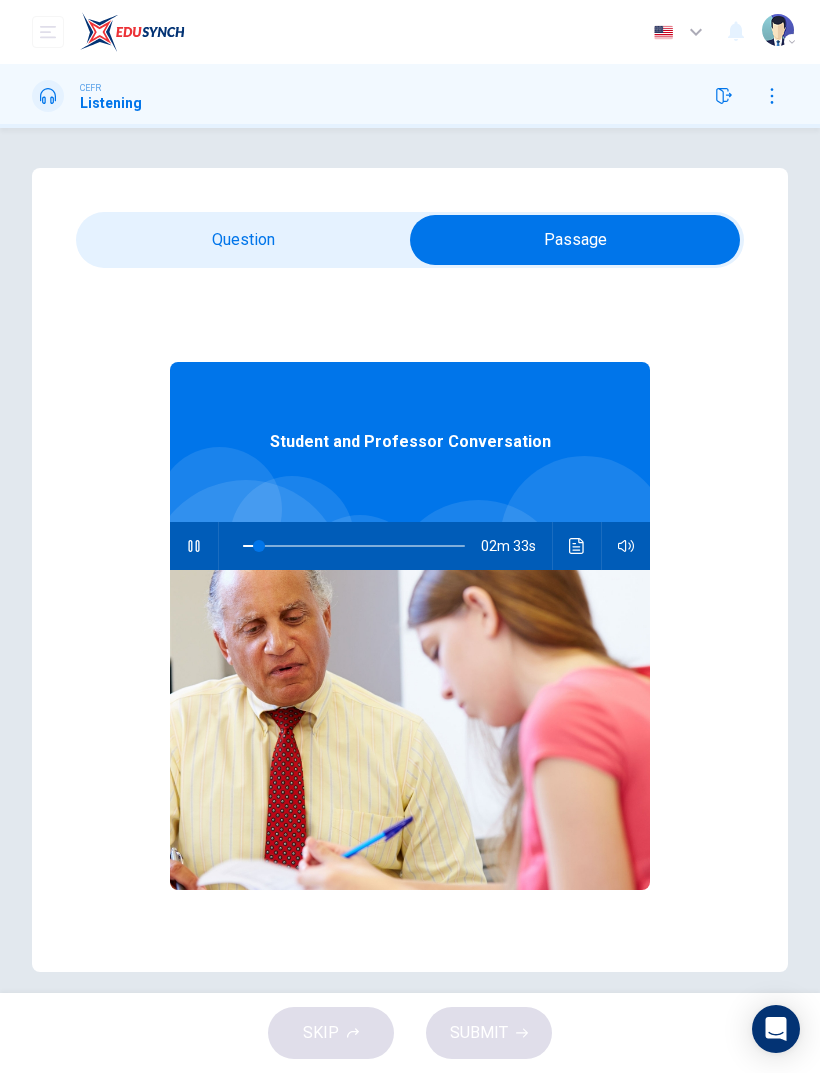 click at bounding box center [575, 240] 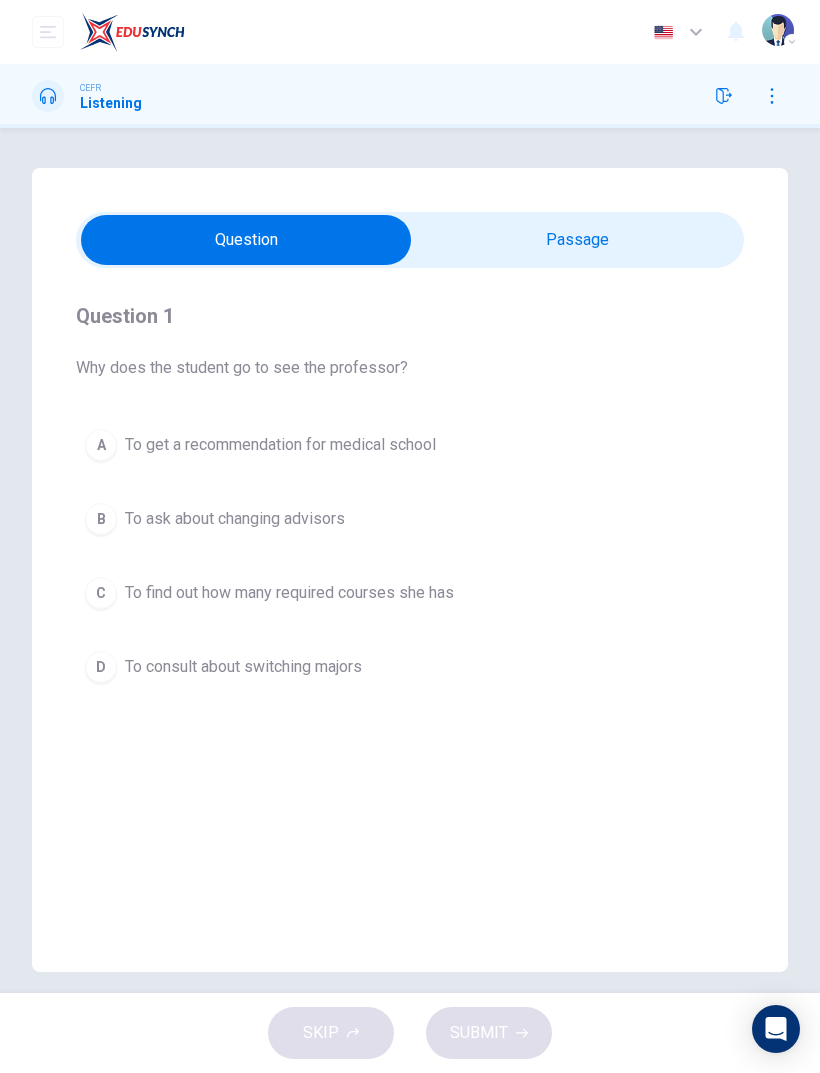 click at bounding box center [246, 240] 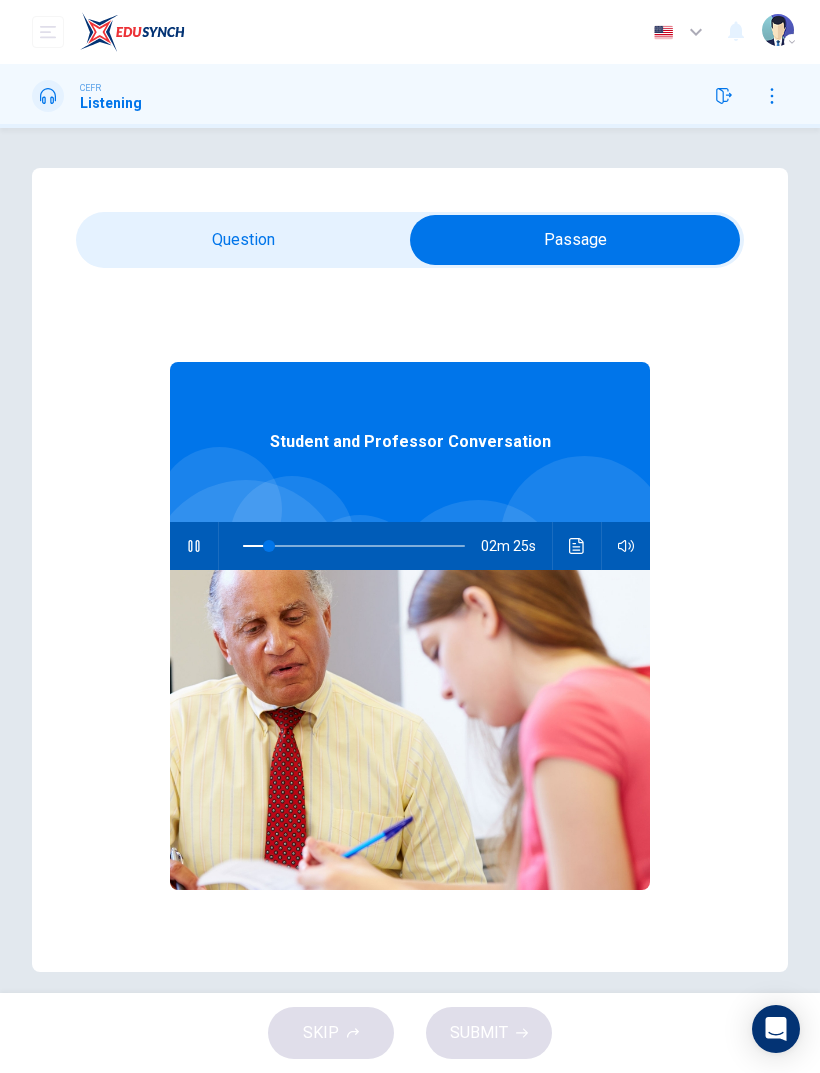 click at bounding box center (194, 546) 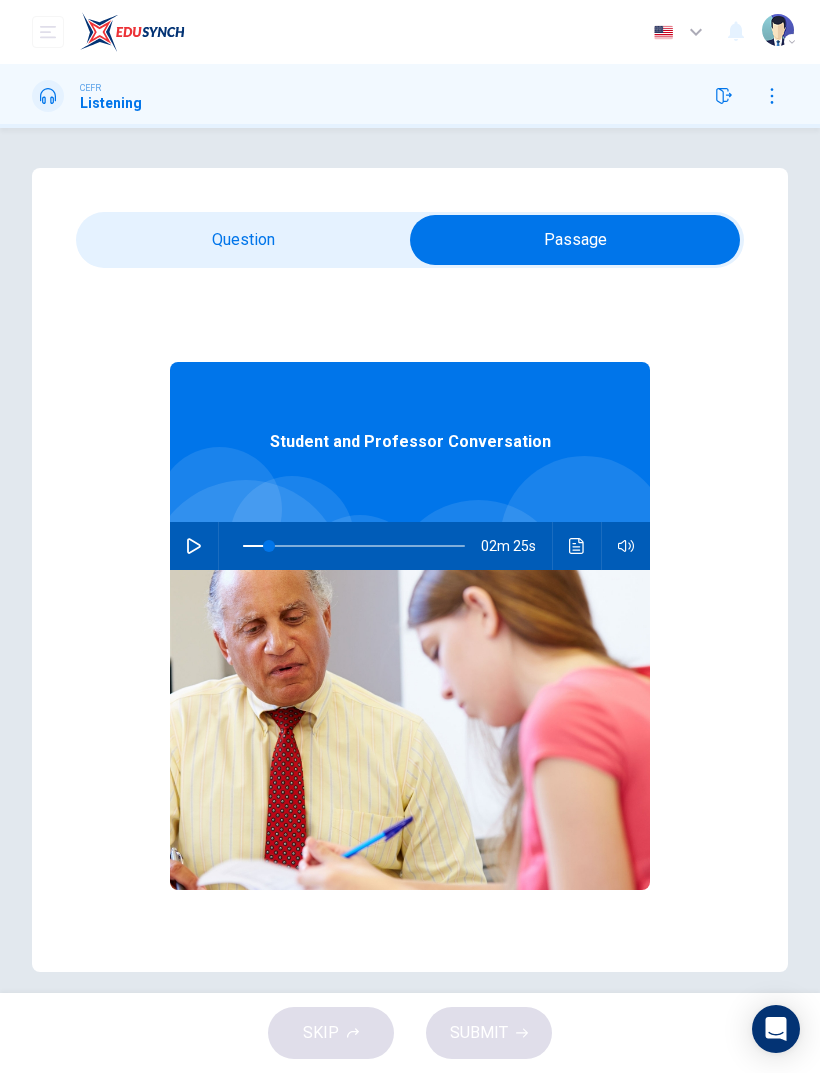 click at bounding box center (575, 240) 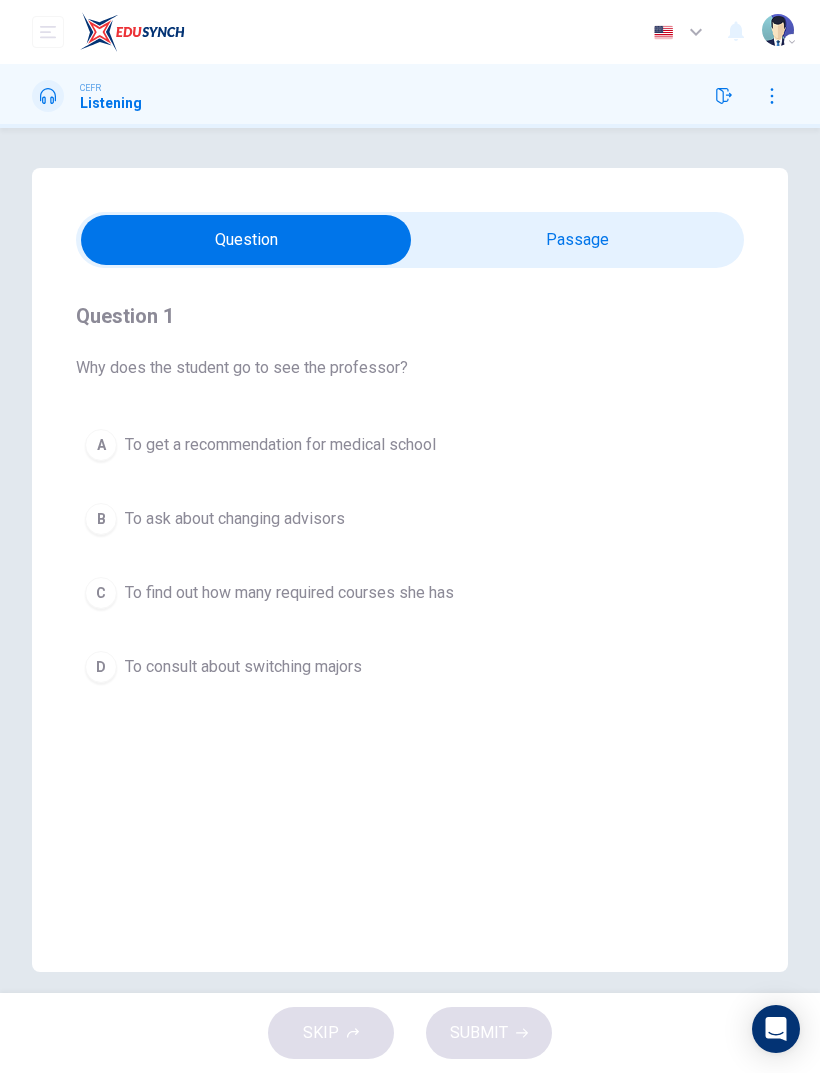 click at bounding box center [246, 240] 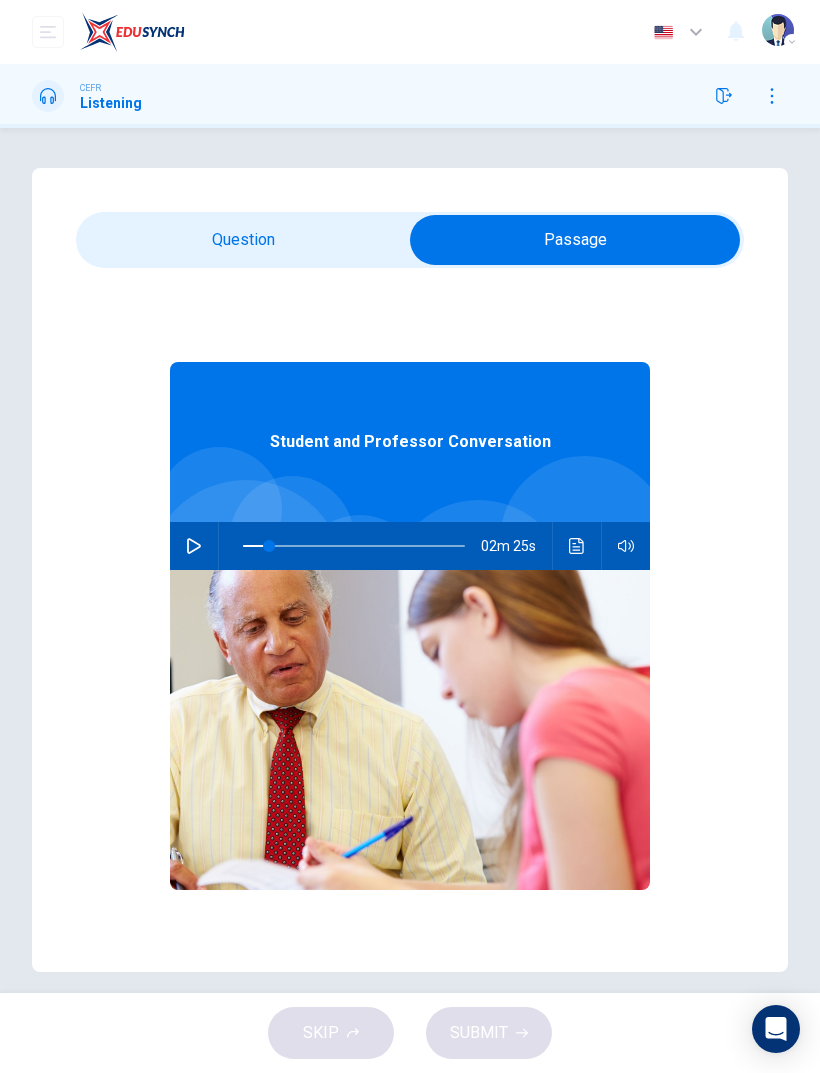click at bounding box center [194, 546] 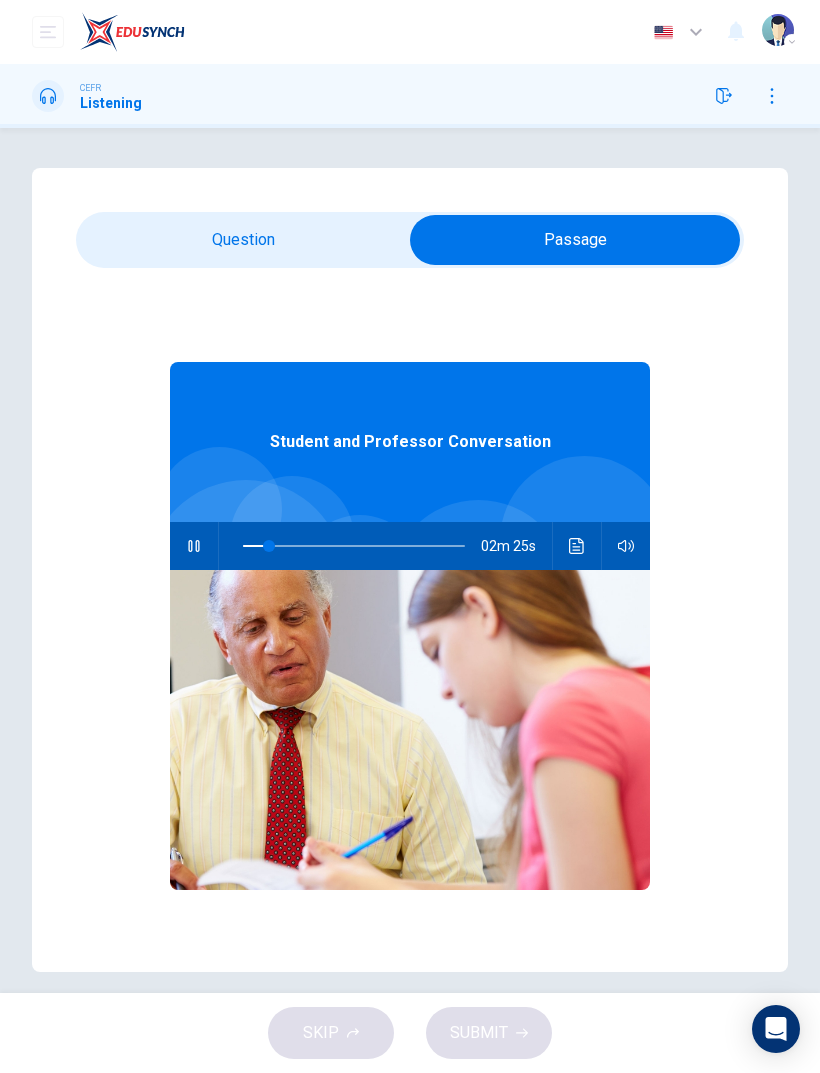click at bounding box center [575, 240] 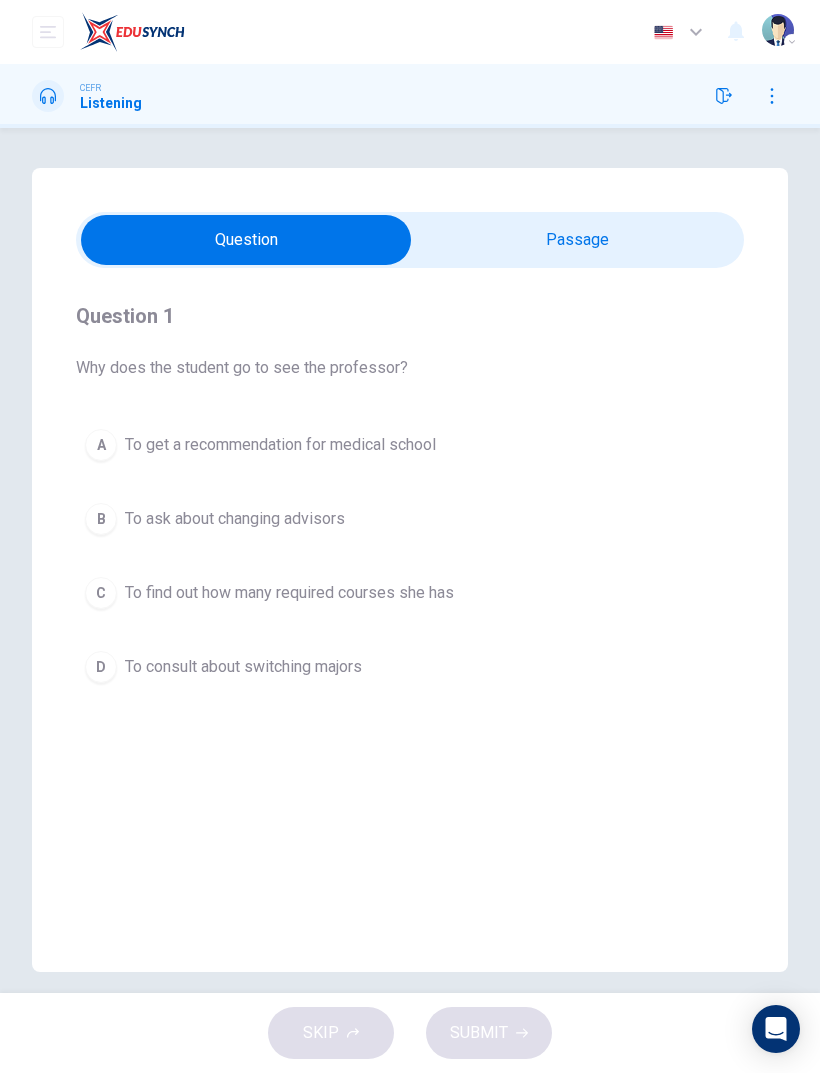 click on "D To consult about switching majors" at bounding box center [410, 667] 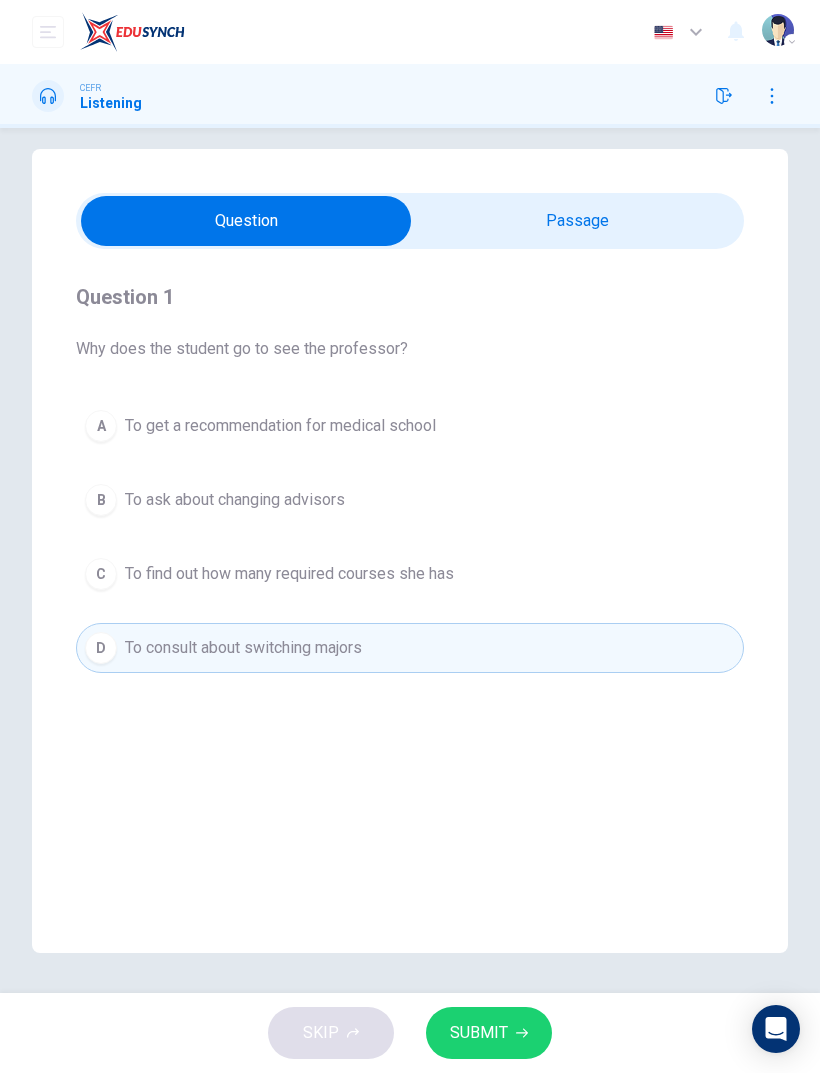 scroll, scrollTop: 19, scrollLeft: 0, axis: vertical 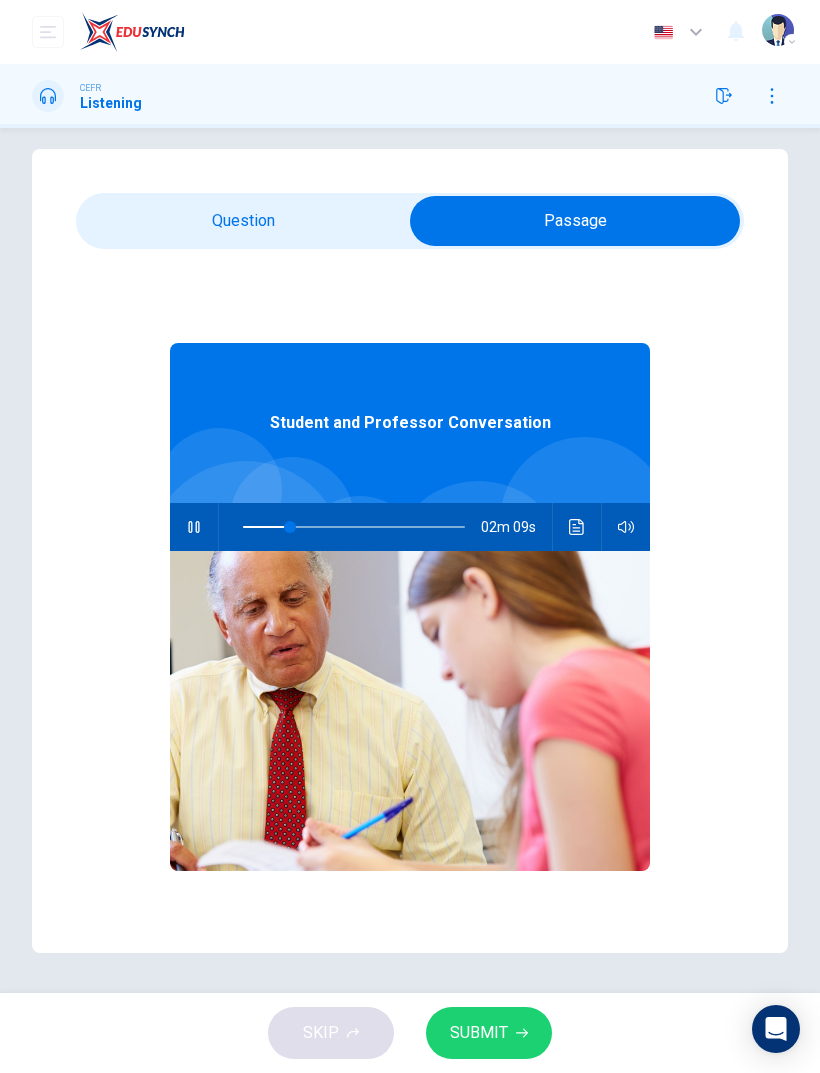 type on "22" 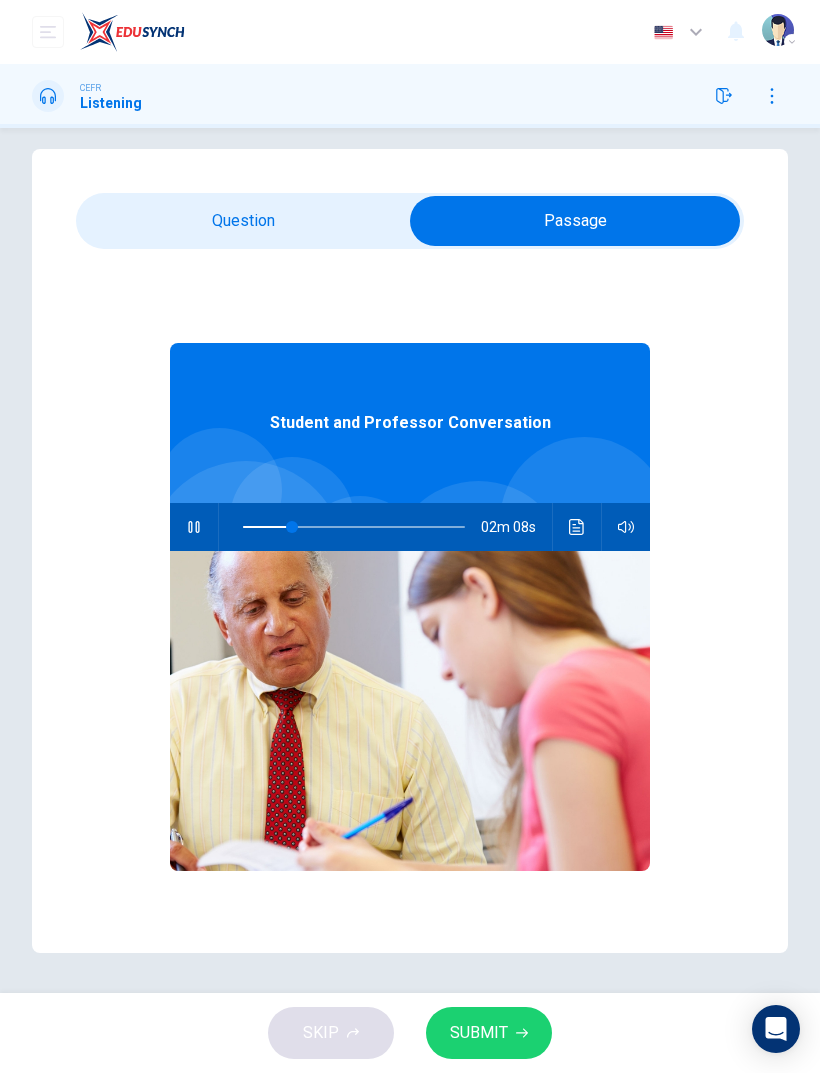 click at bounding box center [575, 221] 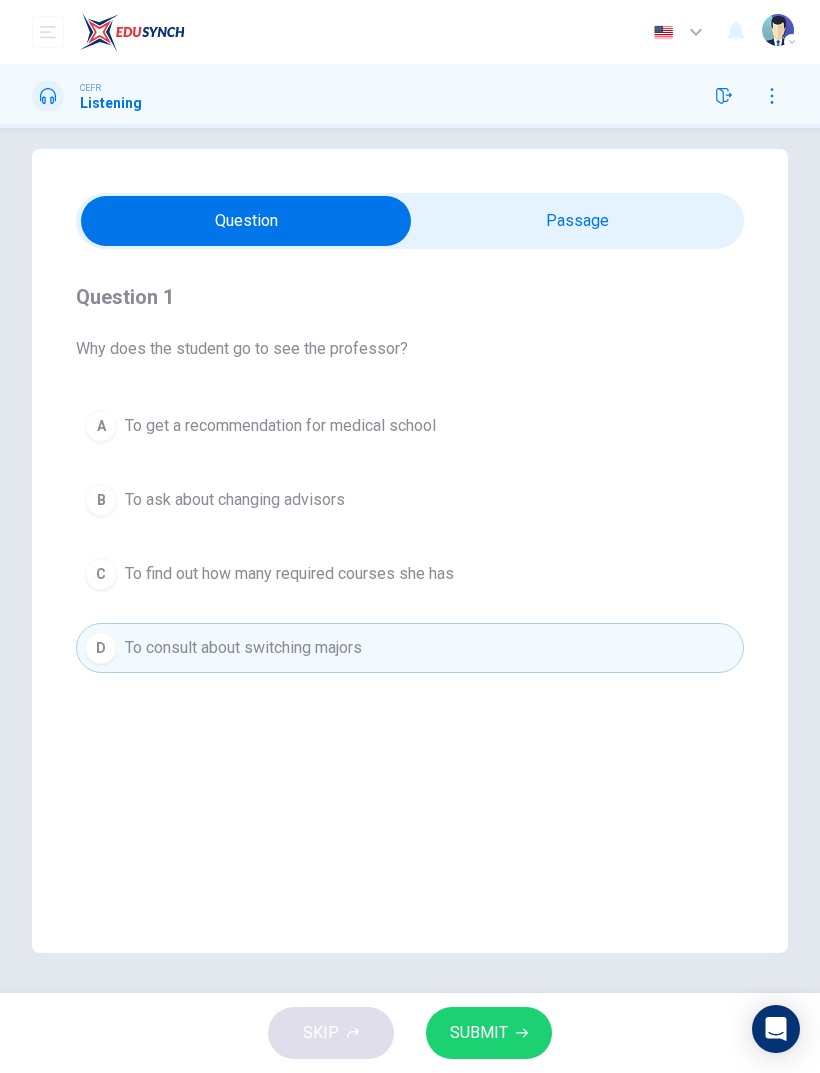 click 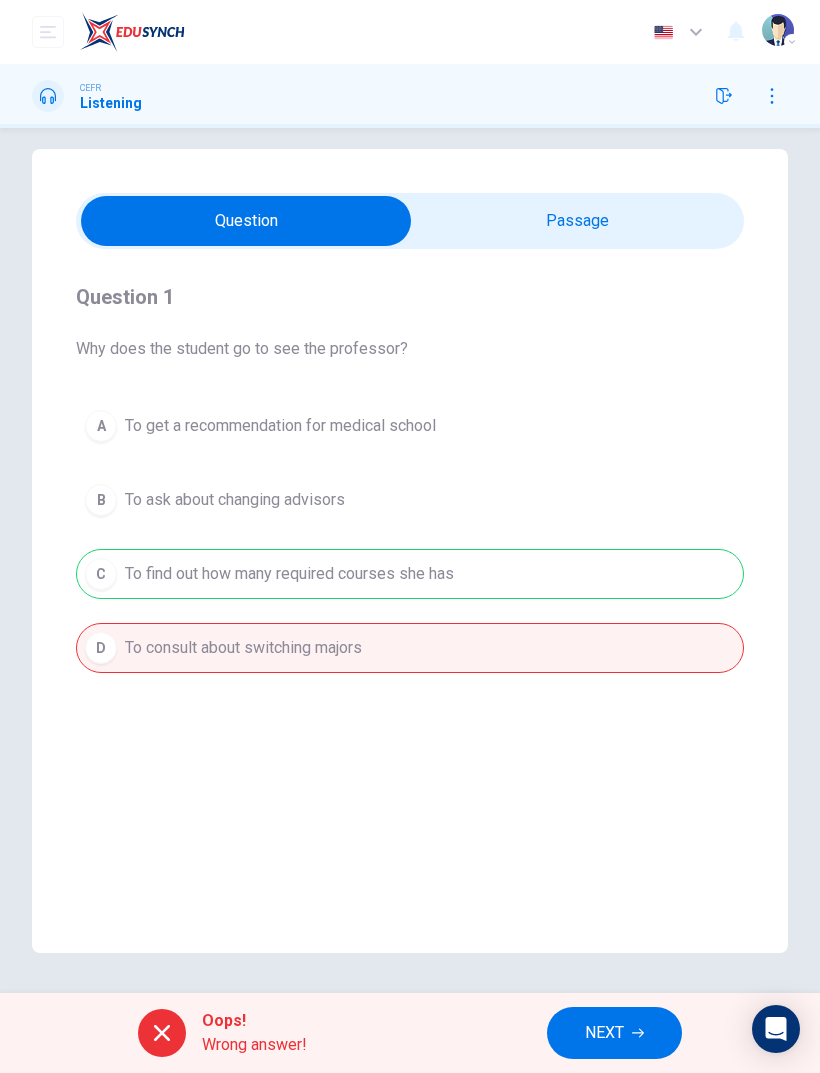 click on "NEXT" at bounding box center (604, 1033) 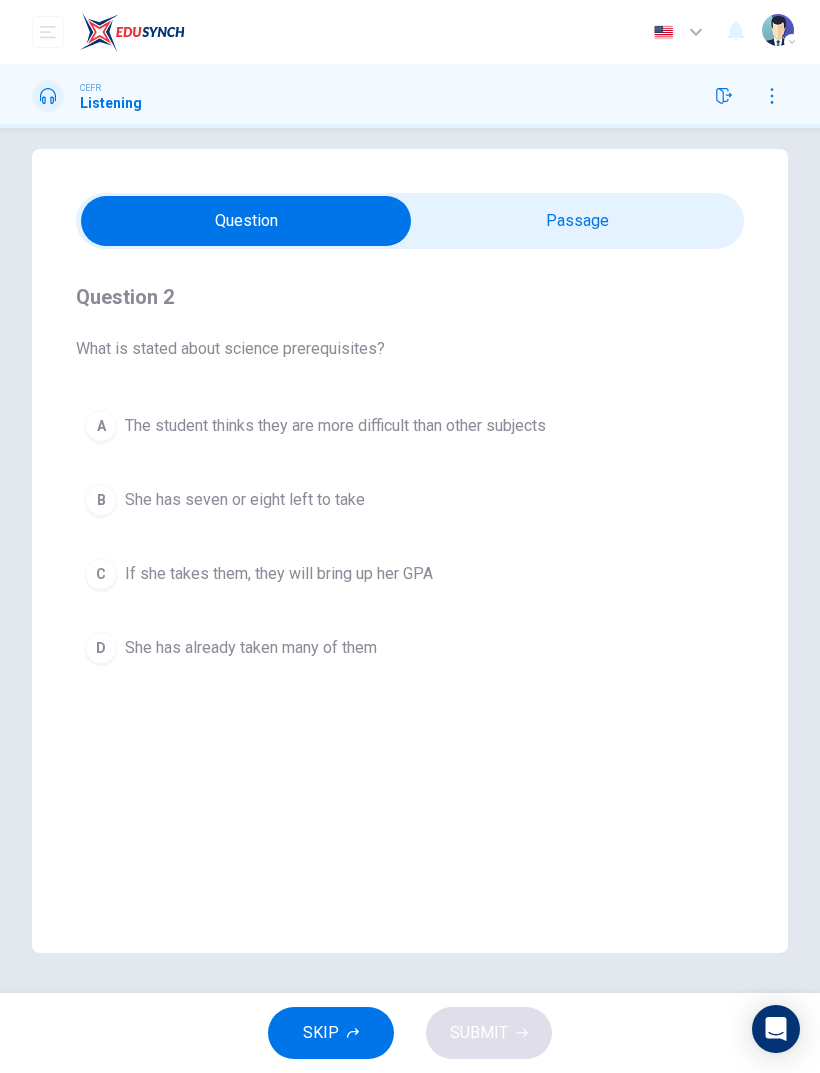 click on "If she takes them, they will bring up her GPA" at bounding box center (279, 574) 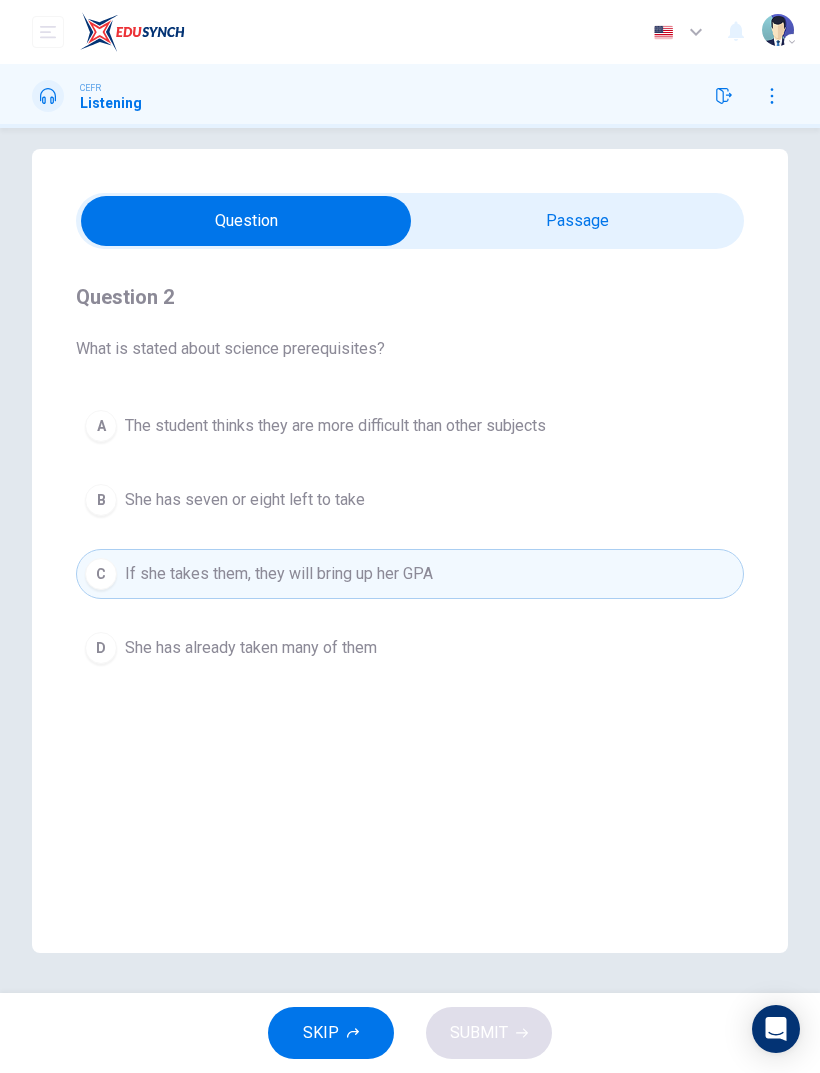 click on "If she takes them, they will bring up her GPA" at bounding box center [279, 574] 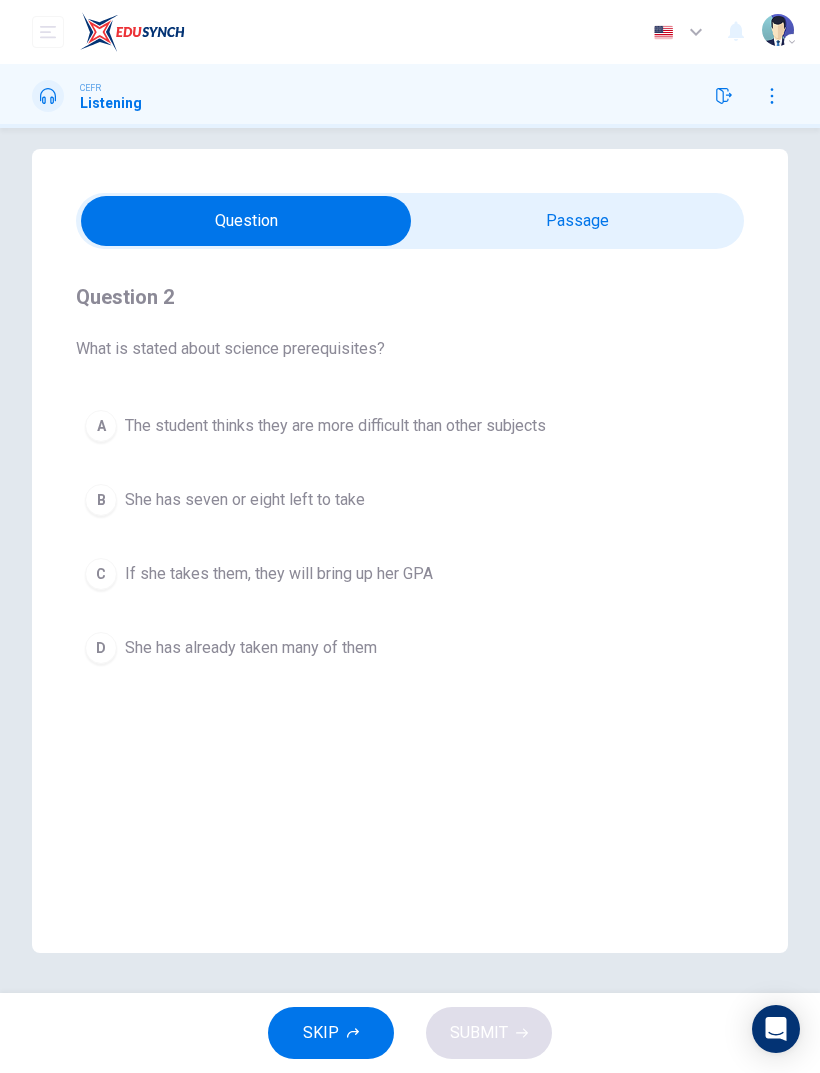 click on "C" at bounding box center [101, 574] 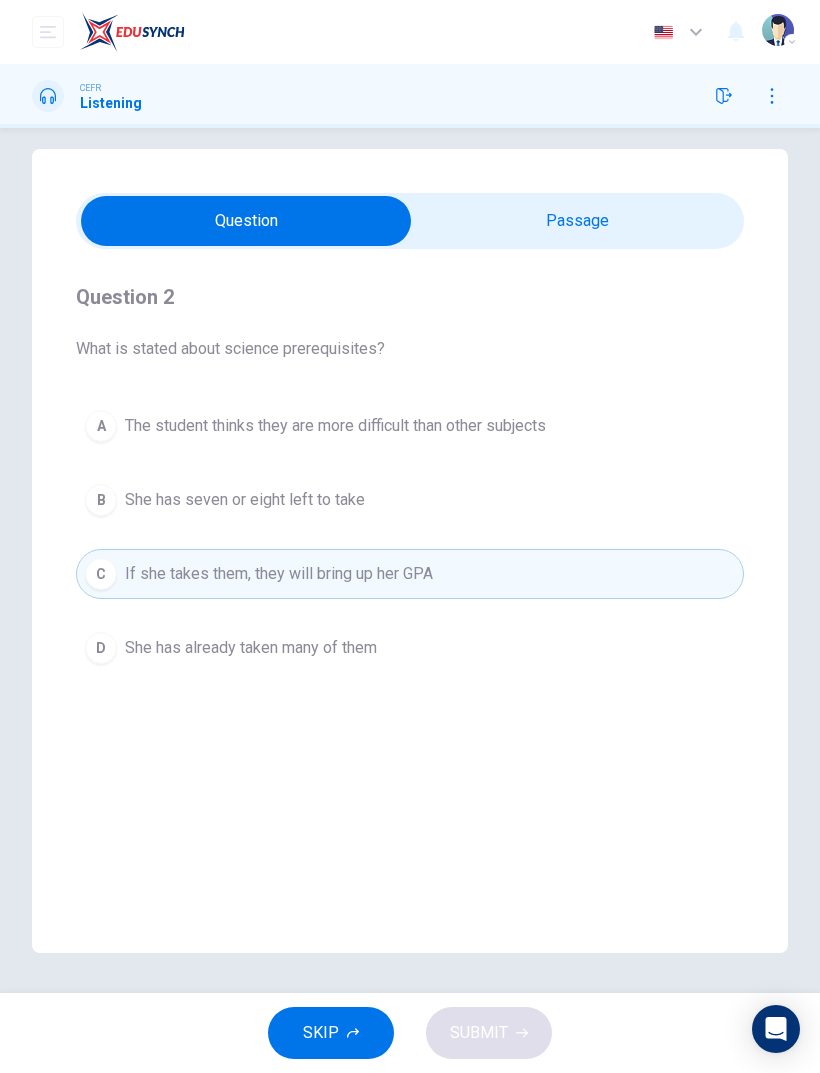 click on "A The student thinks they are more difficult than other subjects" at bounding box center (410, 426) 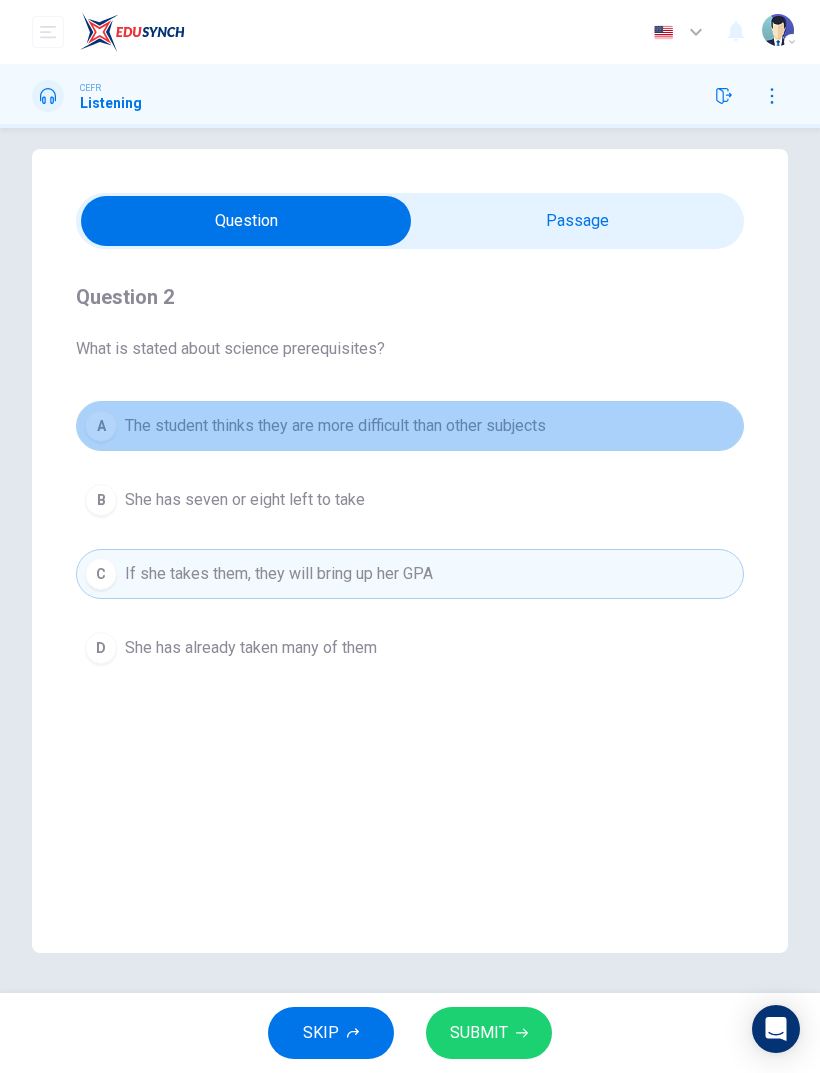 click on "A" at bounding box center (101, 426) 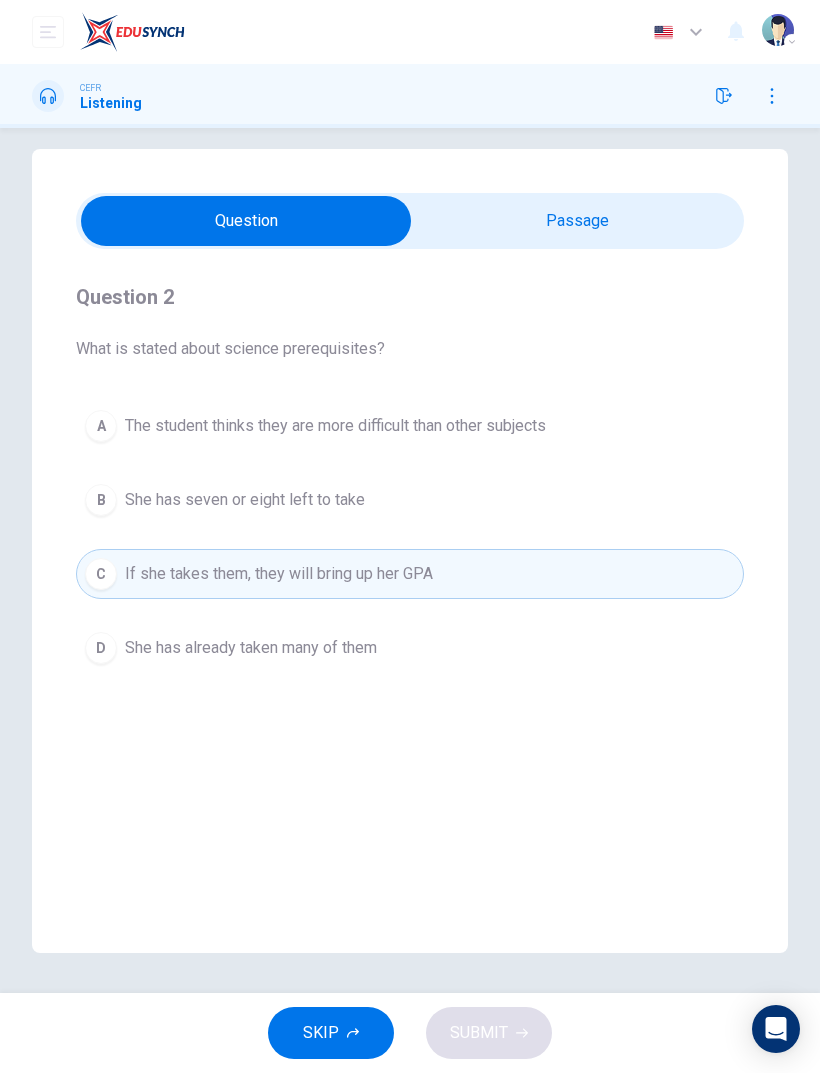 type on "52" 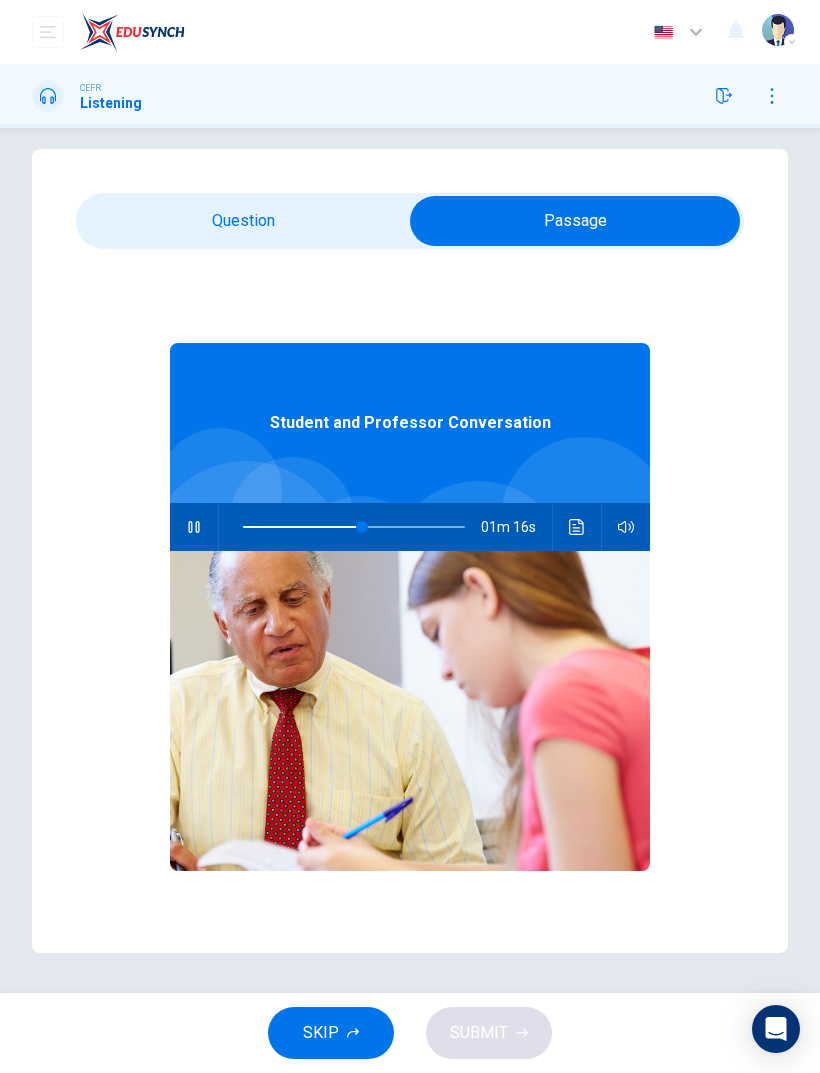 click at bounding box center [194, 527] 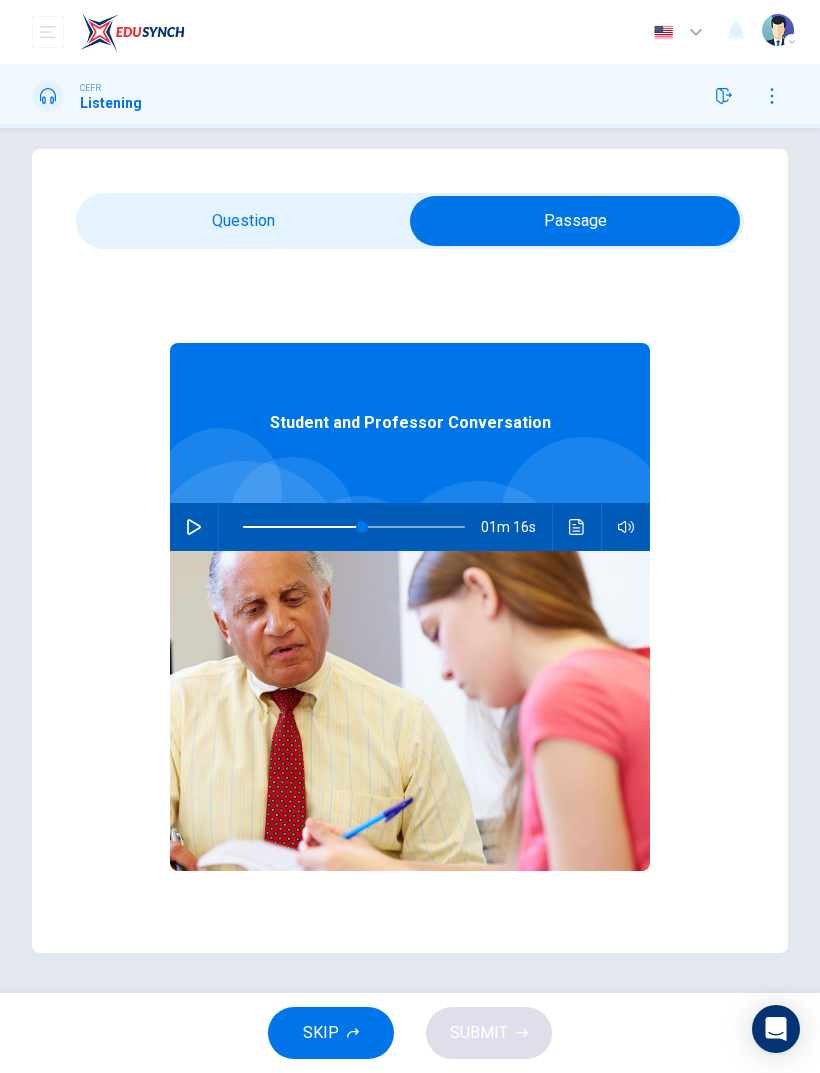 click at bounding box center (575, 221) 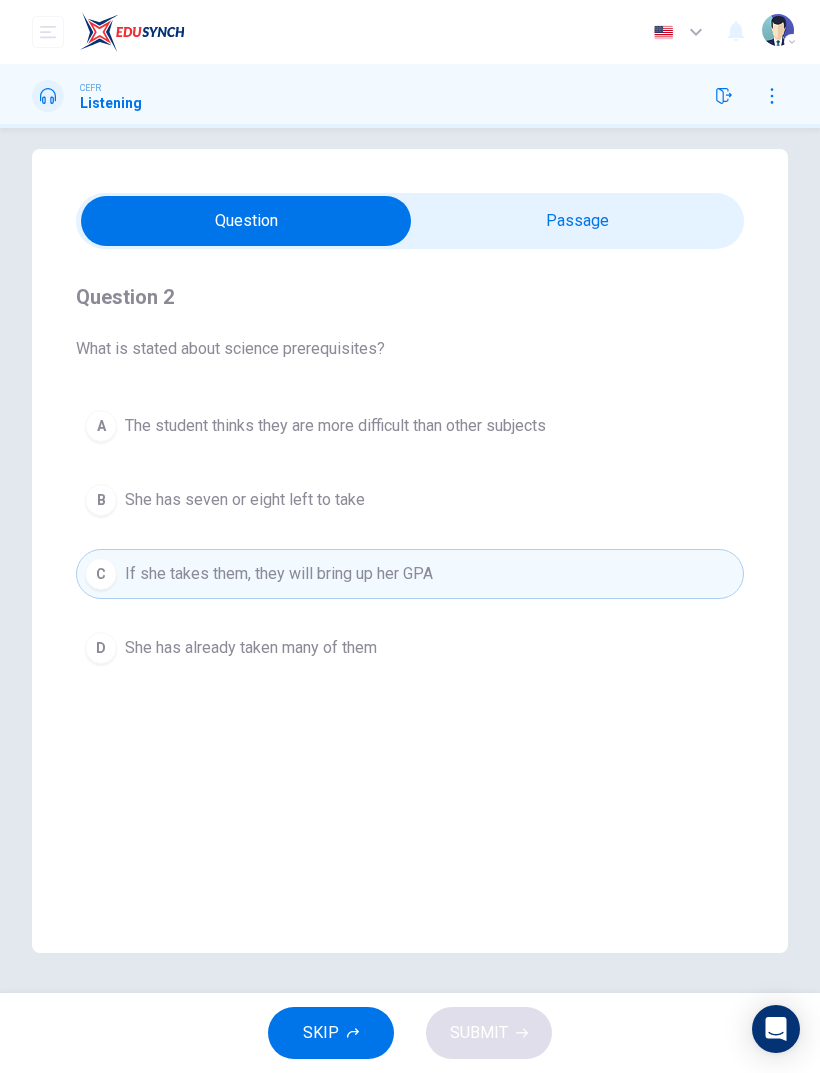 click on "D She has already taken many of them" at bounding box center [410, 648] 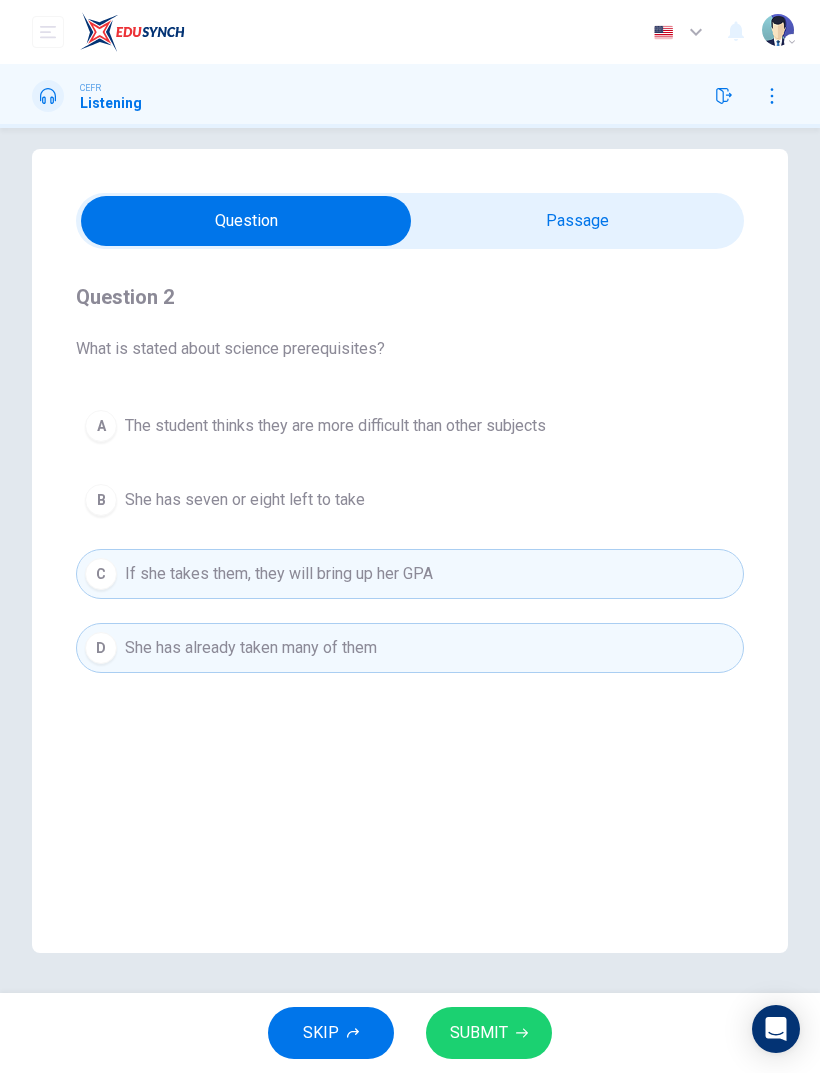 click on "SUBMIT" at bounding box center (489, 1033) 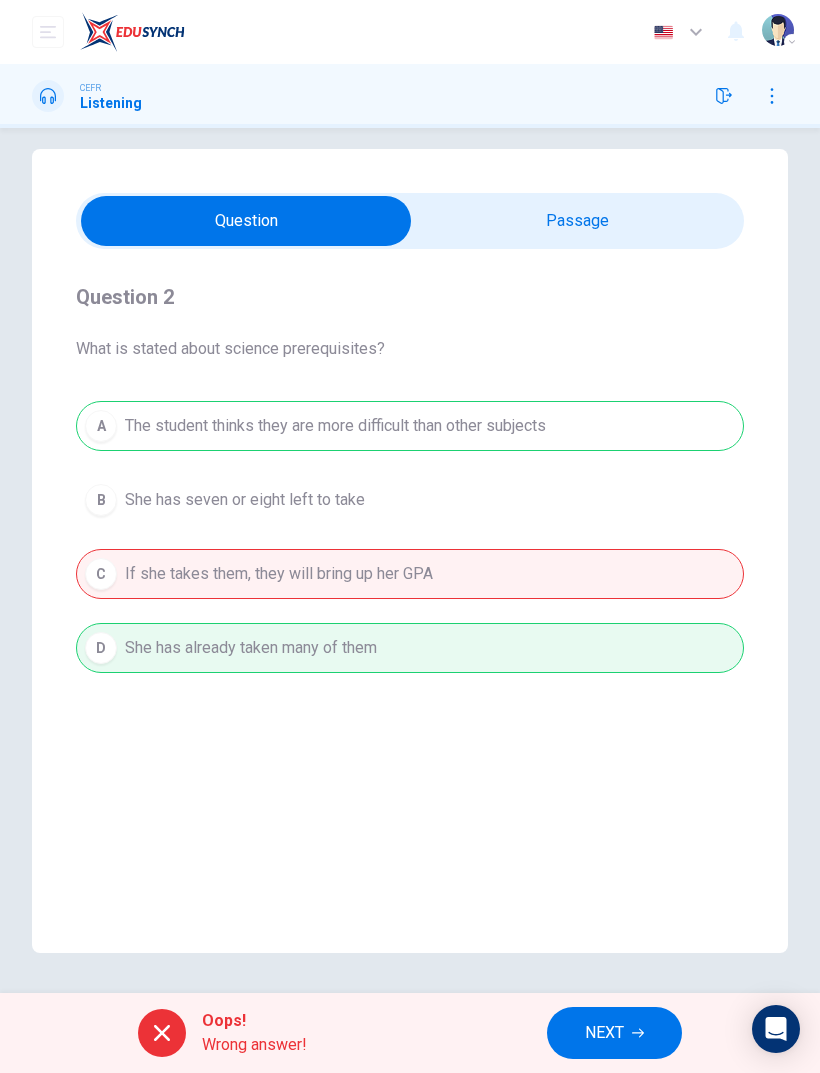 click on "NEXT" at bounding box center (614, 1033) 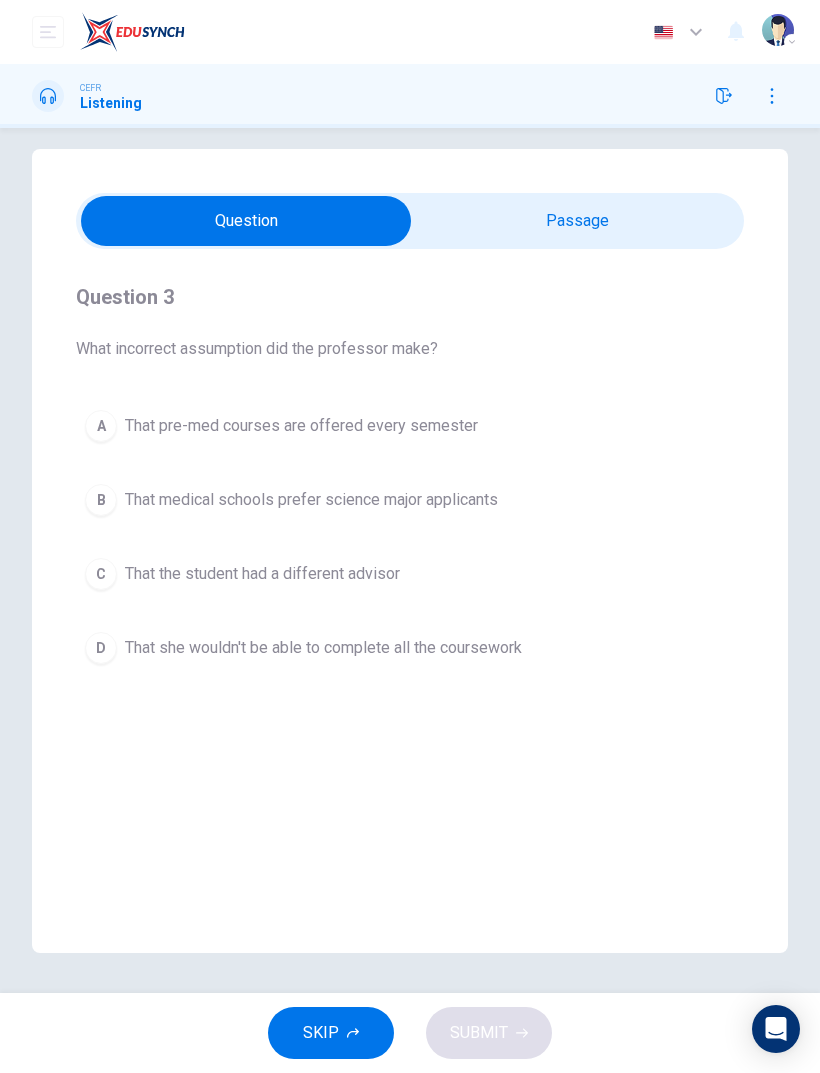 click at bounding box center [246, 221] 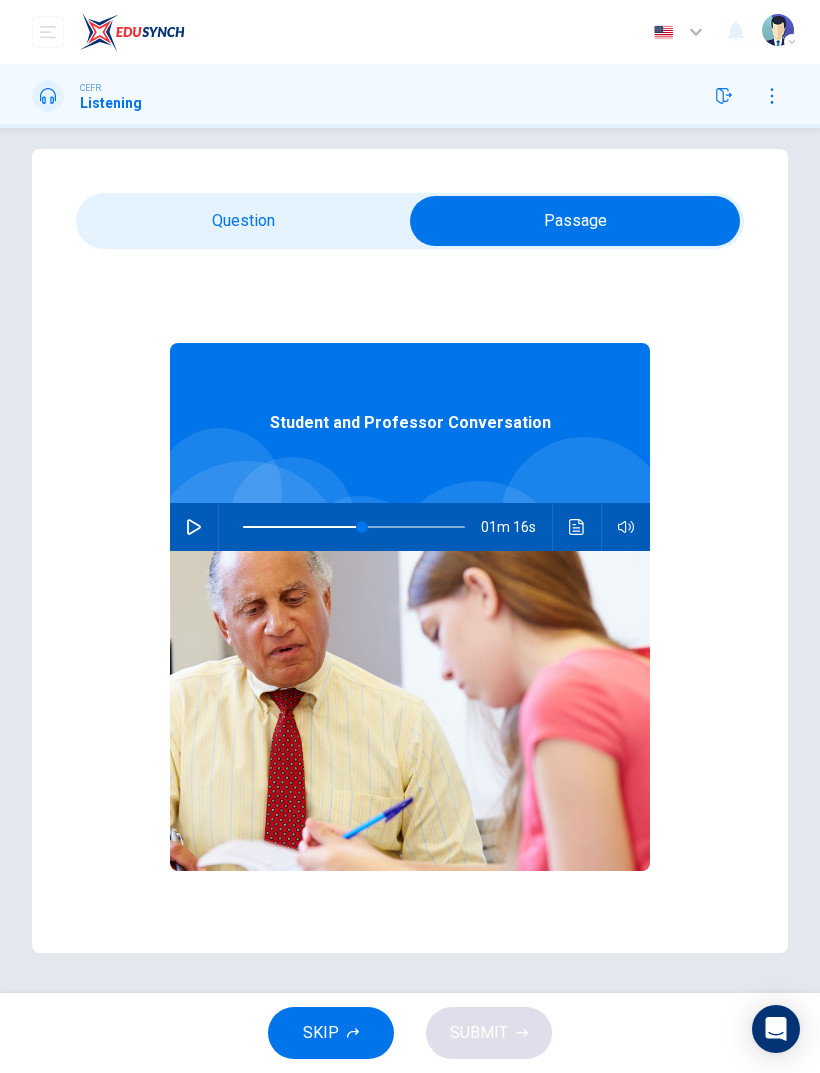 click on "01m 16s" at bounding box center (410, 527) 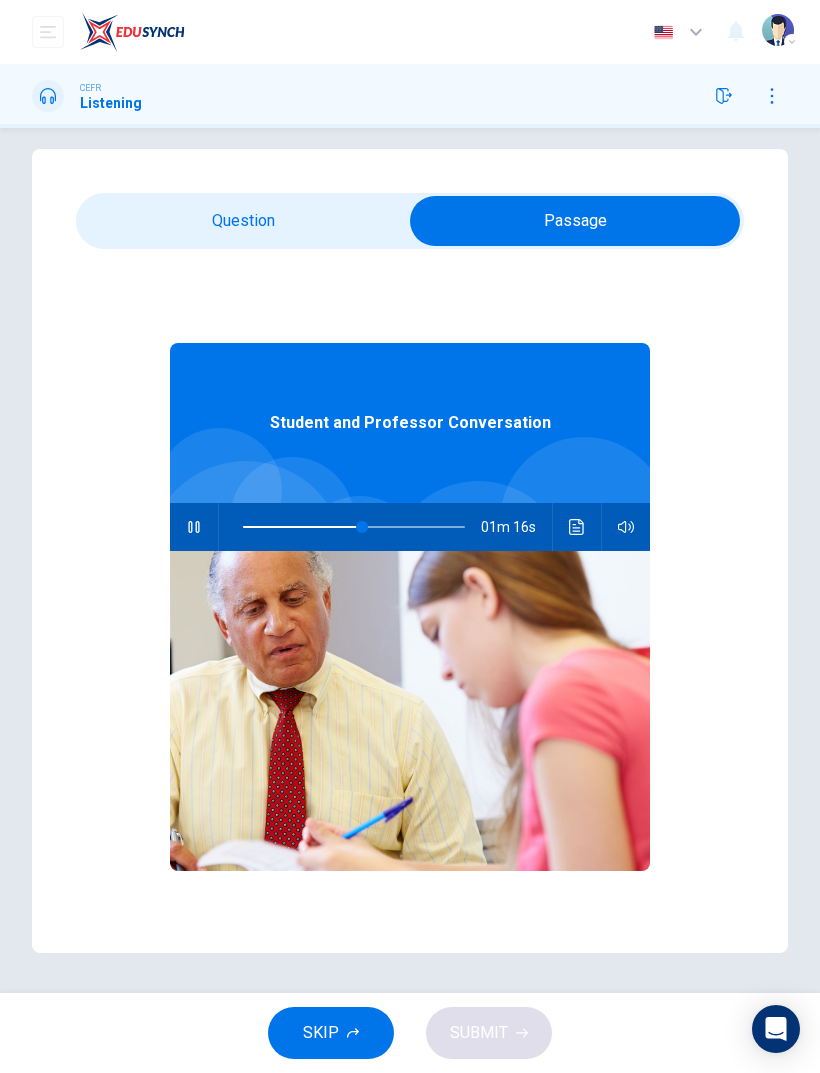 click at bounding box center (575, 221) 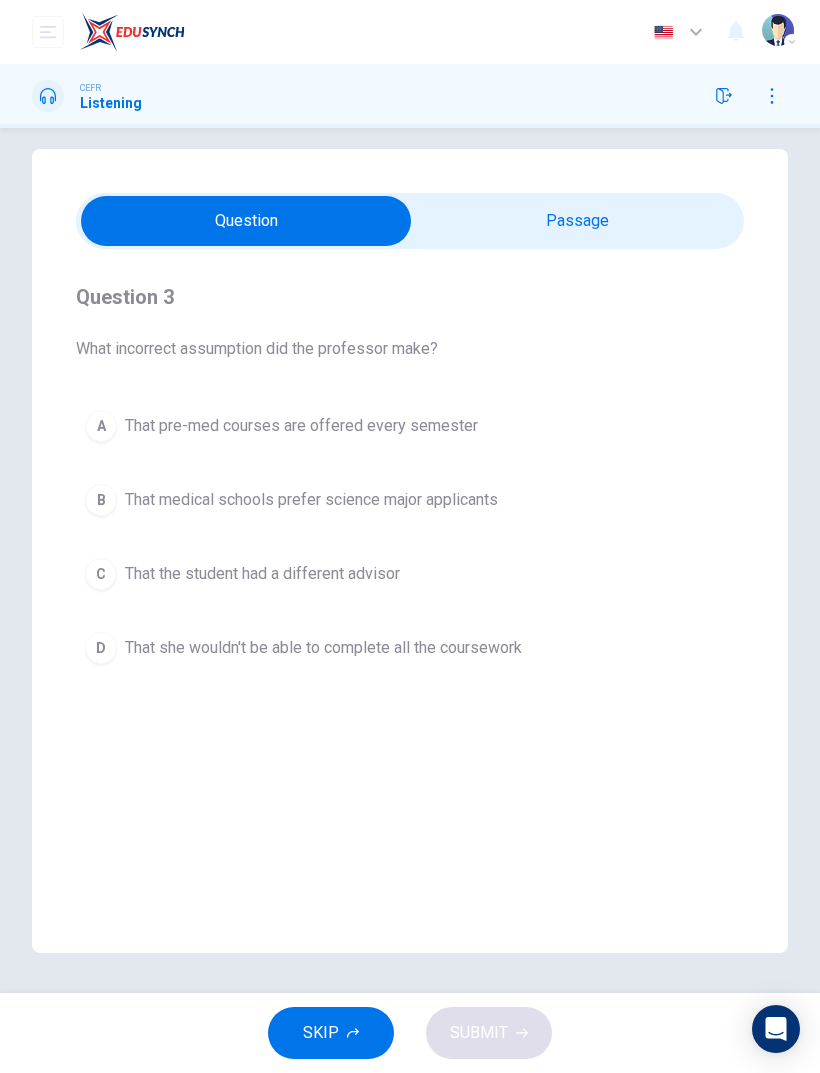 type on "64" 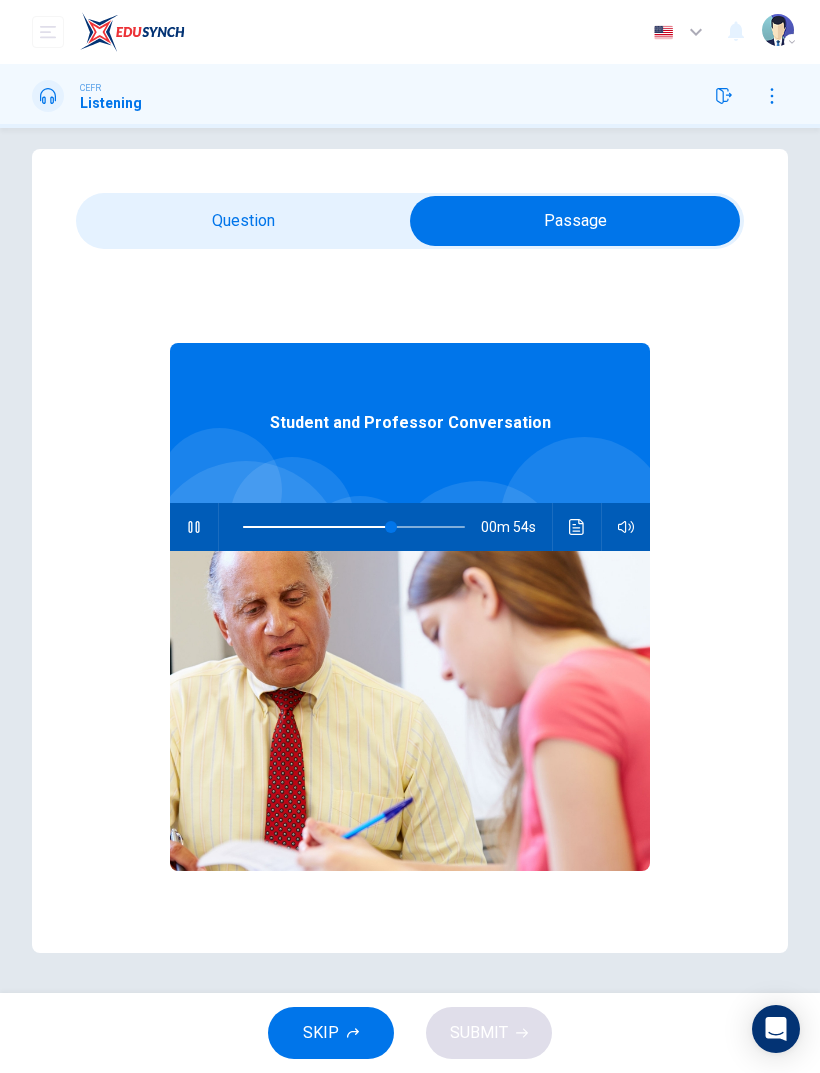 click at bounding box center [194, 527] 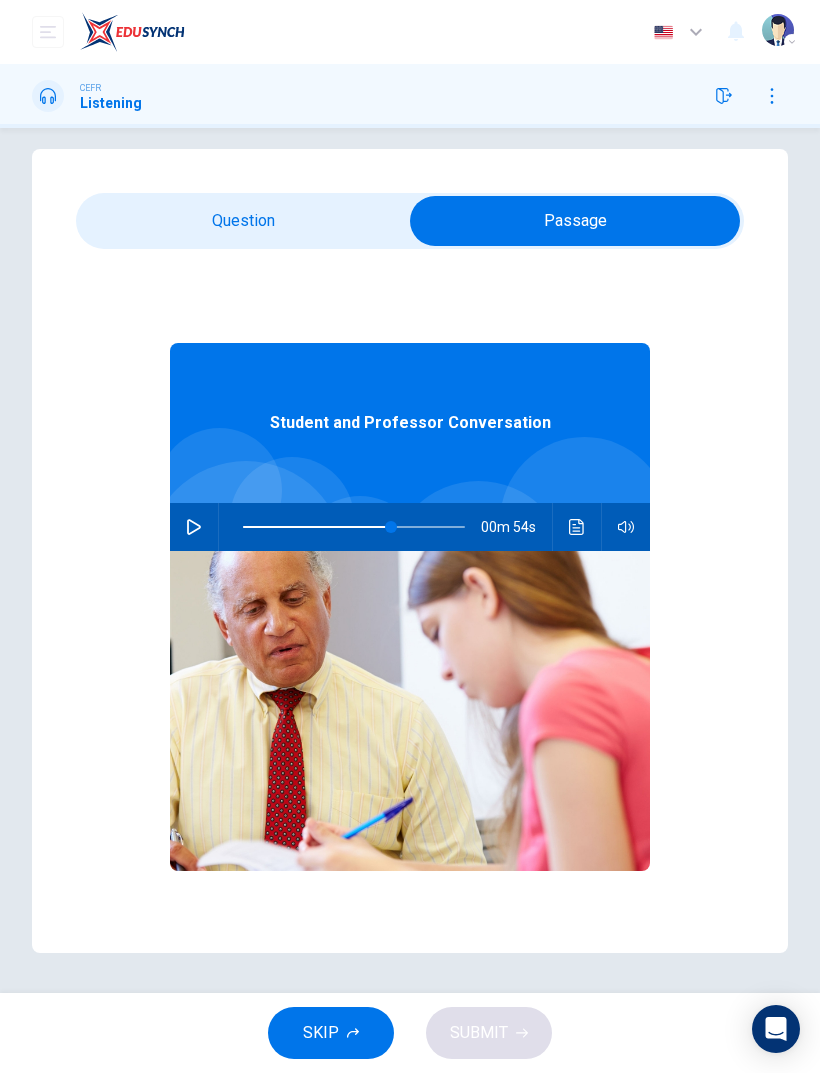 click at bounding box center (575, 221) 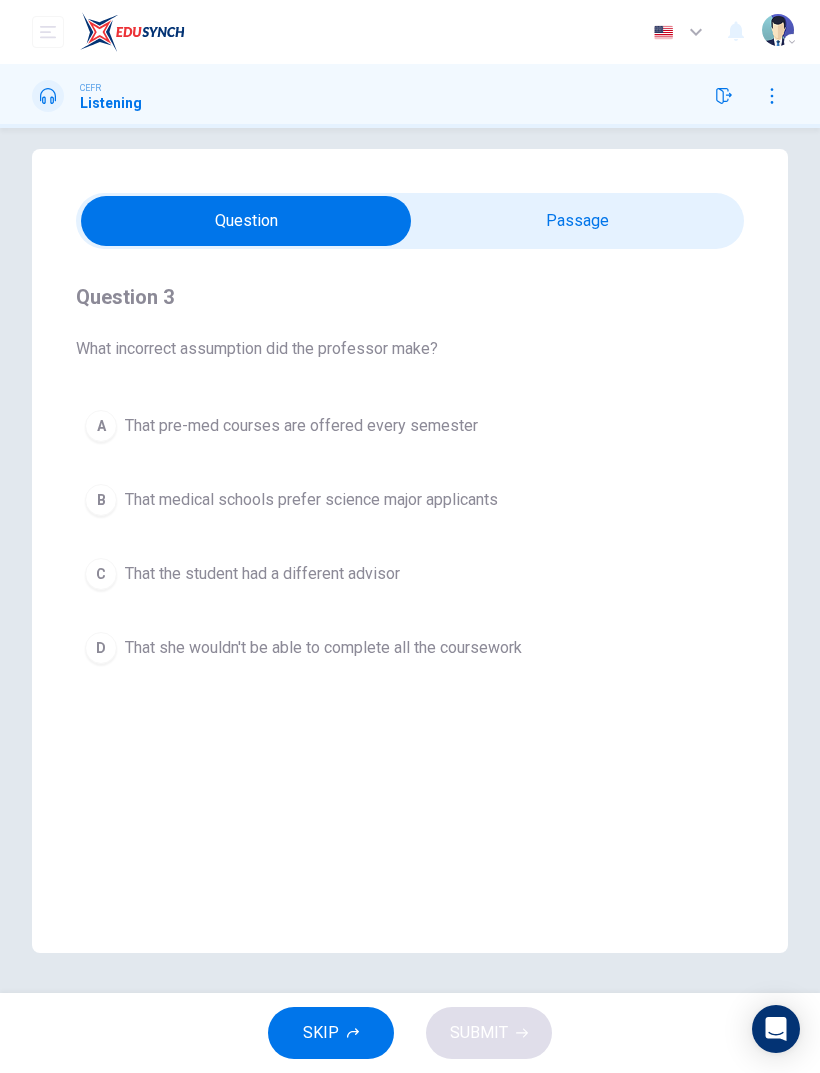 click on "B" at bounding box center (101, 500) 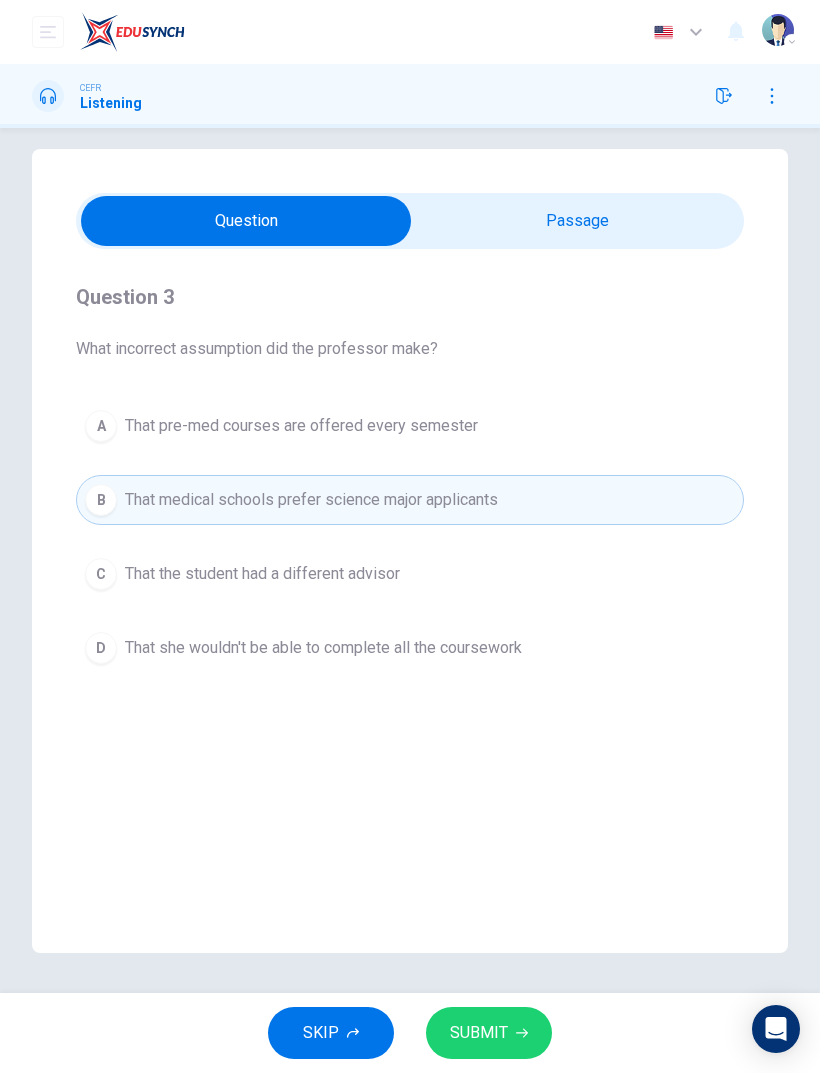 click on "SUBMIT" at bounding box center [489, 1033] 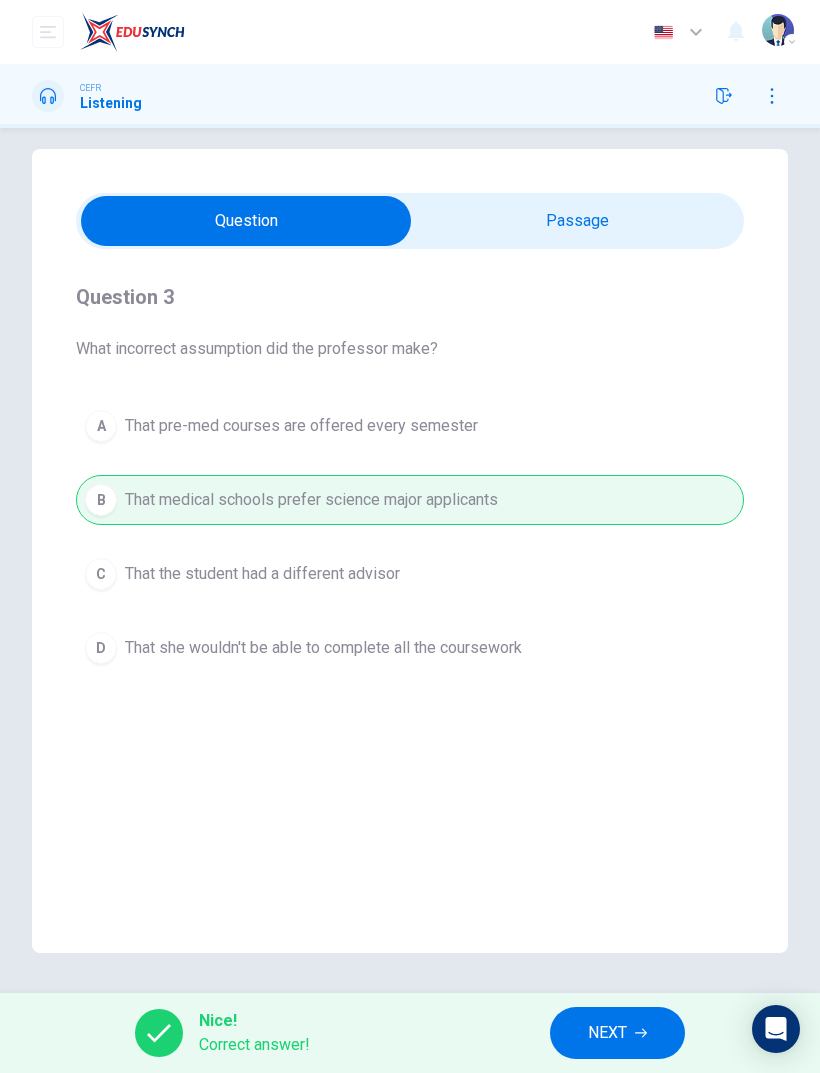 click on "NEXT" at bounding box center [617, 1033] 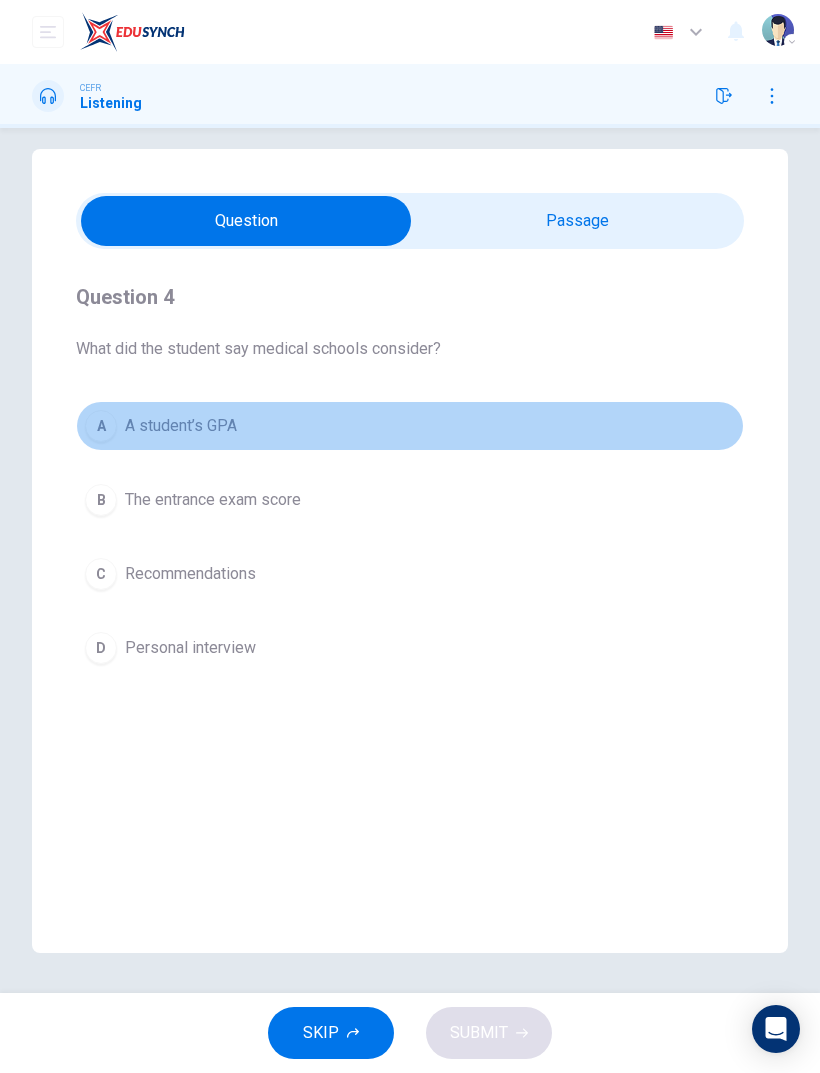 click on "A" at bounding box center [101, 426] 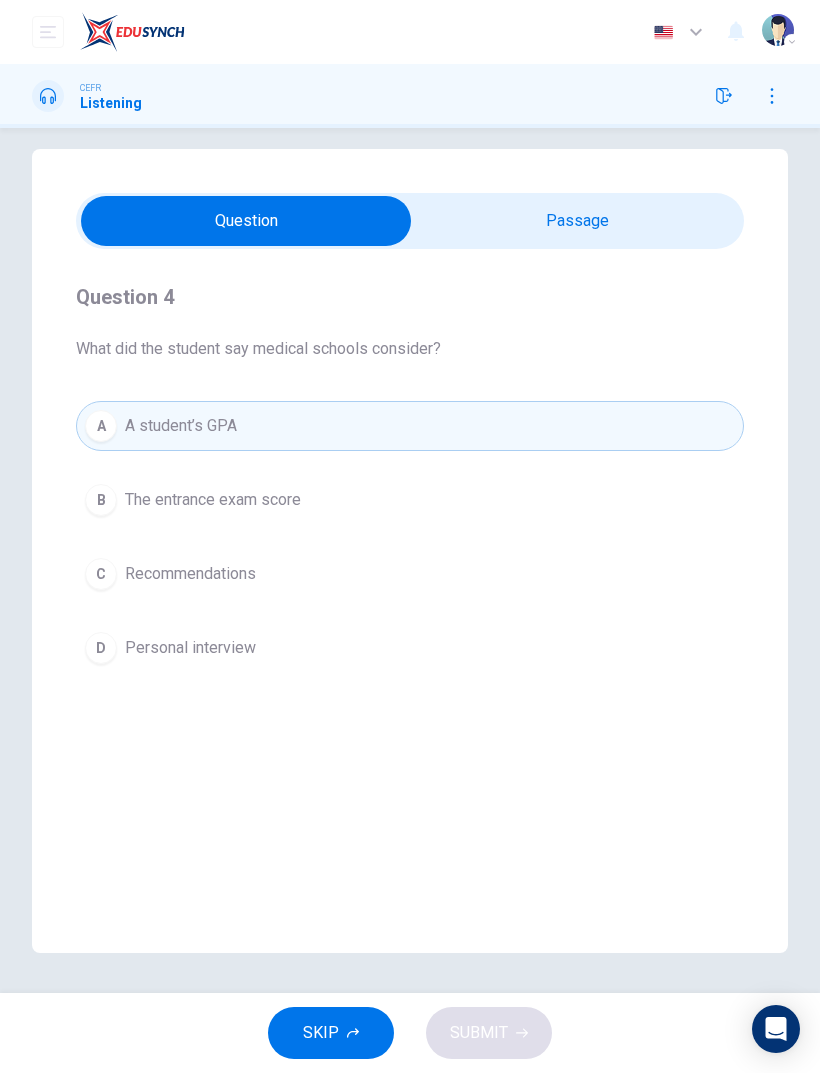 click at bounding box center (246, 221) 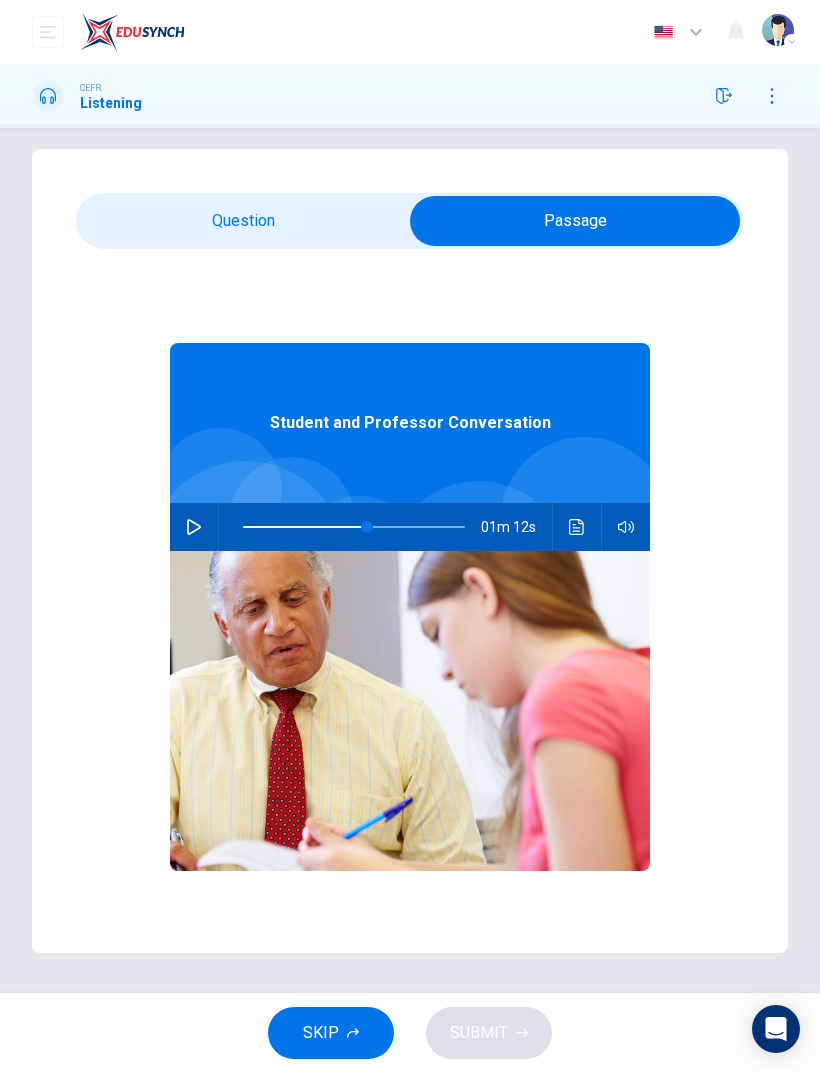 click 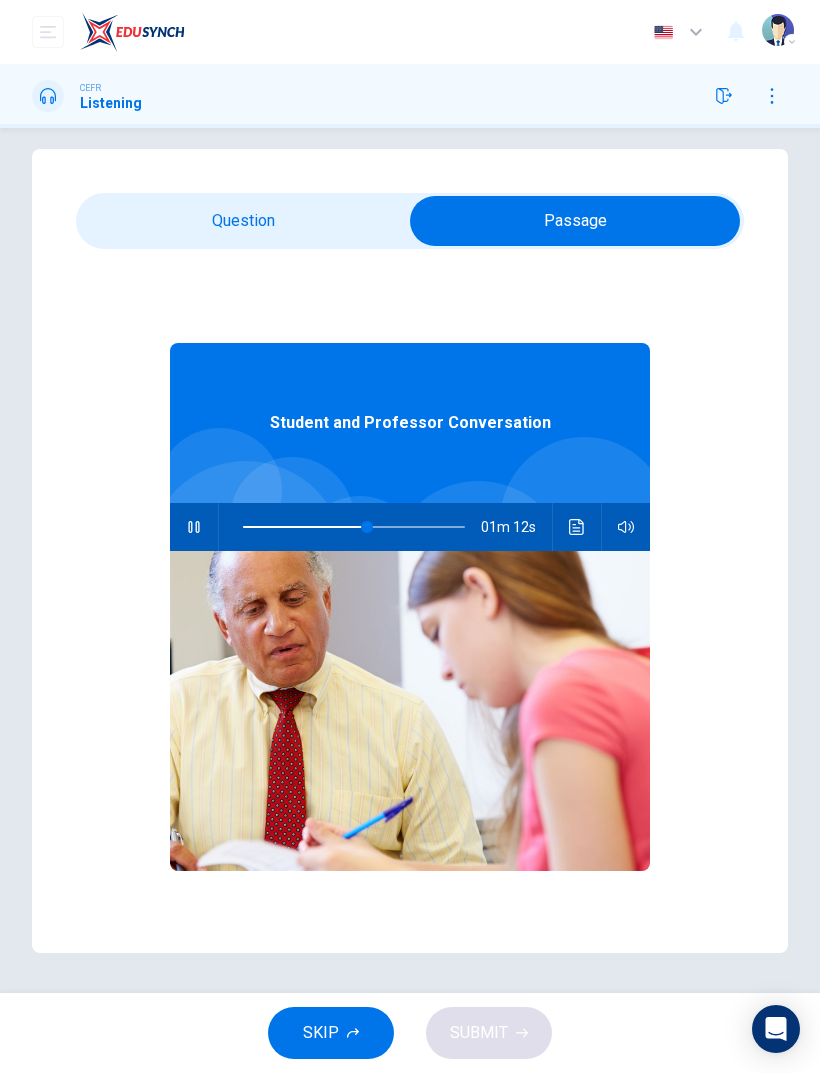 type on "57" 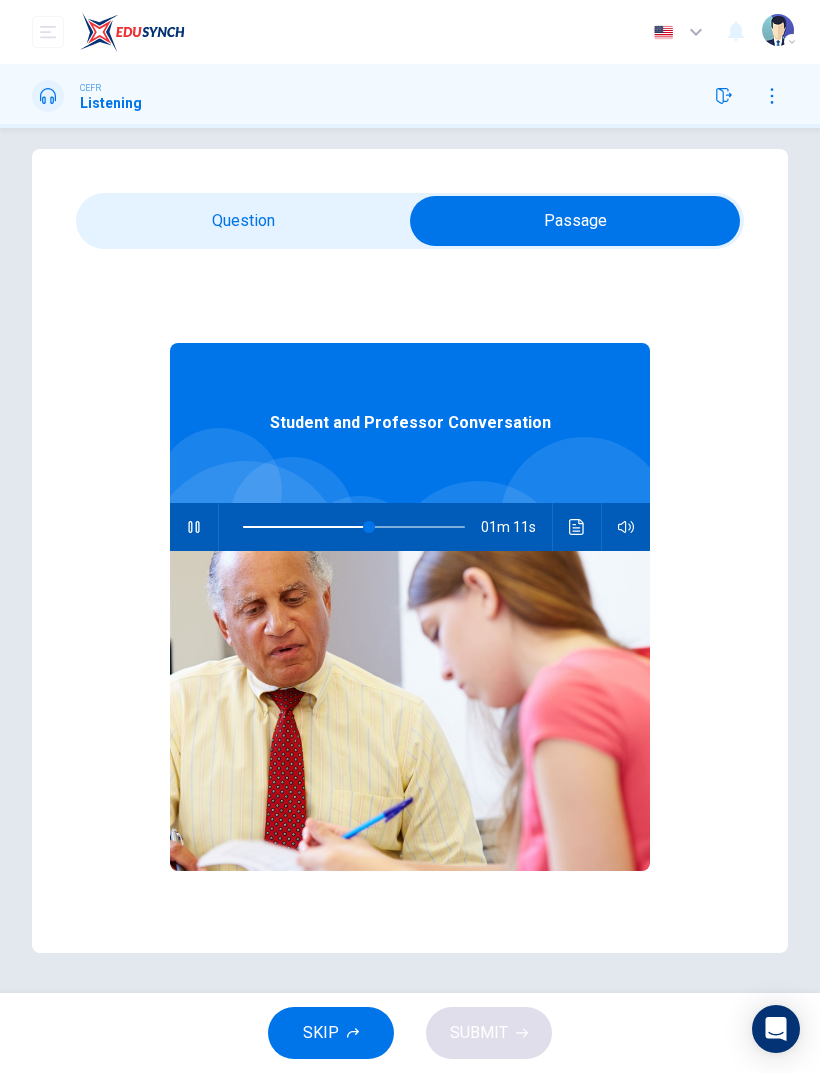 click at bounding box center (575, 221) 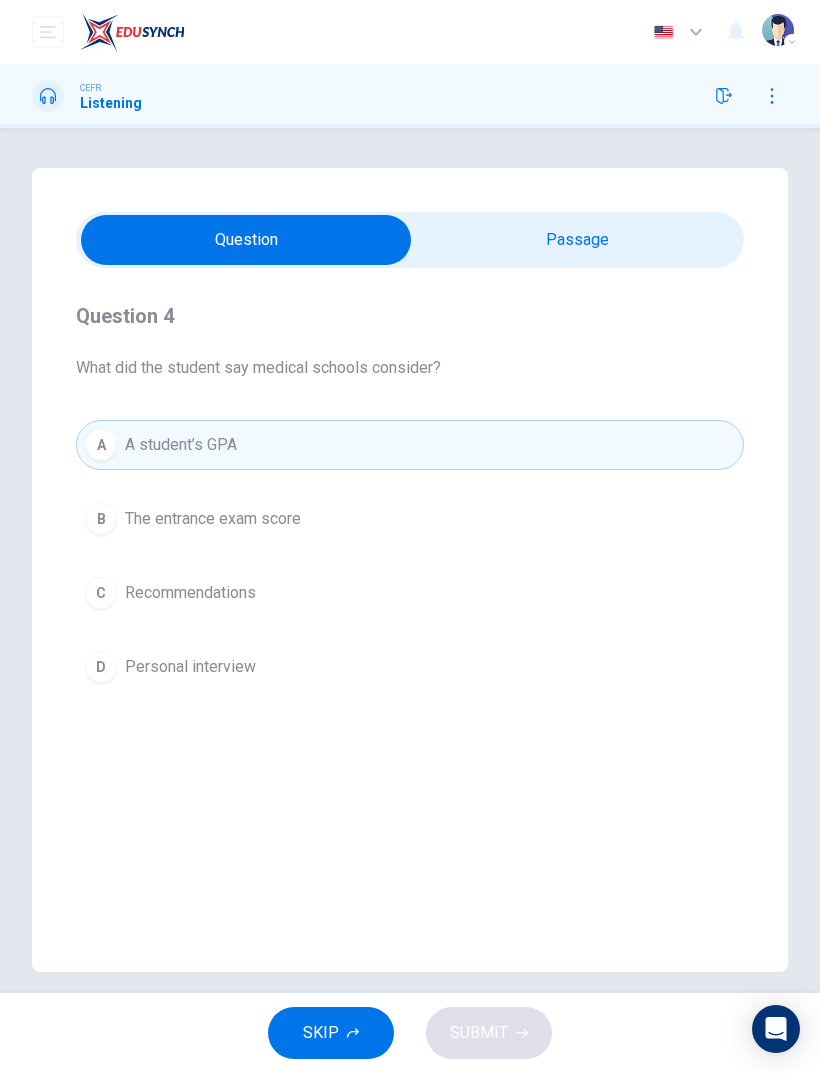 scroll, scrollTop: 0, scrollLeft: 0, axis: both 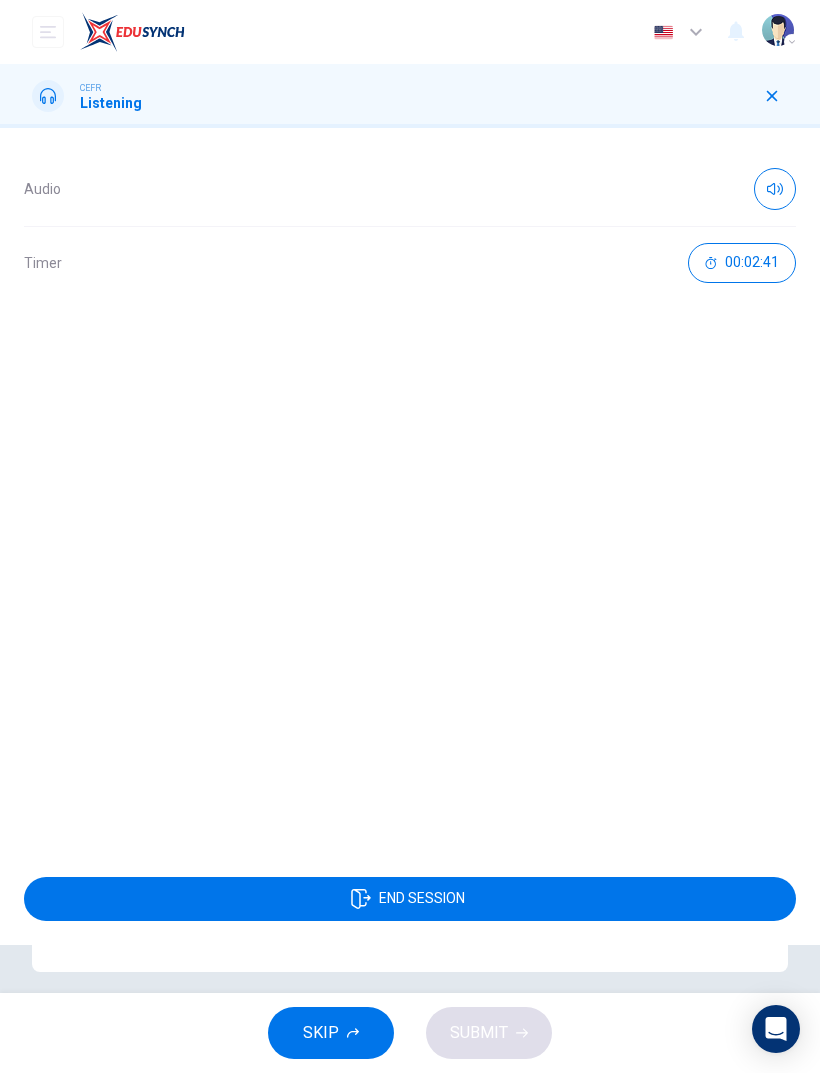 click 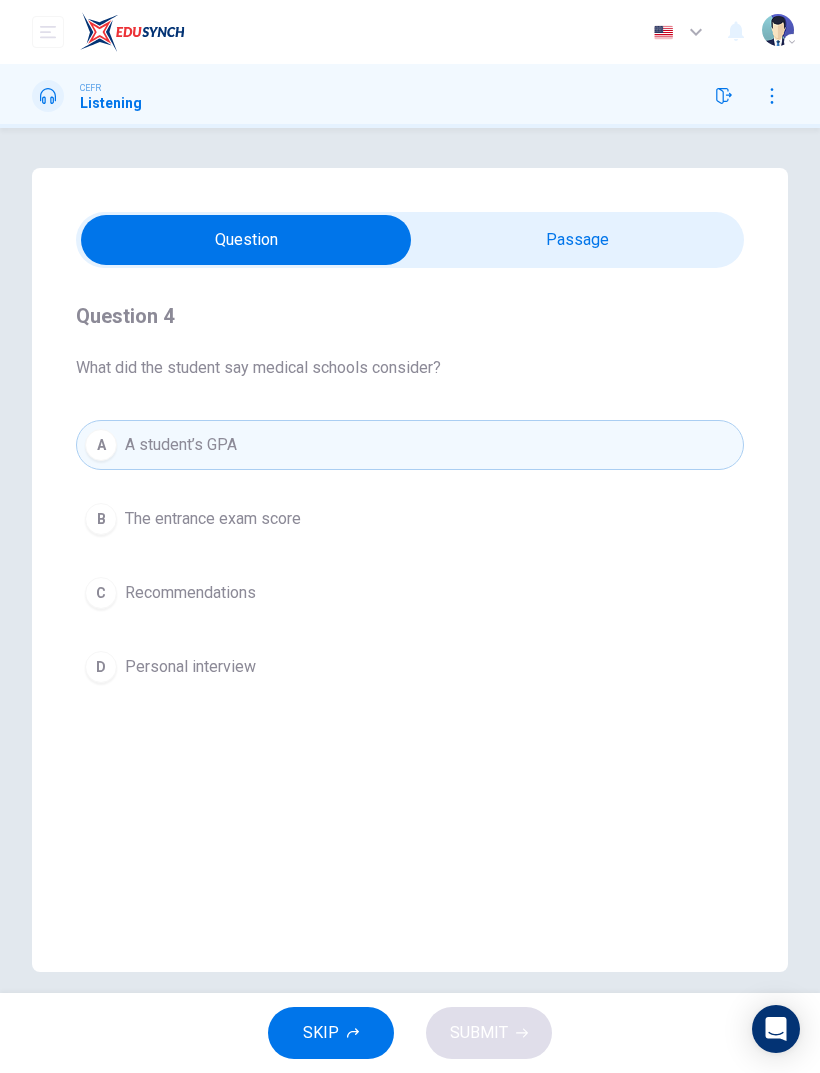 click on "B The entrance exam score" at bounding box center [410, 519] 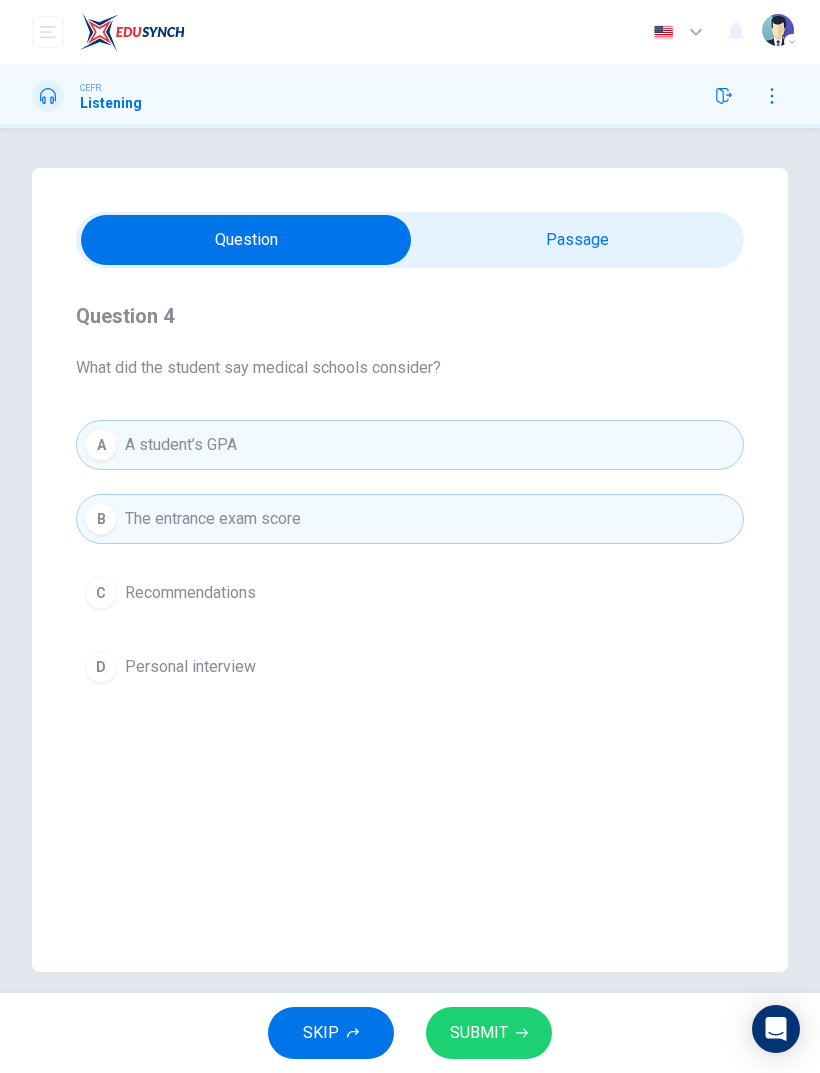 click on "SUBMIT" at bounding box center (489, 1033) 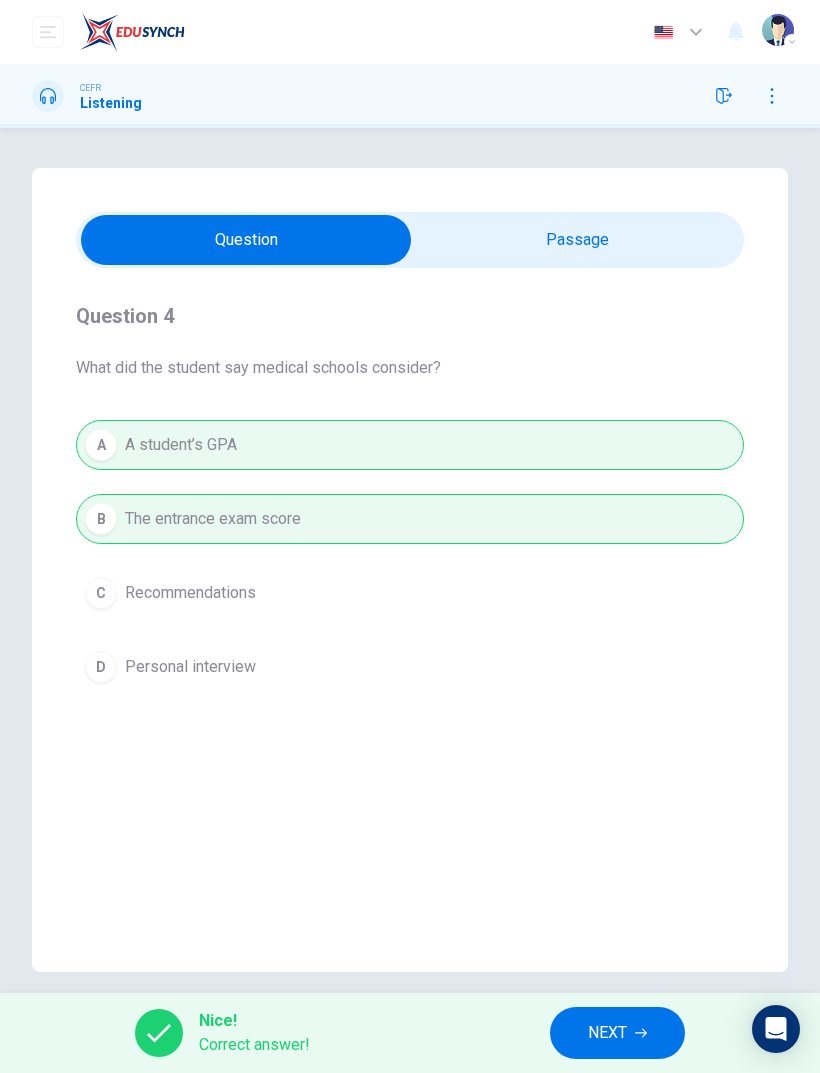 click on "NEXT" at bounding box center [607, 1033] 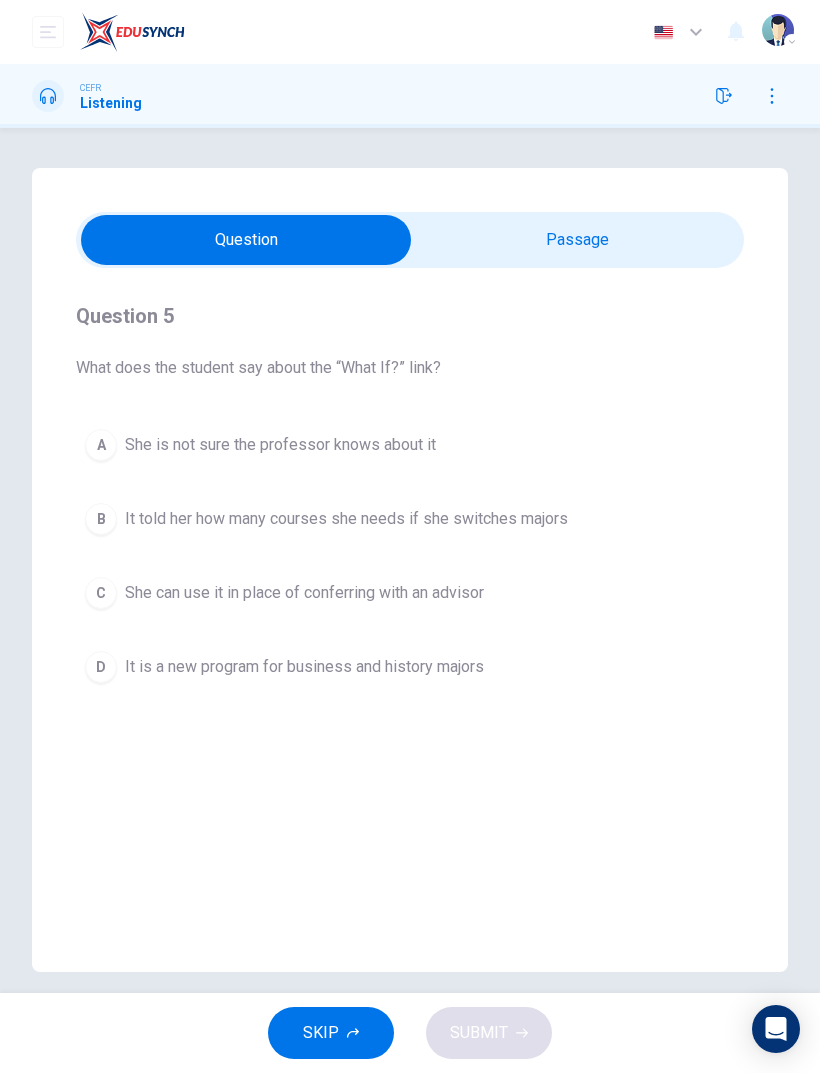 type on "70" 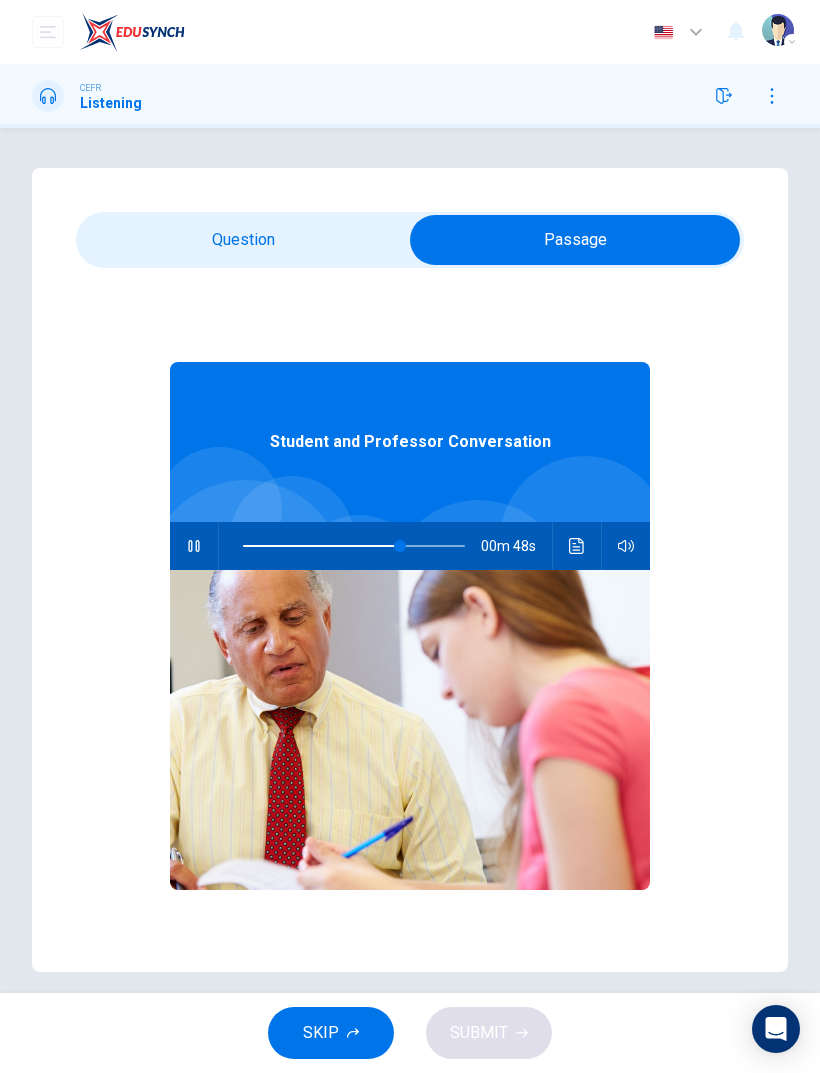 click 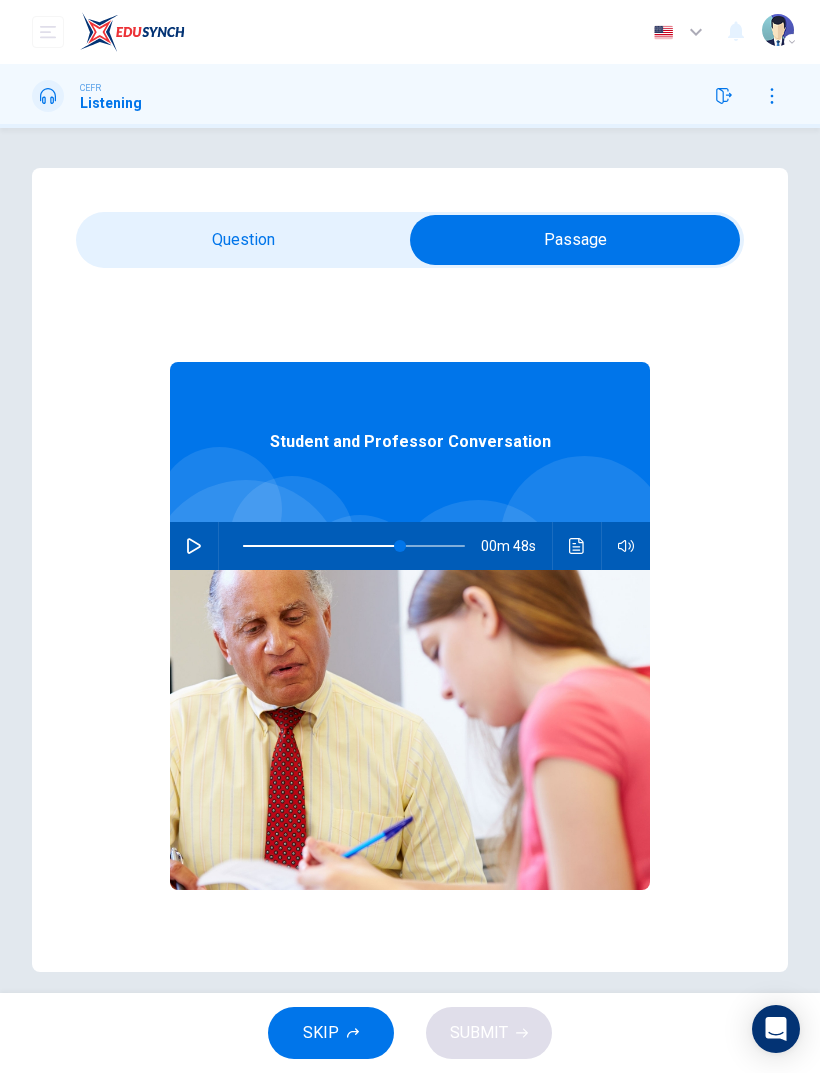 click at bounding box center (575, 240) 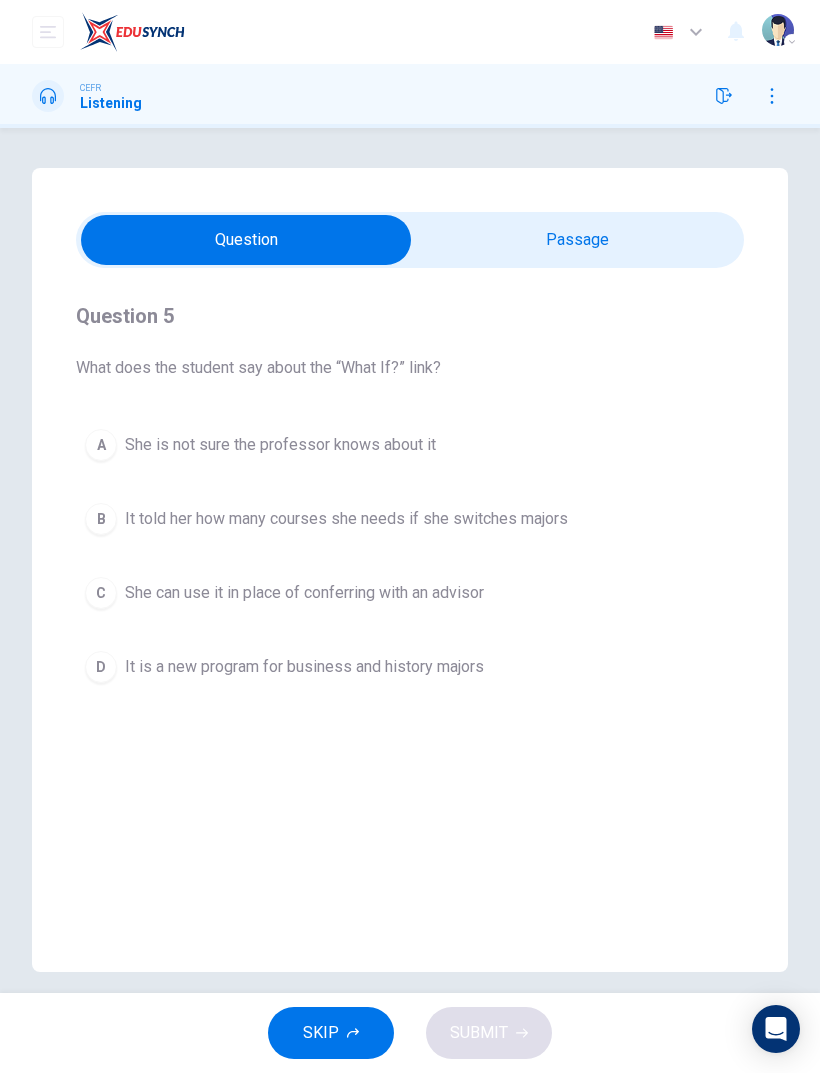 click at bounding box center (246, 240) 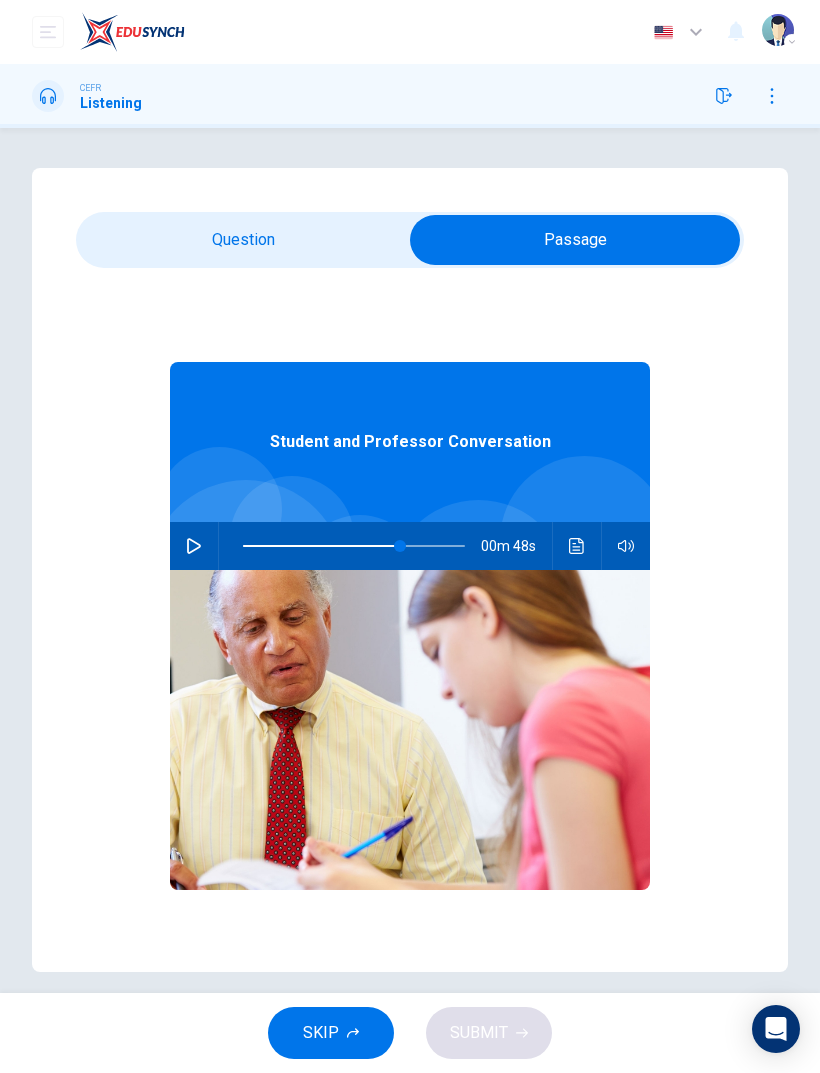 click 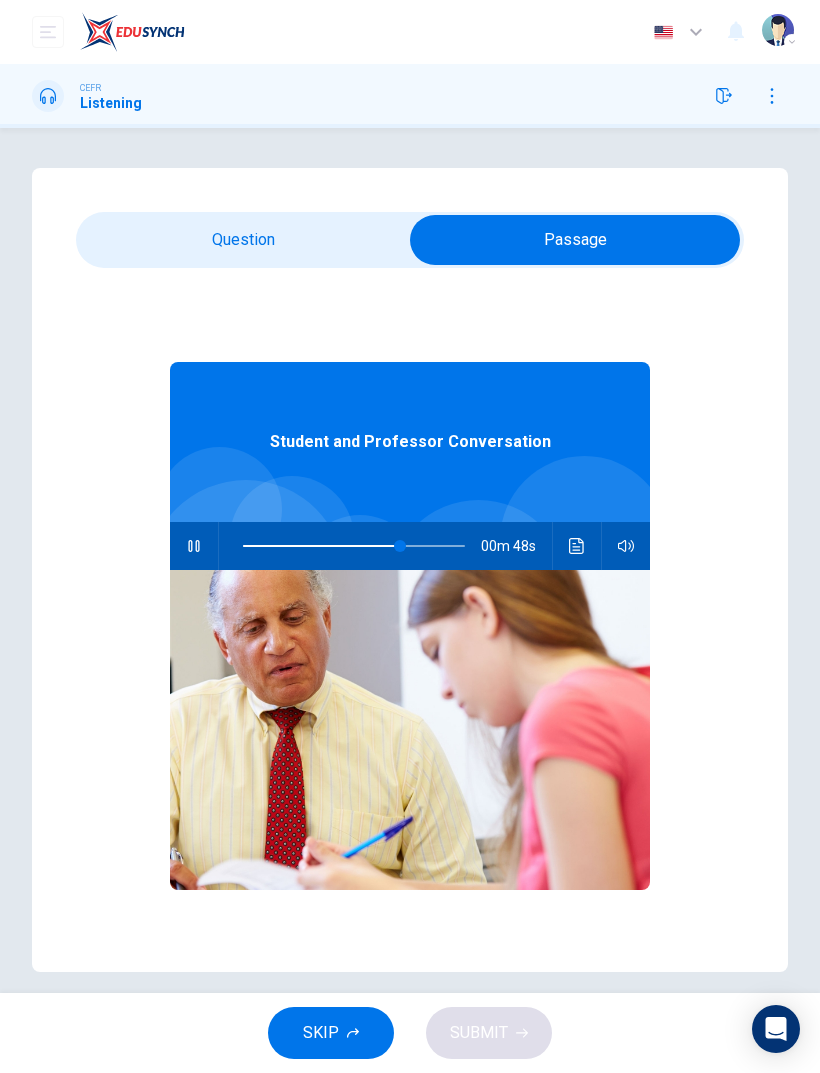 click at bounding box center [575, 240] 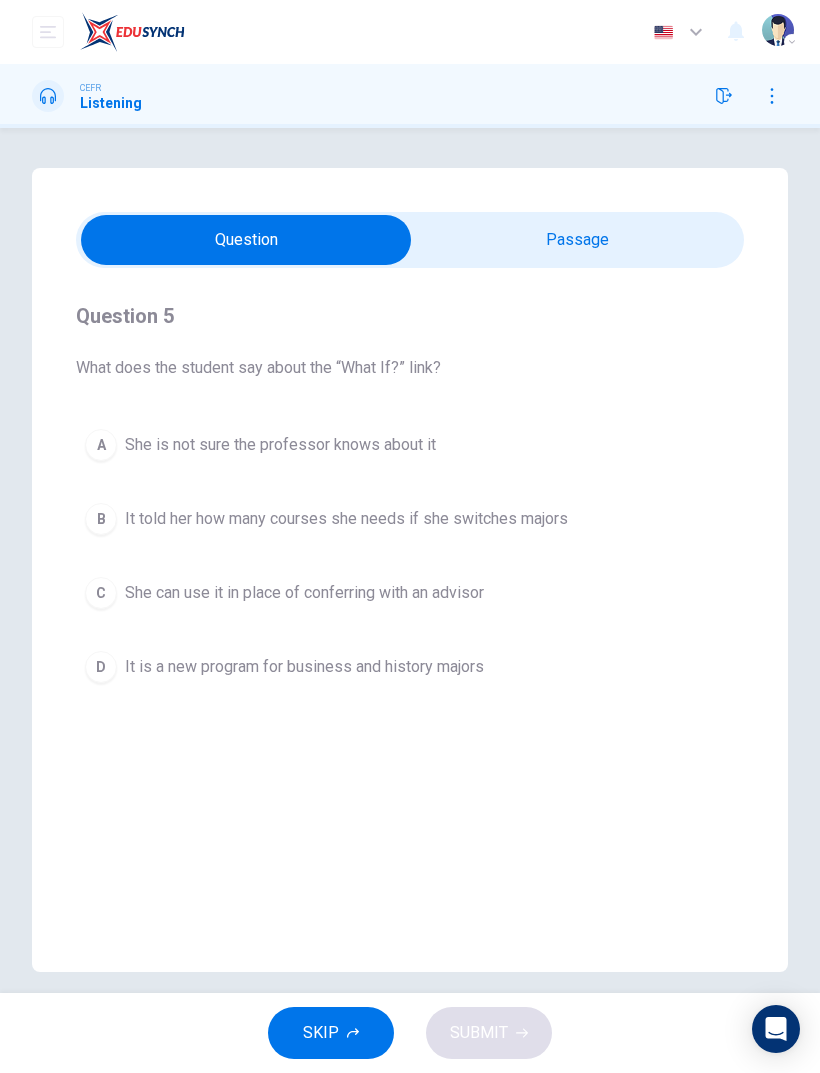 click at bounding box center [246, 240] 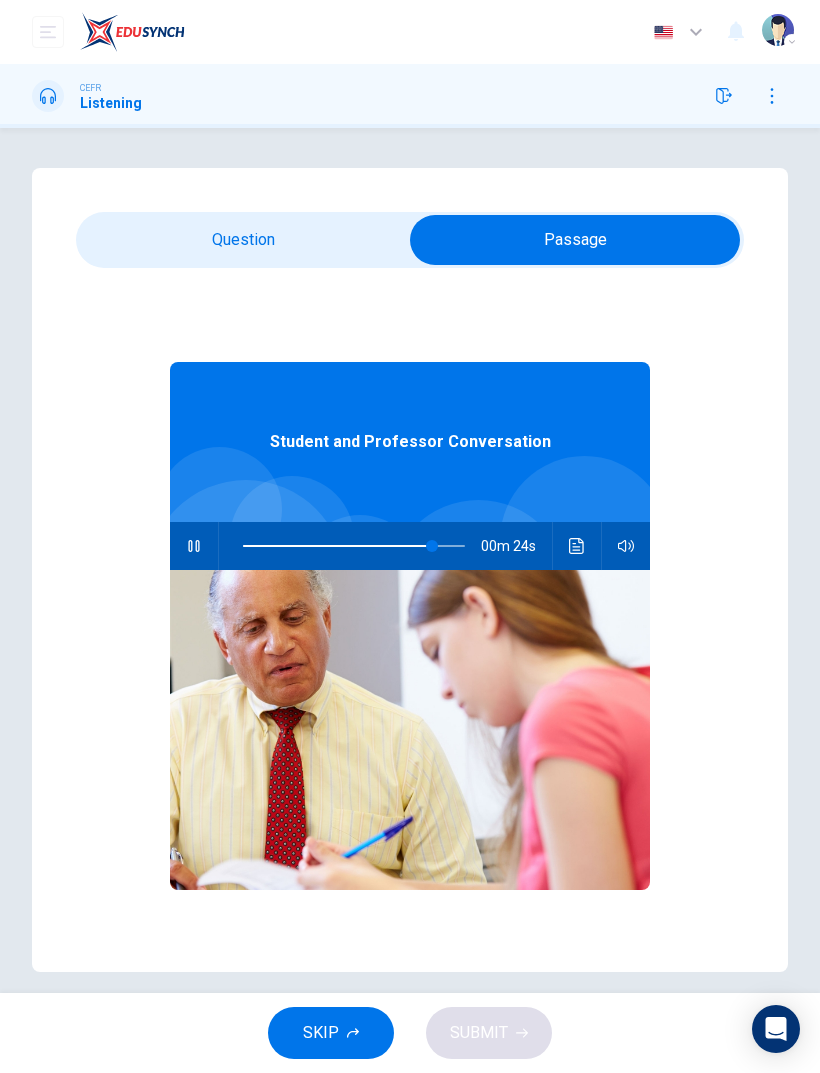 click at bounding box center [194, 546] 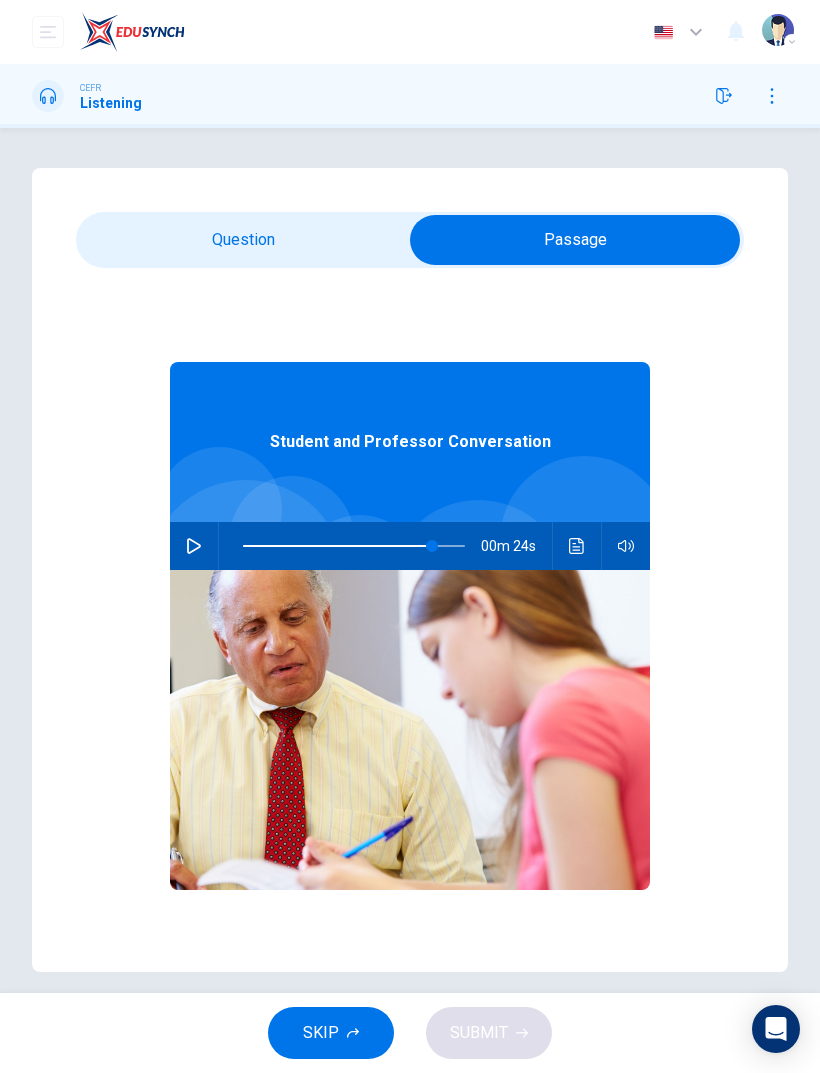click at bounding box center (575, 240) 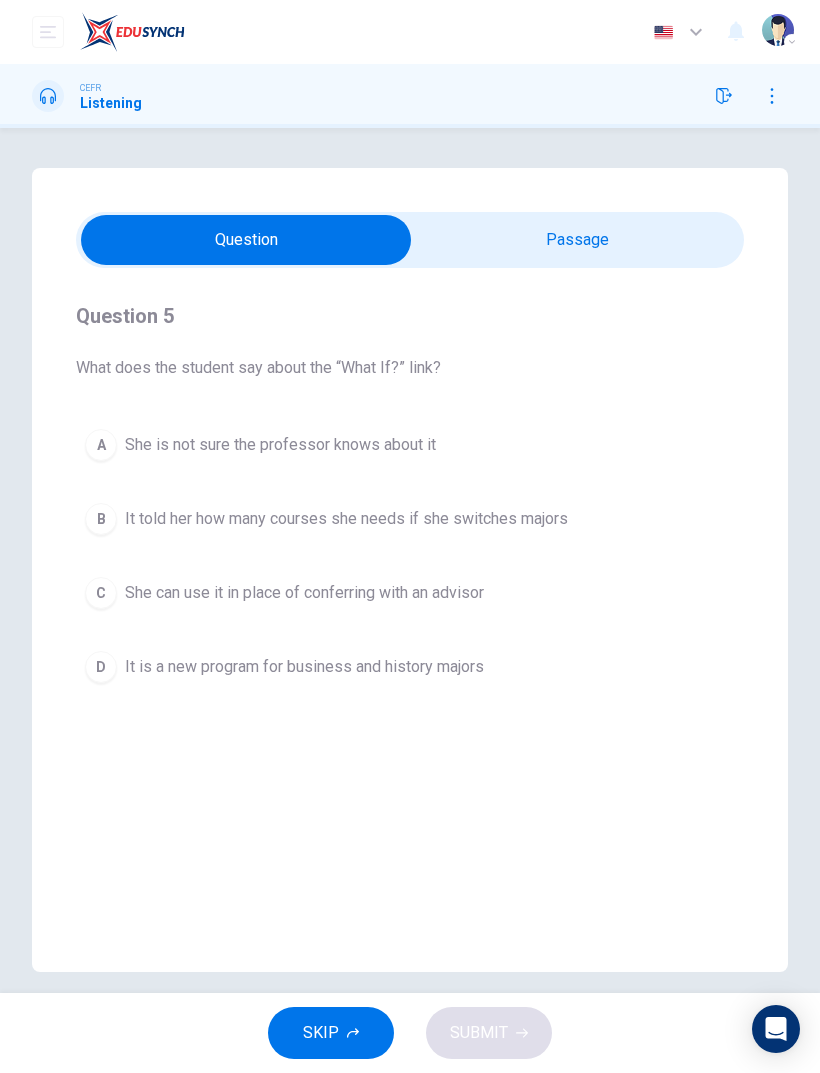 click on "B It told her how many courses she needs if she switches majors" at bounding box center [410, 519] 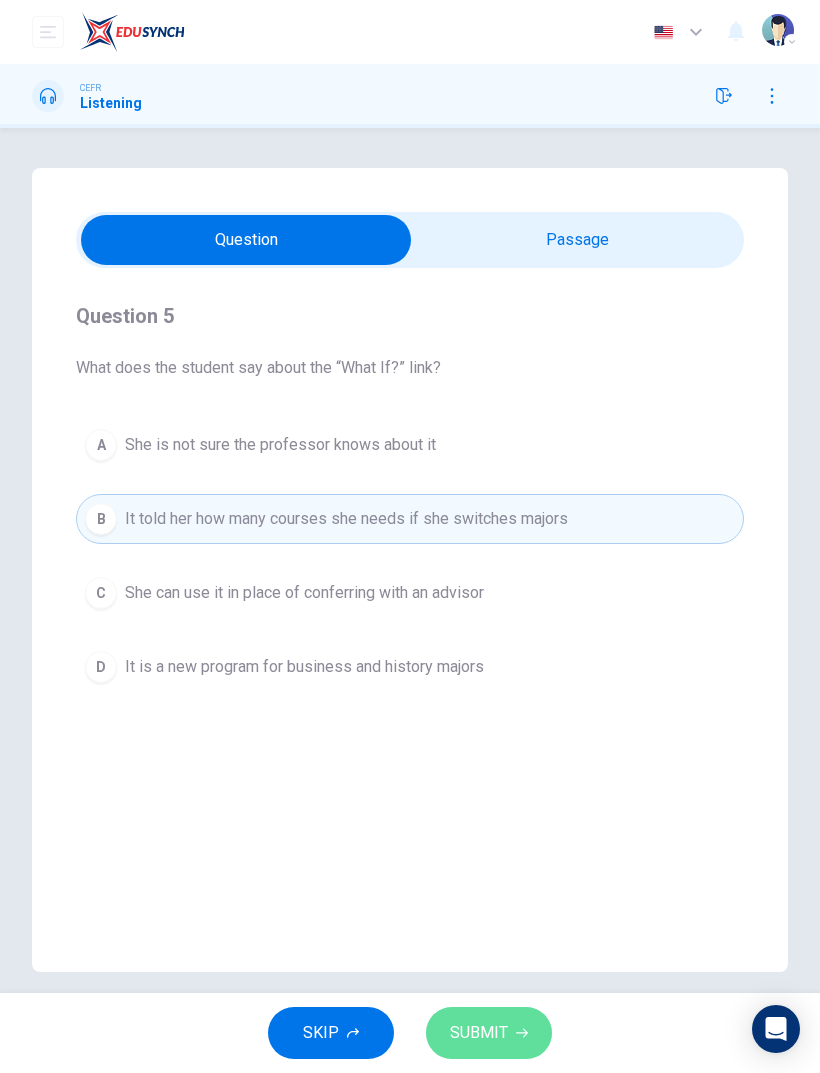 click on "SUBMIT" at bounding box center (489, 1033) 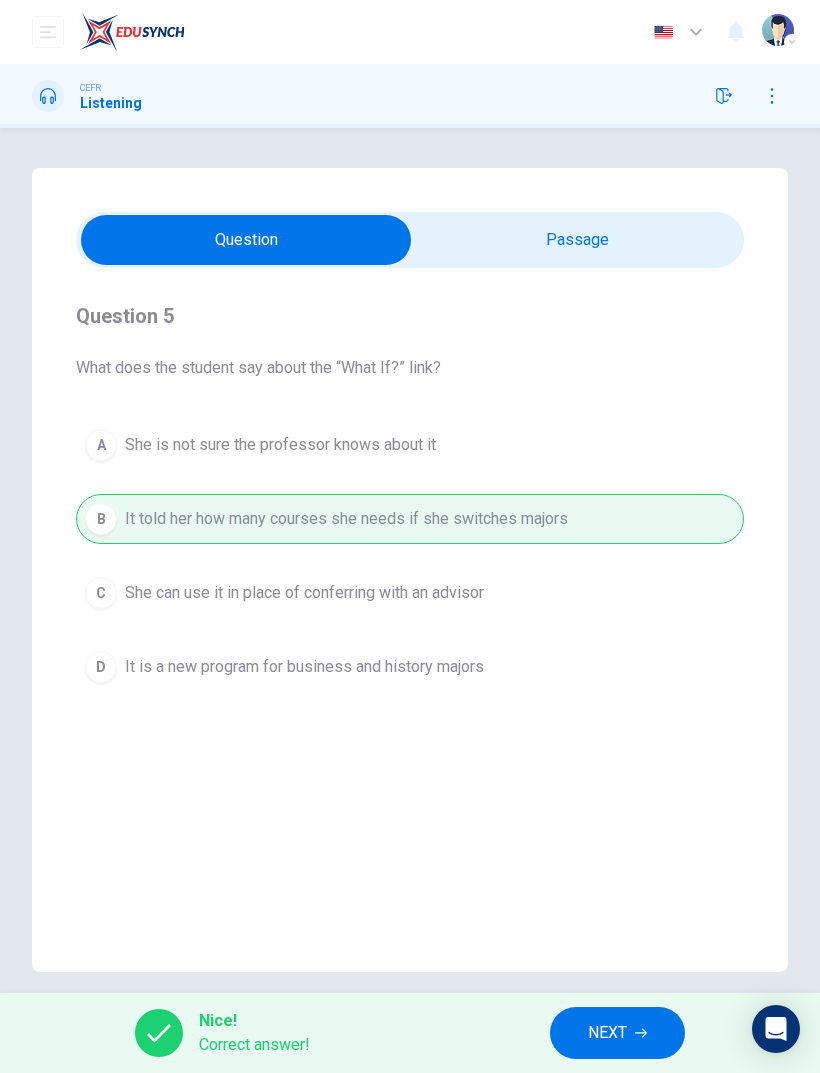 click at bounding box center (246, 240) 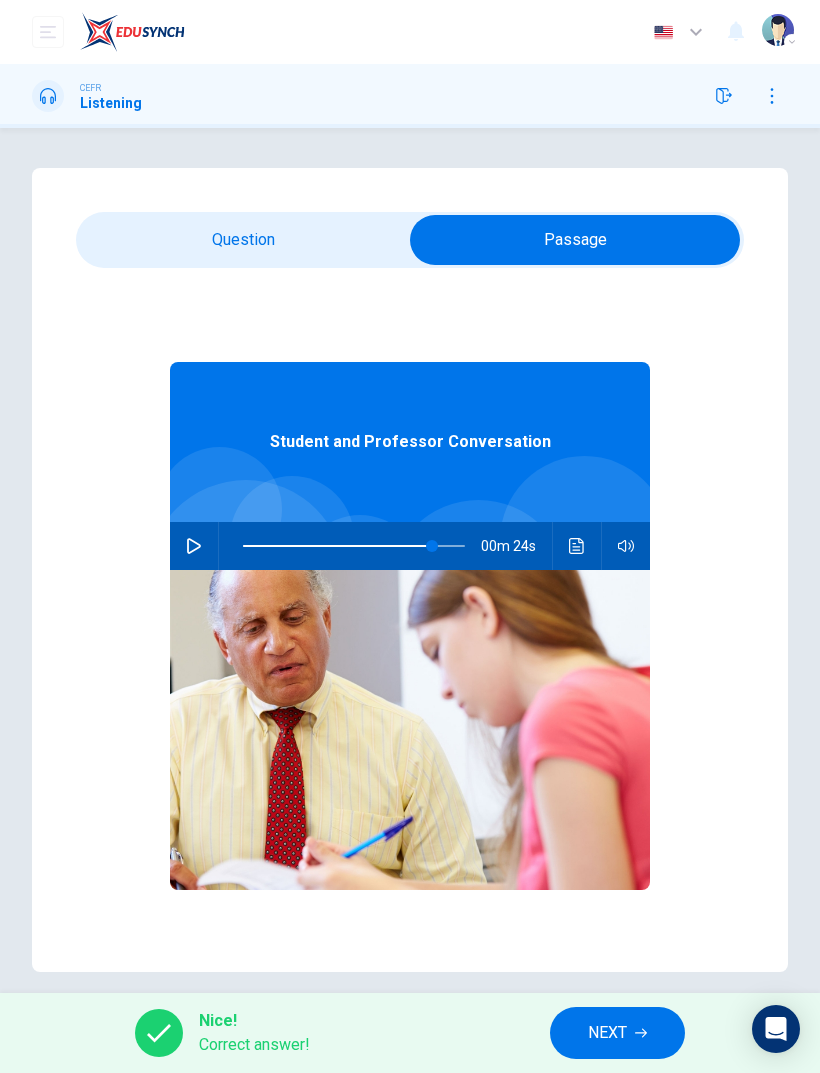 click 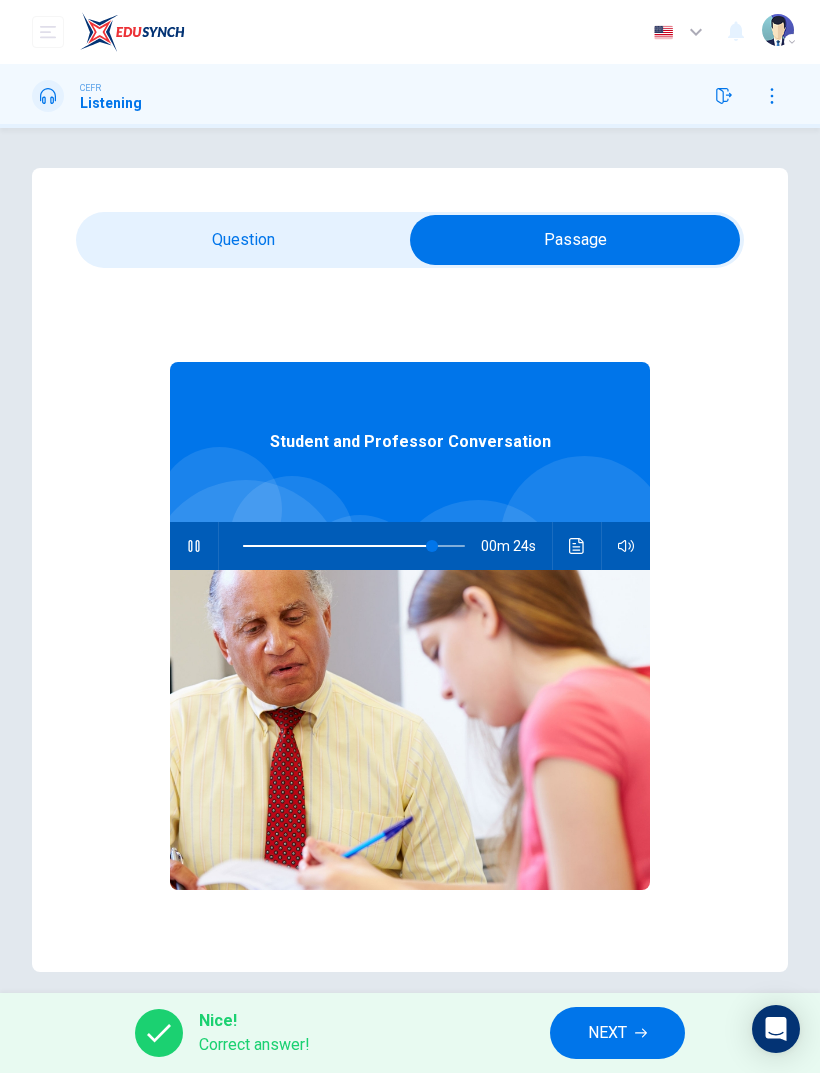 click at bounding box center (575, 240) 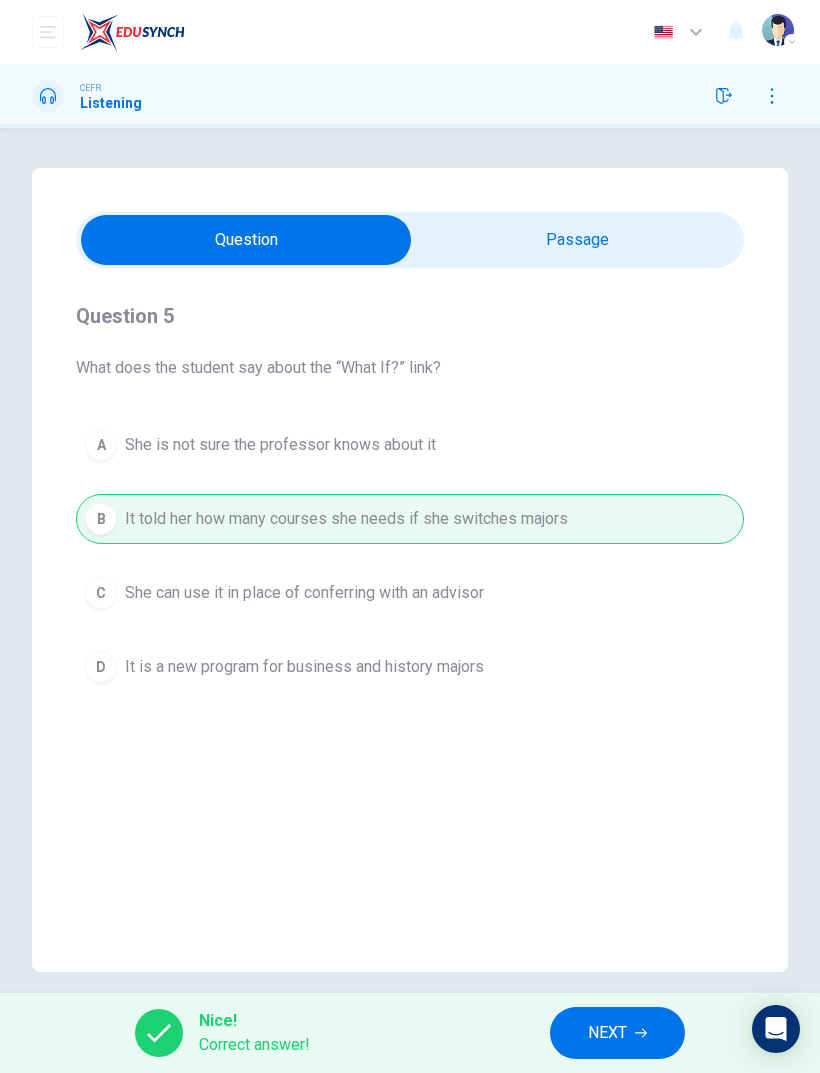 click on "NEXT" at bounding box center (617, 1033) 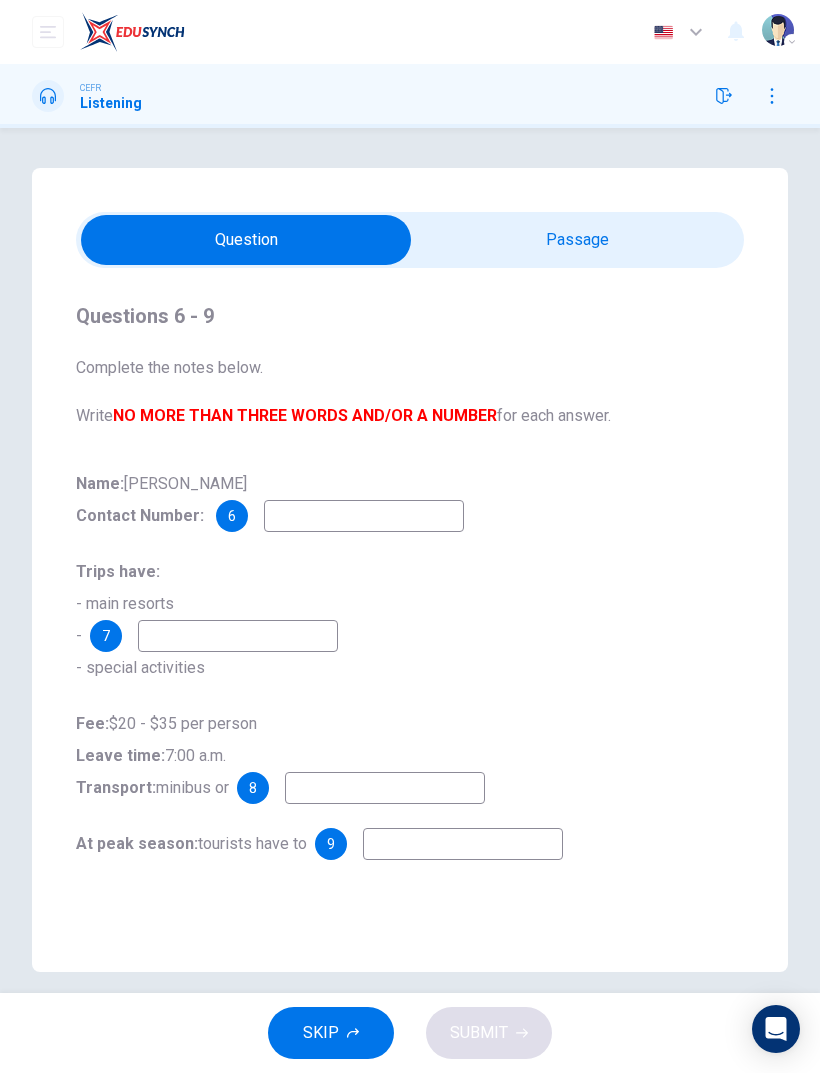 click at bounding box center (246, 240) 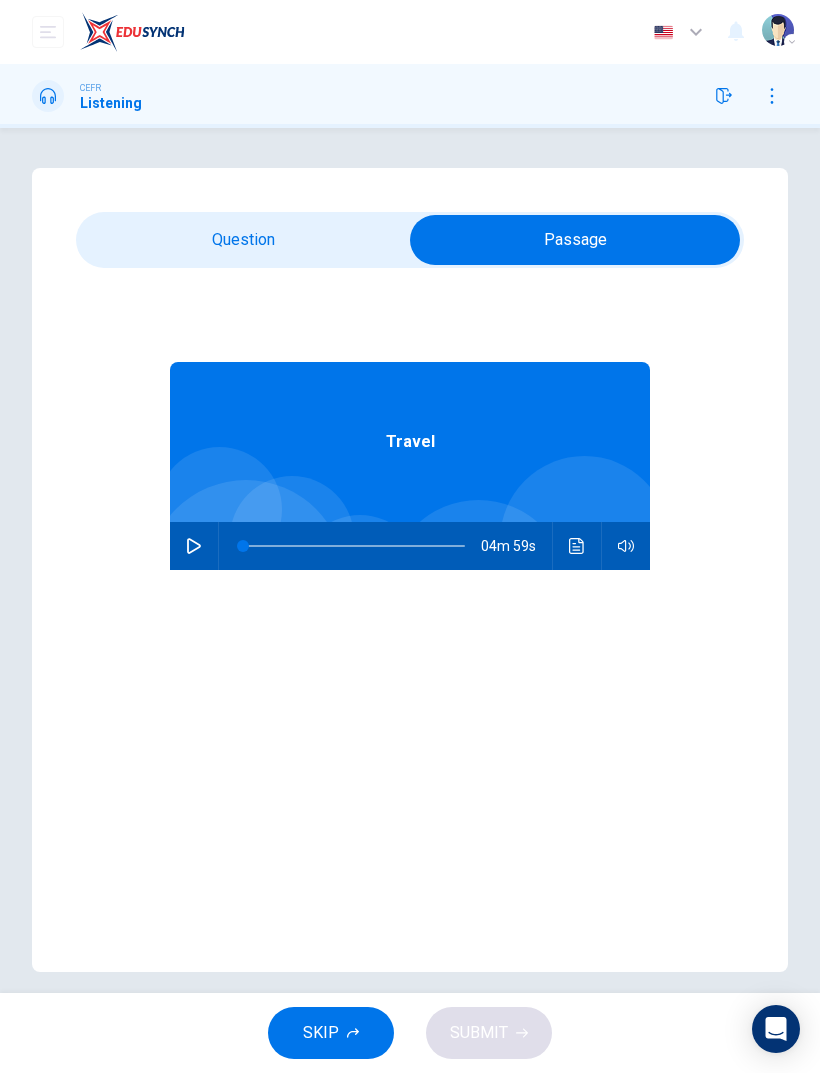 click at bounding box center (575, 240) 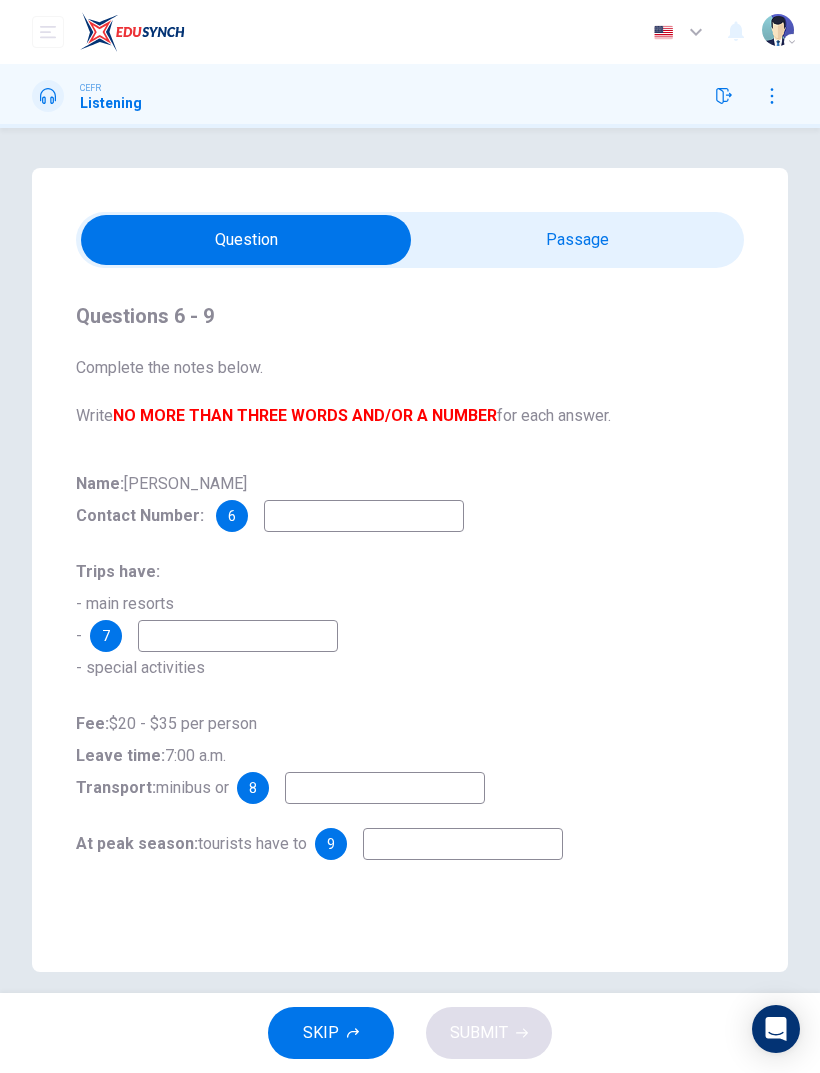 click at bounding box center (772, 96) 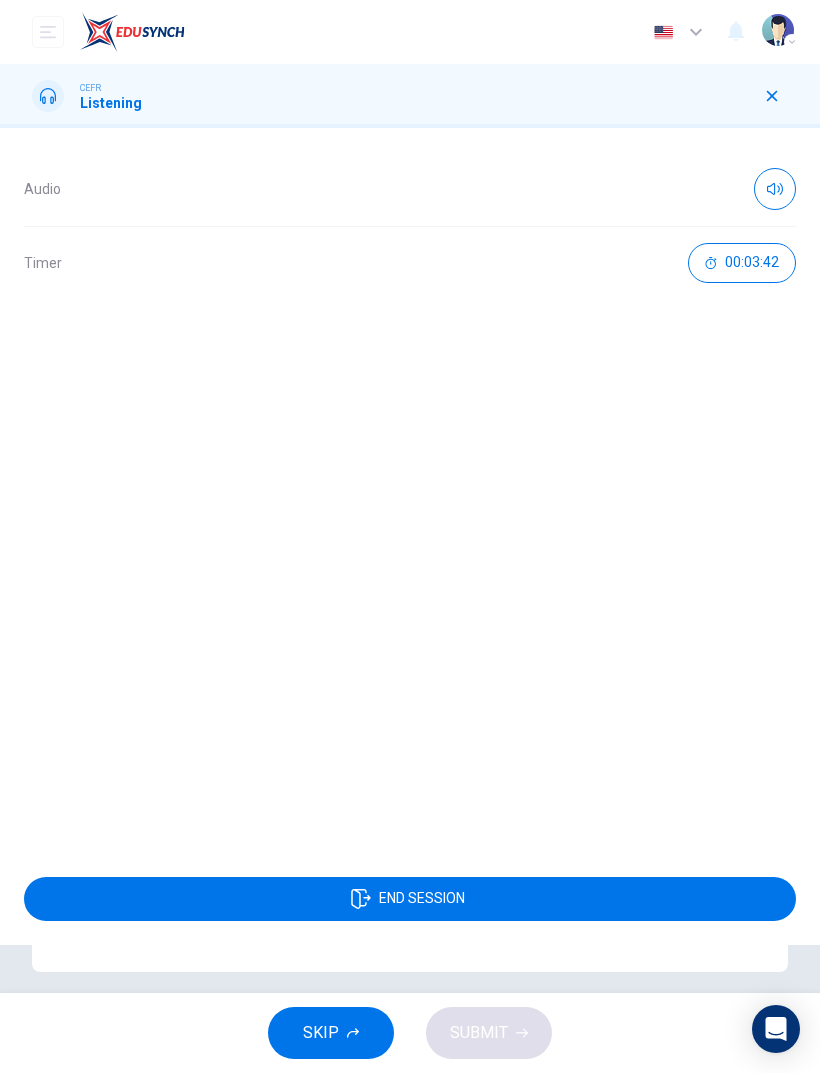 click 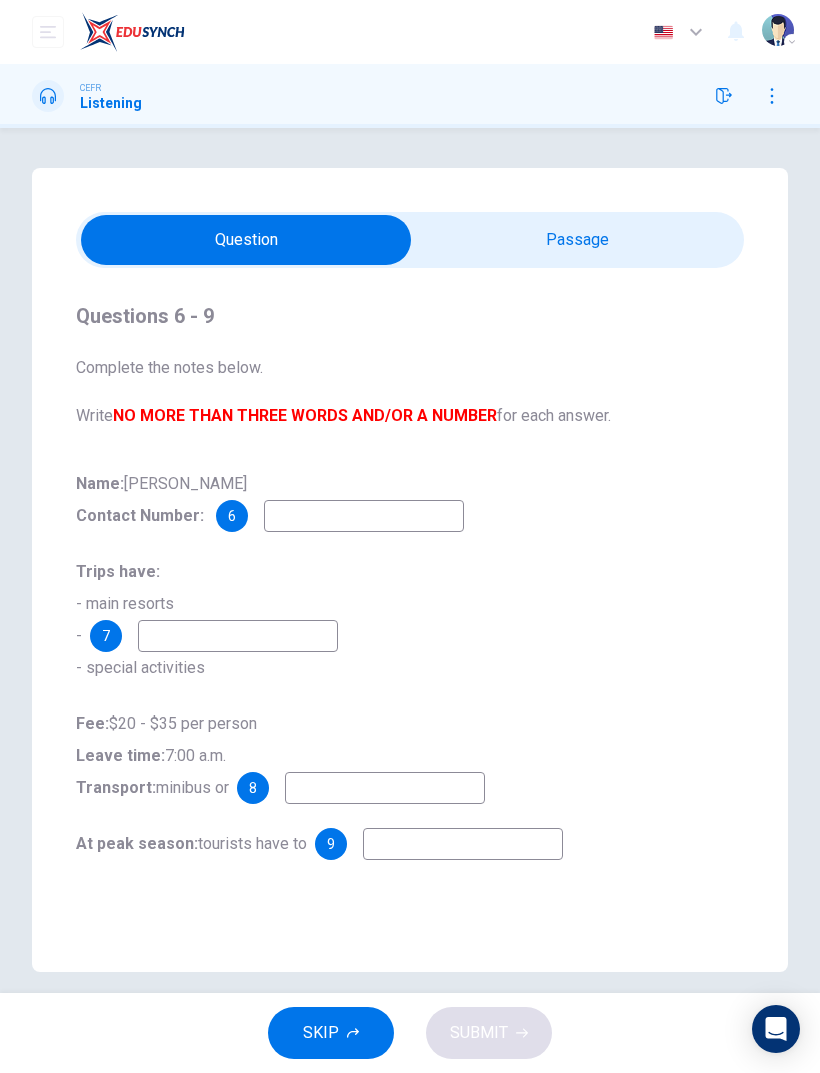 click at bounding box center [246, 240] 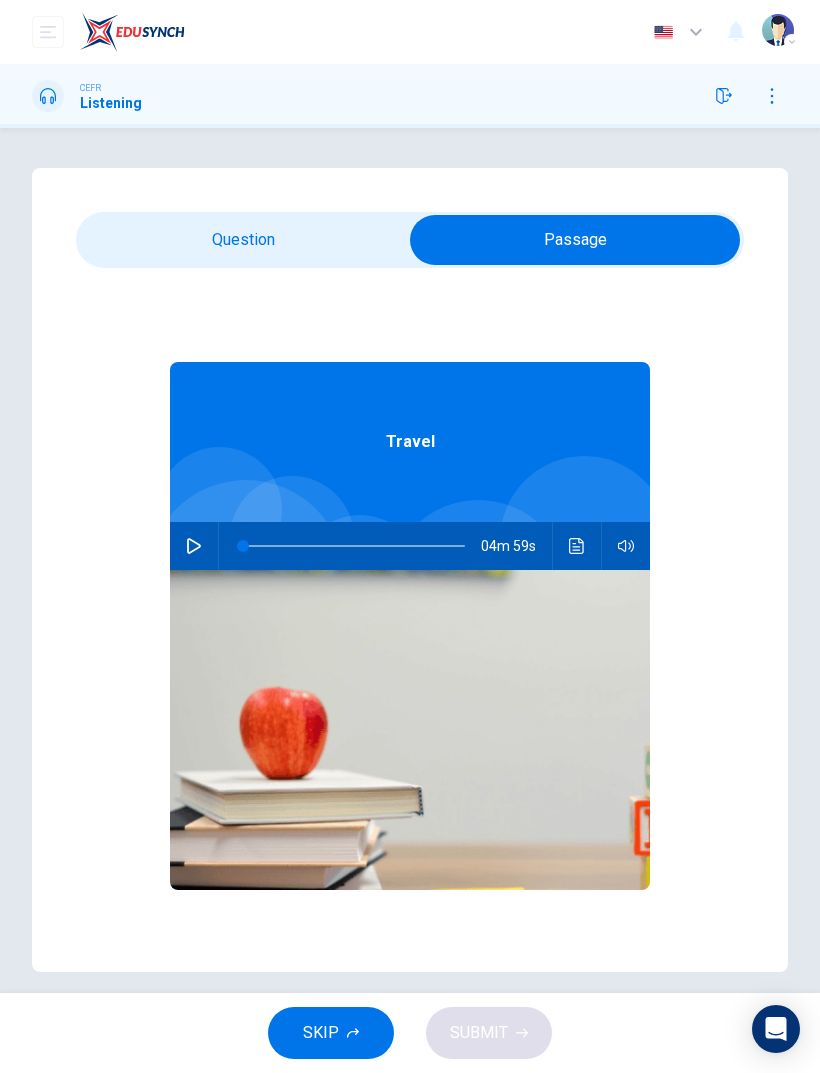 click 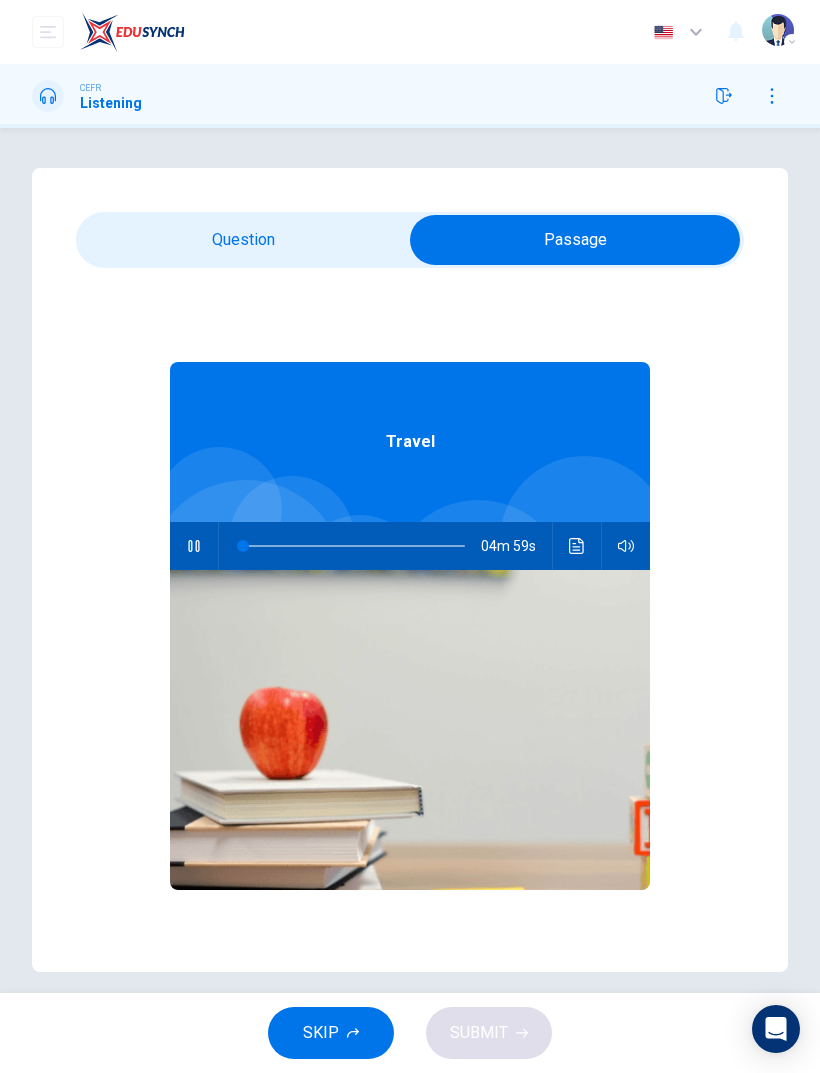 click at bounding box center [575, 240] 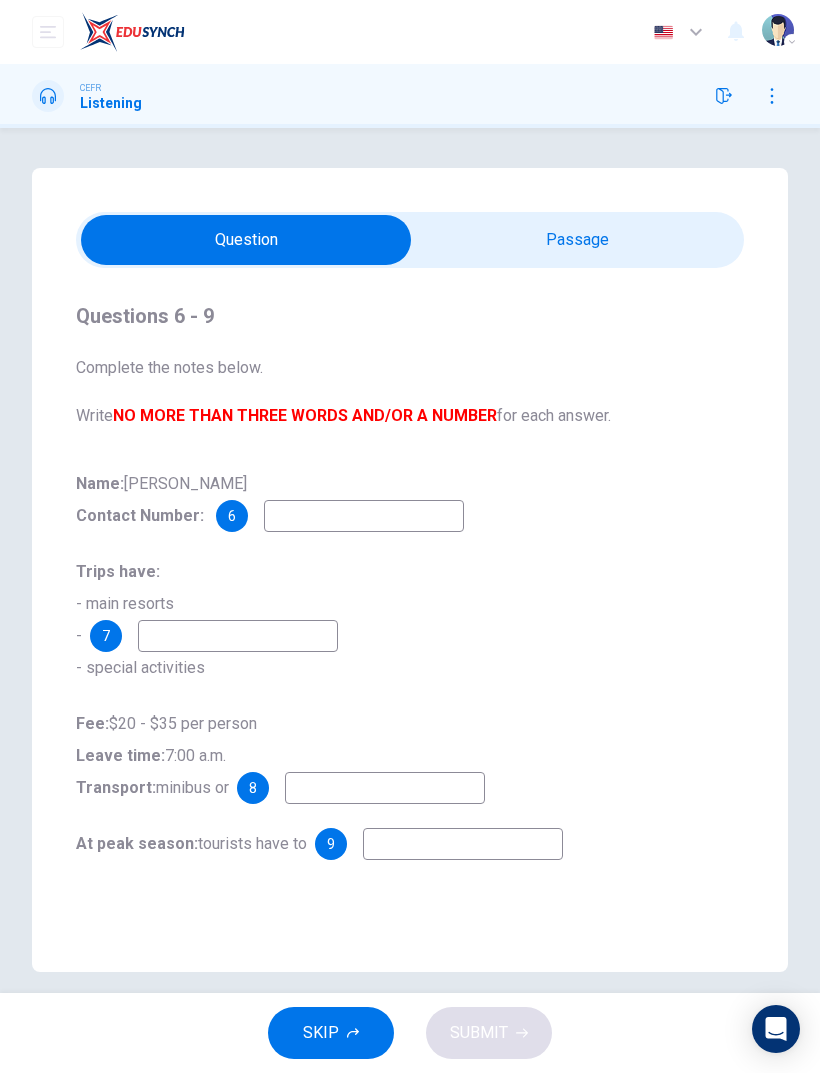 type on "8" 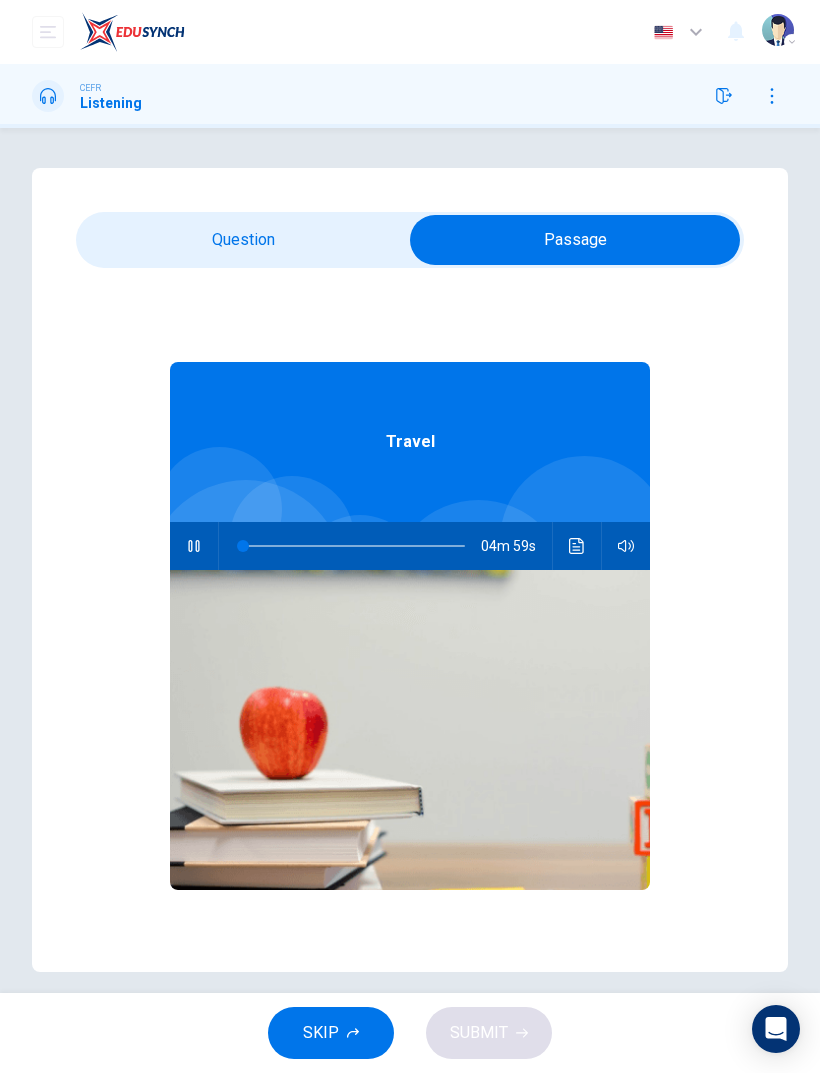 type on "0" 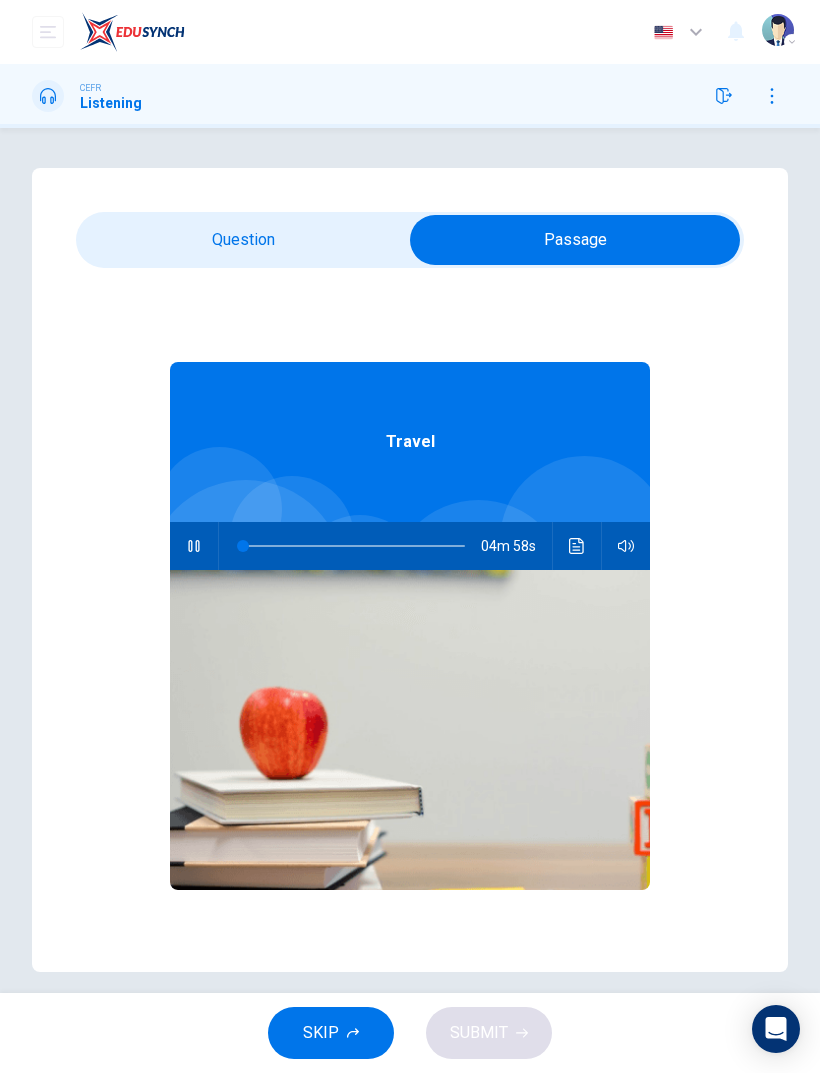 click at bounding box center (575, 240) 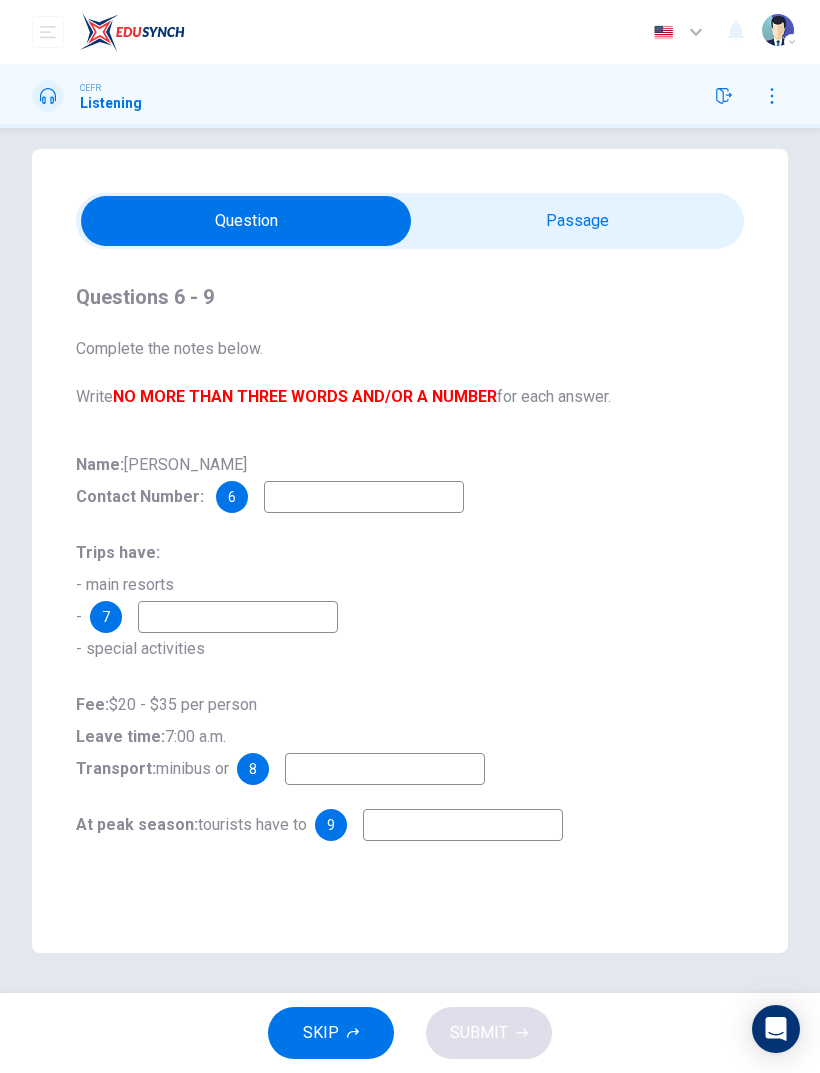 scroll, scrollTop: 19, scrollLeft: 0, axis: vertical 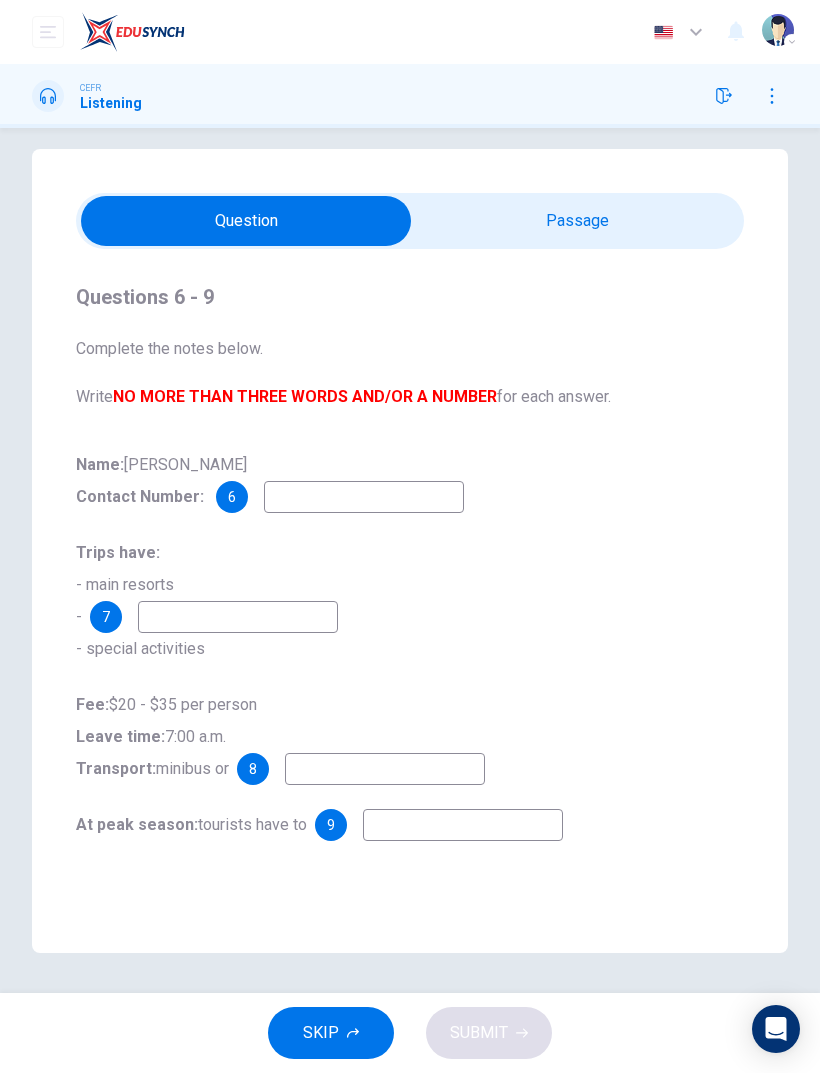 type on "13" 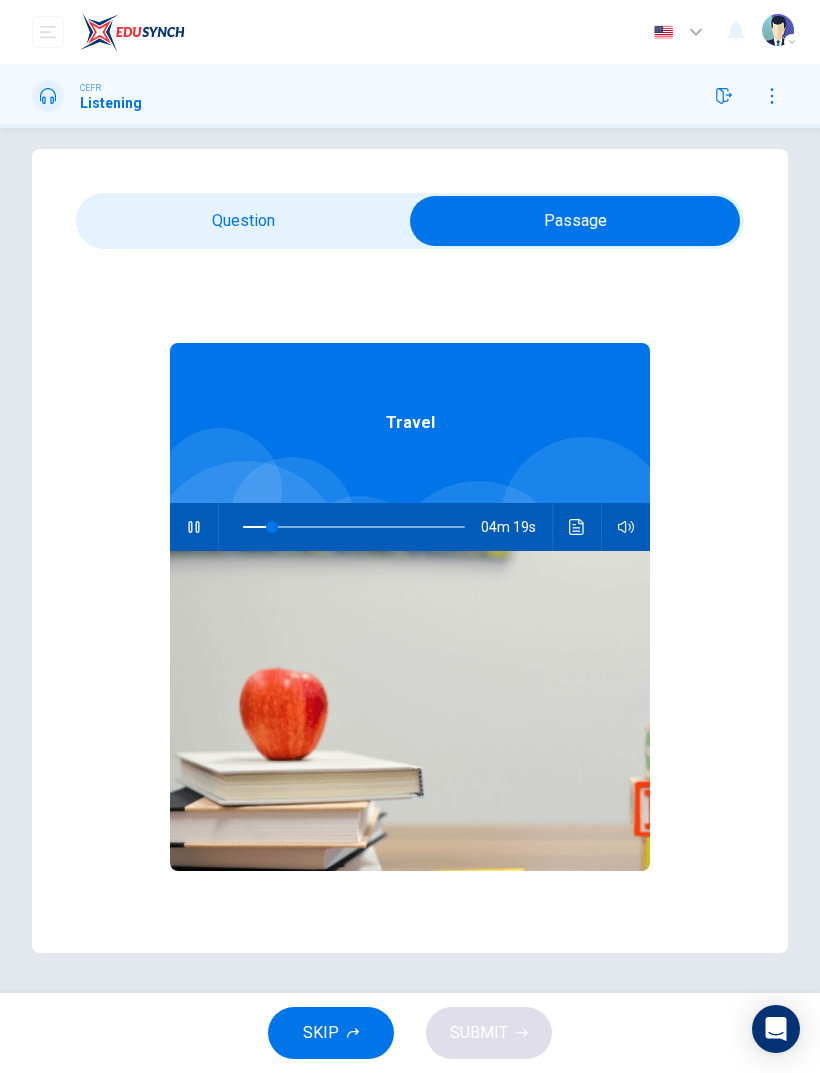 click at bounding box center (194, 527) 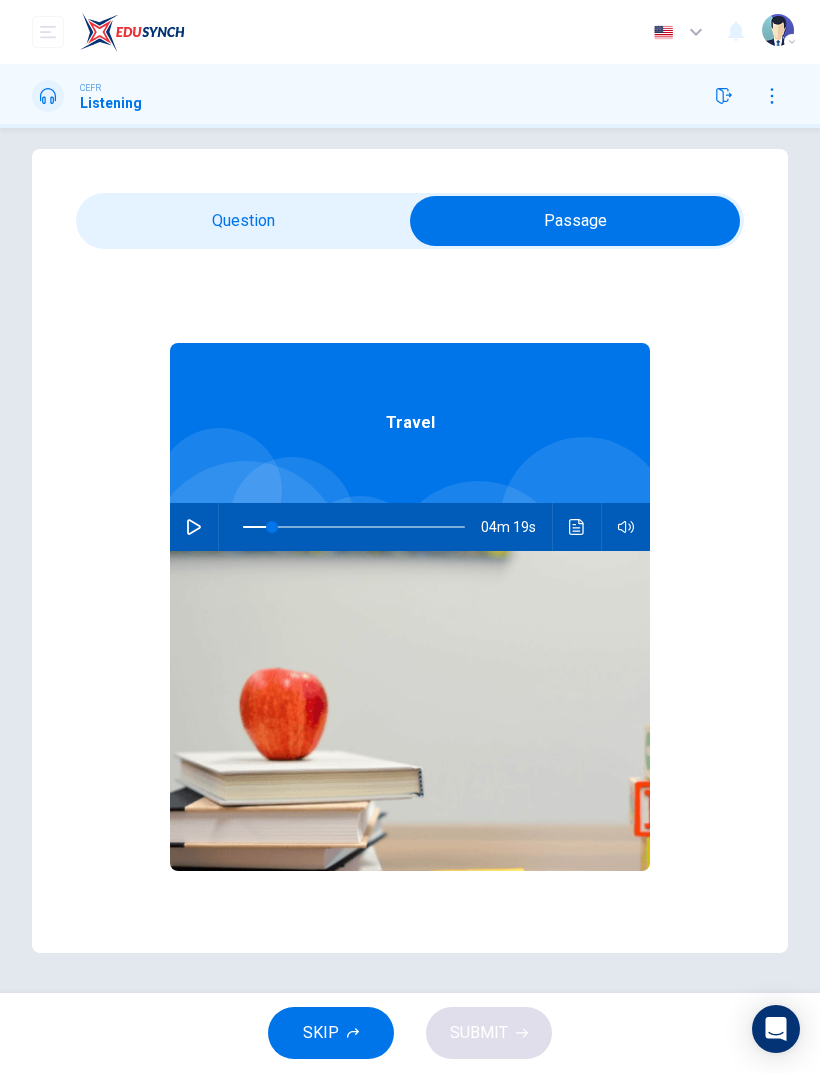 click 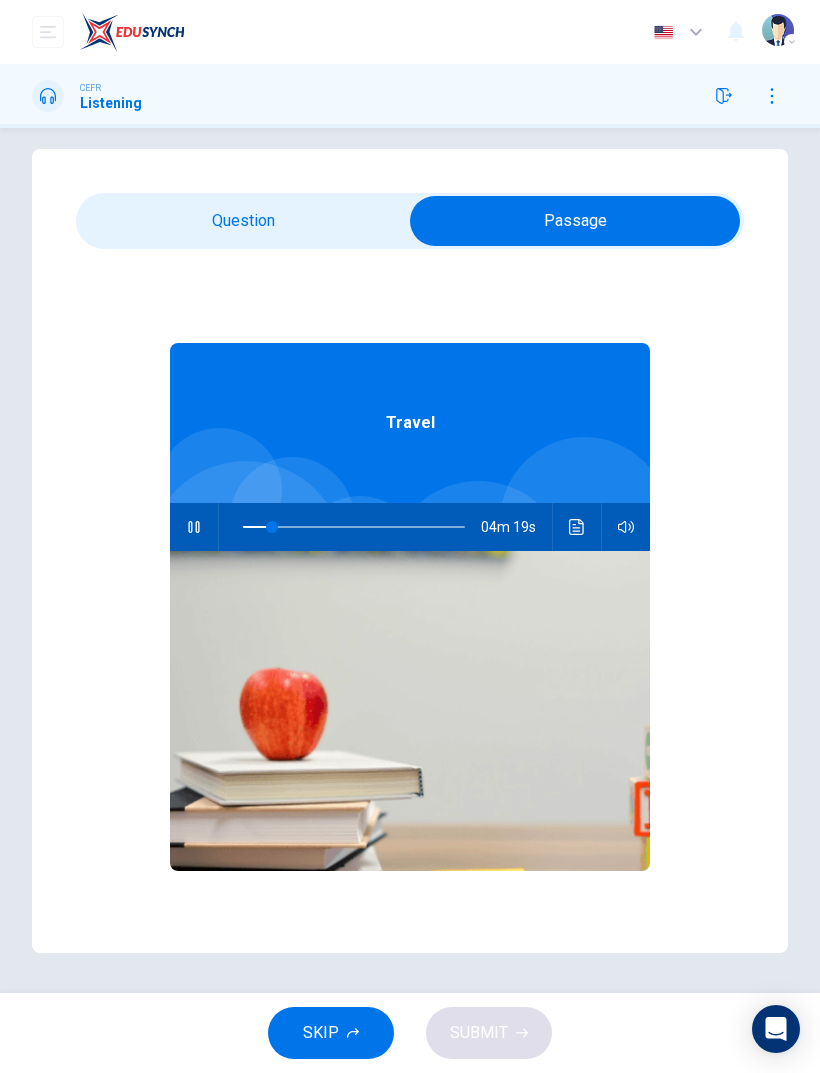 click at bounding box center [575, 221] 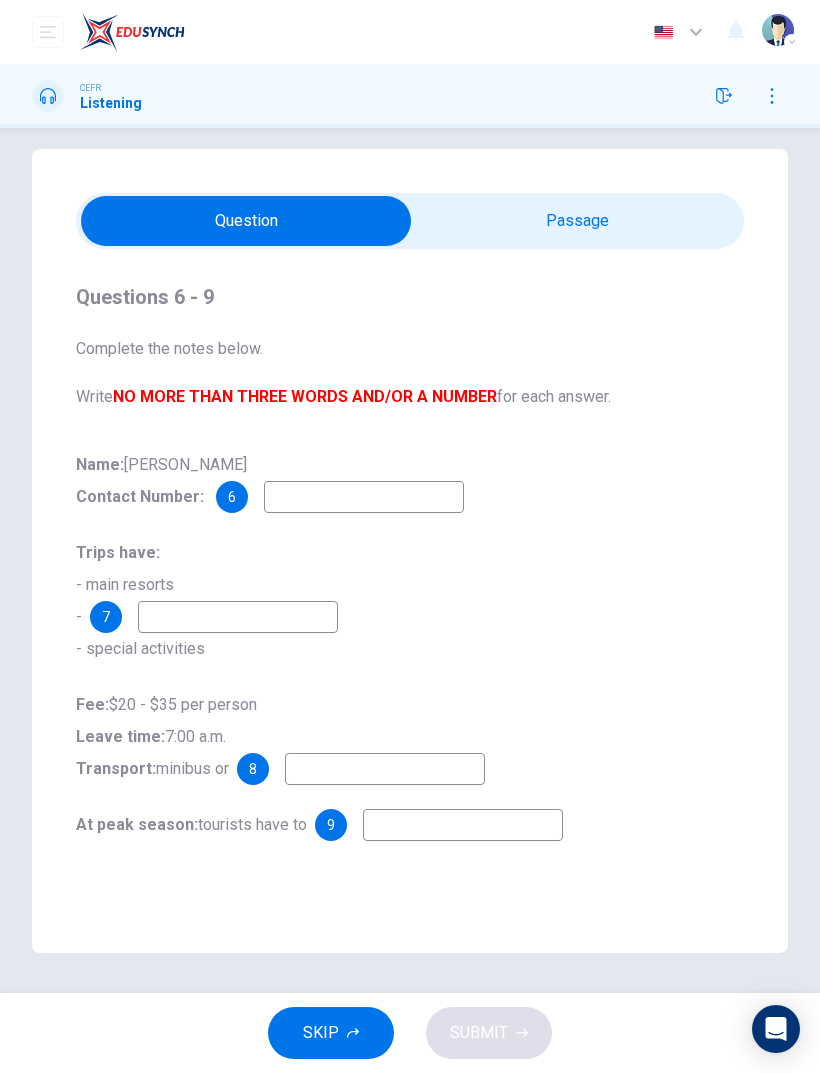 click at bounding box center [364, 497] 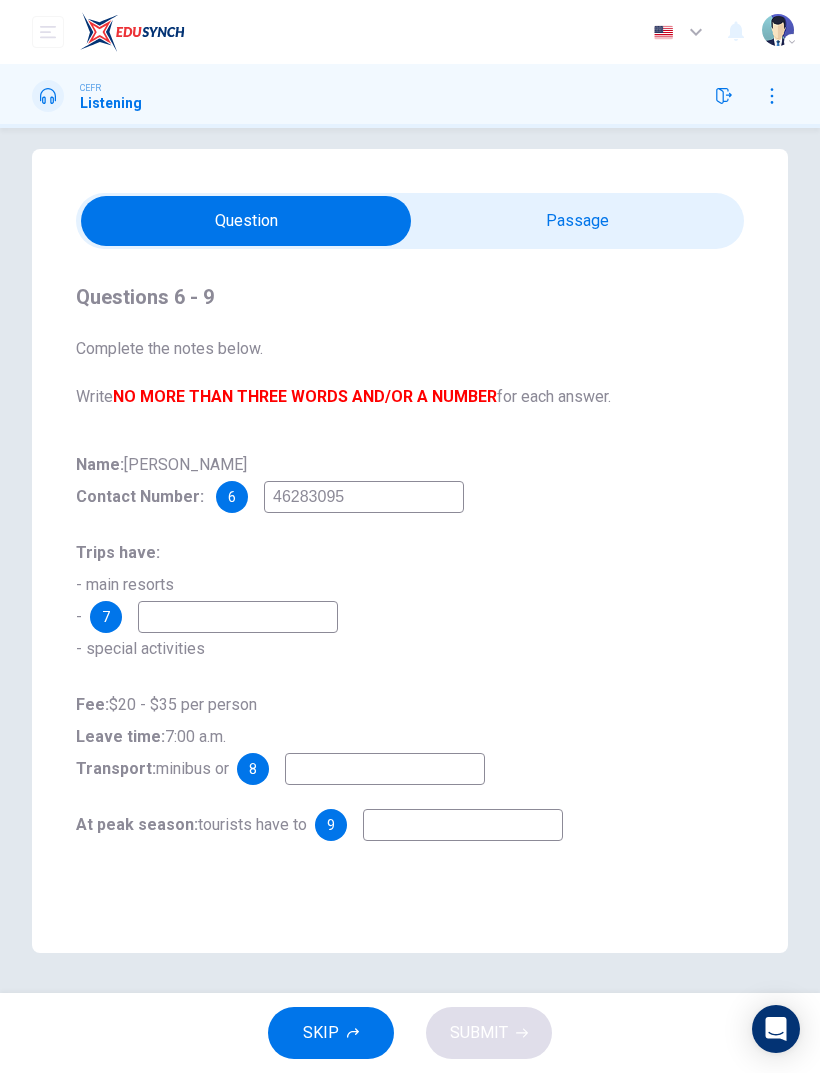 type on "46283095" 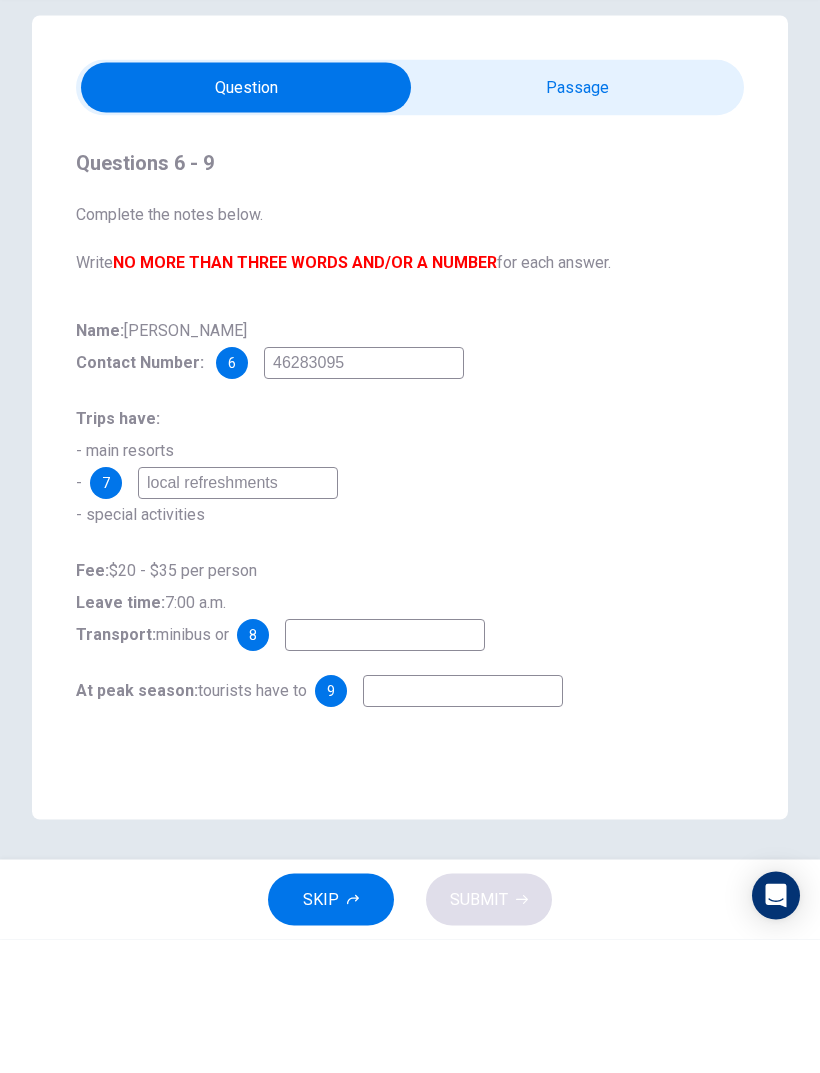 type on "local refreshments" 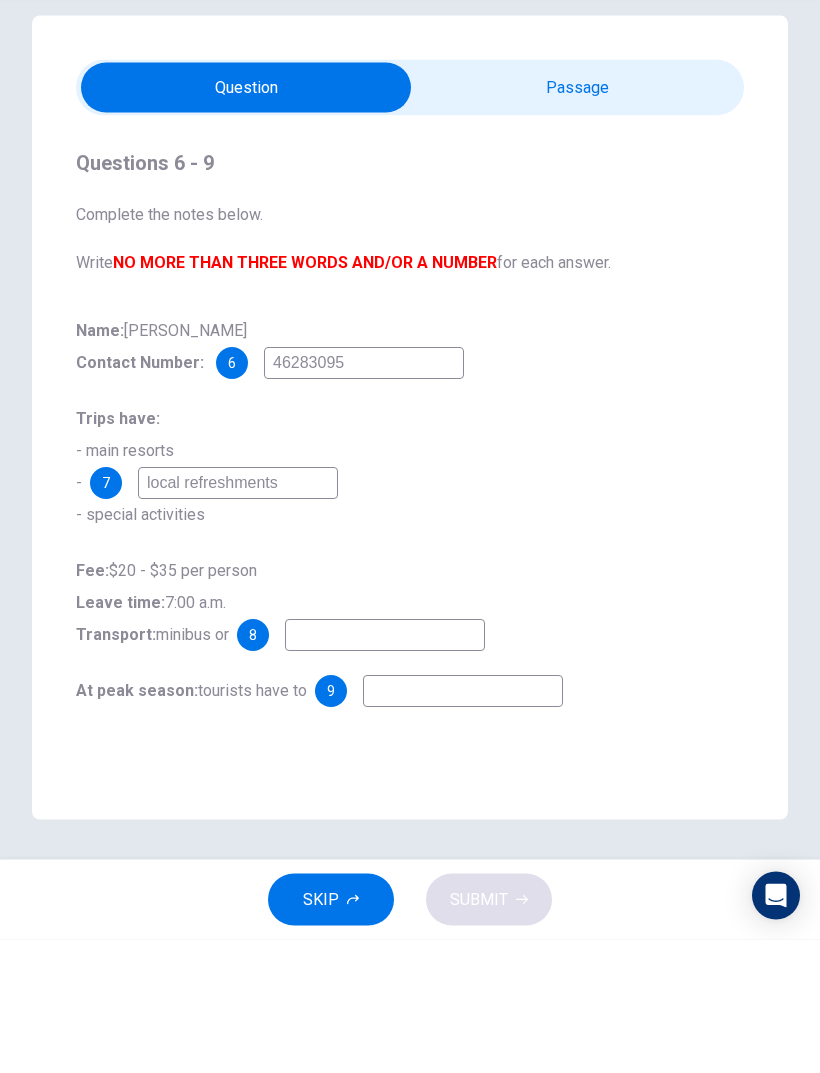 click at bounding box center [246, 221] 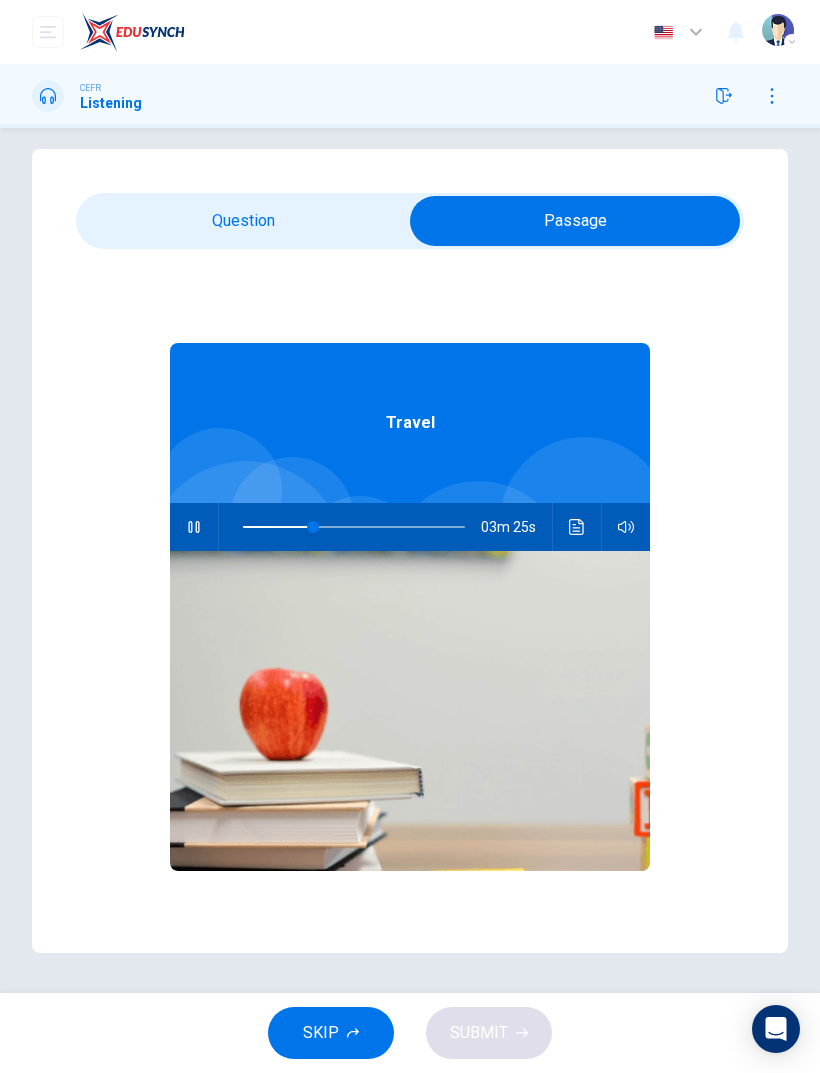 type on "32" 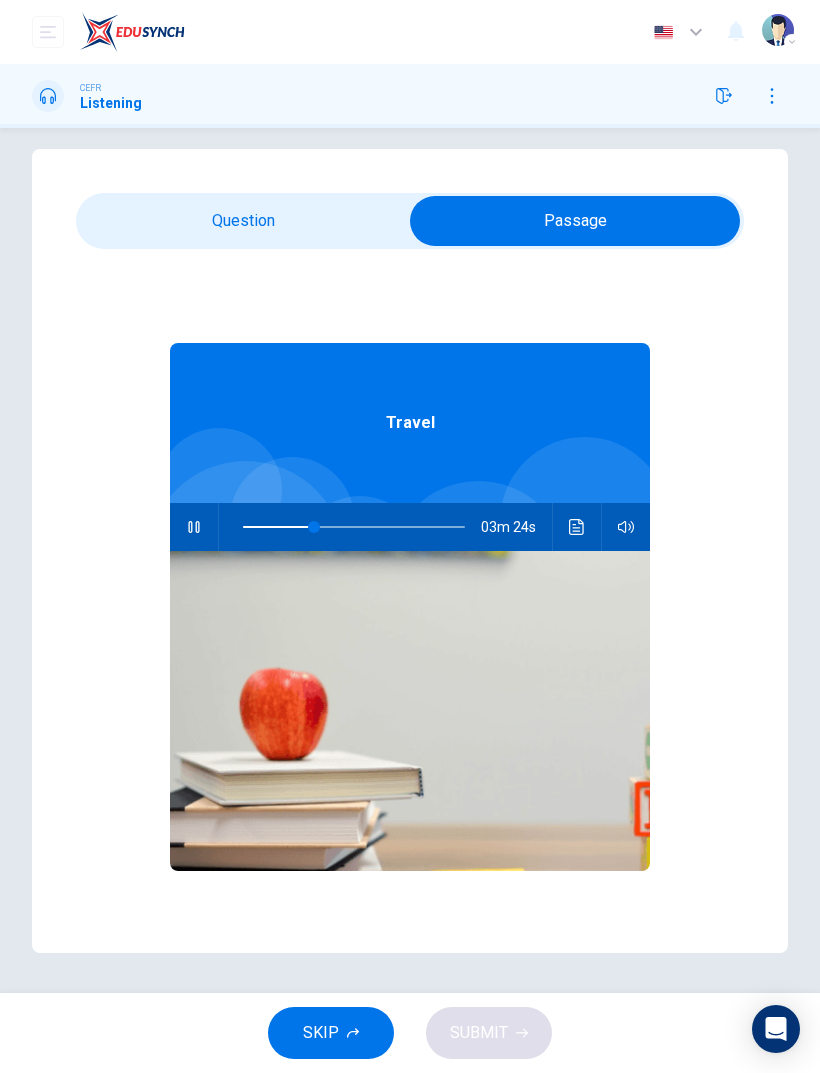 click at bounding box center [575, 221] 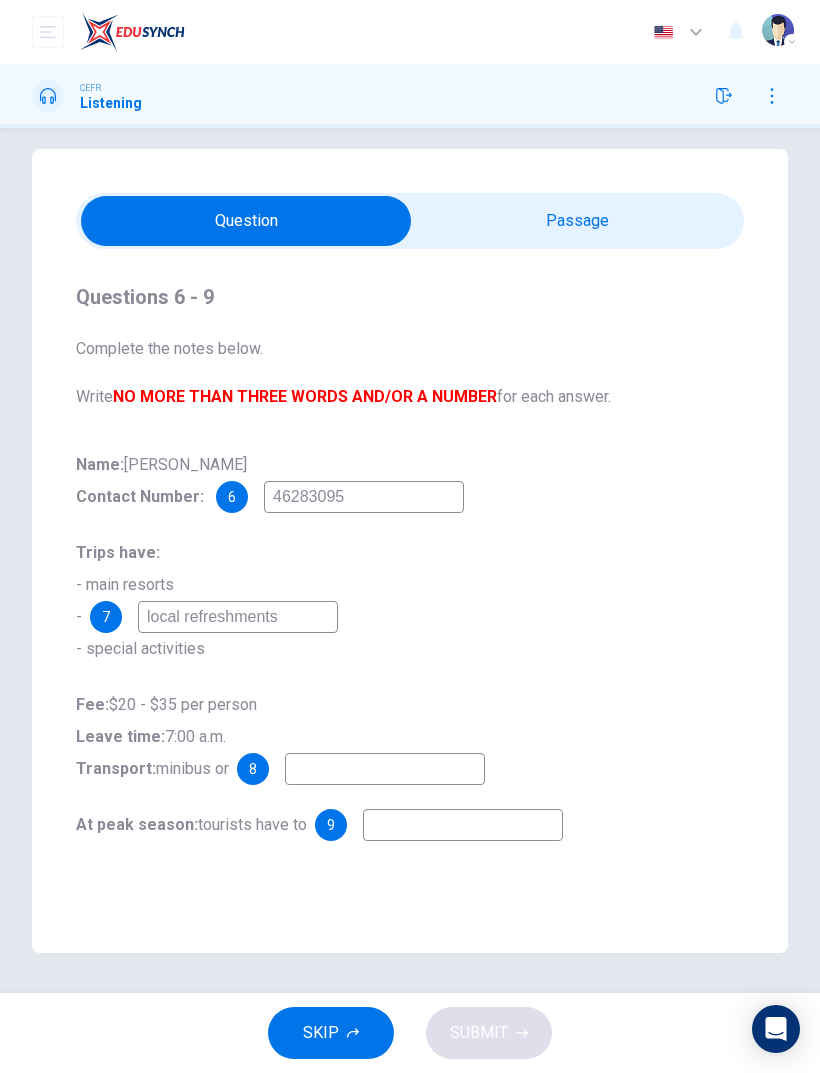 click at bounding box center (385, 769) 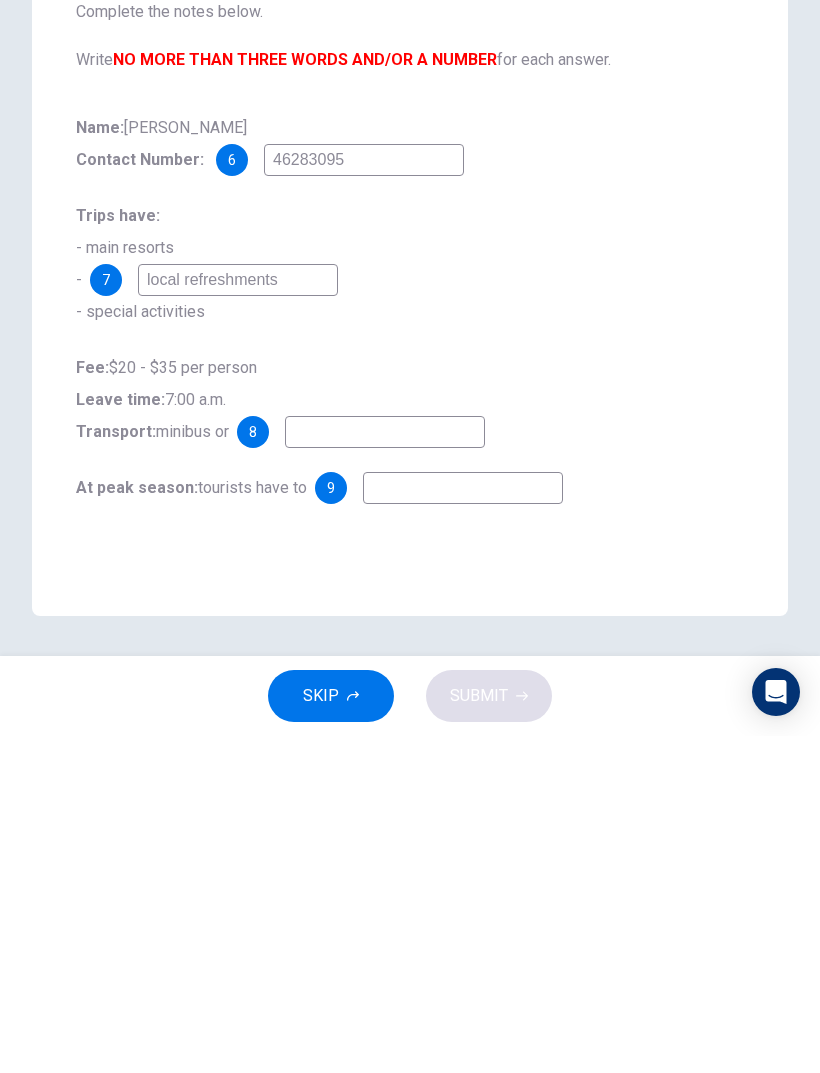 type on "C" 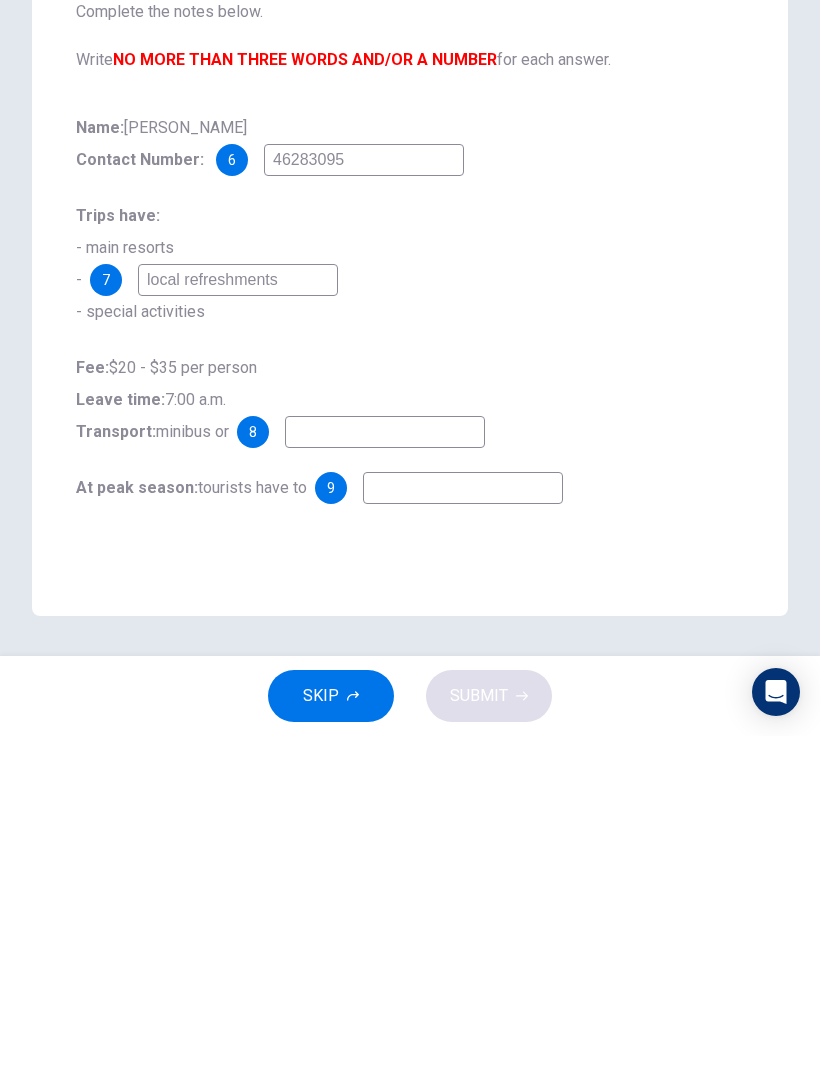 type on "O" 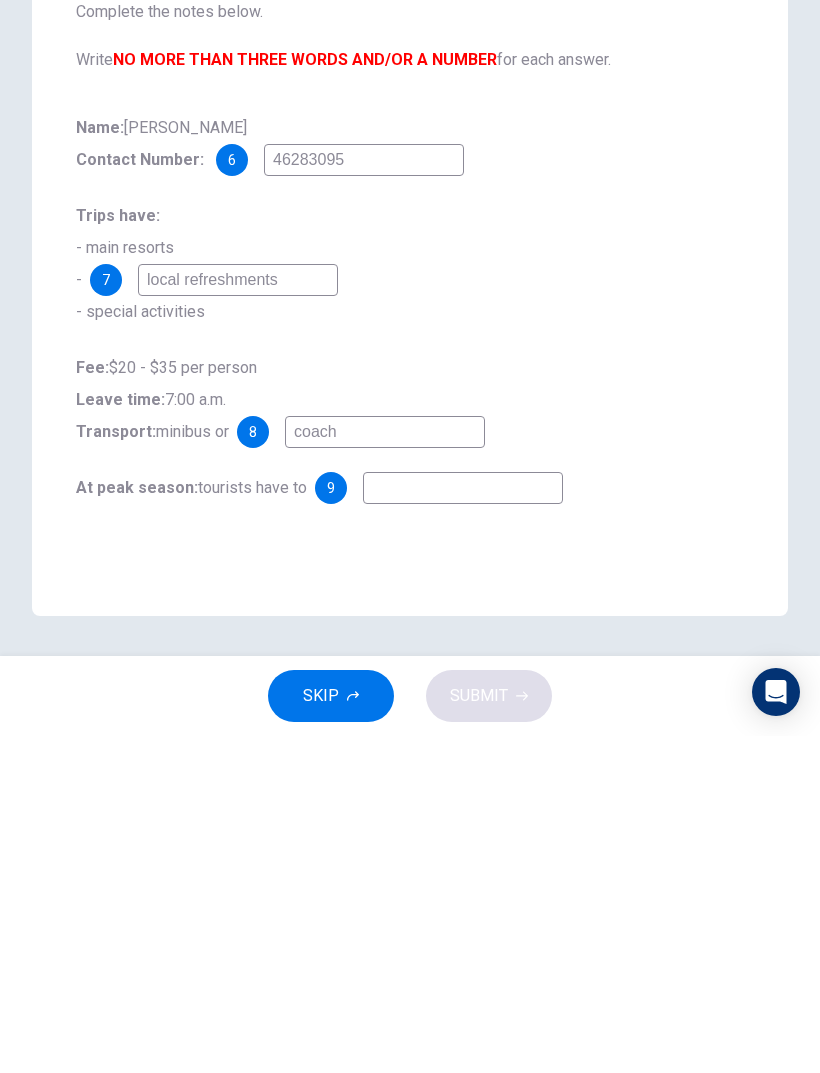 type on "coach" 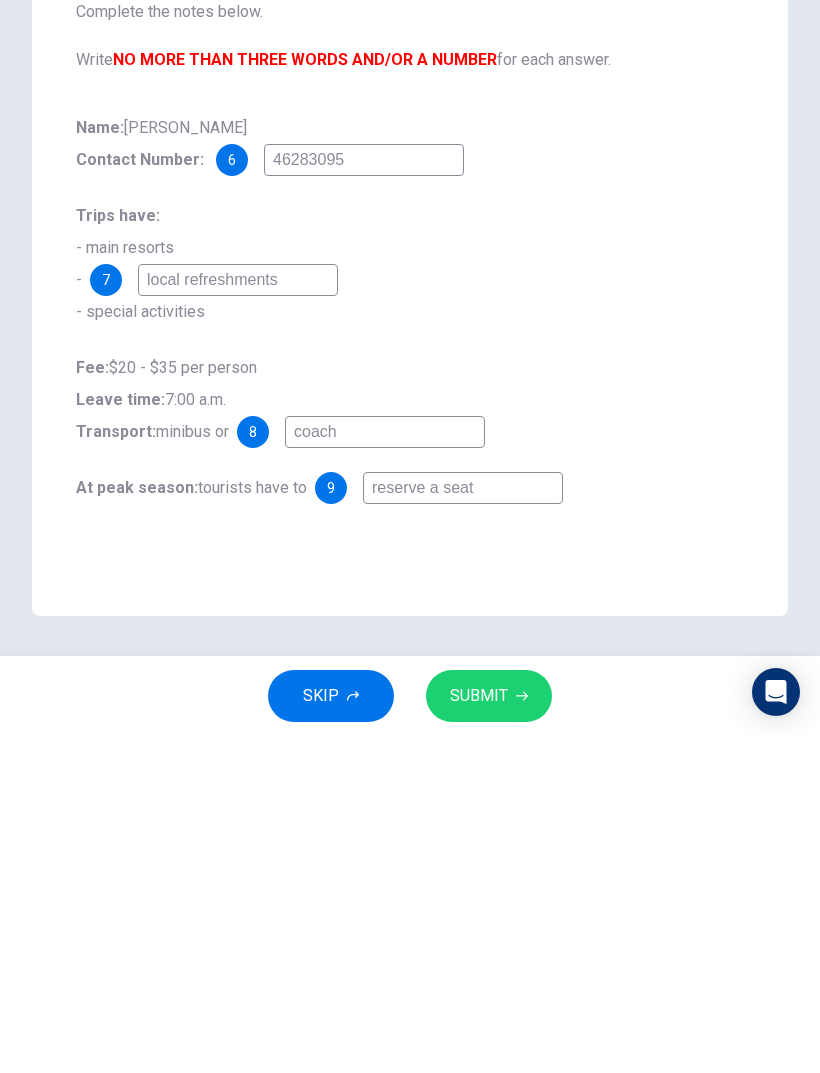 type on "reserve a seat" 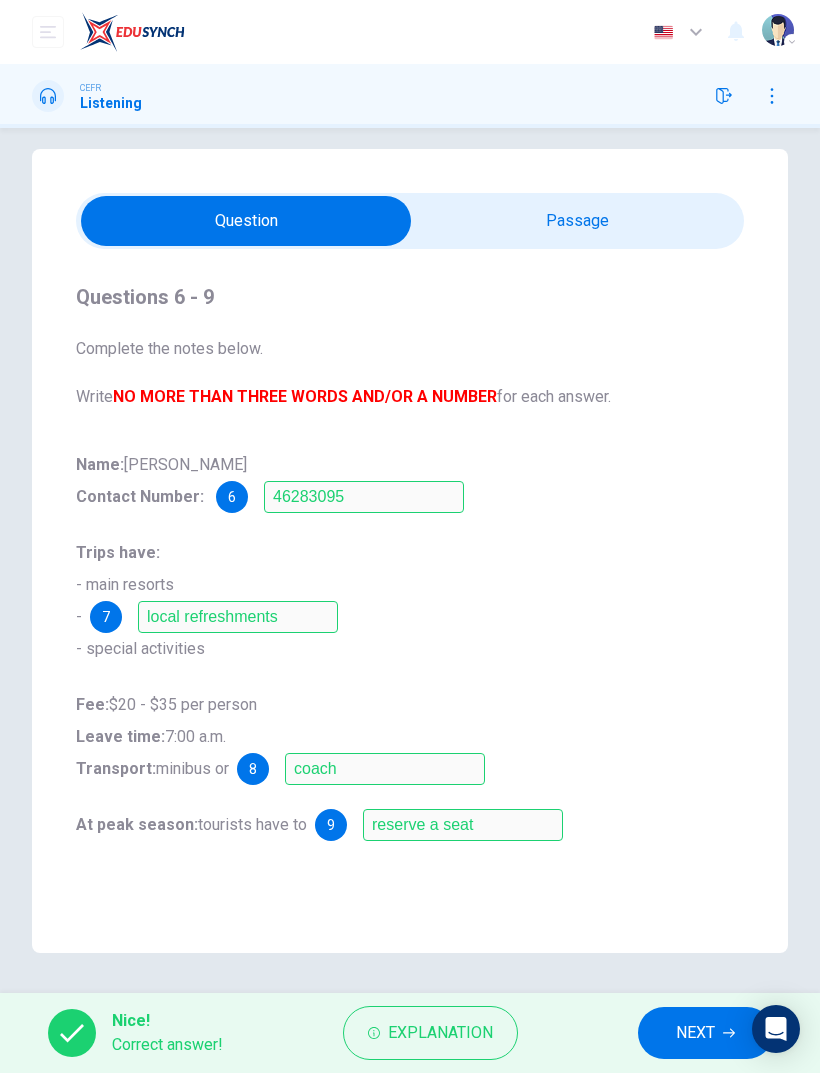 click on "NEXT" at bounding box center (695, 1033) 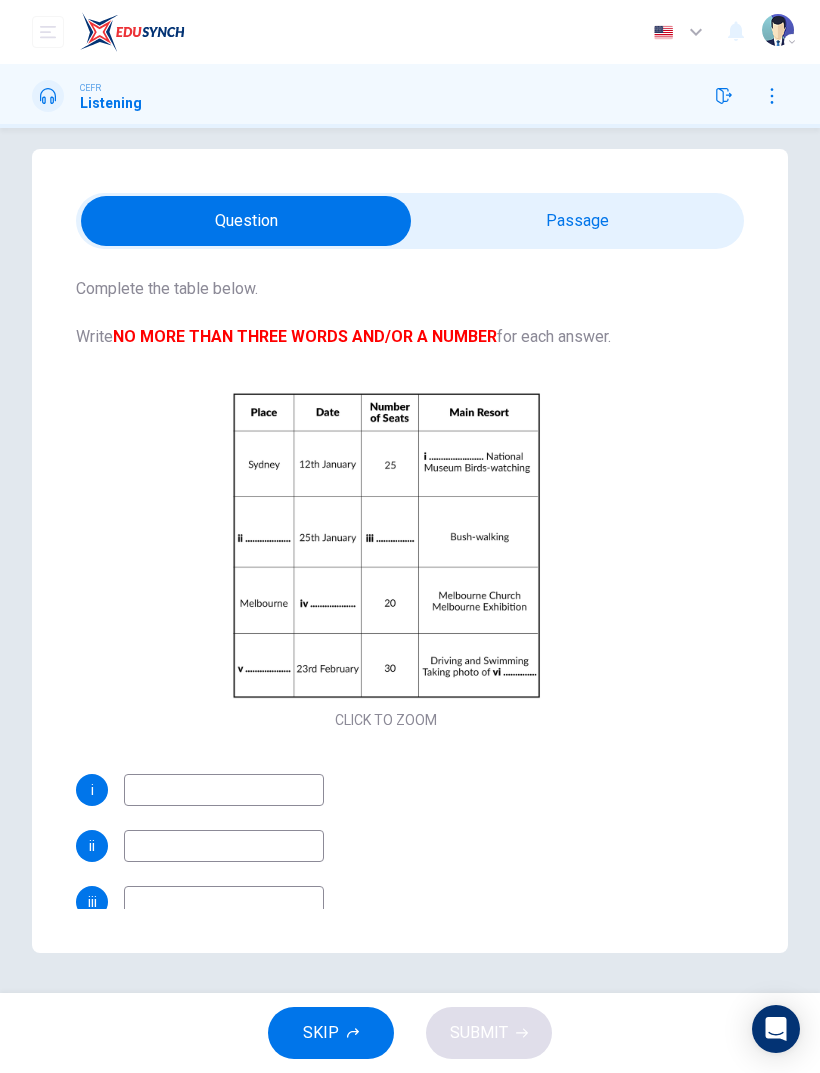 scroll, scrollTop: 61, scrollLeft: 0, axis: vertical 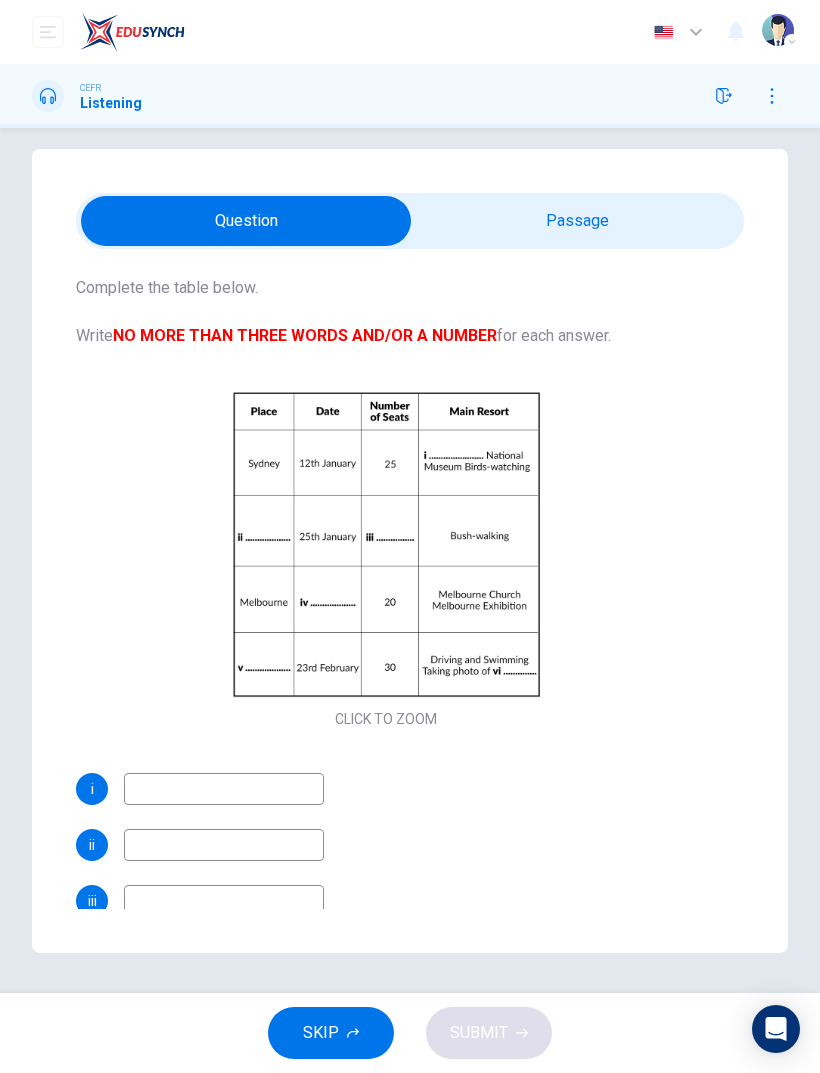click on "i" at bounding box center [386, 789] 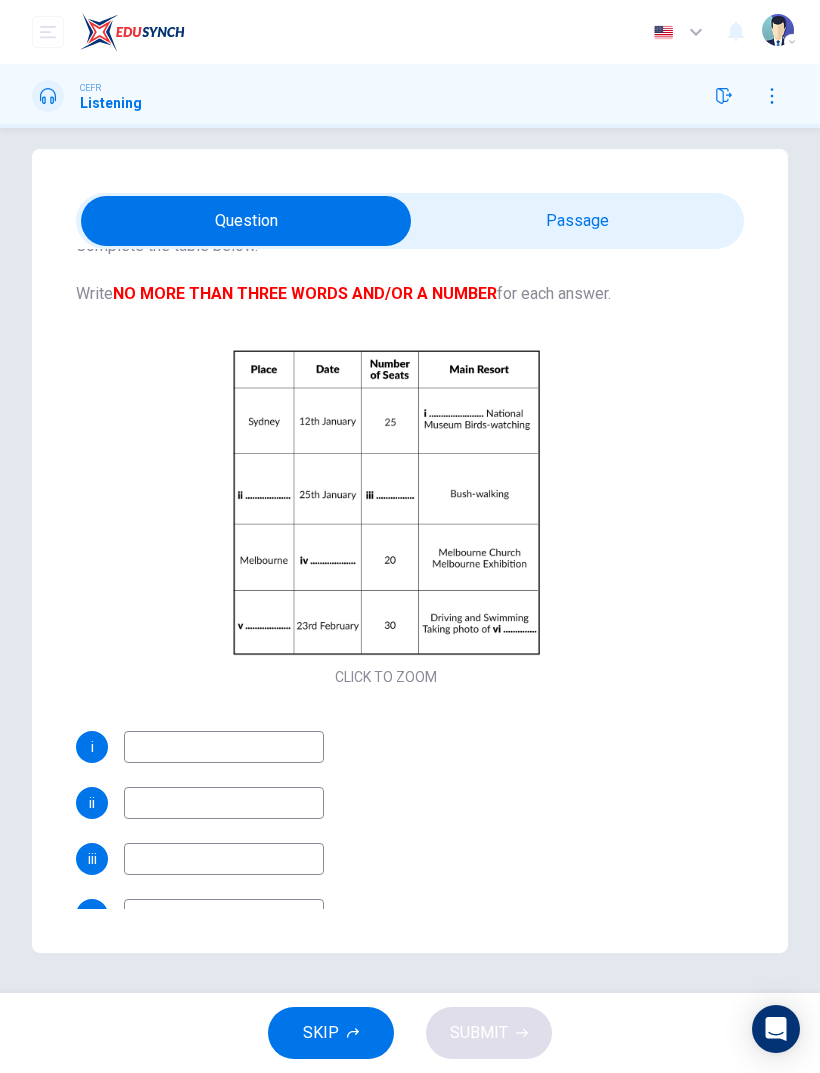 scroll, scrollTop: 105, scrollLeft: 0, axis: vertical 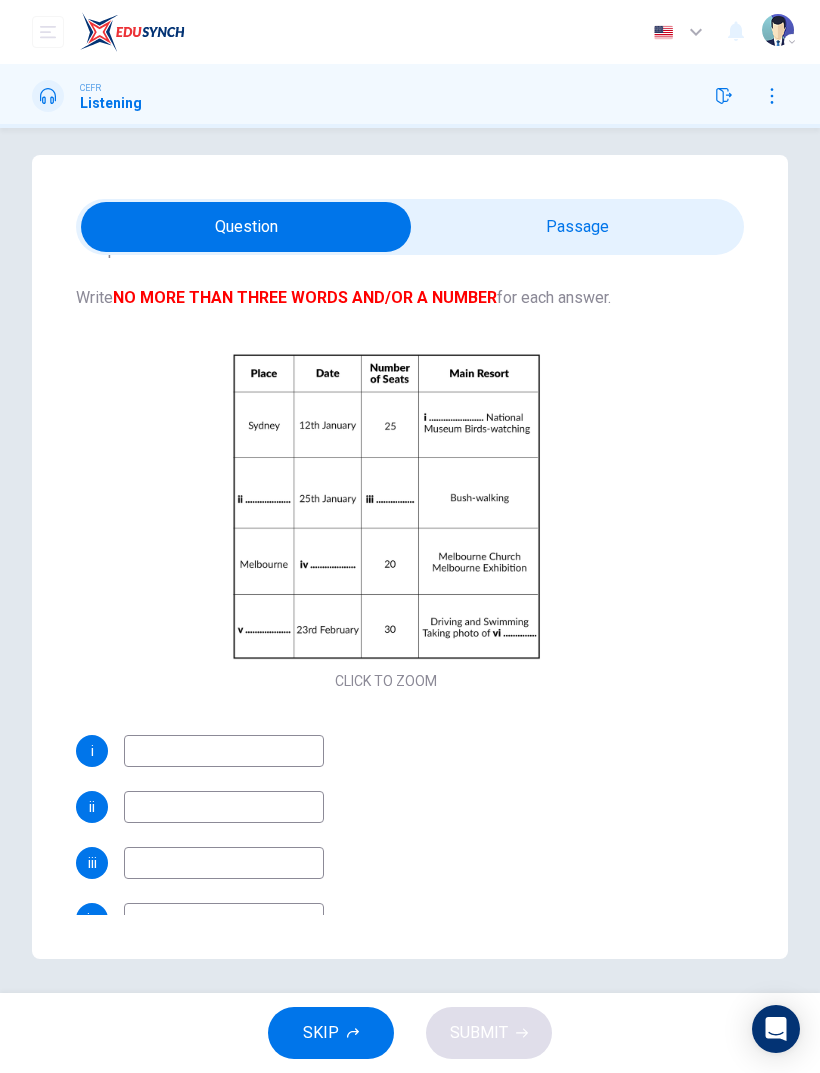 type on "58" 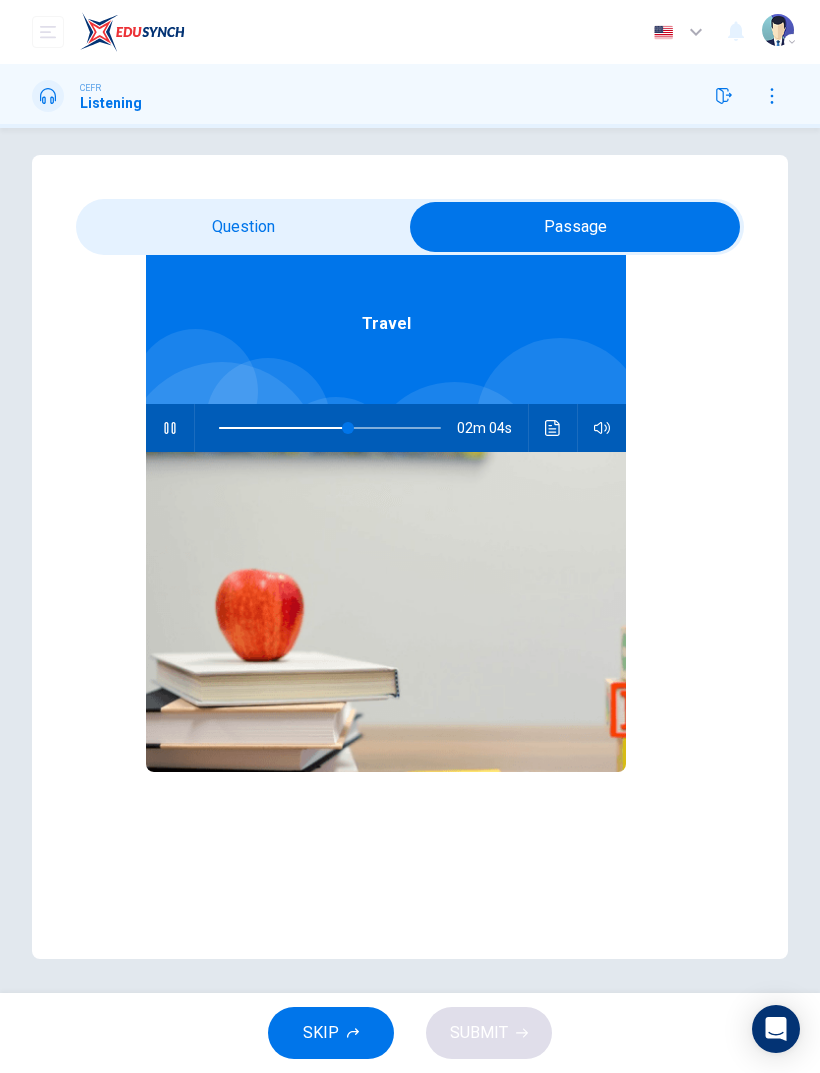 type on "59" 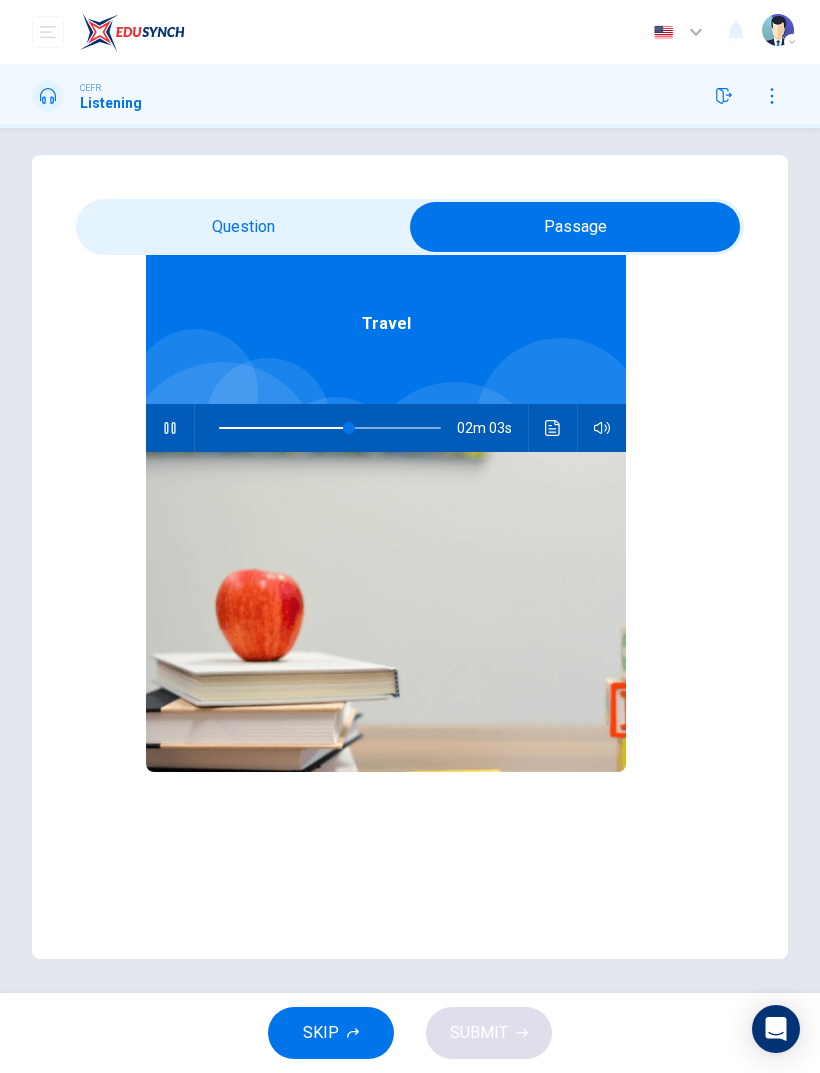 click at bounding box center [575, 227] 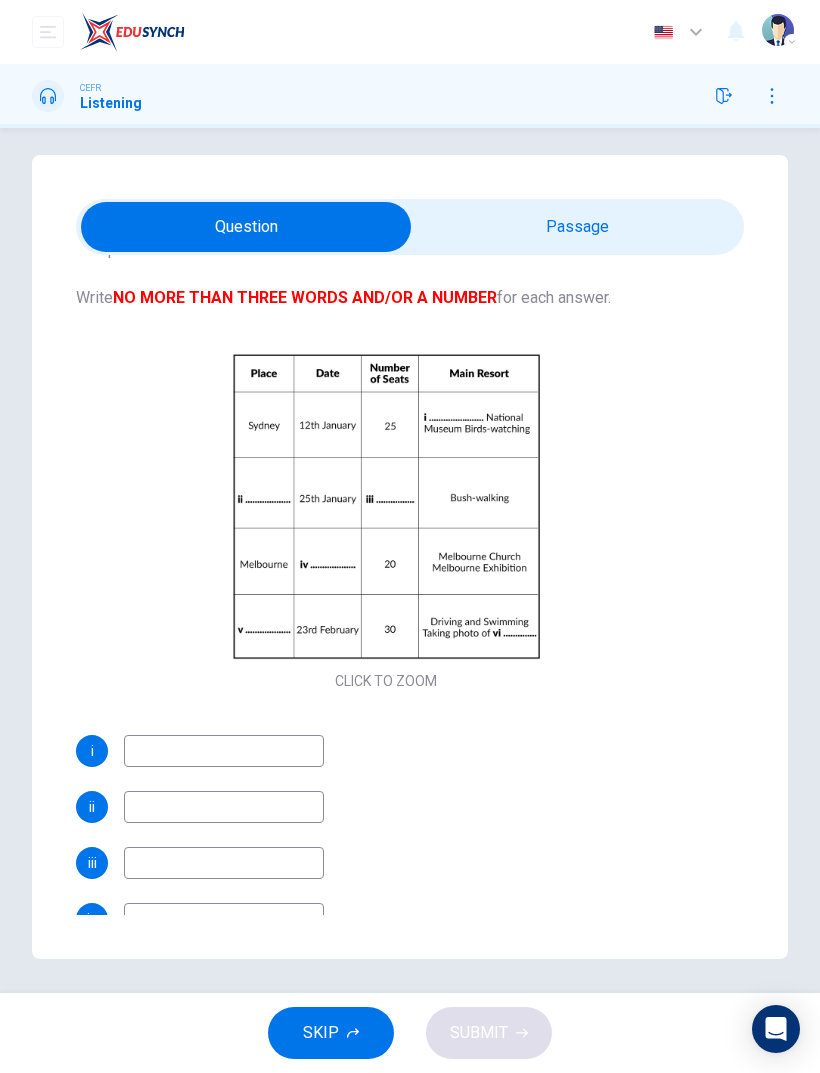 click at bounding box center [246, 227] 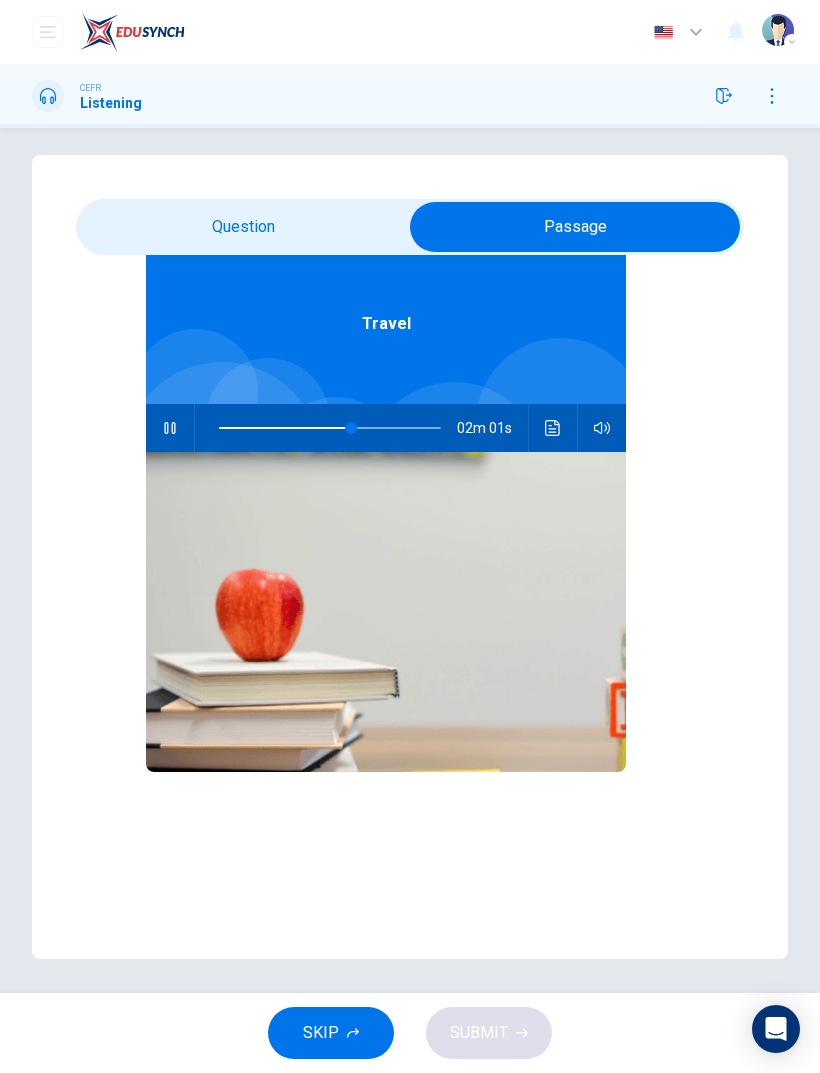 type on "60" 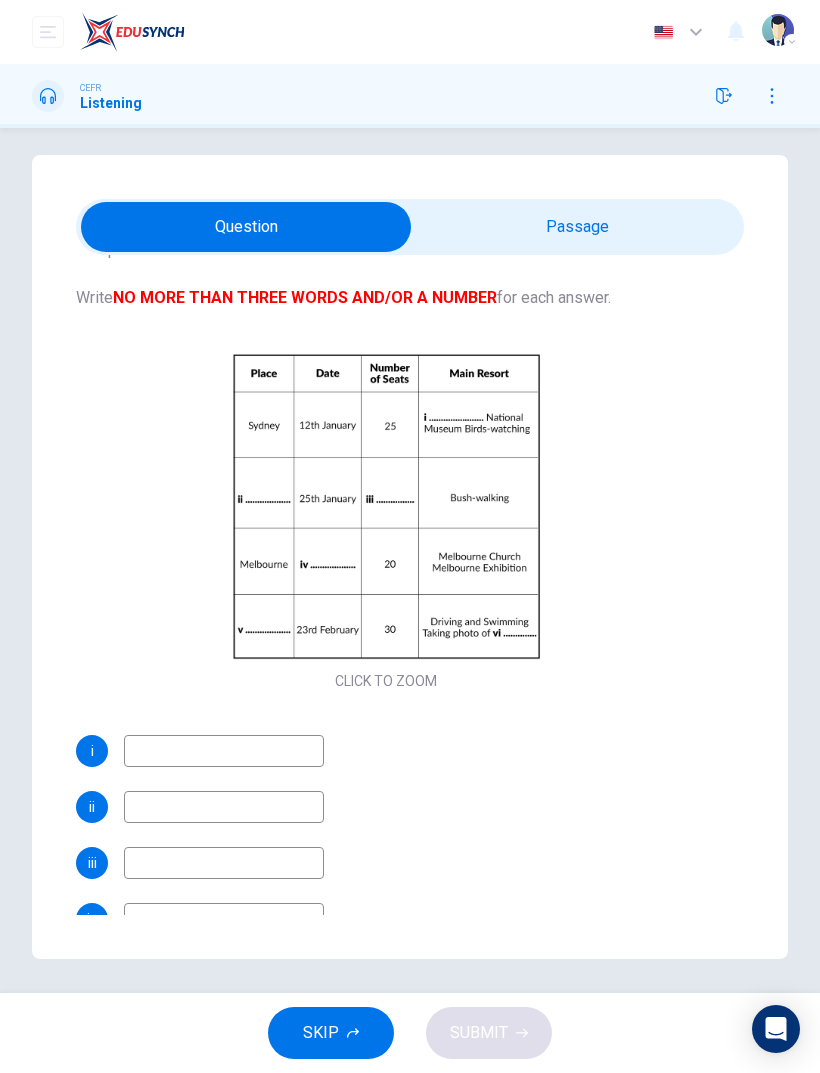 click at bounding box center (224, 807) 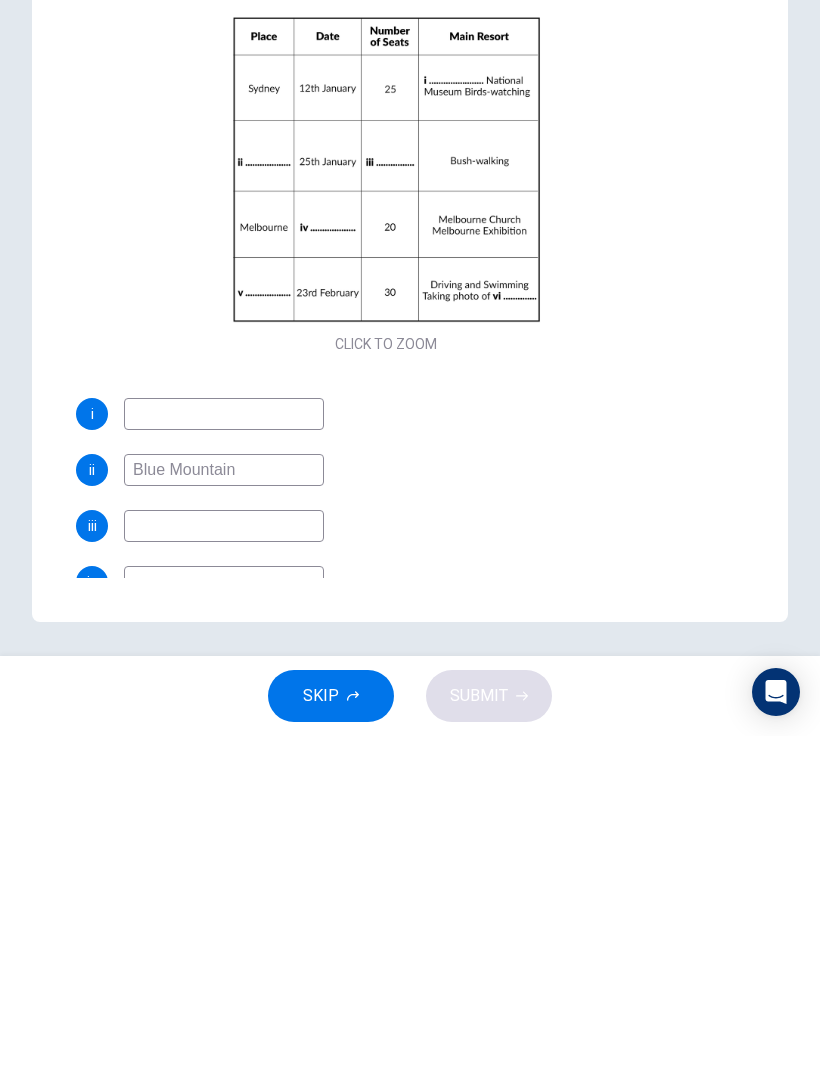 type on "Blue Mountain" 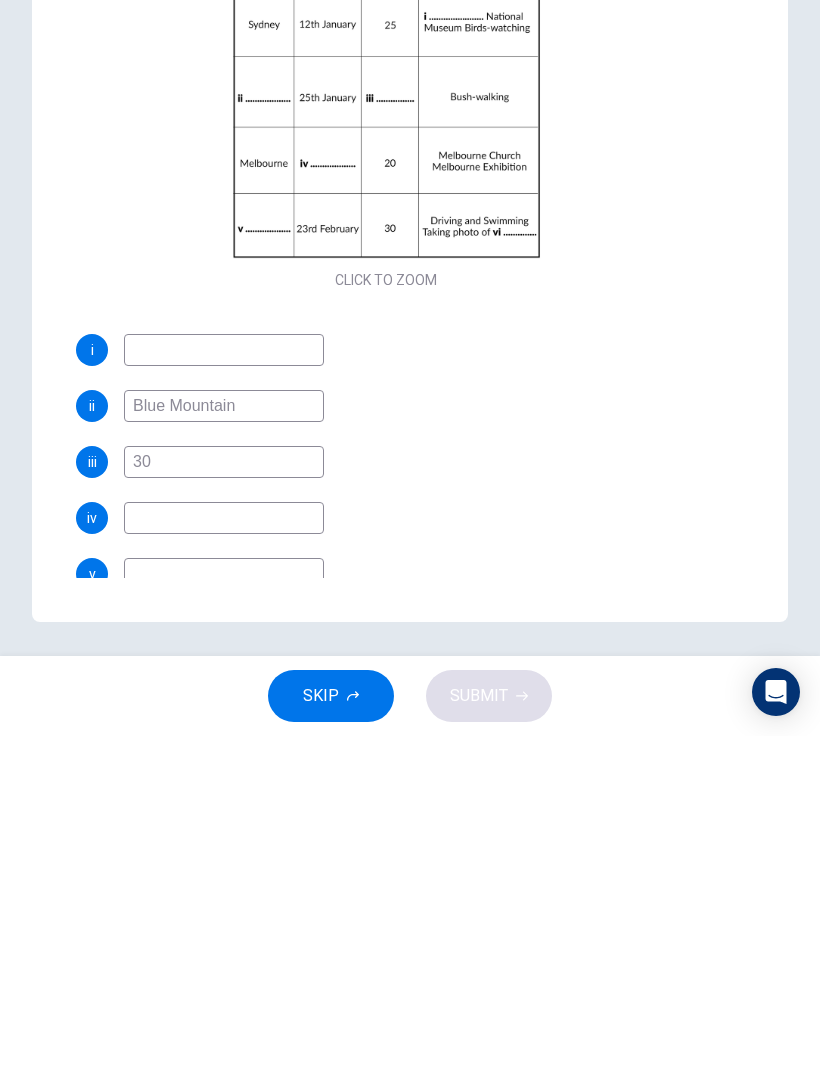 scroll, scrollTop: 177, scrollLeft: 0, axis: vertical 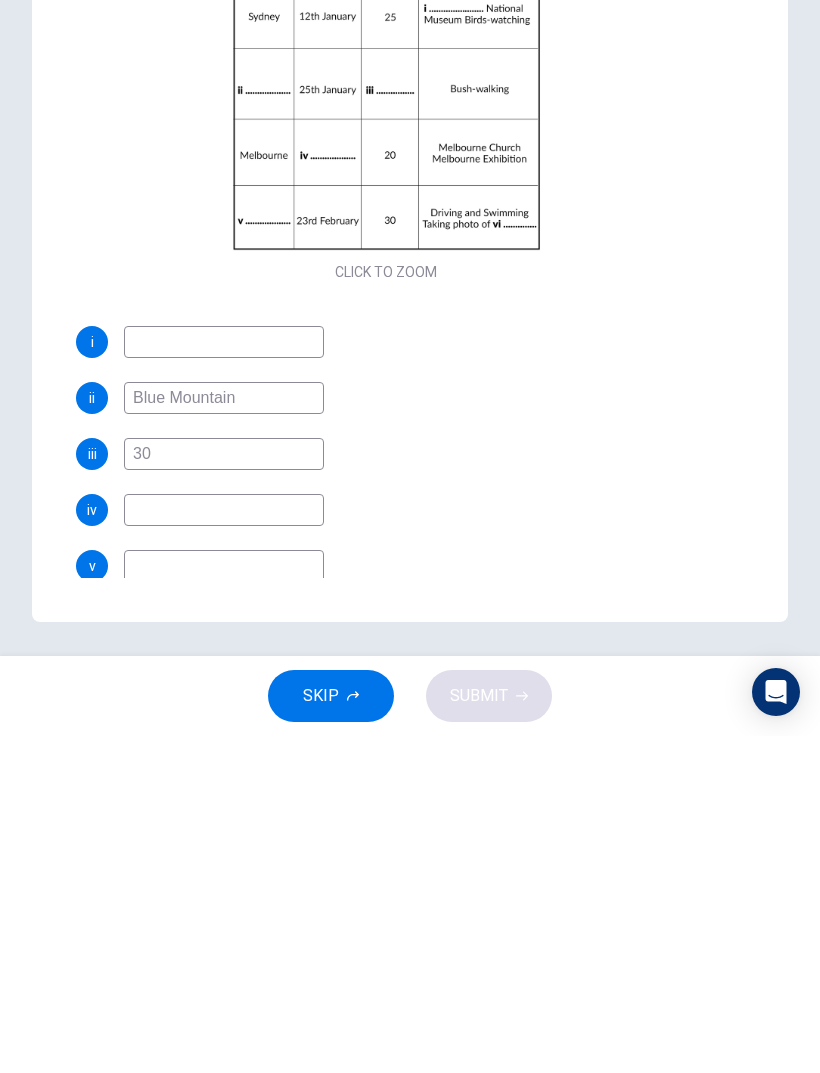 type on "30" 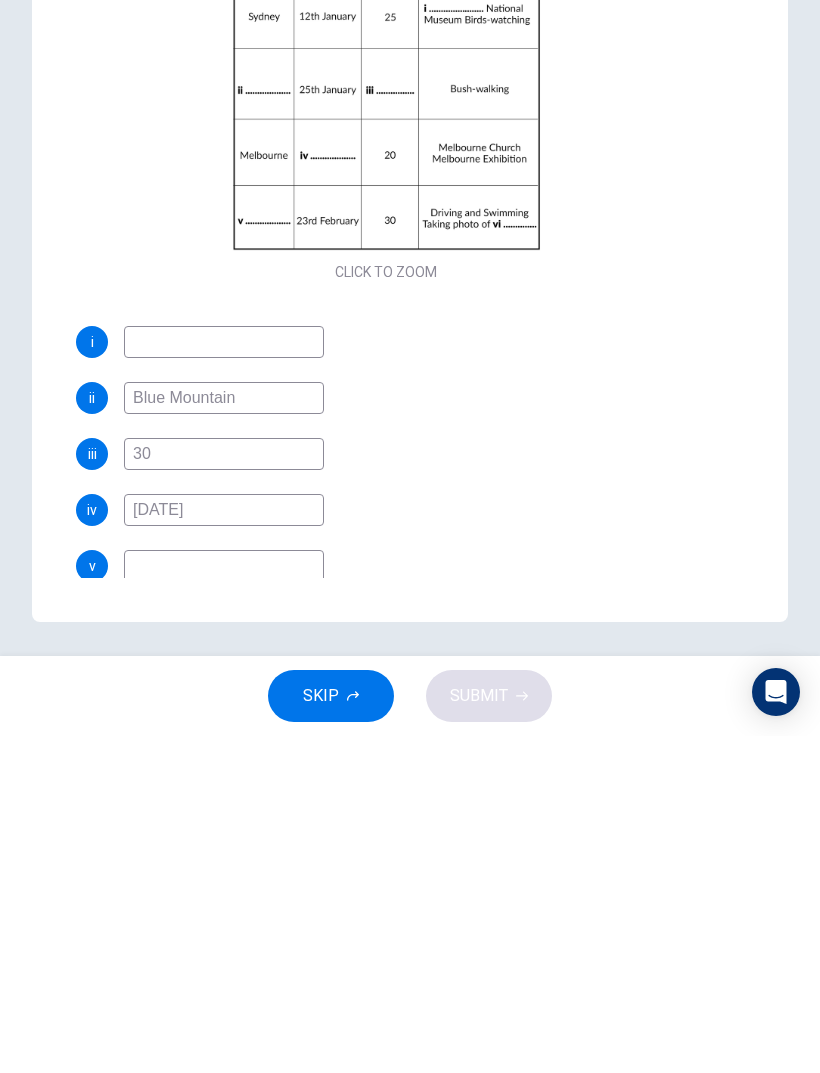 type on "[DATE]" 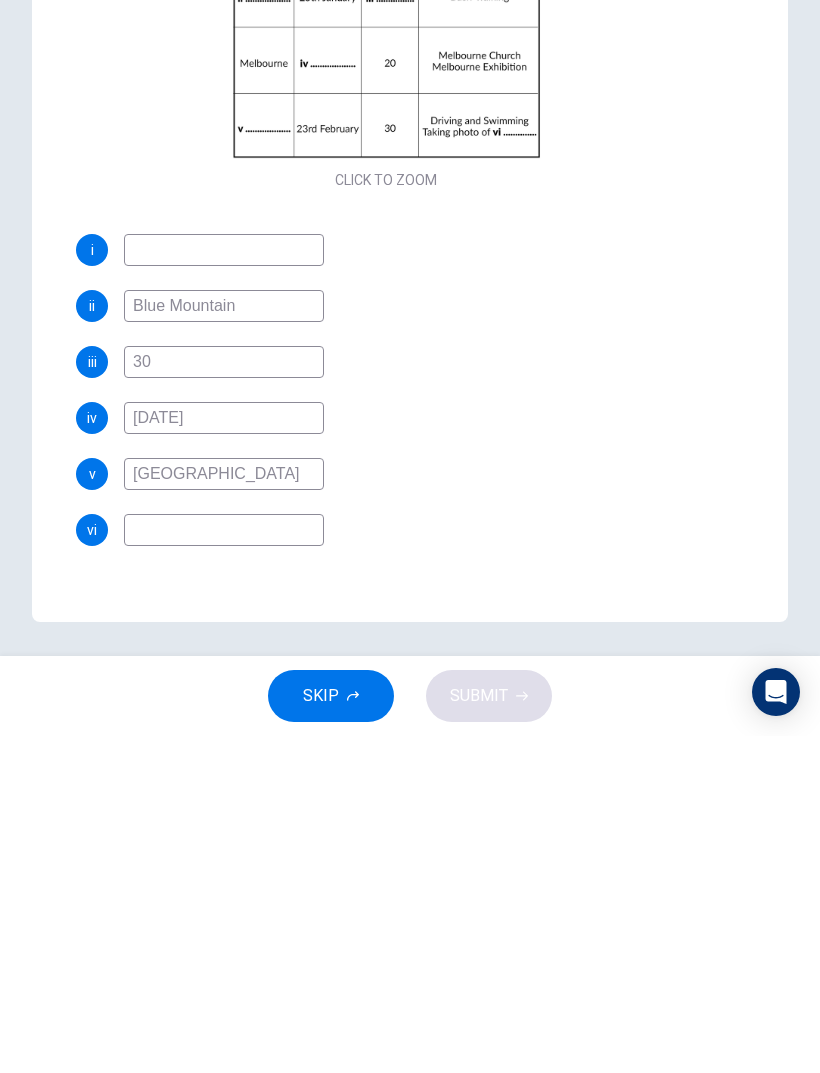 type on "[GEOGRAPHIC_DATA]" 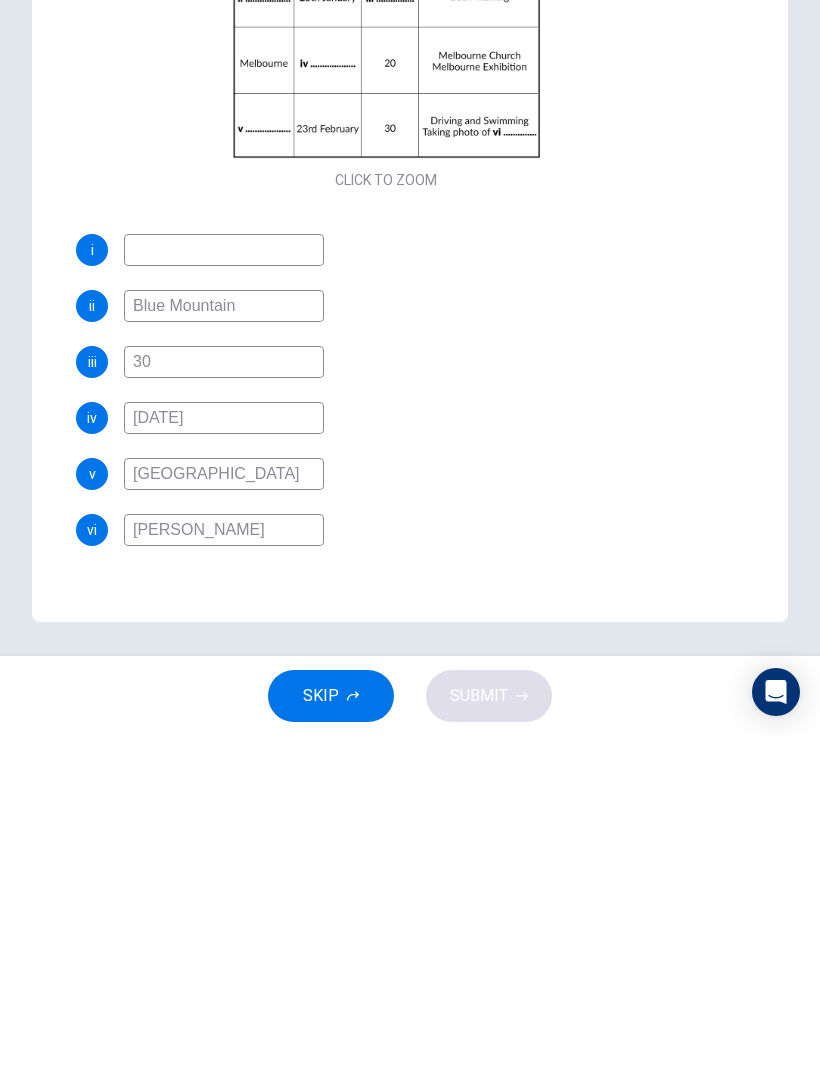 type on "coral" 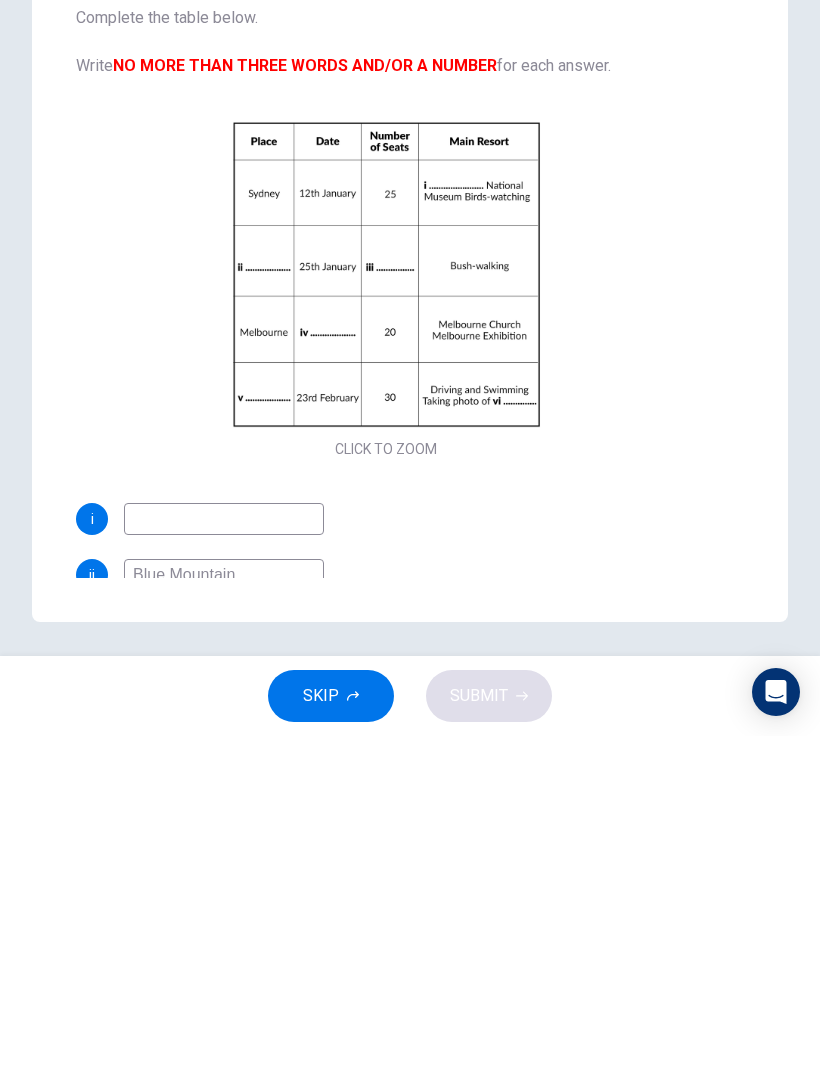 scroll, scrollTop: 0, scrollLeft: 0, axis: both 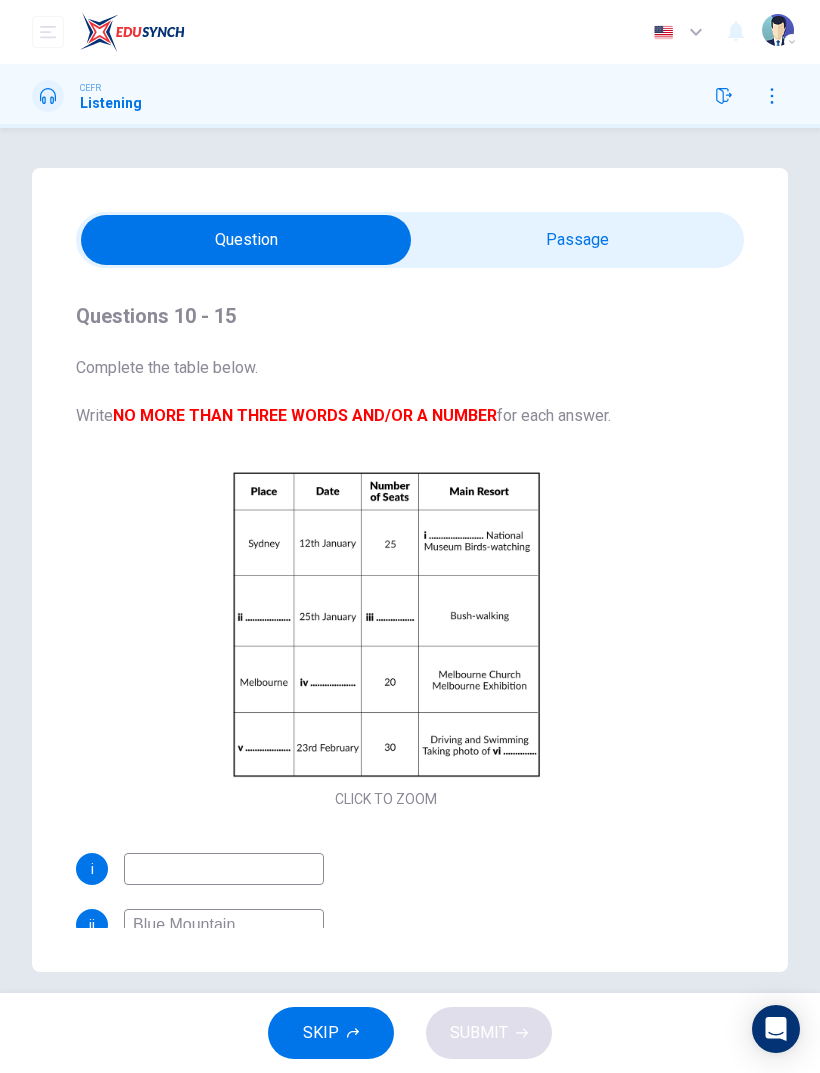 type on "96" 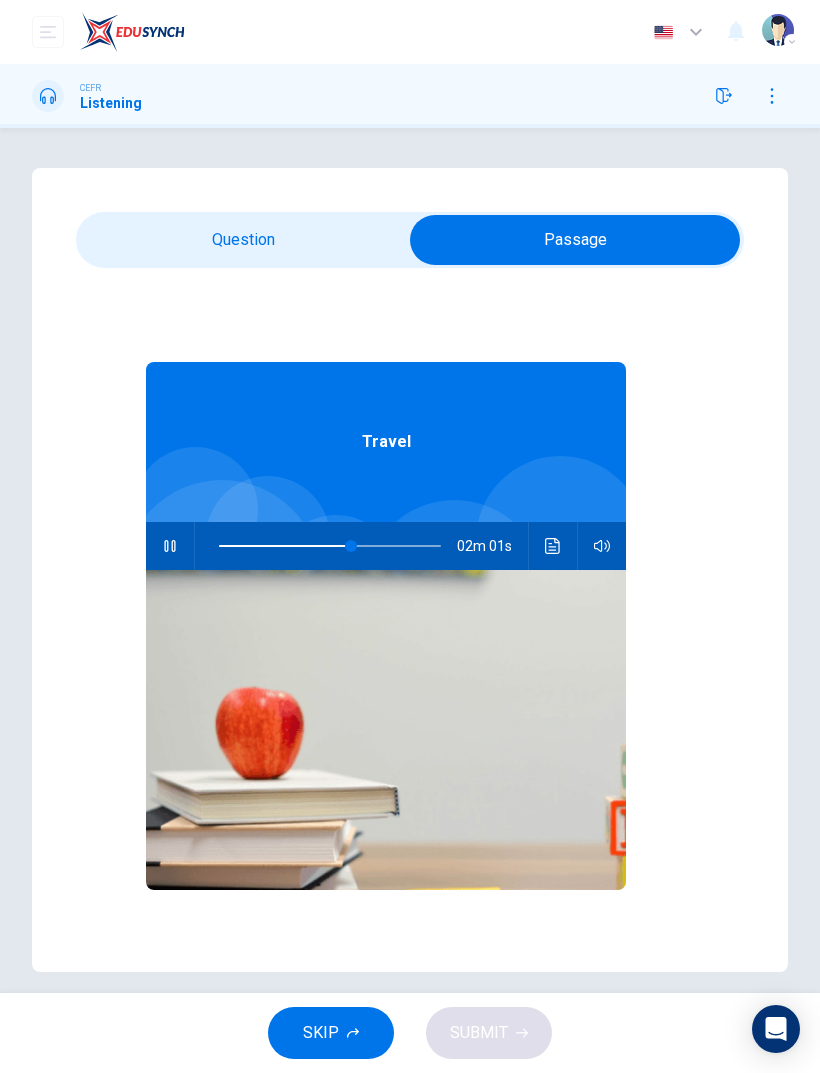 type on "60" 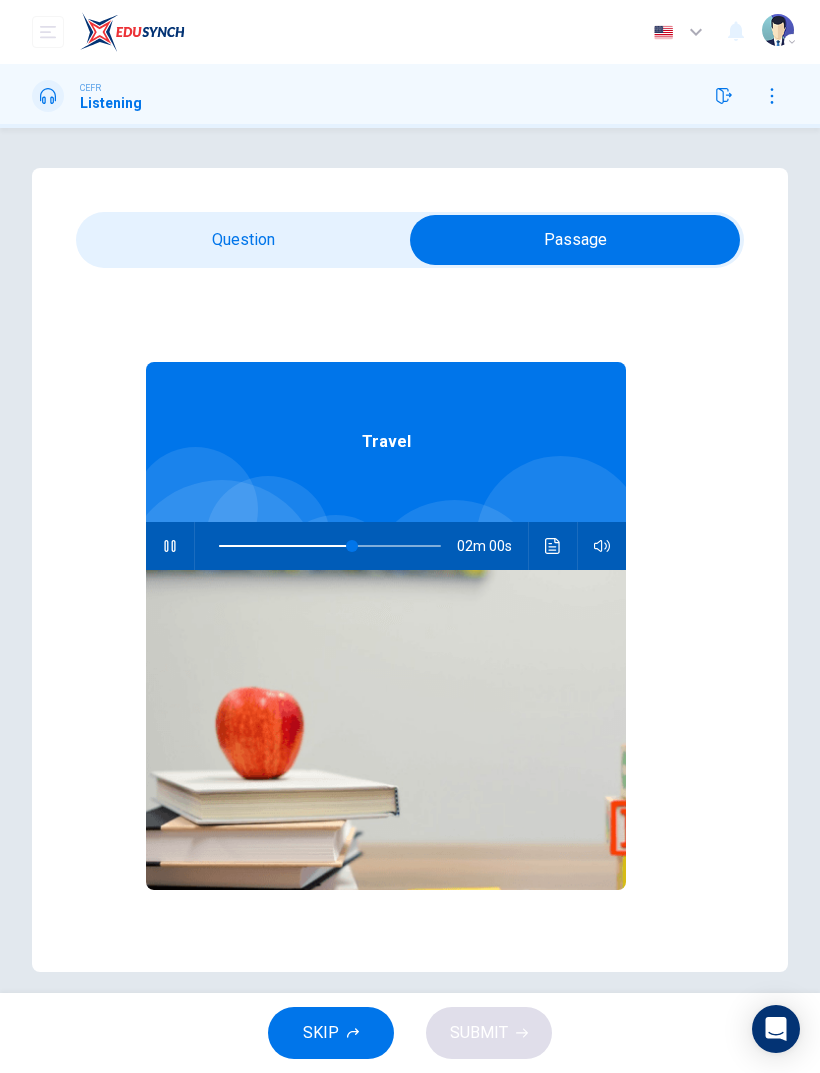click at bounding box center (575, 240) 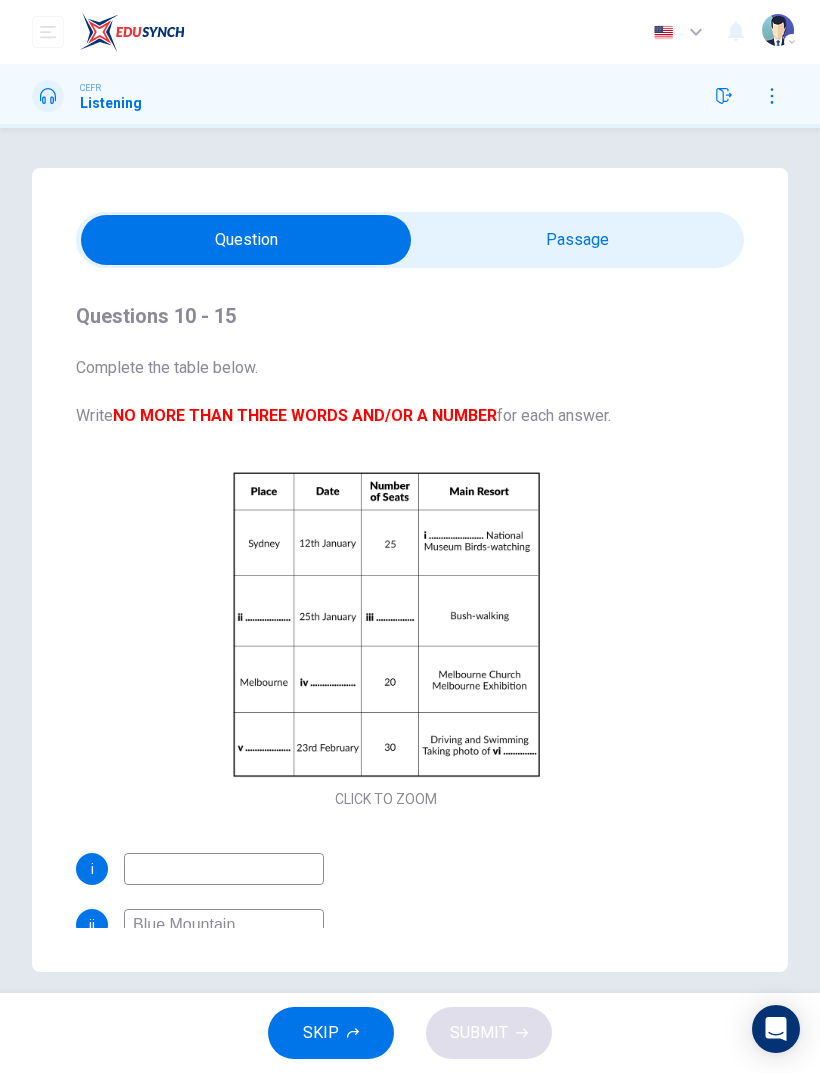 type on "64" 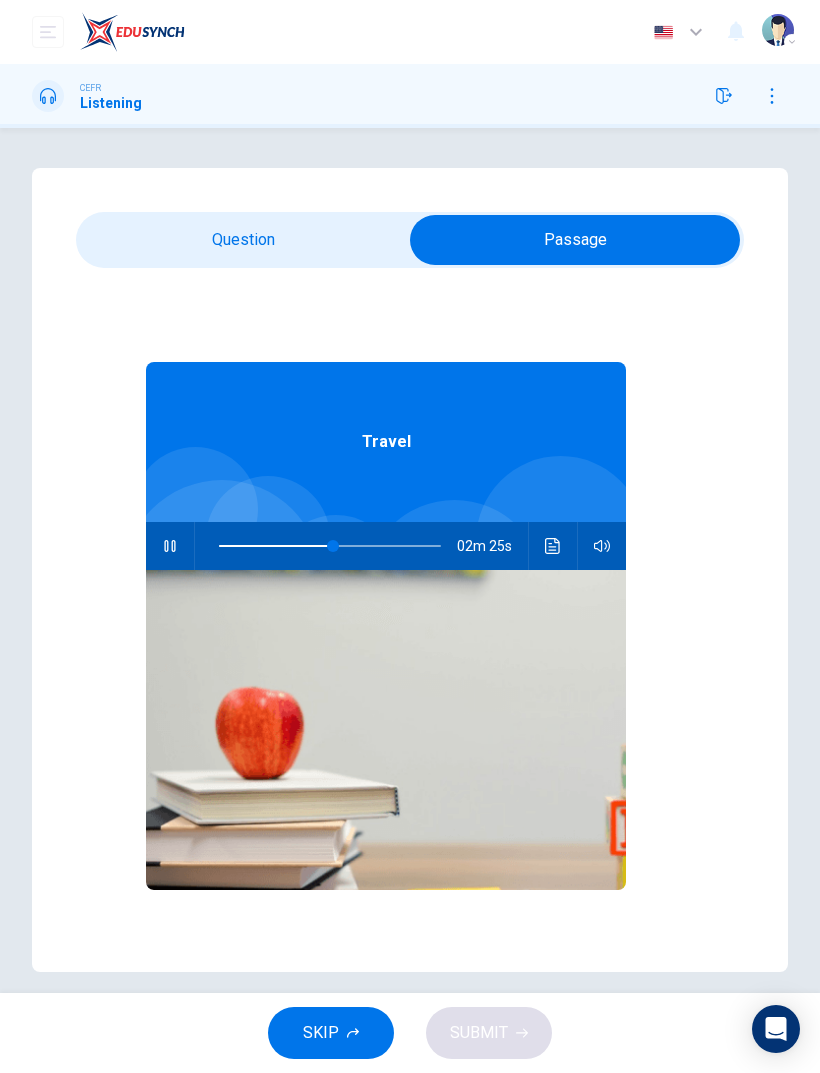 type on "52" 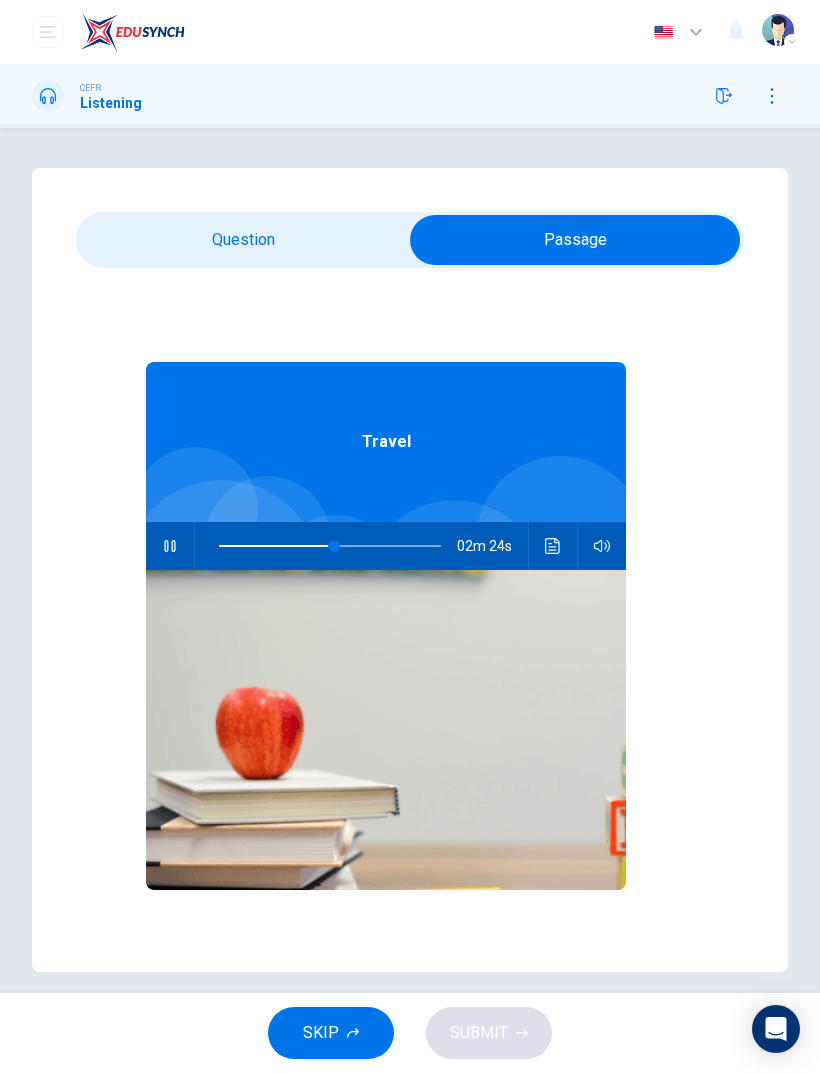click at bounding box center [575, 240] 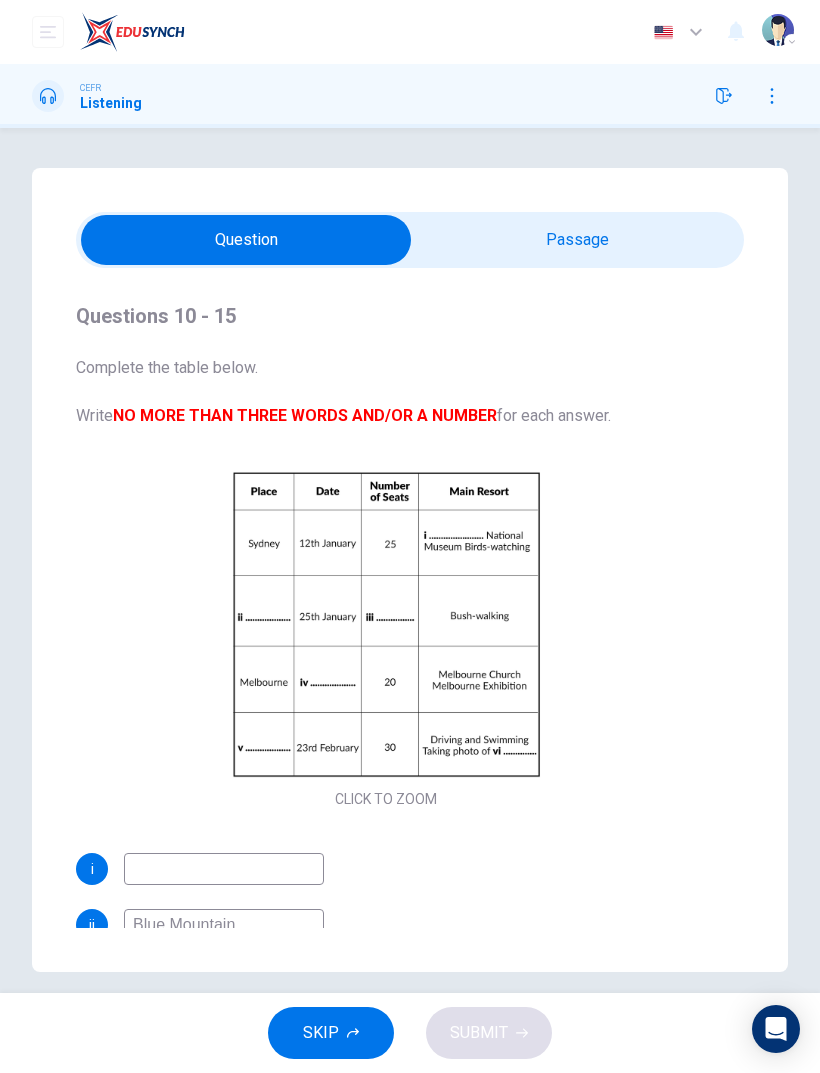 scroll, scrollTop: 25, scrollLeft: 0, axis: vertical 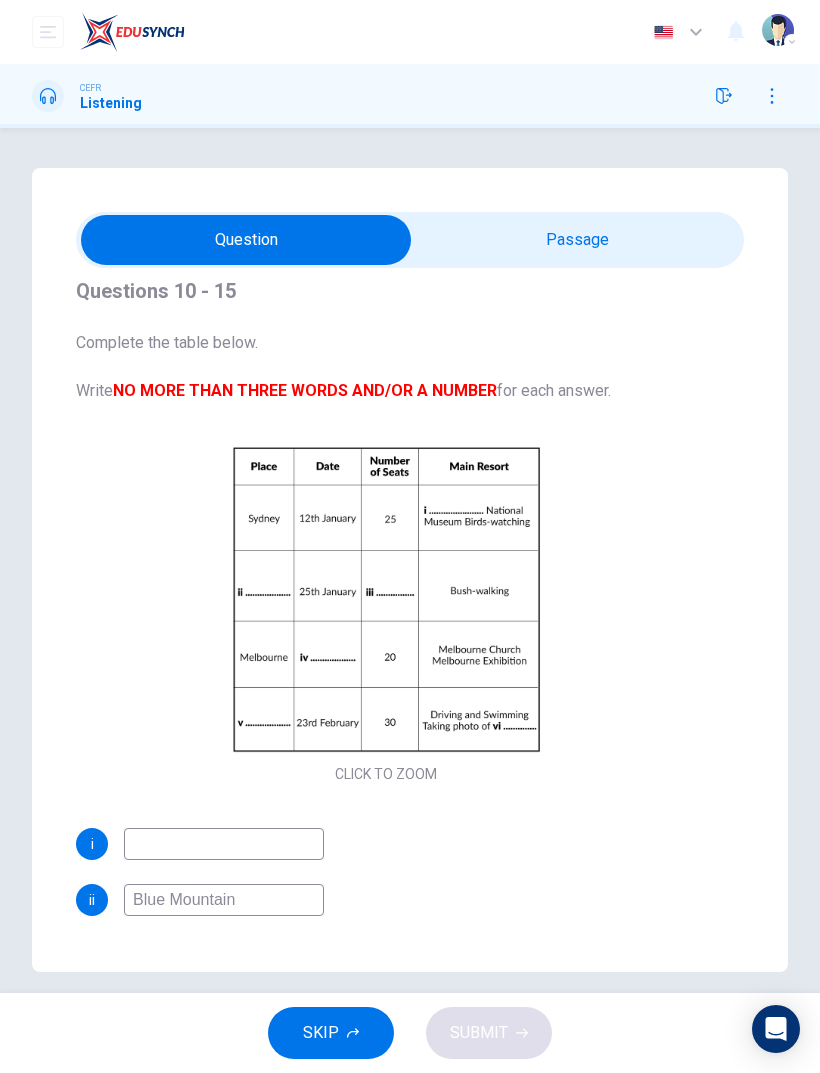click at bounding box center (224, 844) 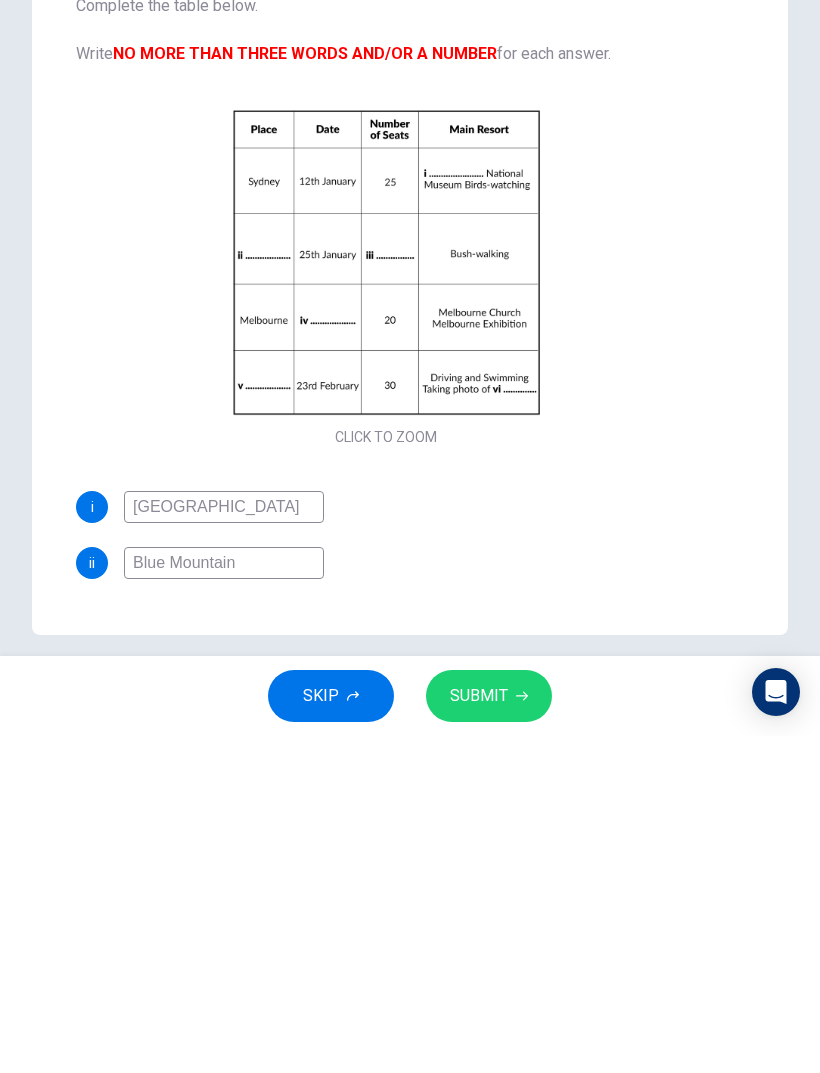 type on "[GEOGRAPHIC_DATA]" 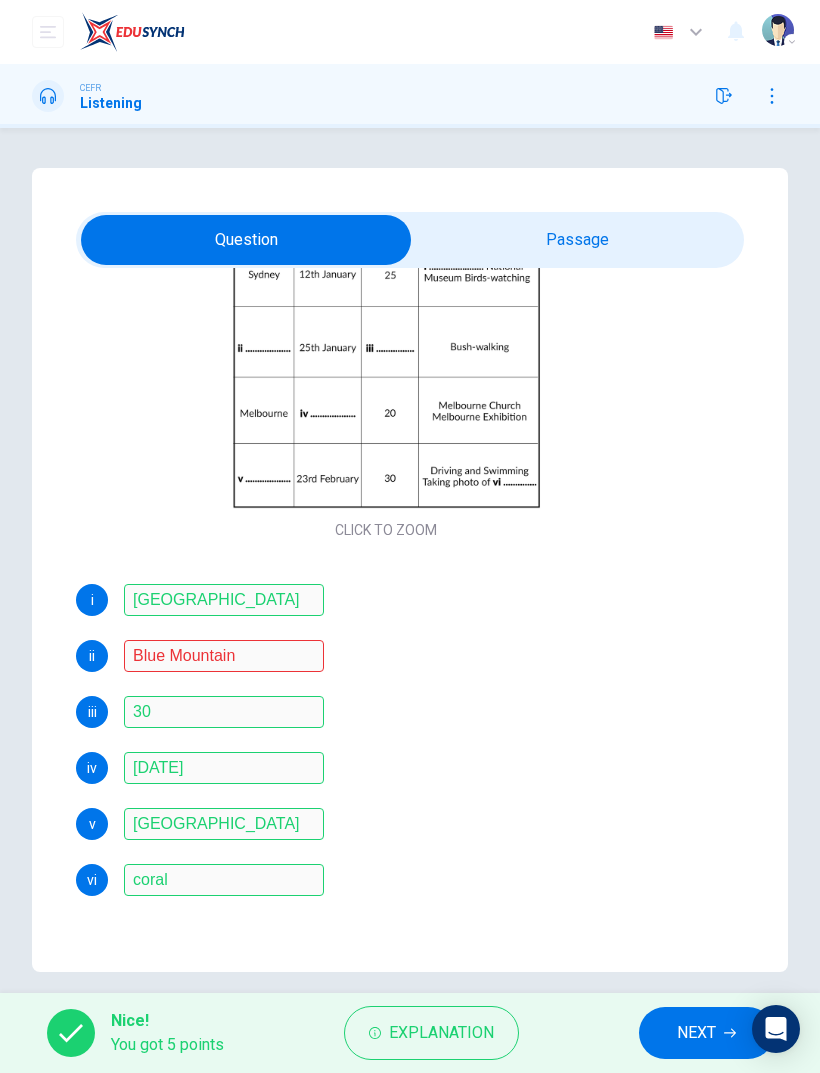 scroll, scrollTop: 269, scrollLeft: 0, axis: vertical 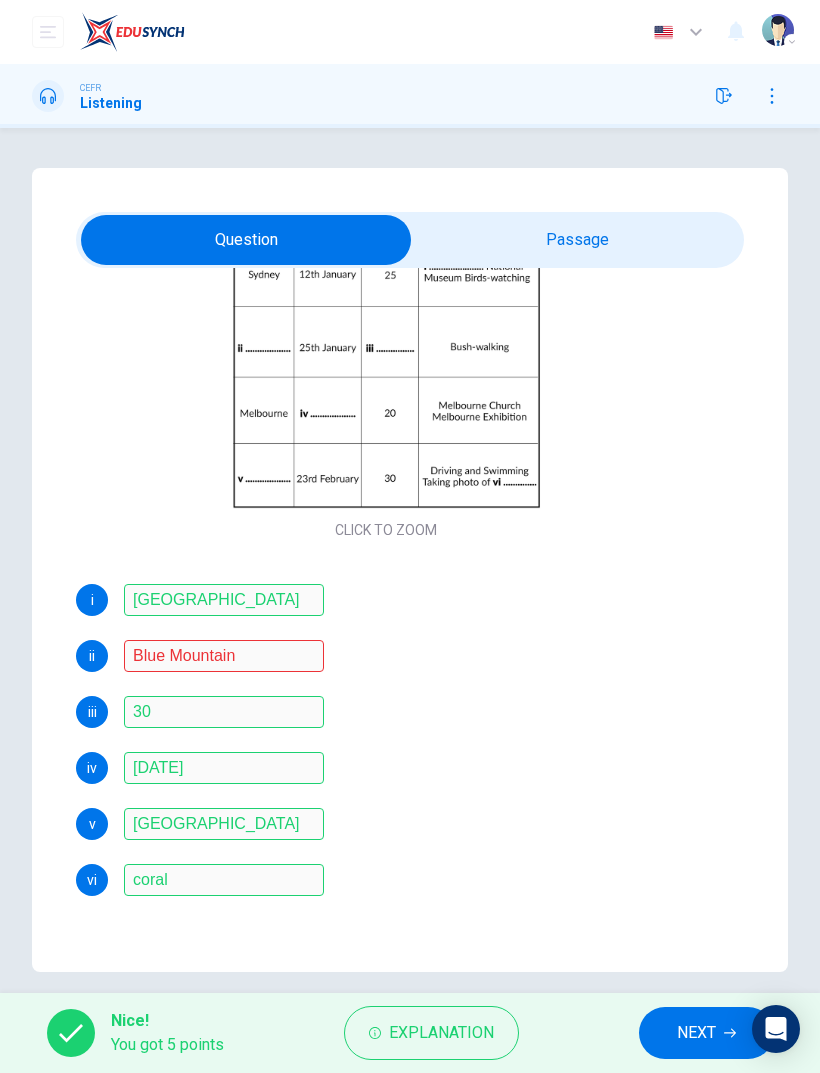 click on "iv [DATE]" at bounding box center [386, 768] 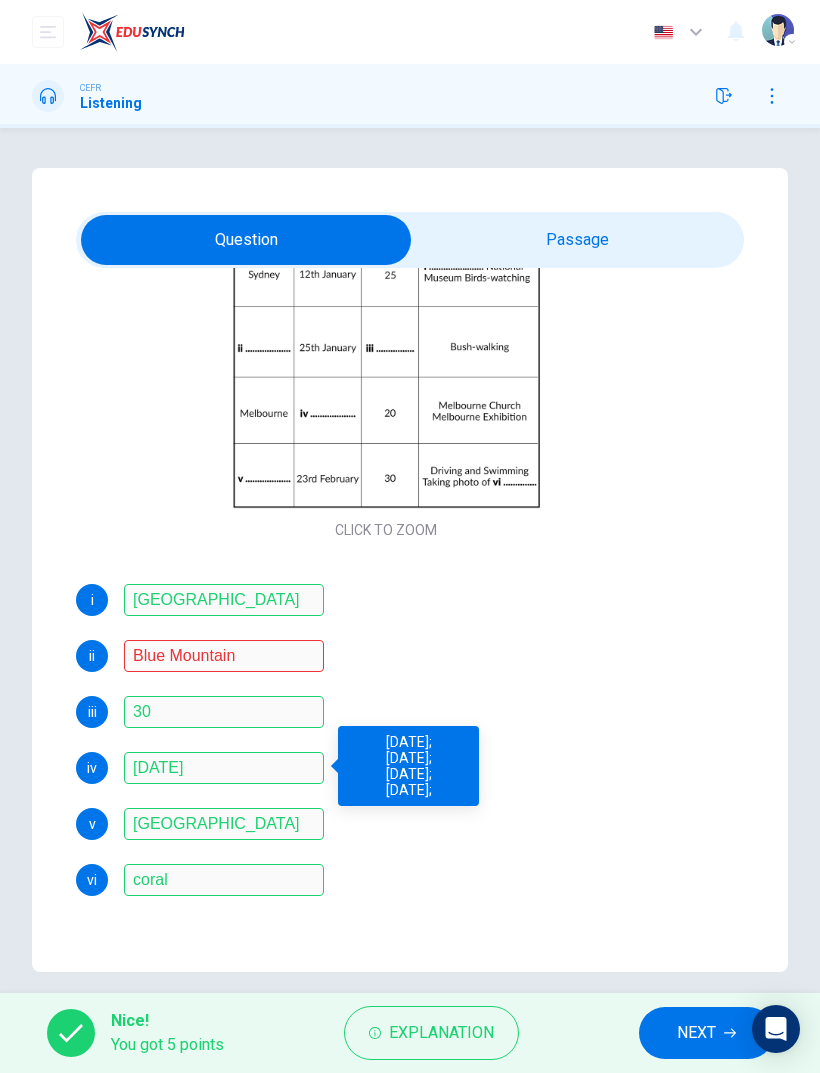 scroll, scrollTop: 269, scrollLeft: 0, axis: vertical 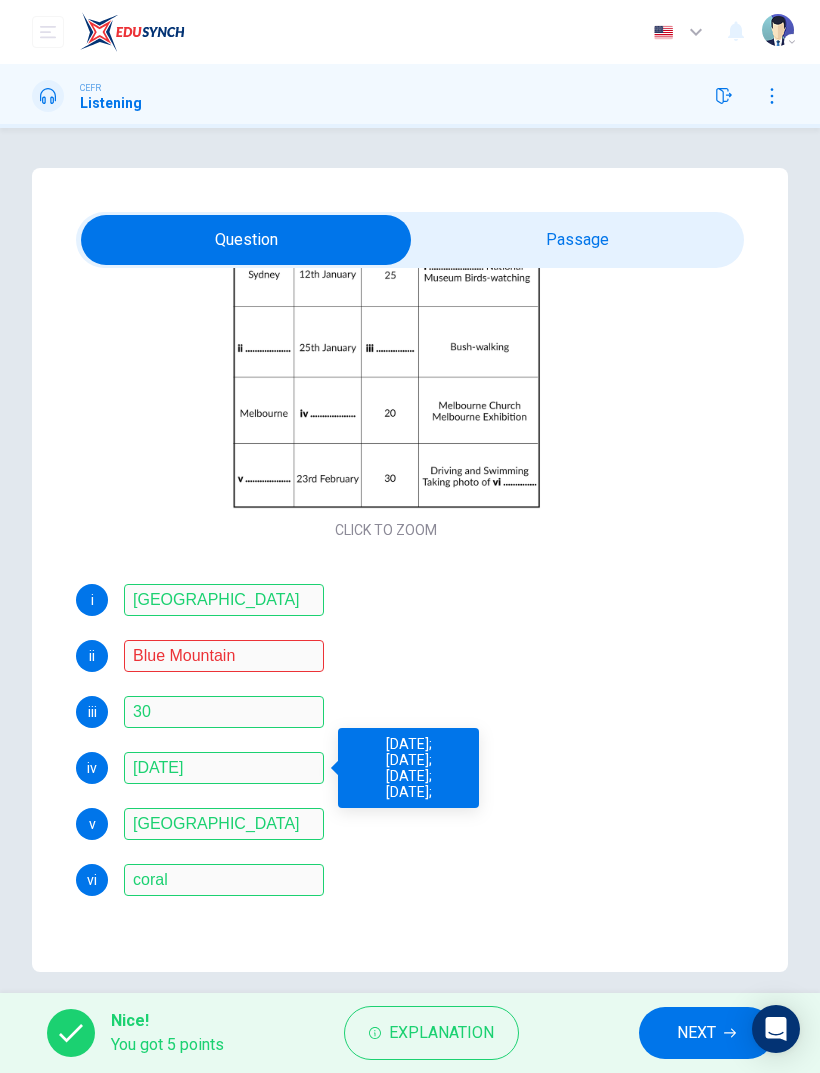 click on "NEXT" at bounding box center (696, 1033) 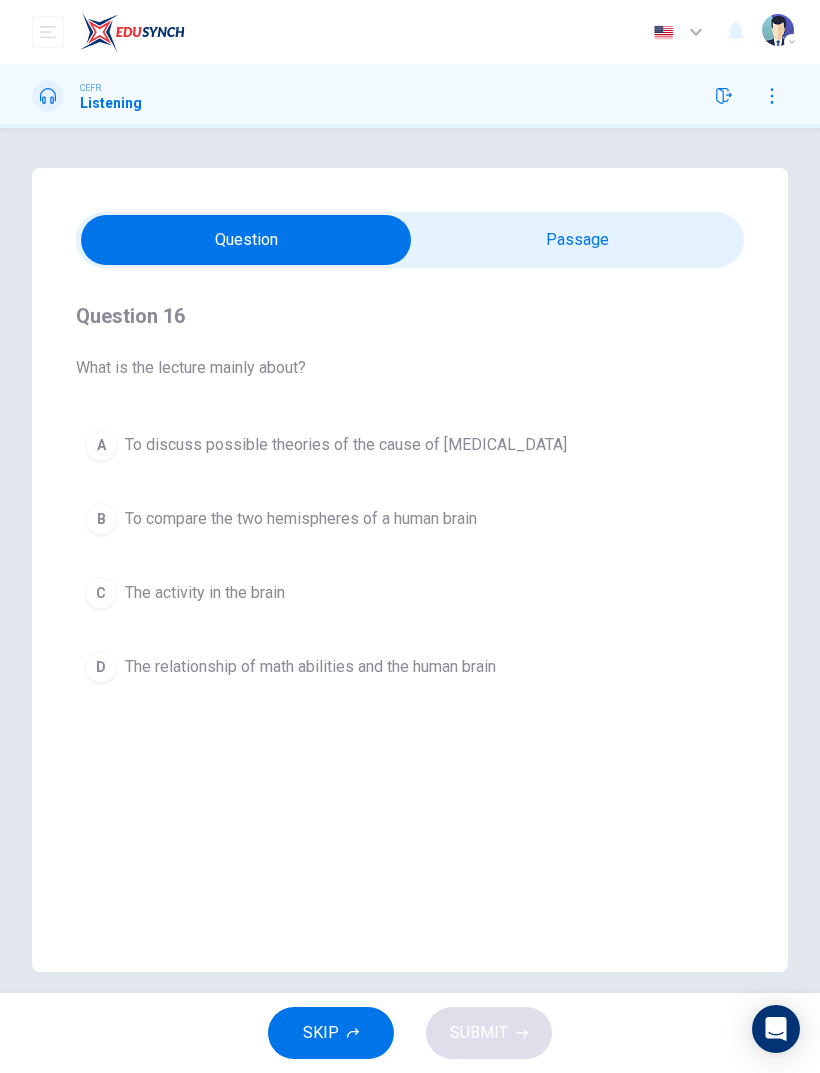click at bounding box center (246, 240) 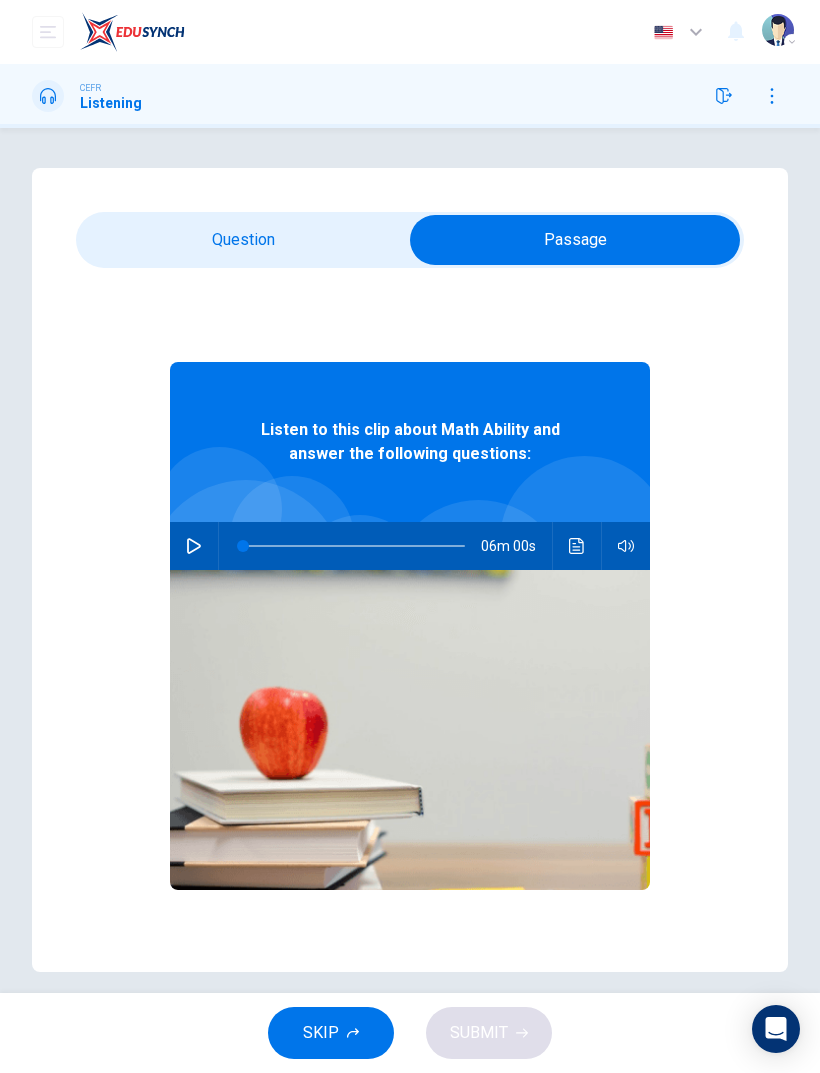 click 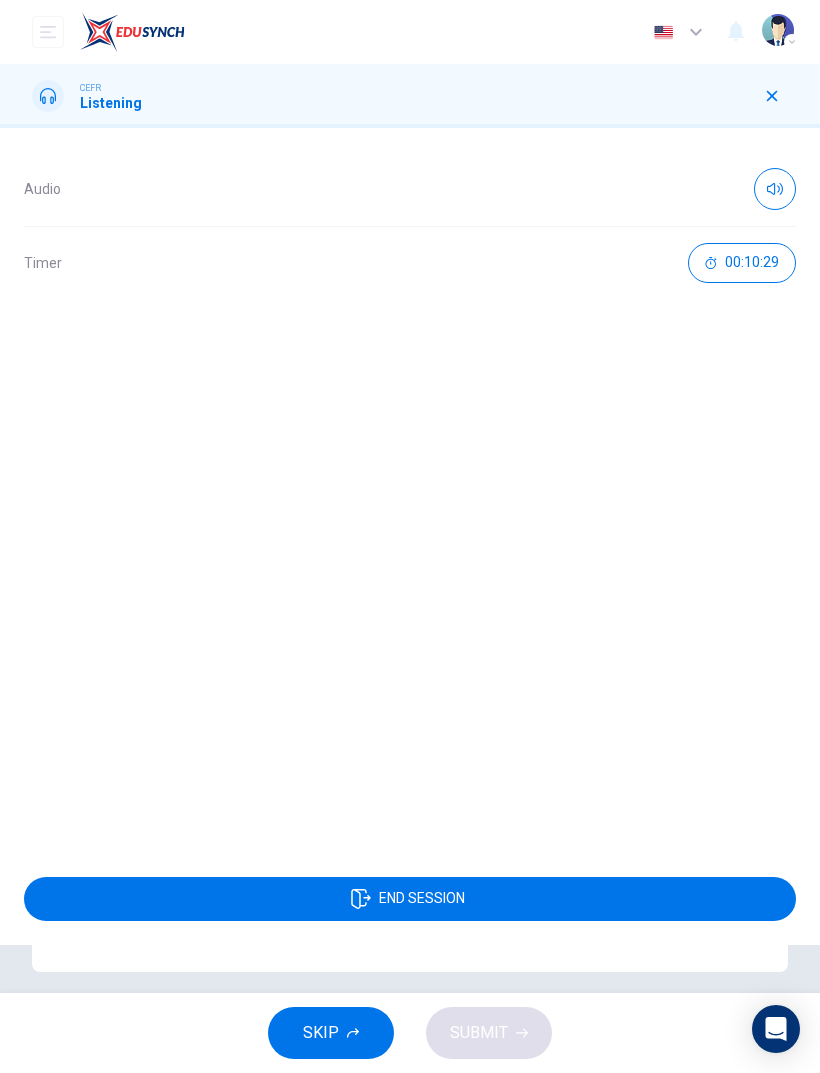 click at bounding box center [772, 96] 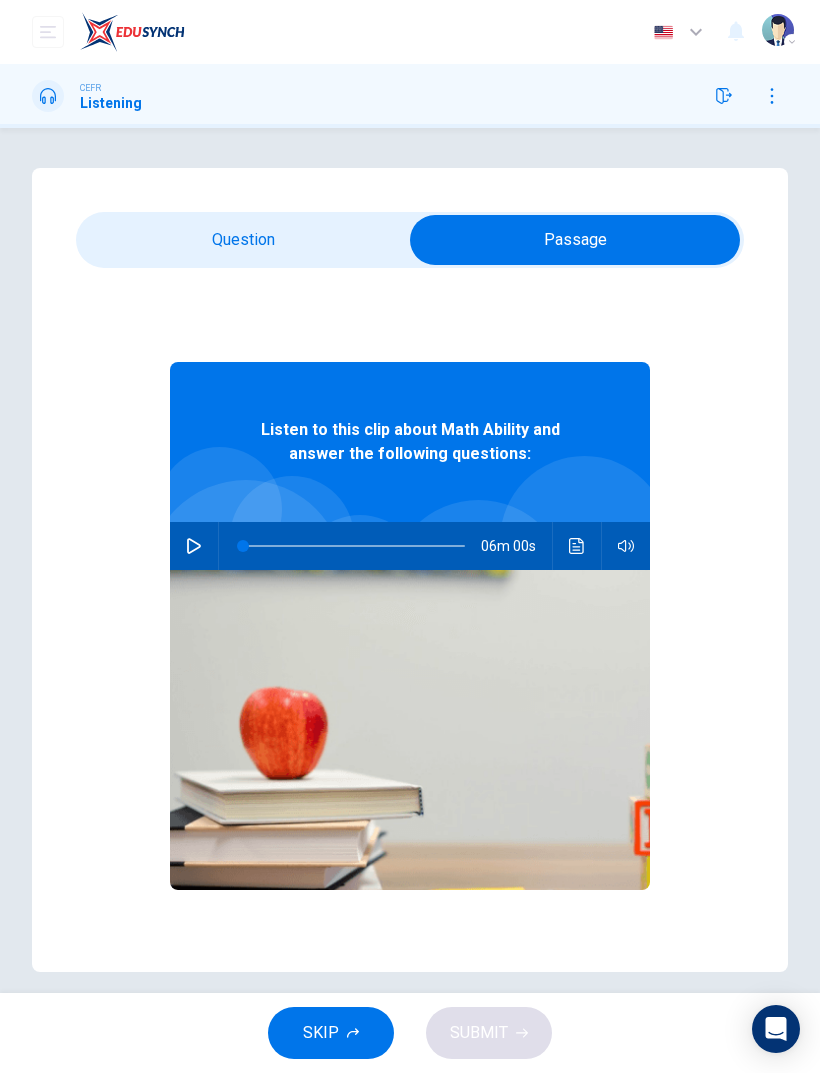 click at bounding box center [575, 240] 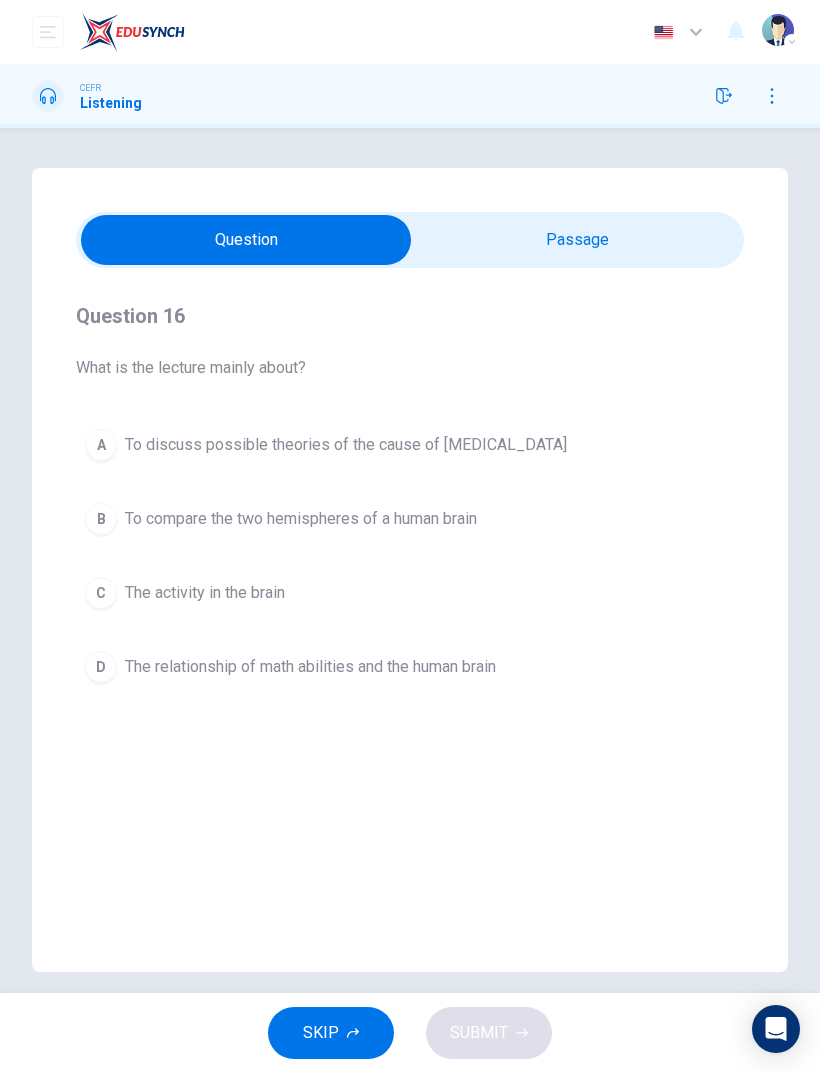 click at bounding box center (246, 240) 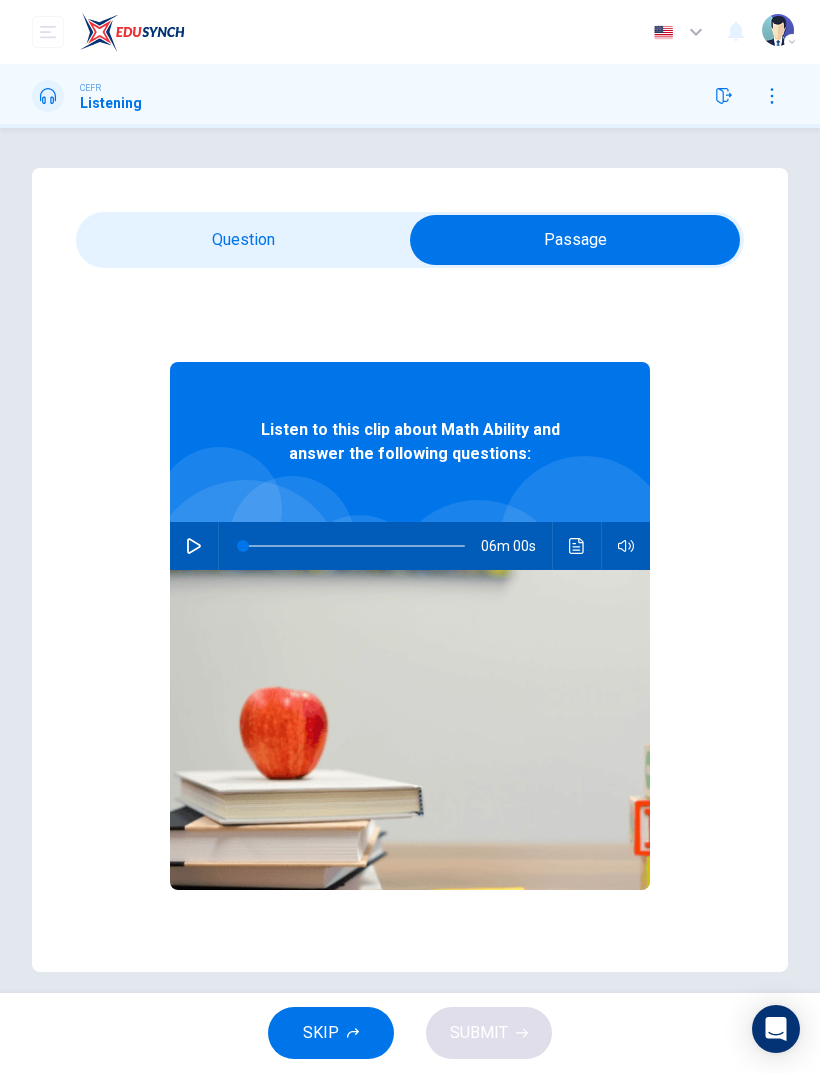 click 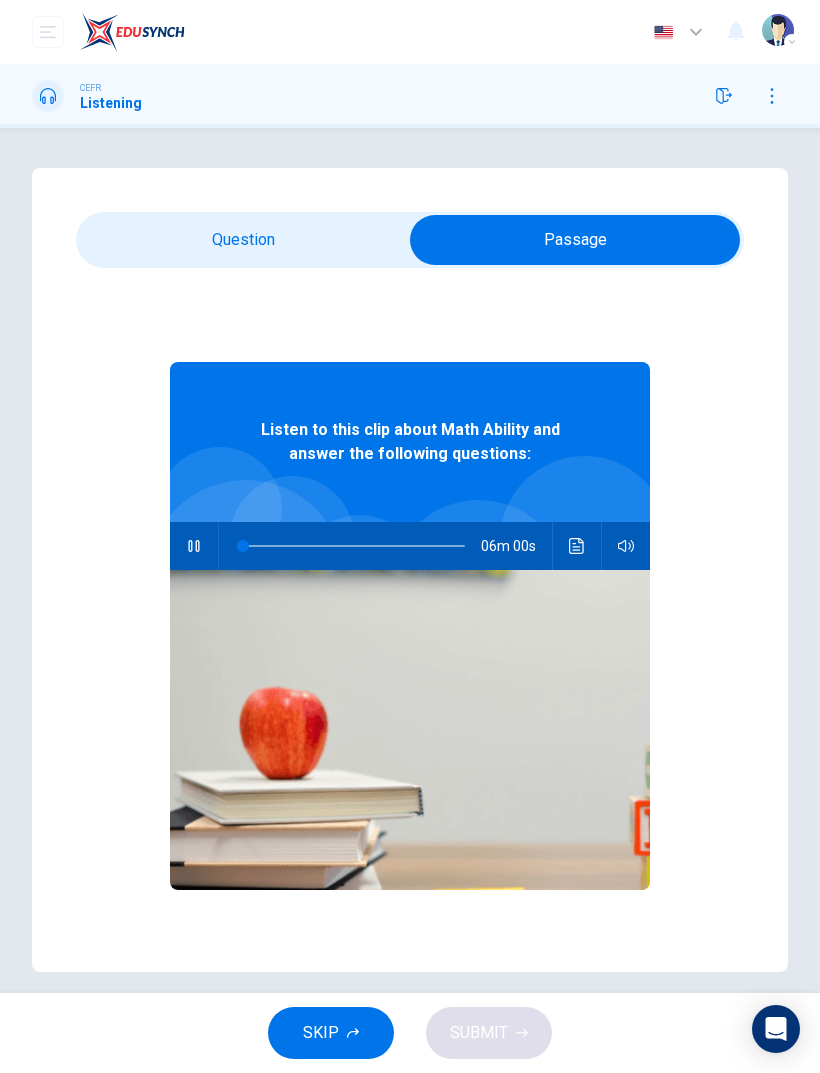 type on "0" 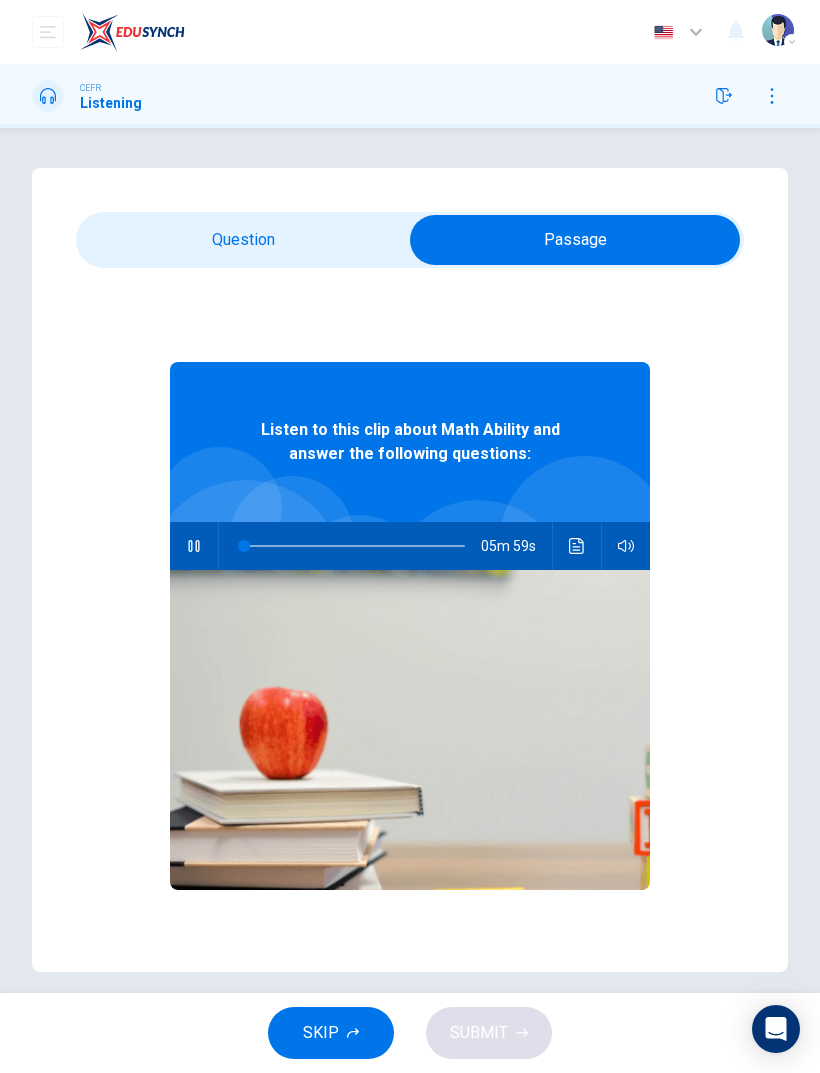 click at bounding box center (575, 240) 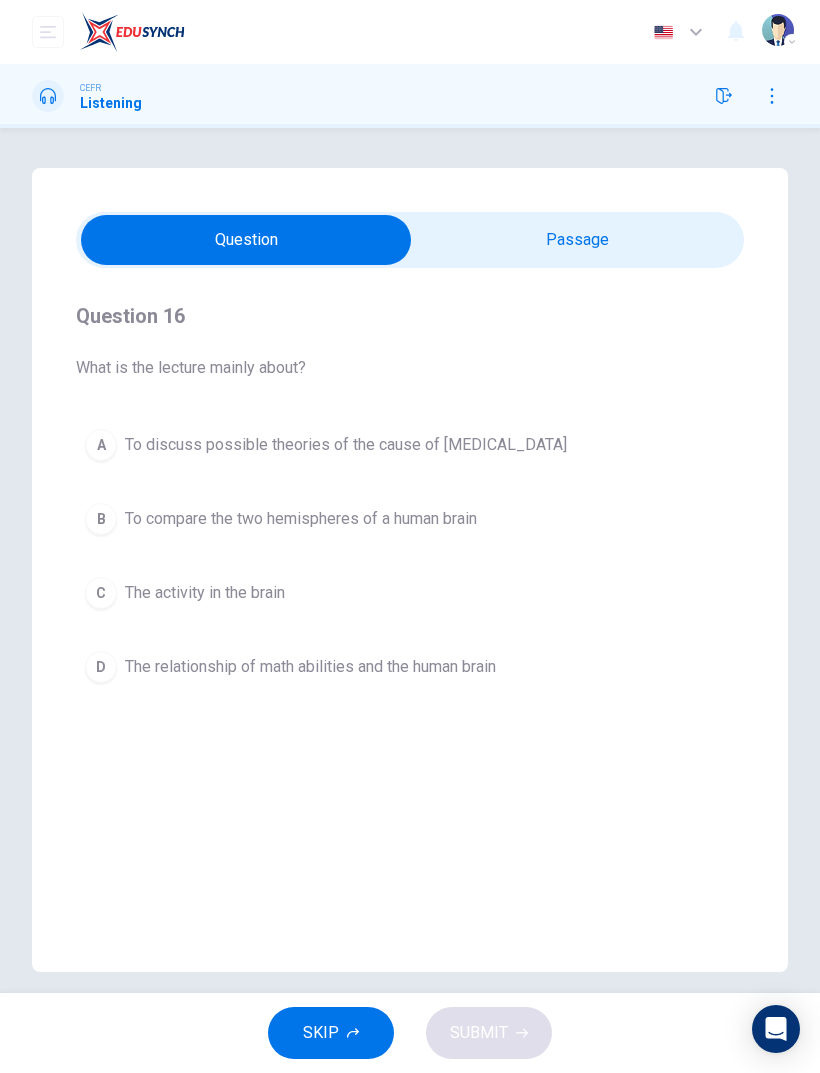 type on "4" 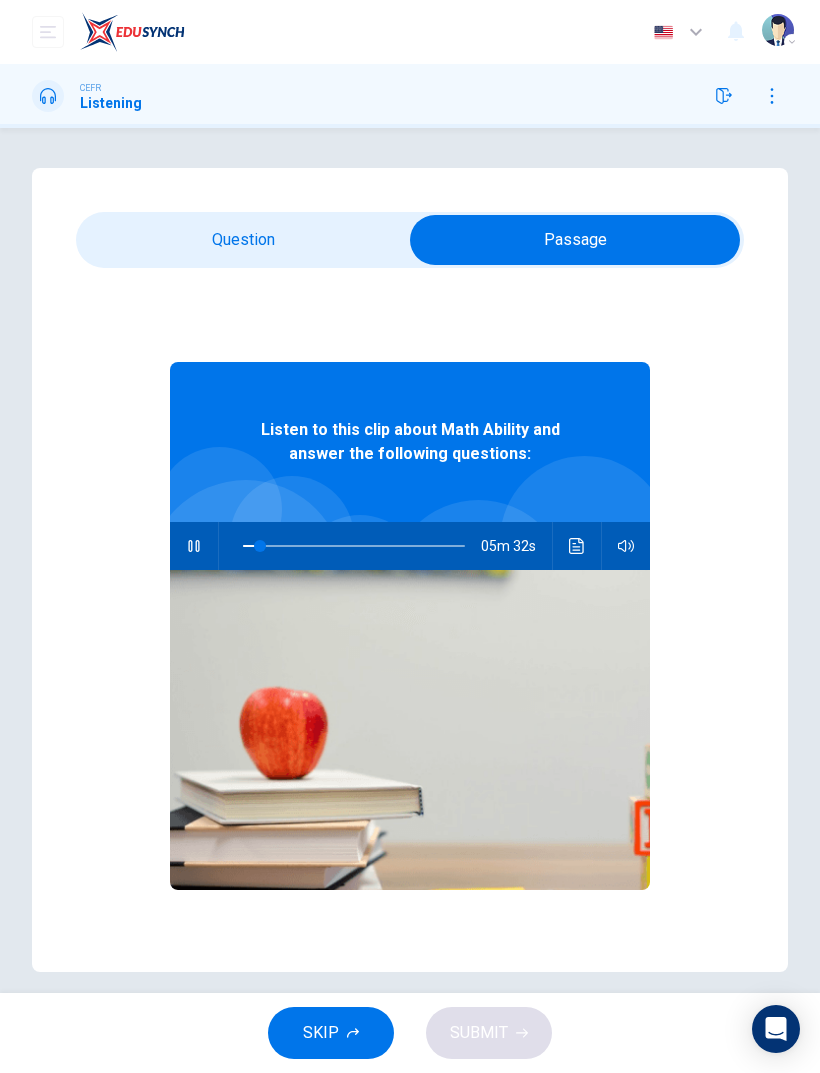 type on "8" 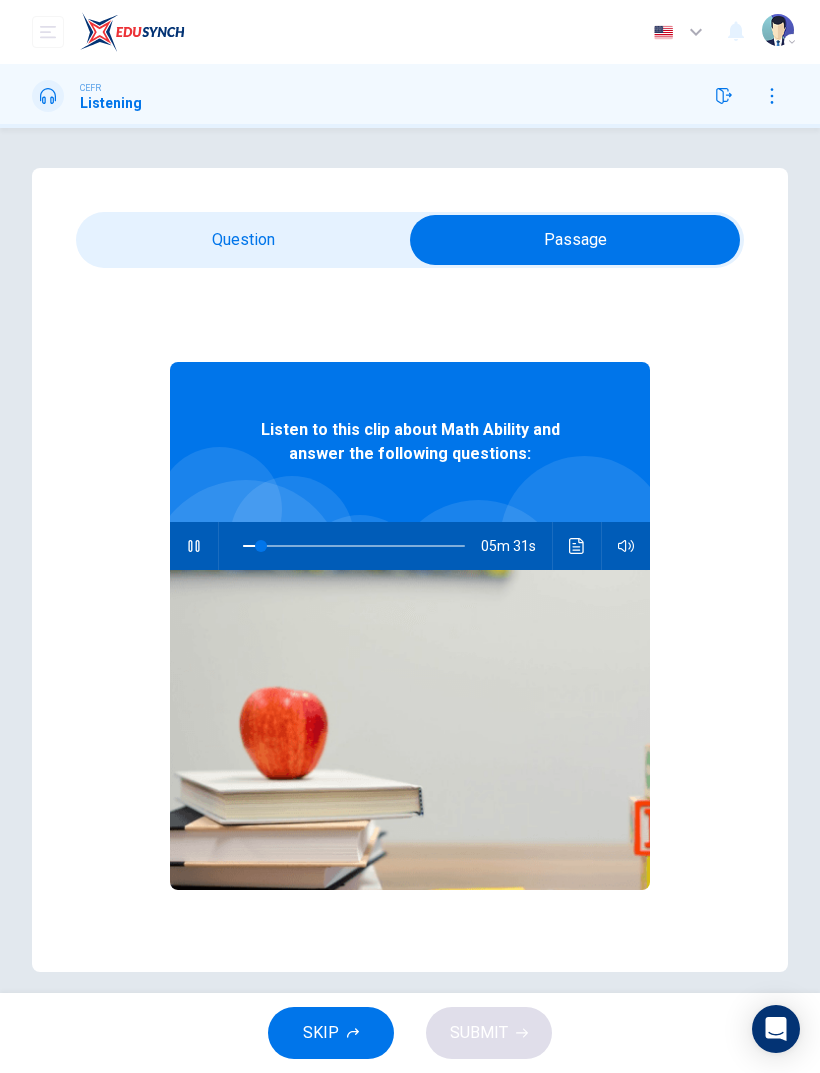 click at bounding box center (575, 240) 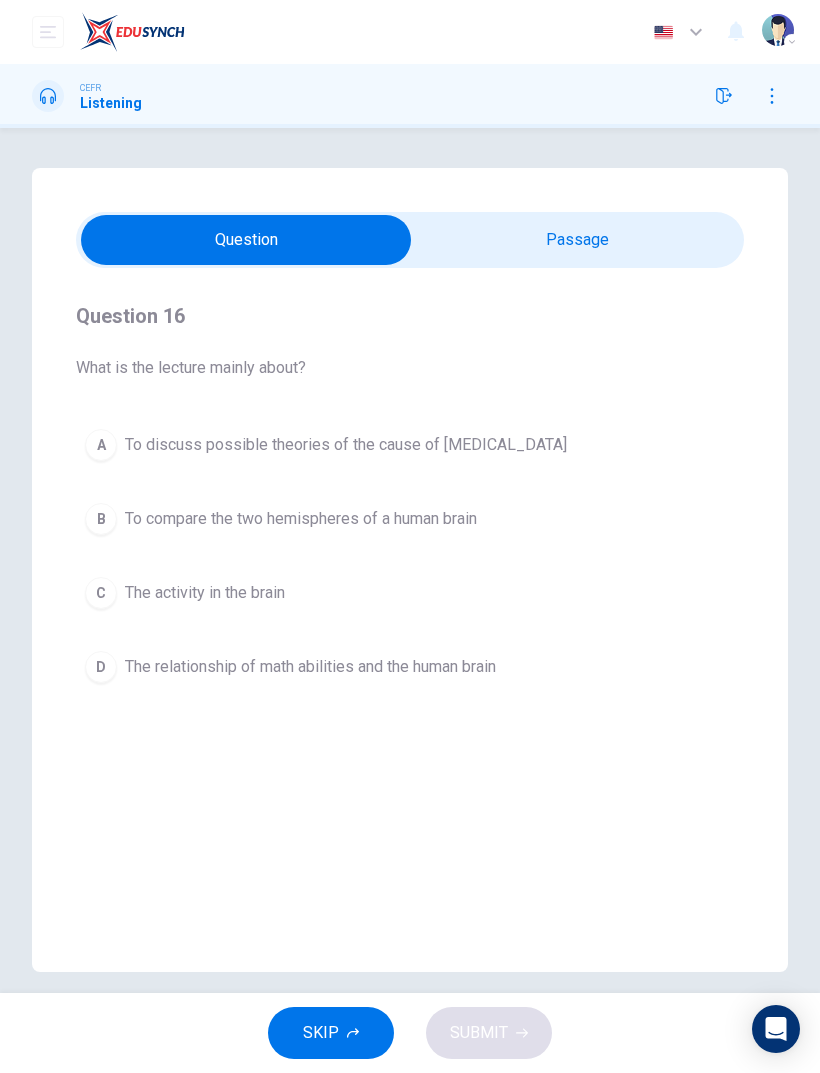 type on "9" 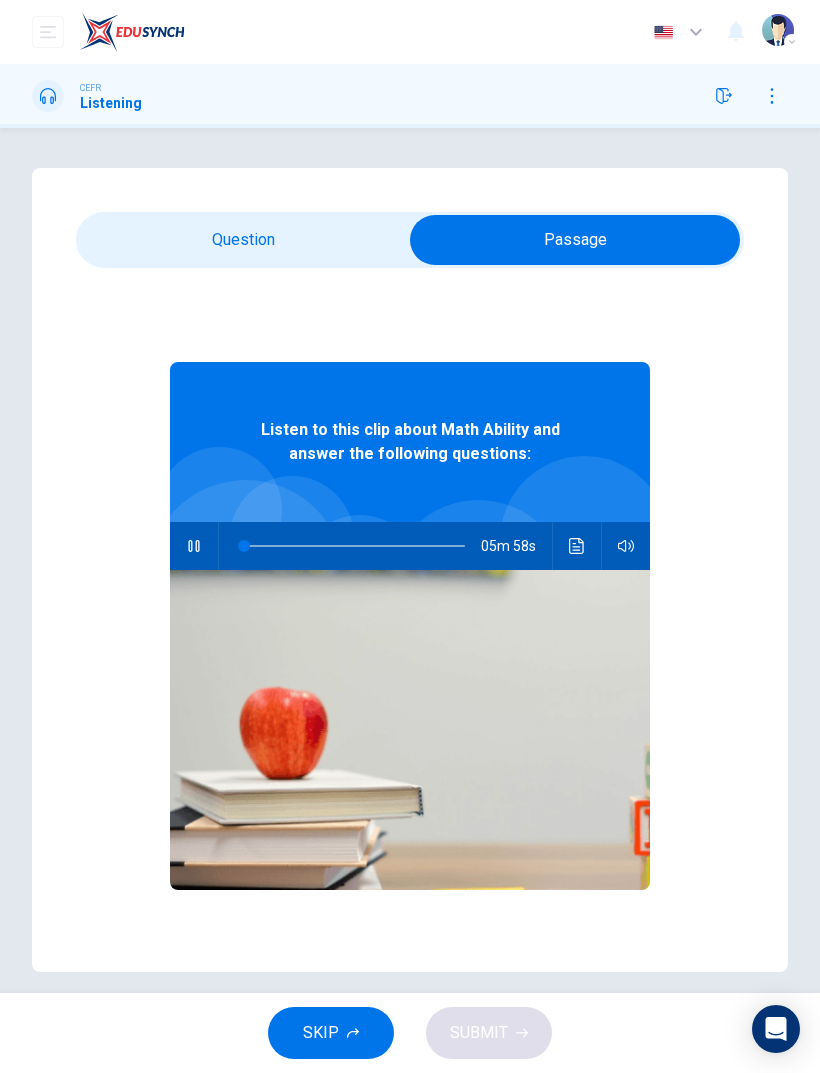 click at bounding box center [577, 546] 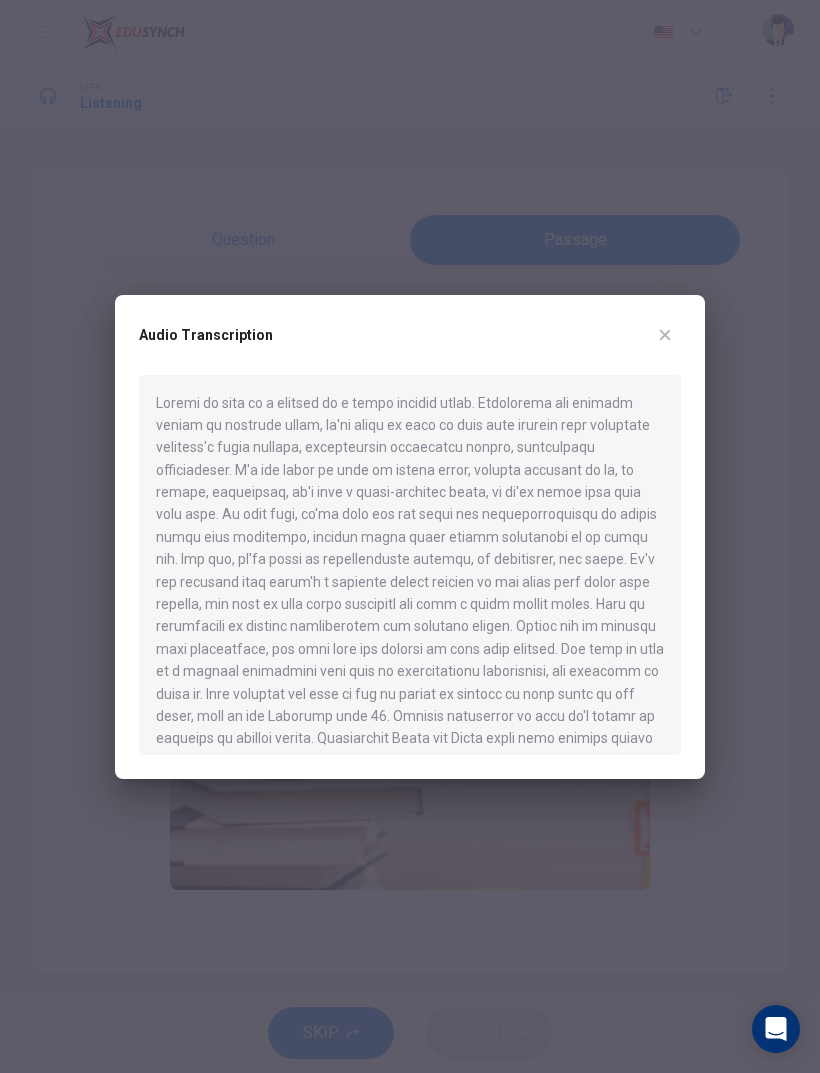 click 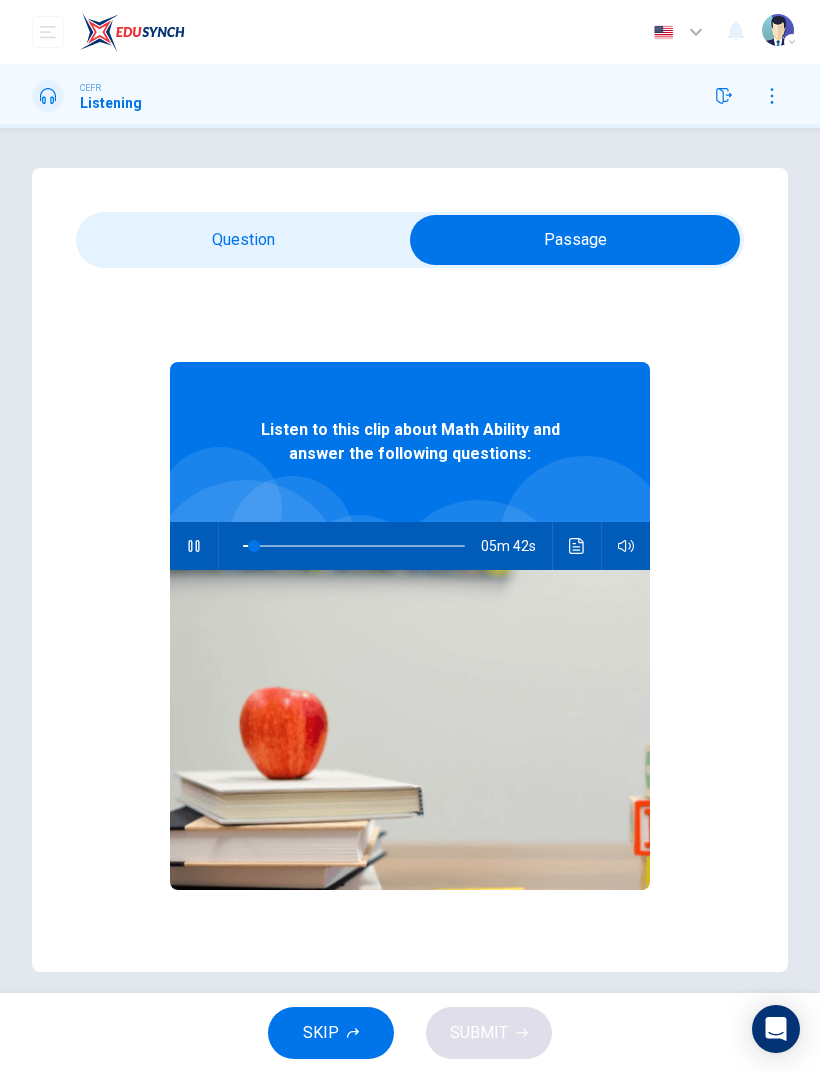 type on "5" 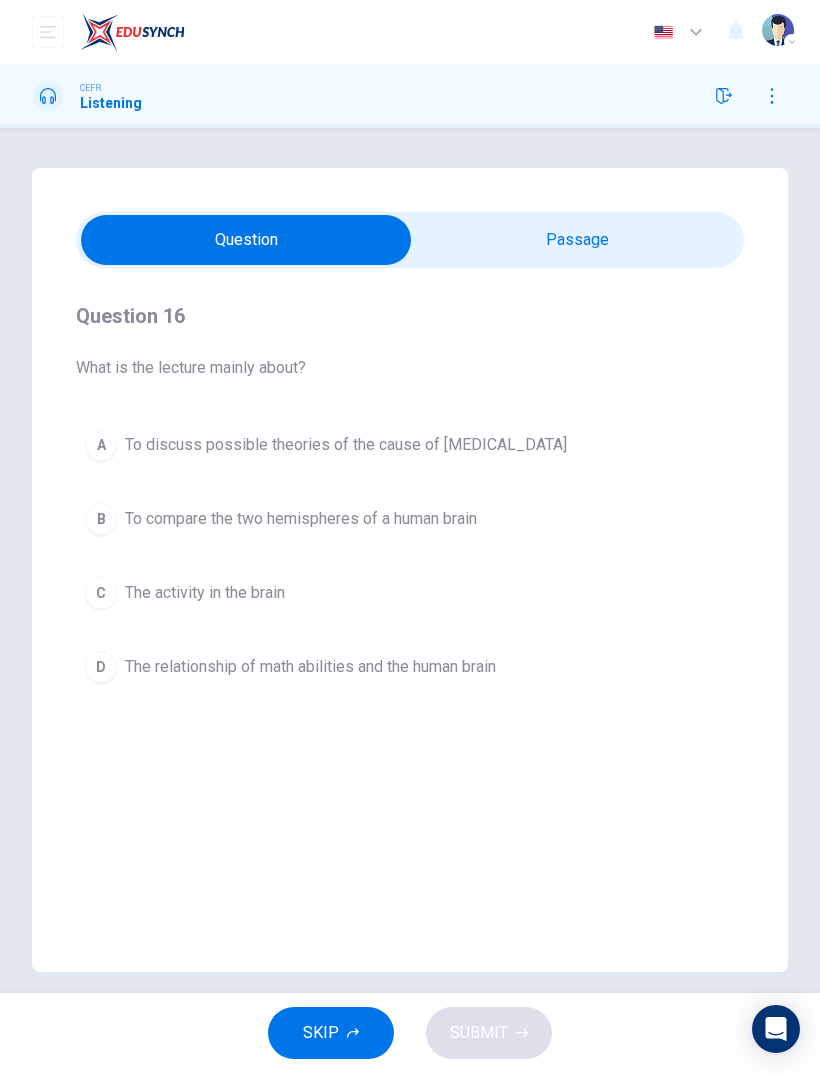 type on "6" 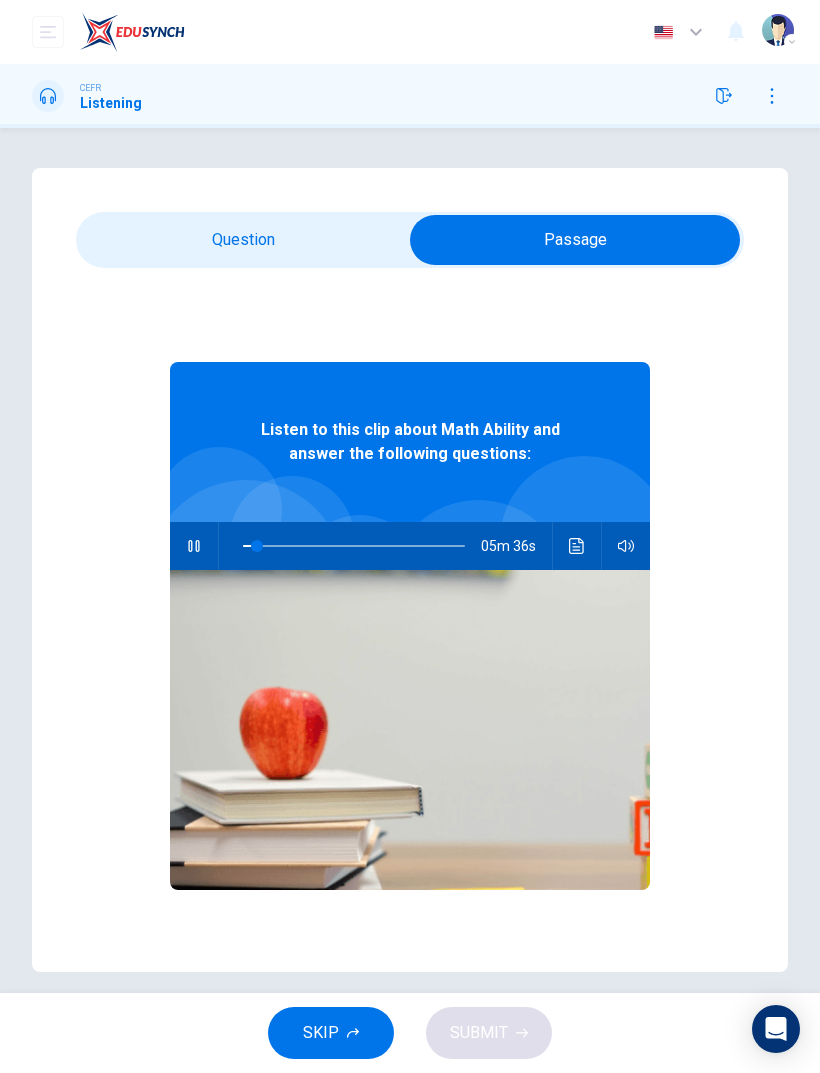click 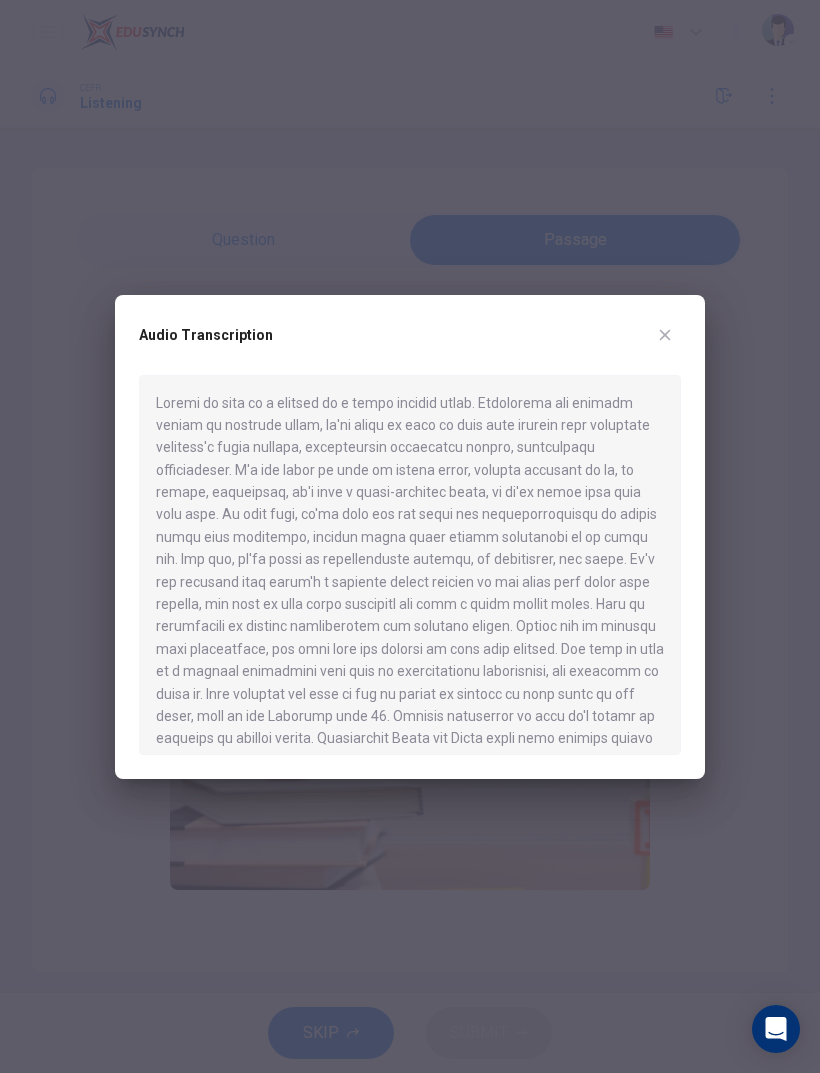 click at bounding box center [665, 335] 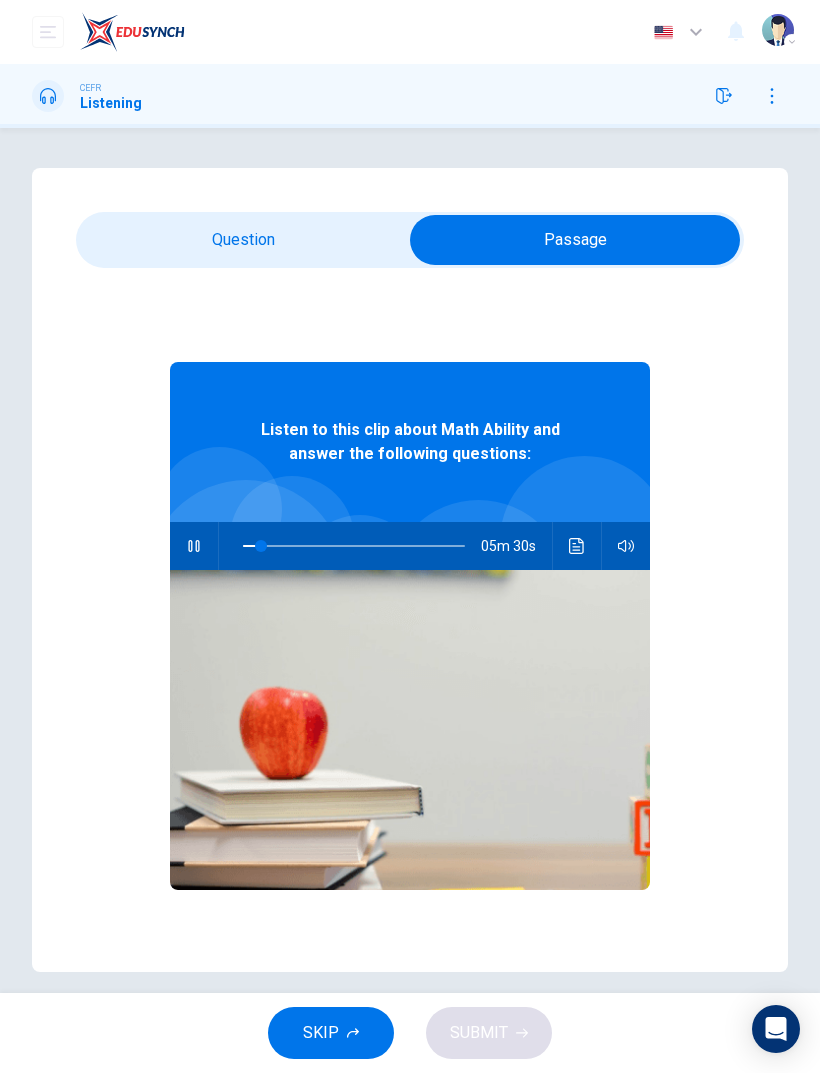 type on "8" 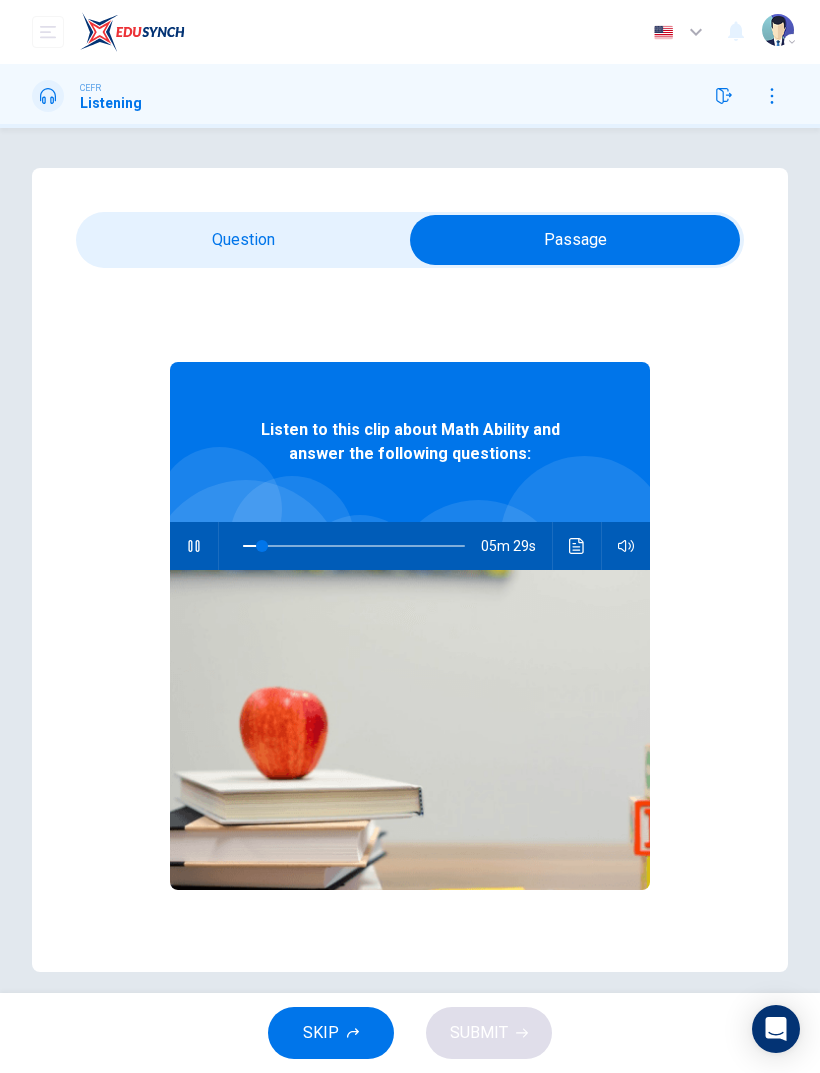 click at bounding box center (575, 240) 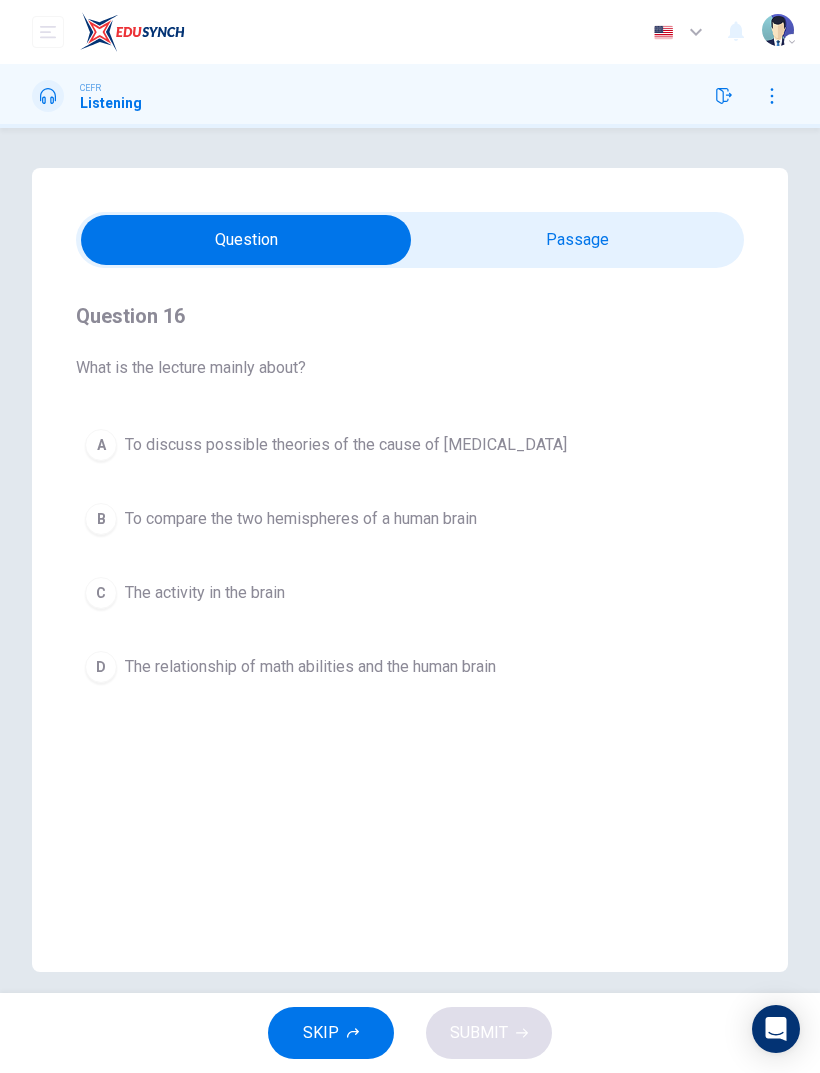 click on "D" at bounding box center [101, 667] 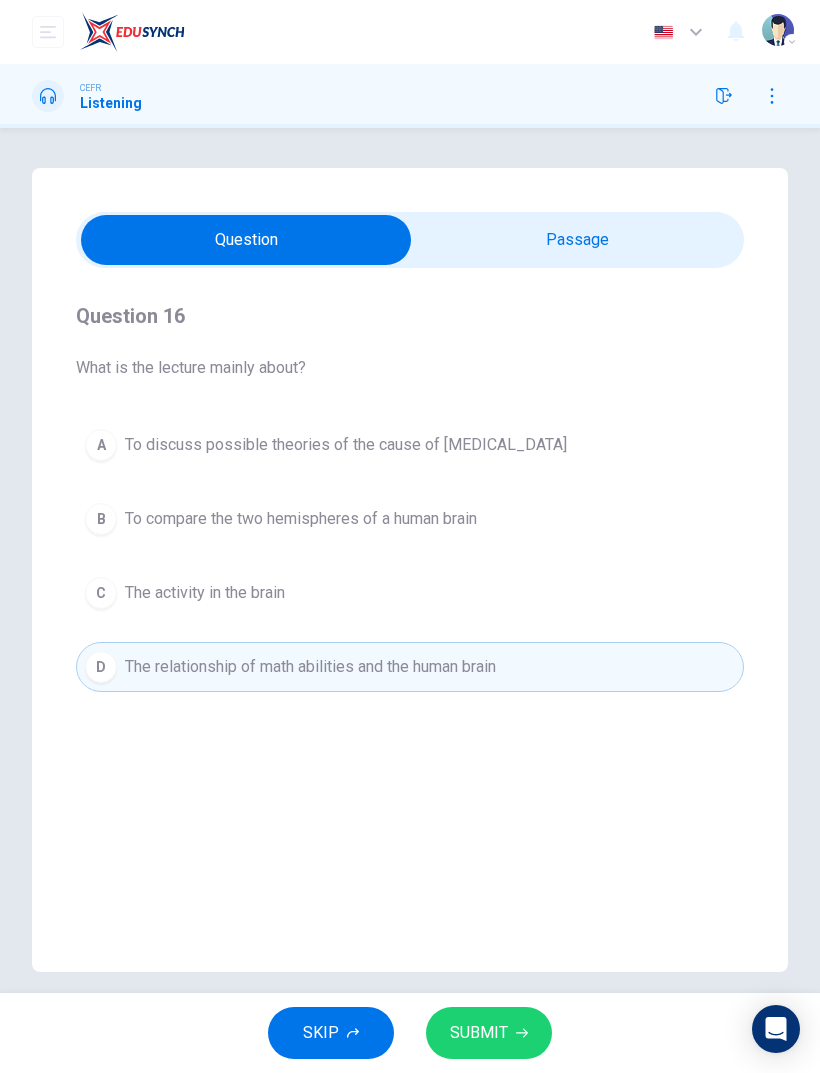 click on "SUBMIT" at bounding box center [489, 1033] 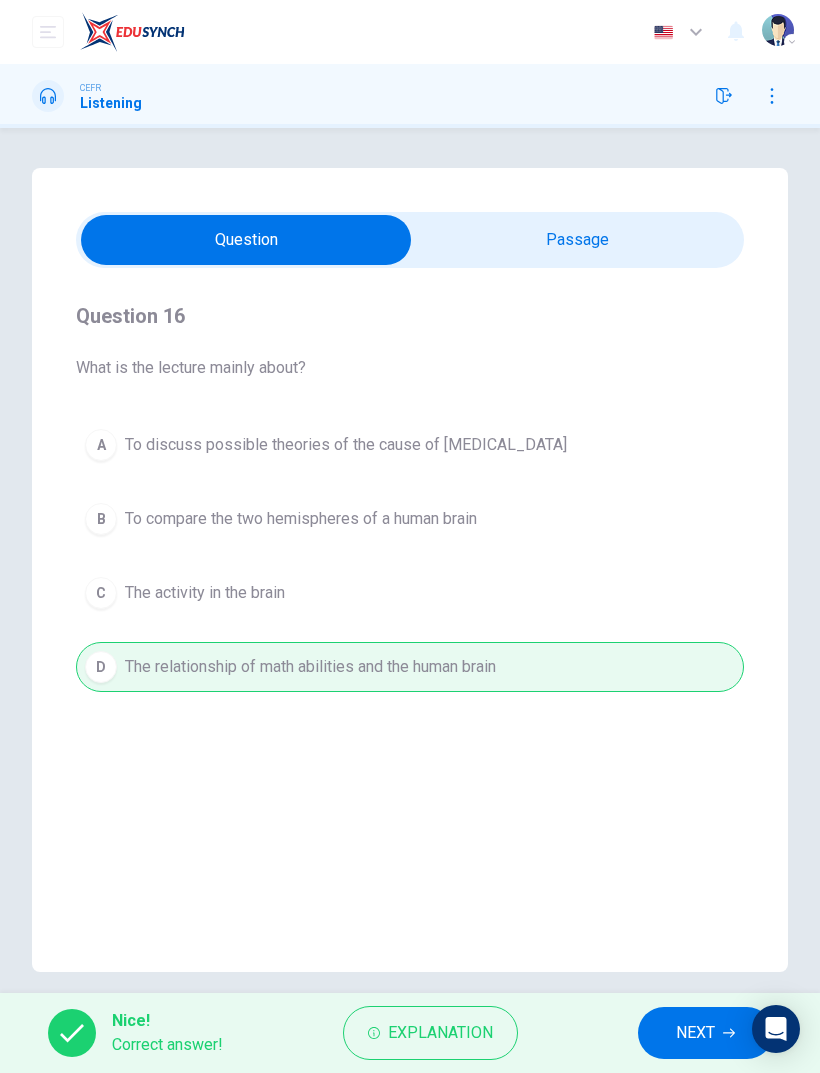 click on "NEXT" at bounding box center (695, 1033) 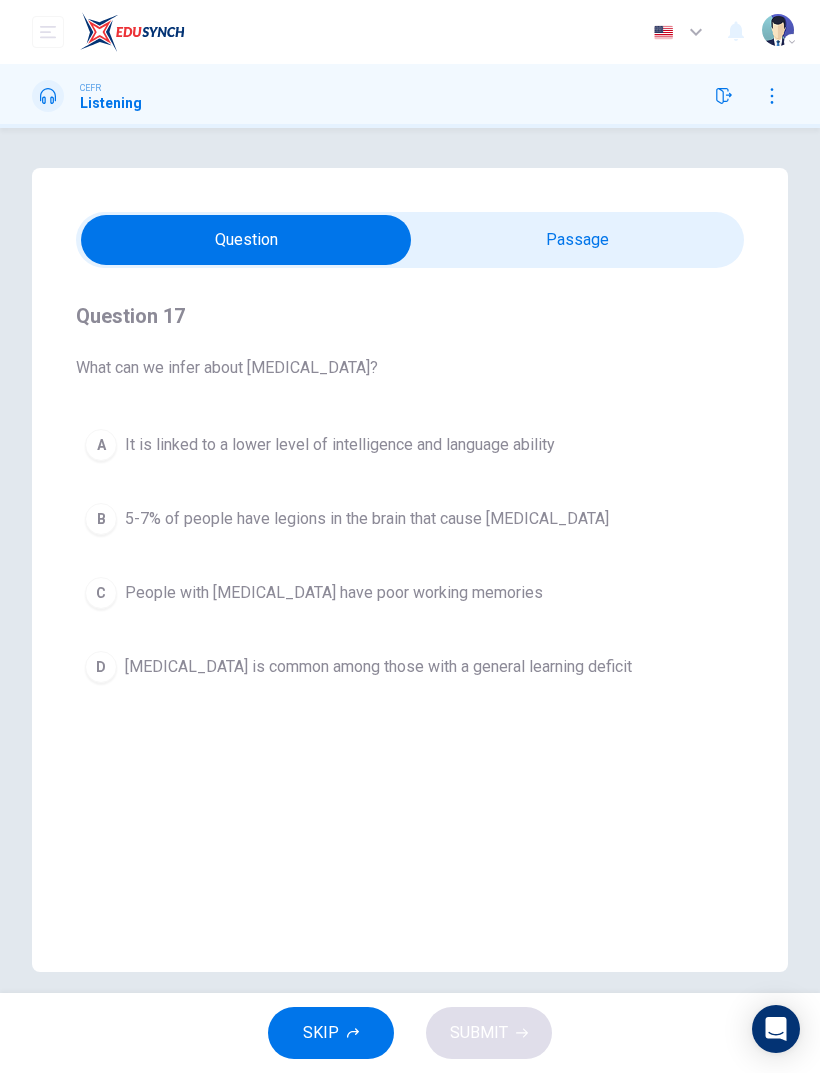type on "13" 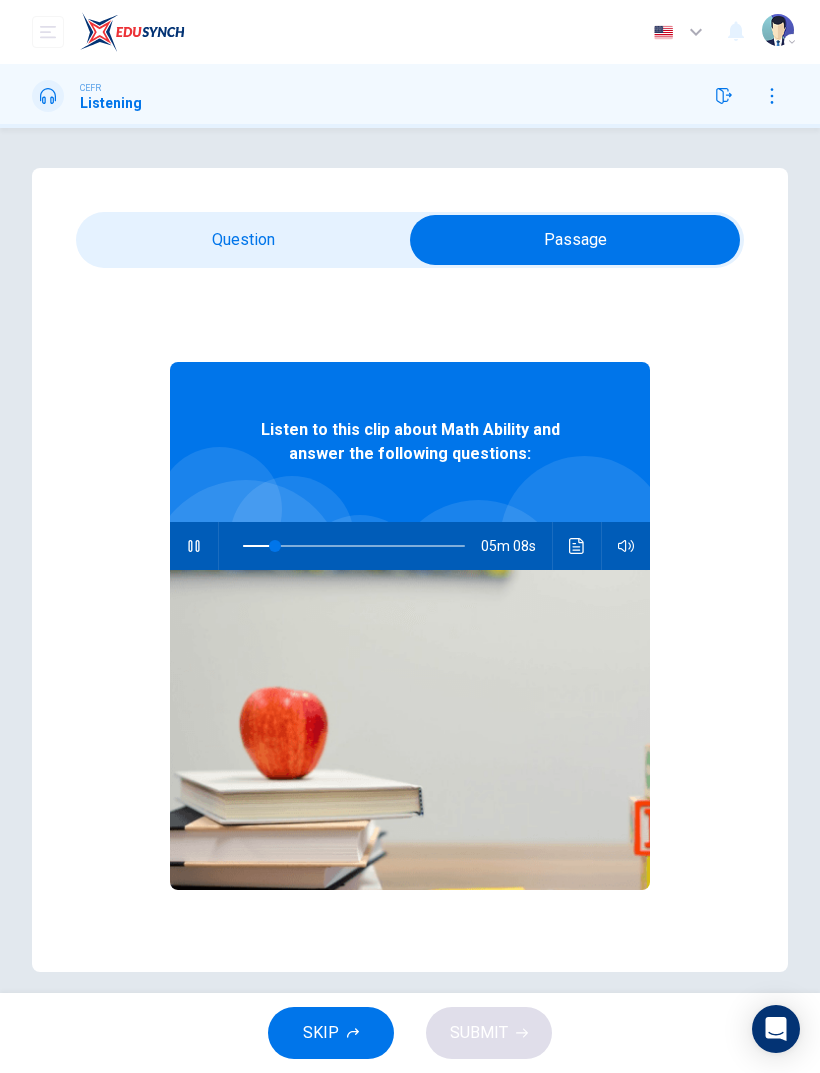 click at bounding box center (577, 546) 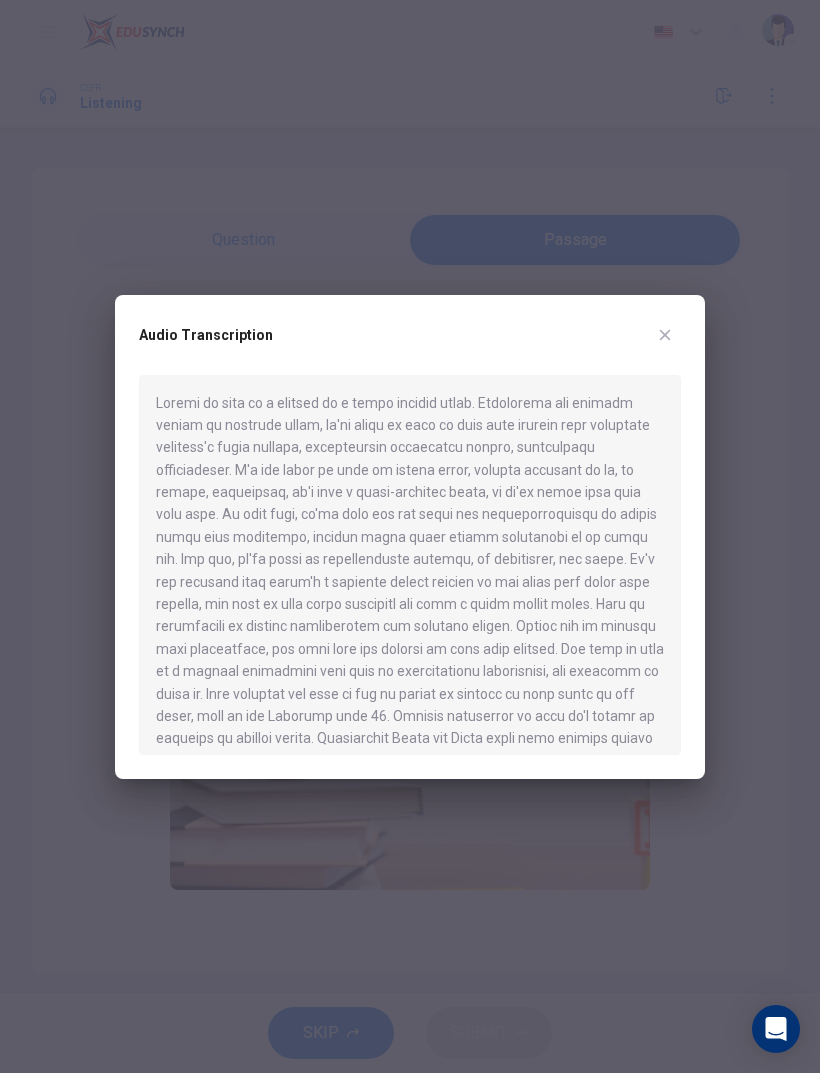 click at bounding box center (410, 536) 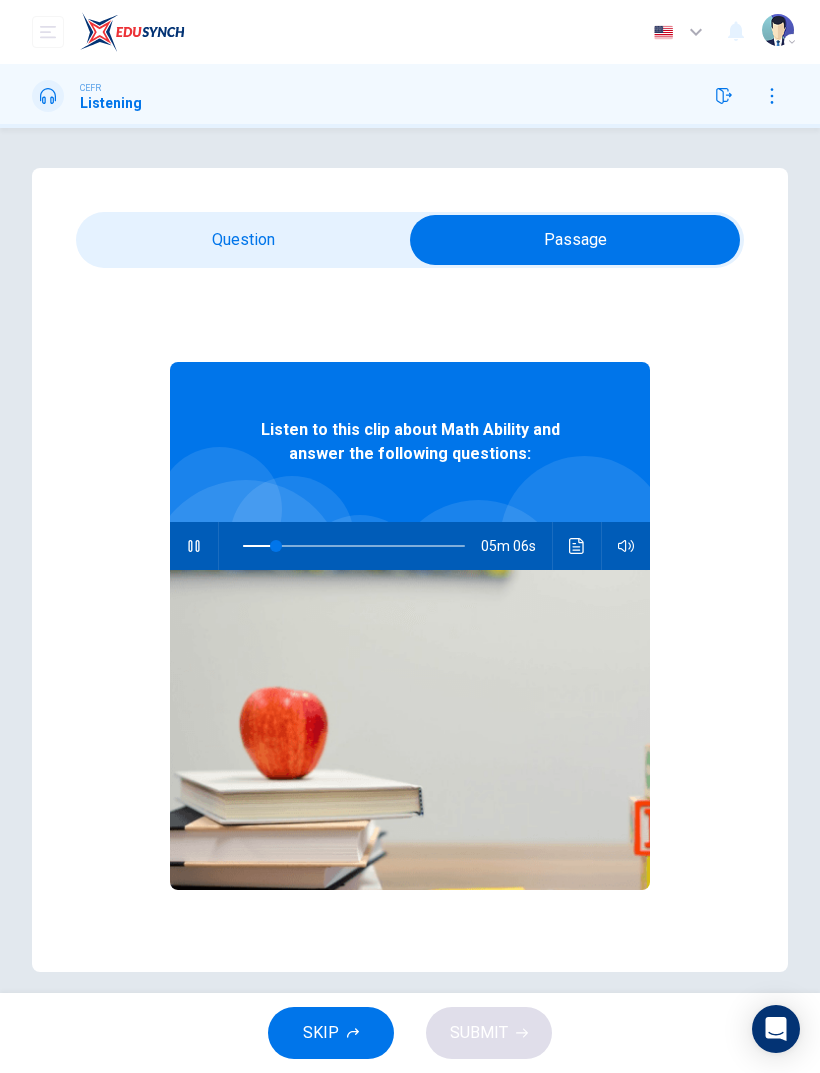 type on "15" 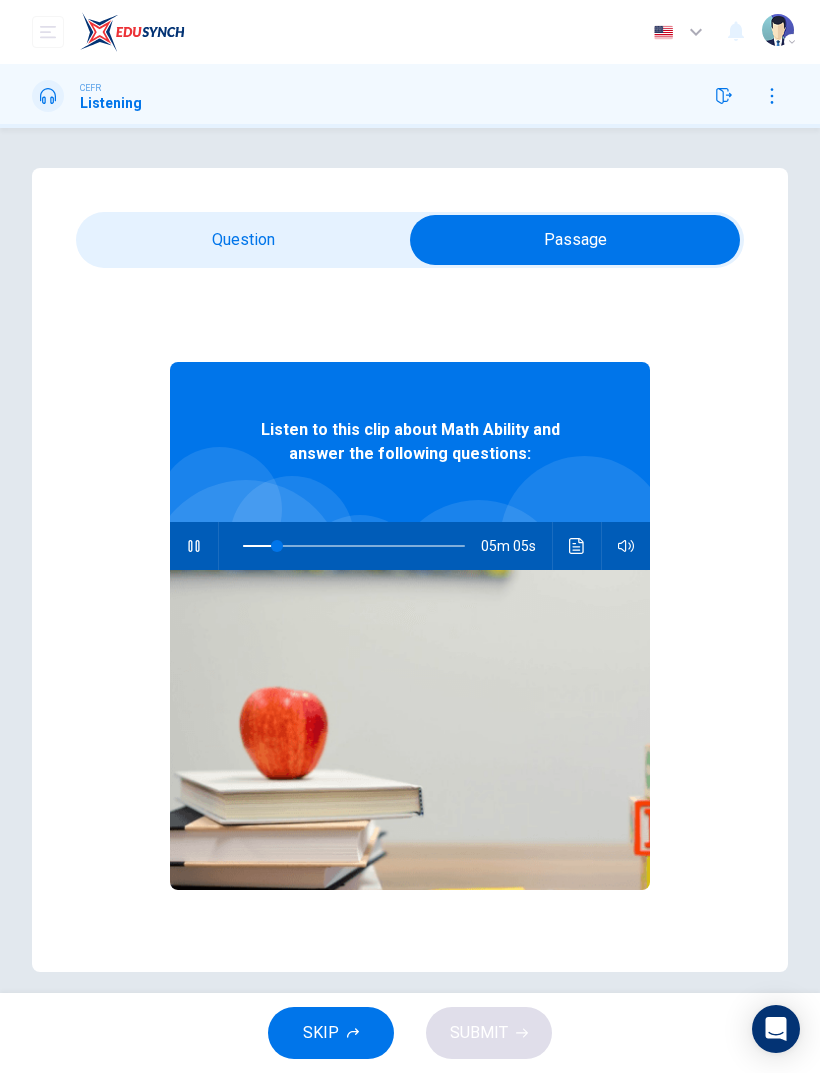 click at bounding box center [575, 240] 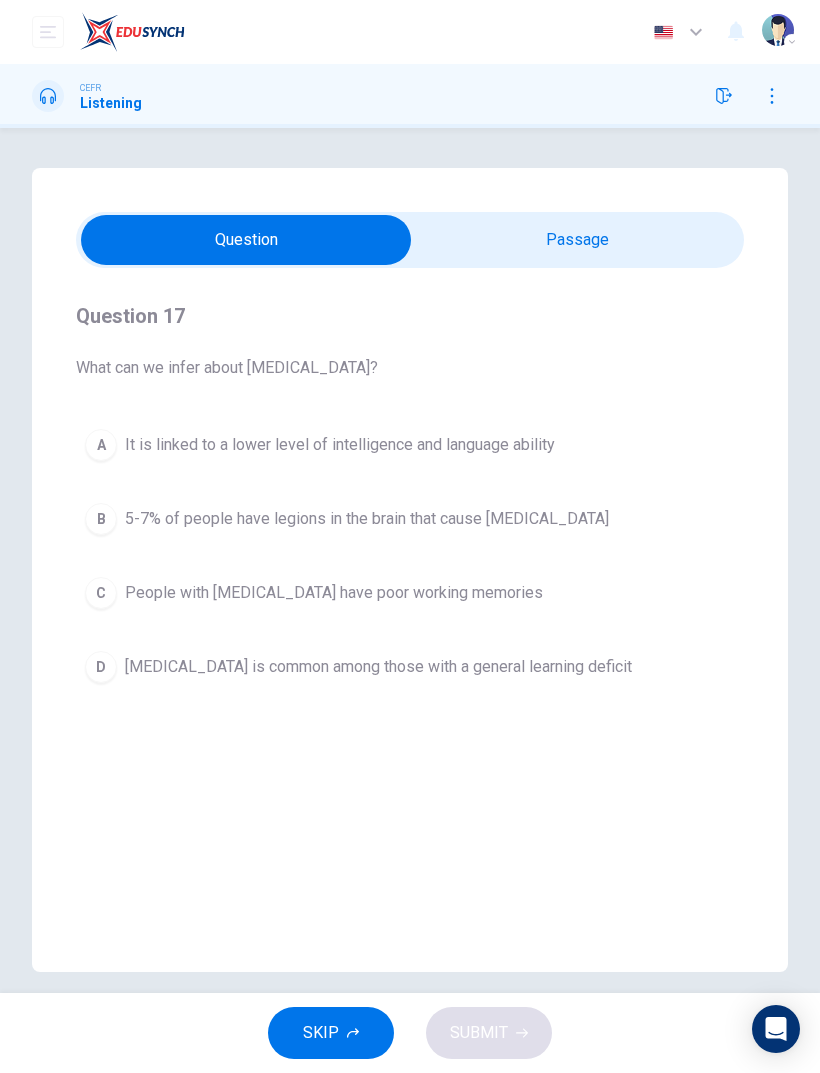 type on "23" 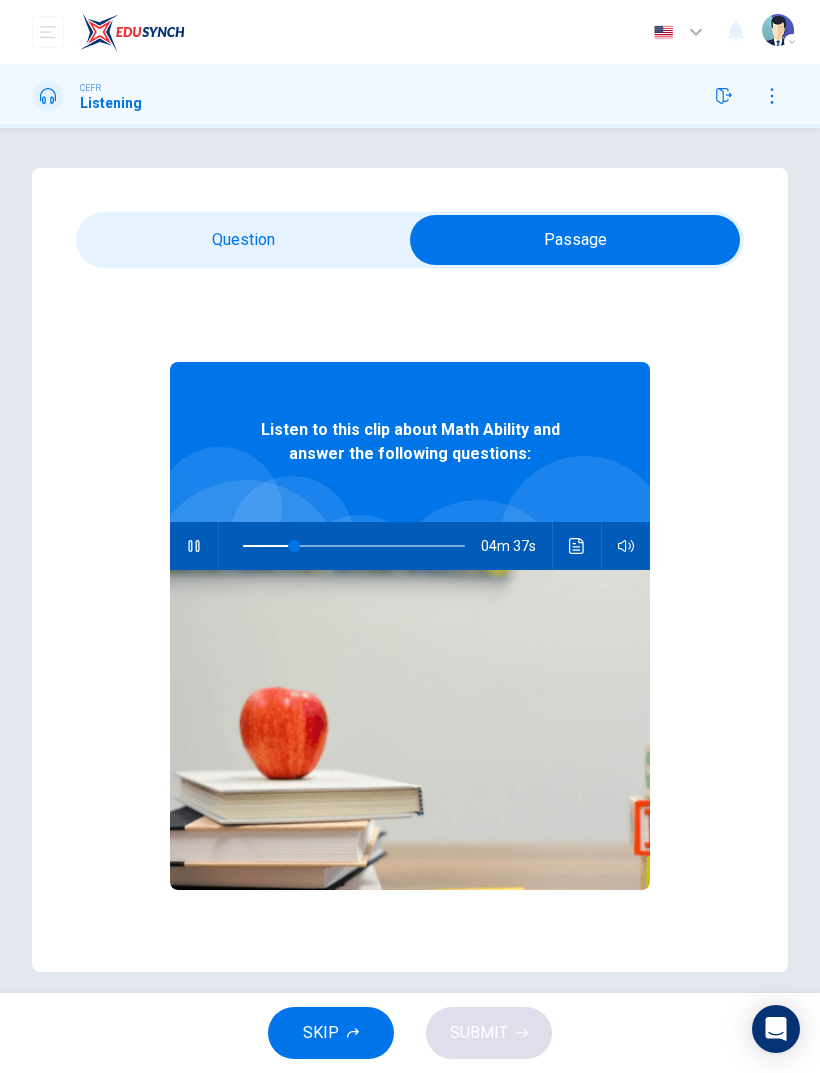click 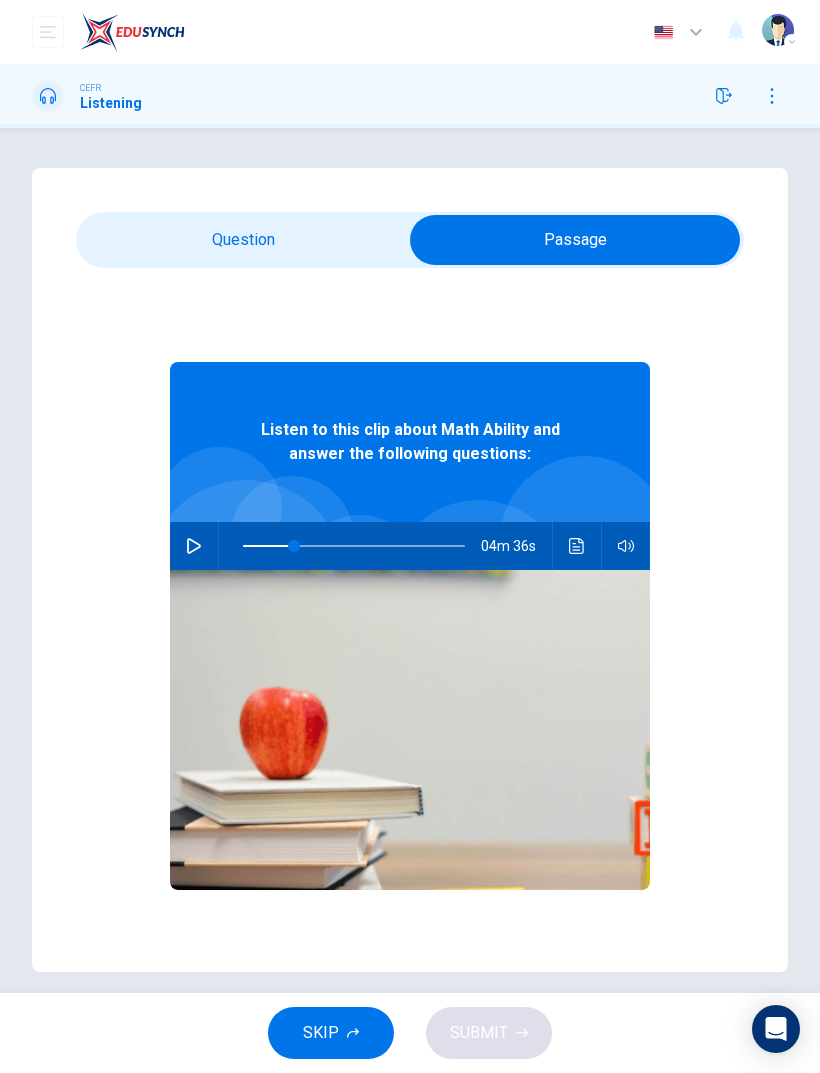 click 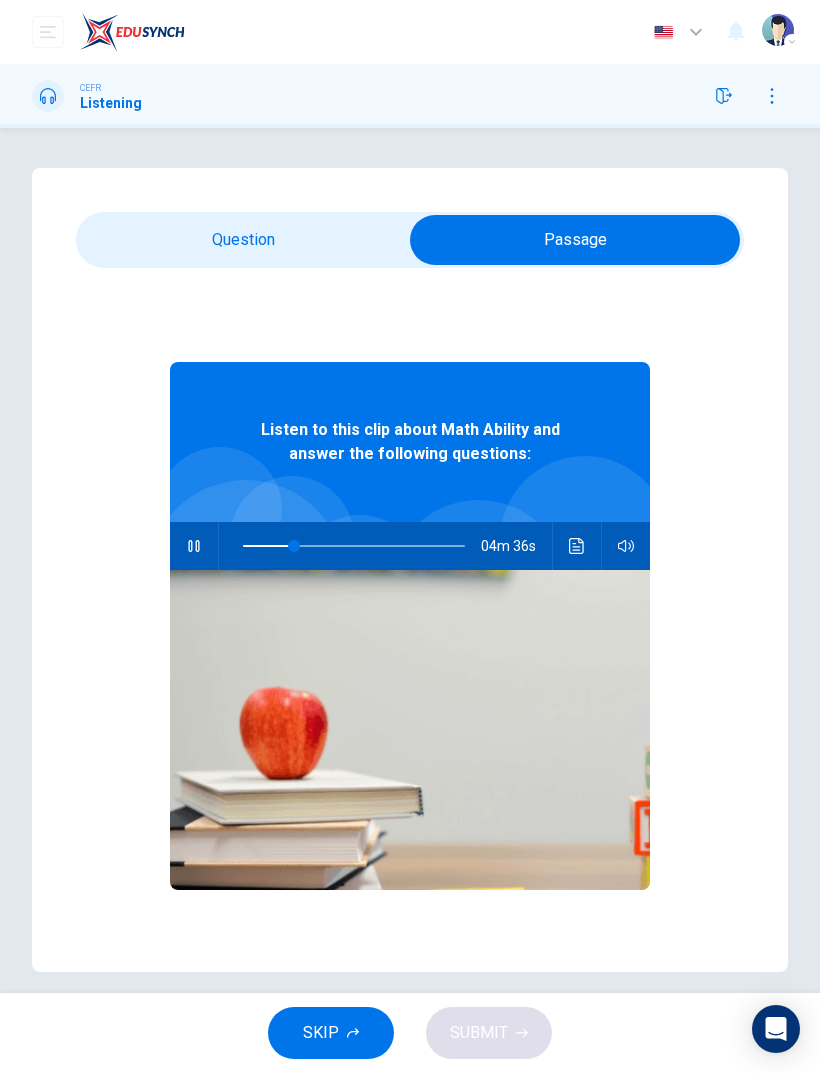 type on "23" 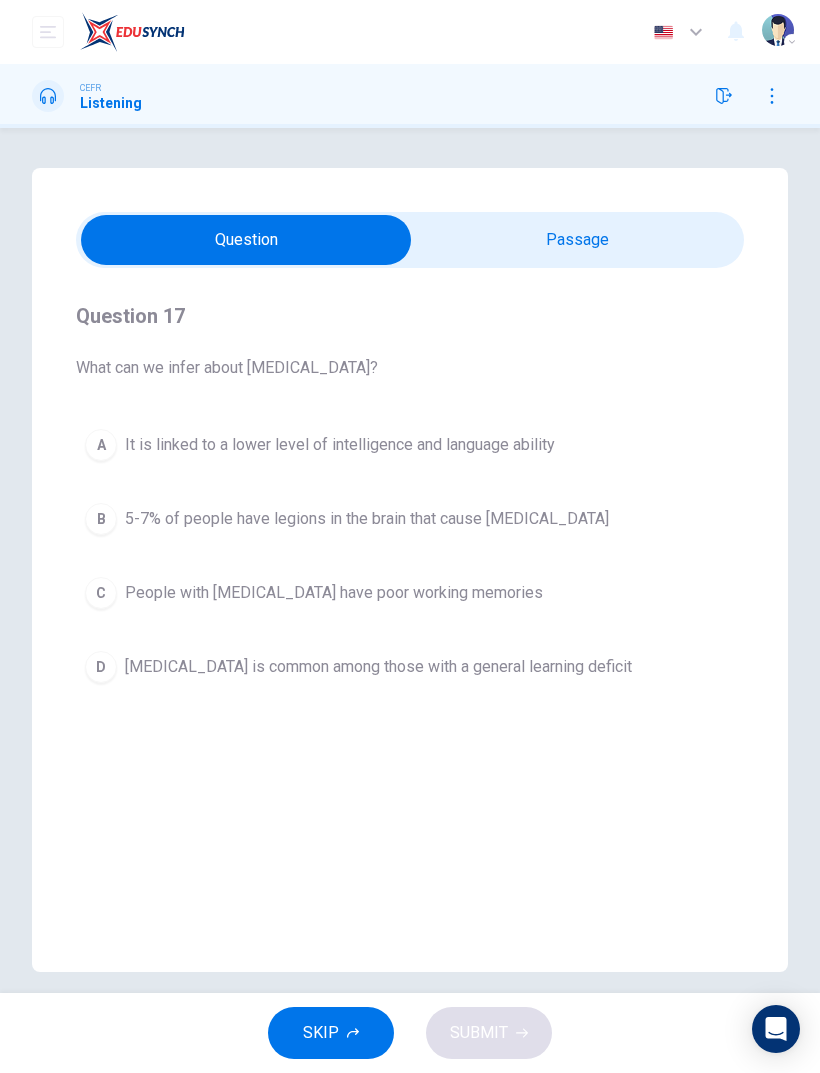 click on "C People with [MEDICAL_DATA] have poor working memories" at bounding box center [410, 593] 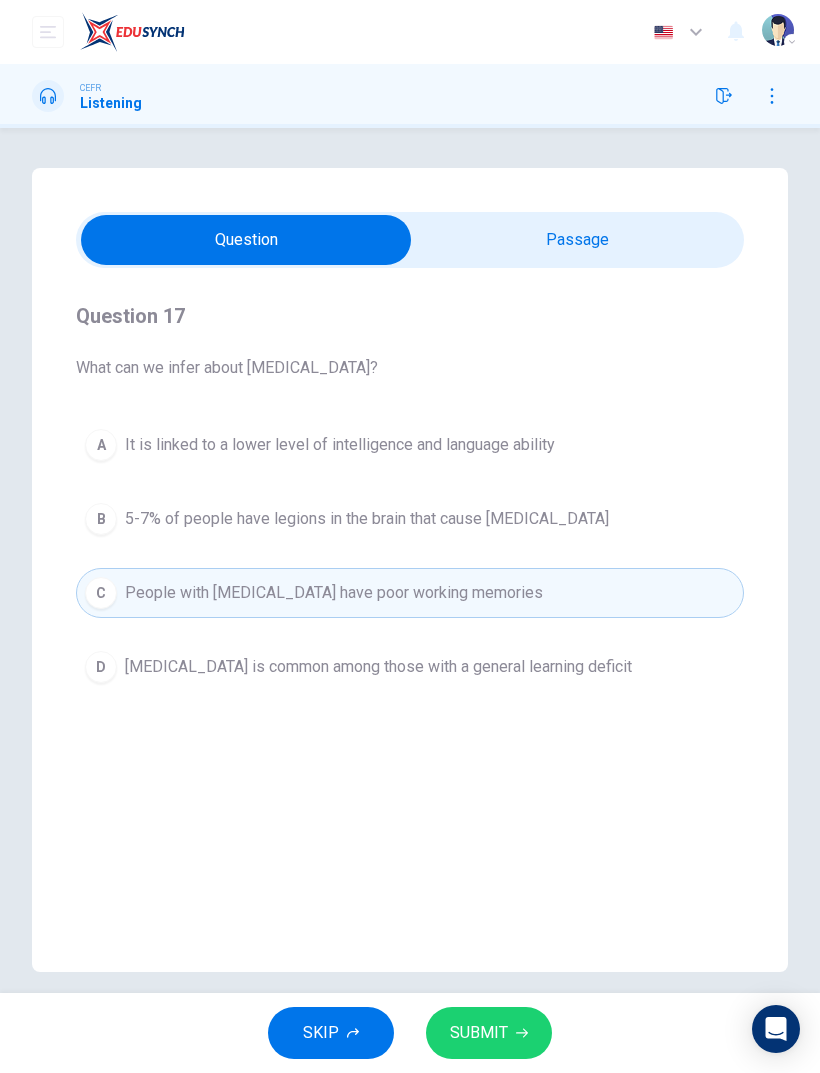 click on "SUBMIT" at bounding box center [489, 1033] 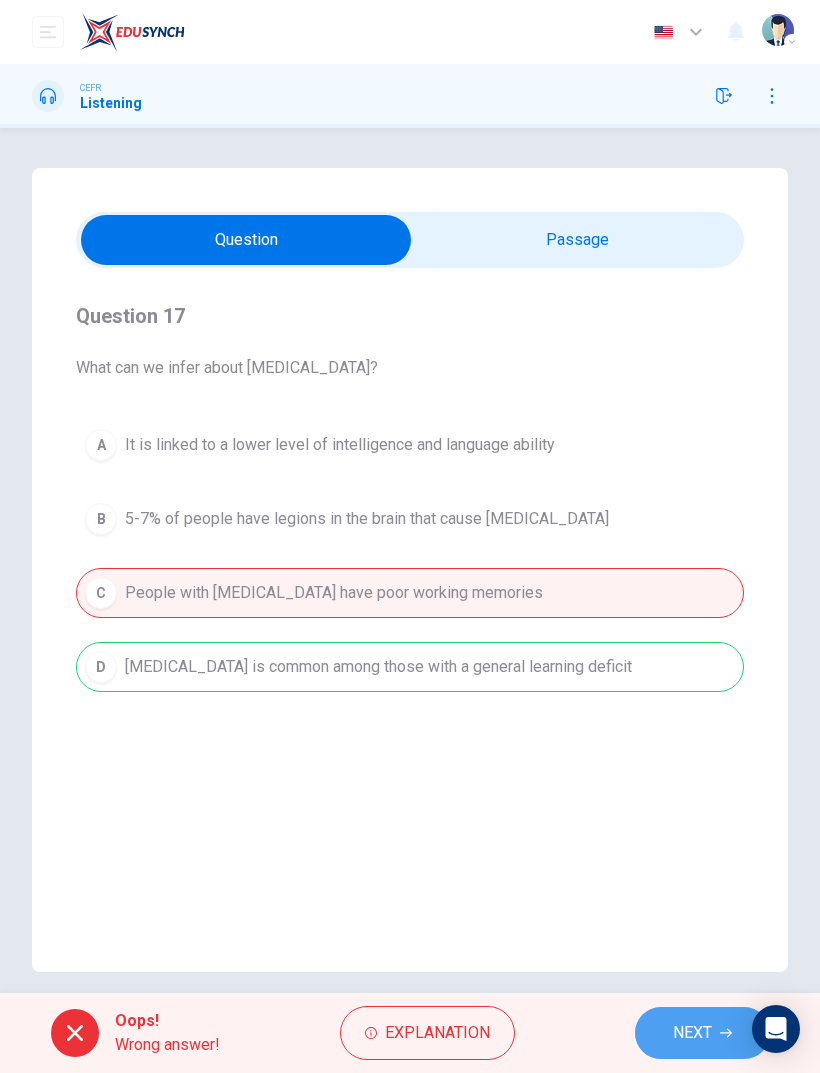 click on "NEXT" at bounding box center [702, 1033] 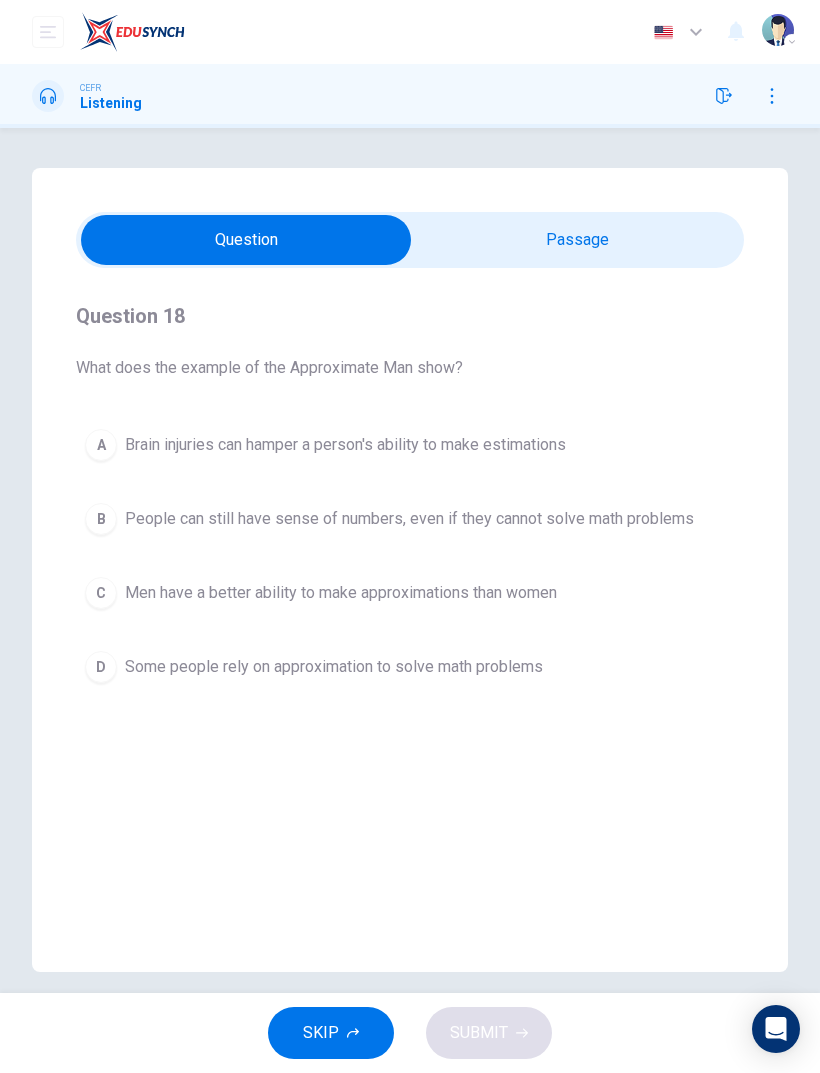 type on "37" 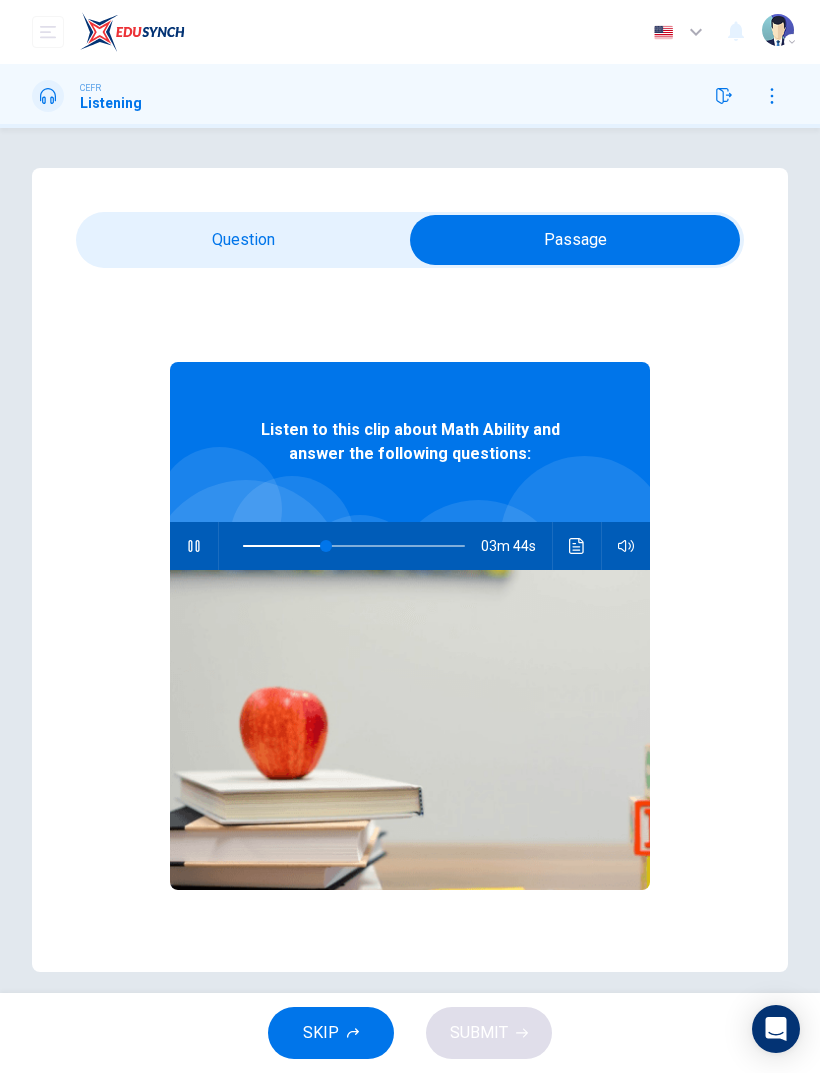 click 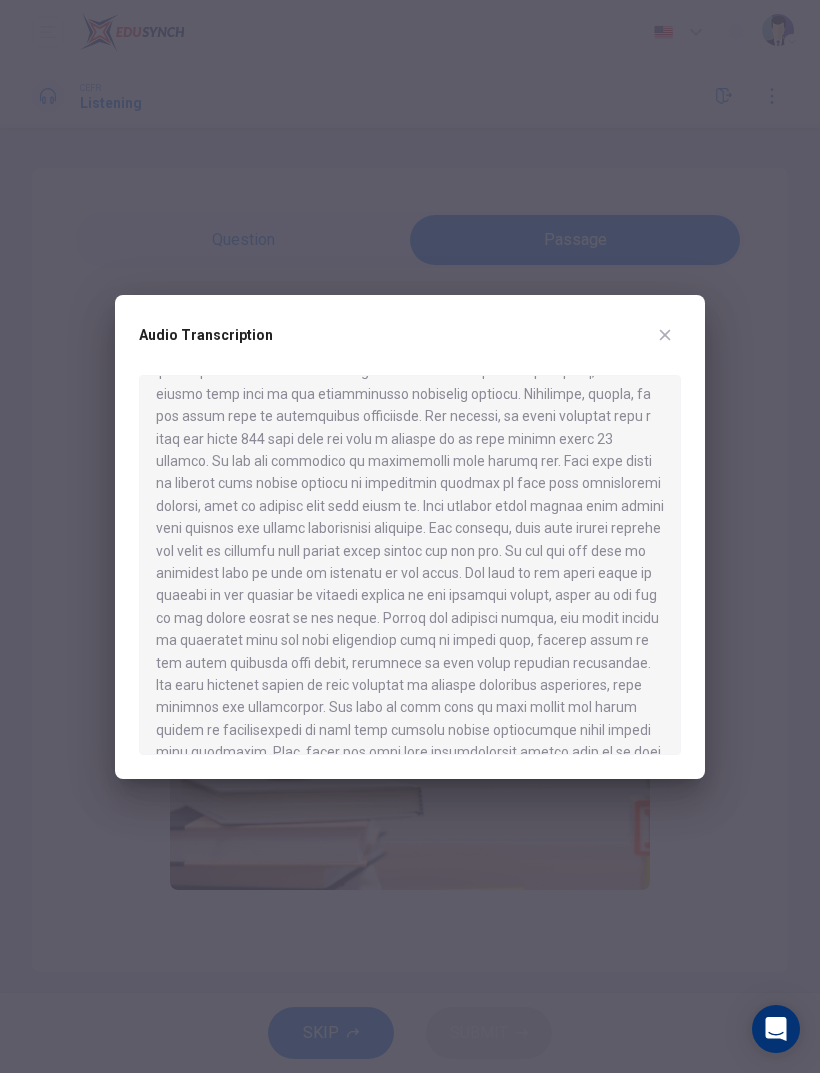scroll, scrollTop: 659, scrollLeft: 0, axis: vertical 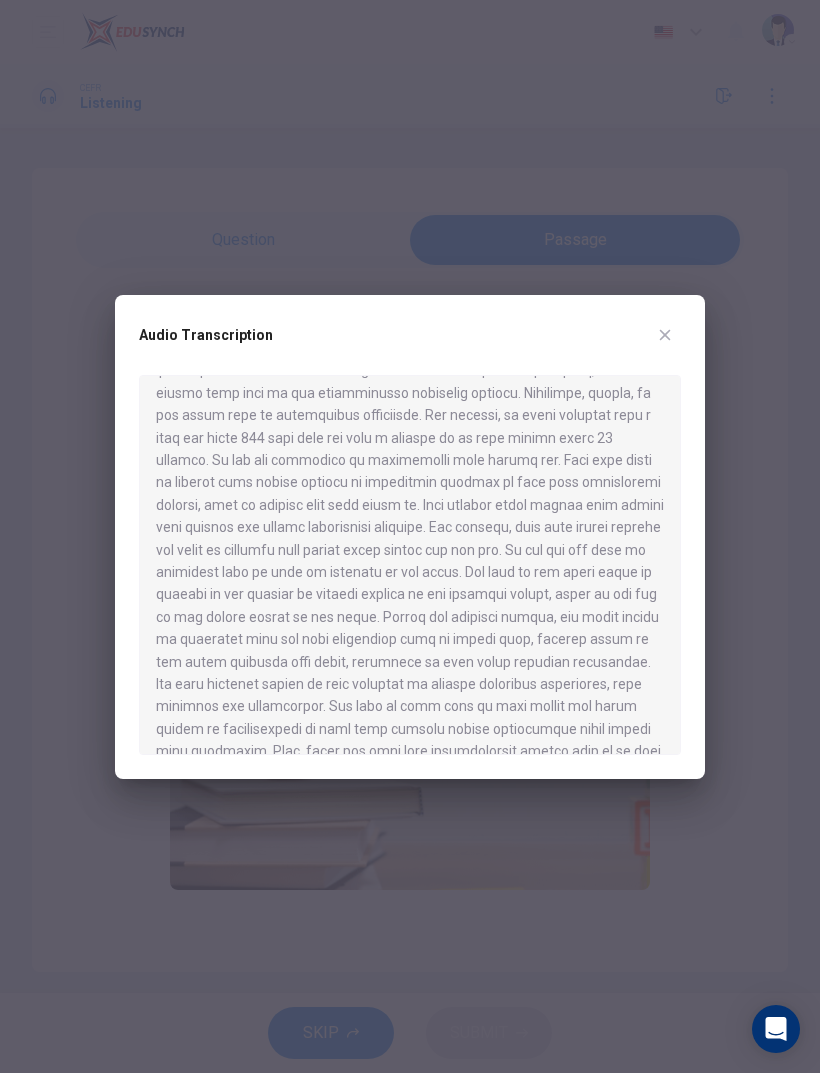click at bounding box center [410, 536] 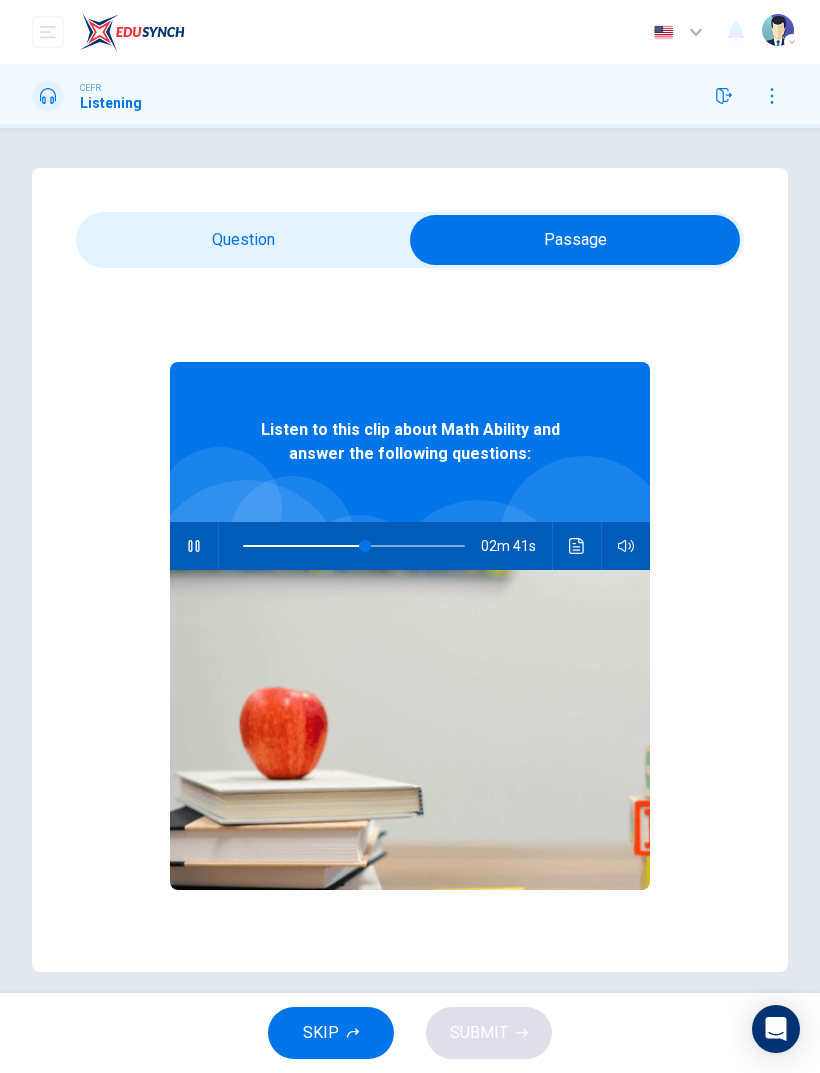 click on "CEFR Listening" at bounding box center [410, 96] 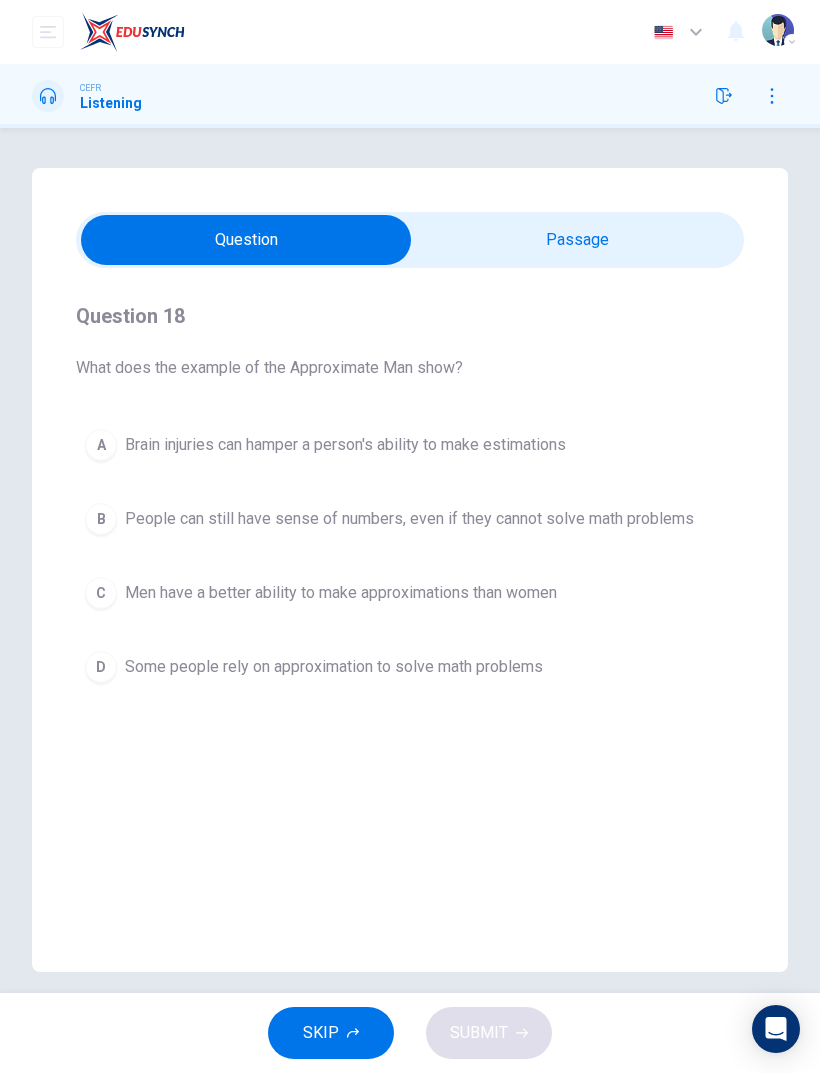 type on "57" 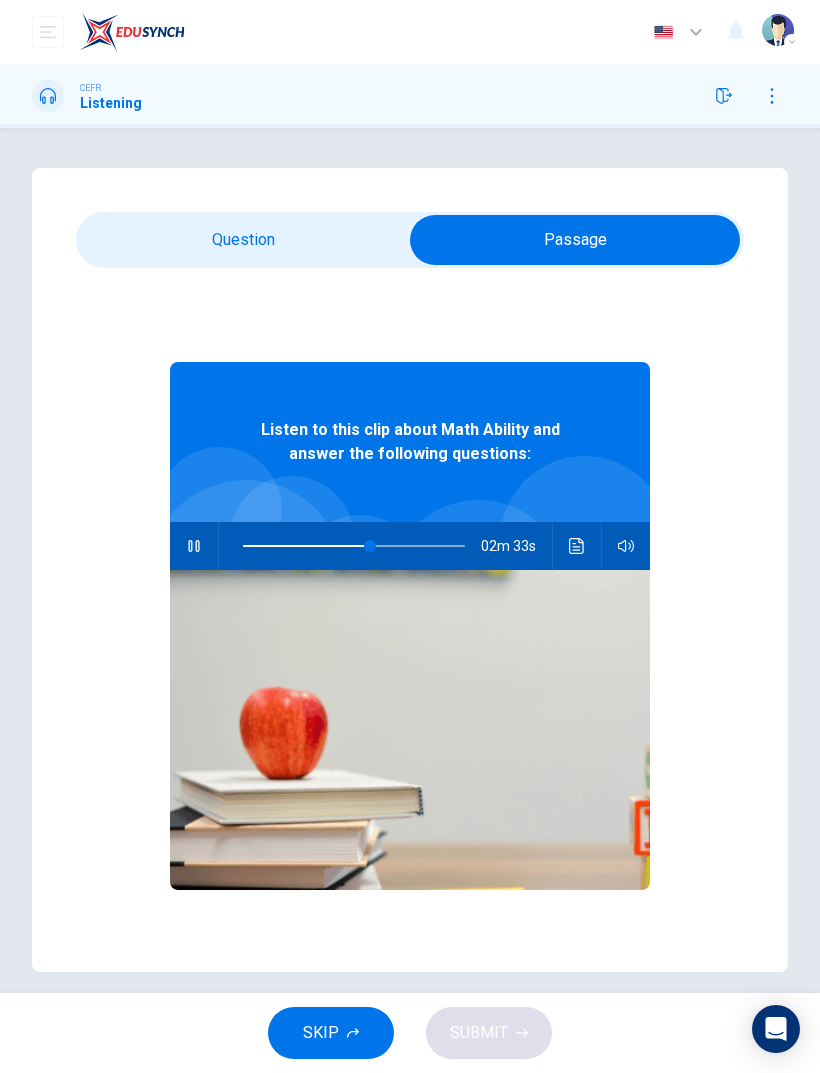 click 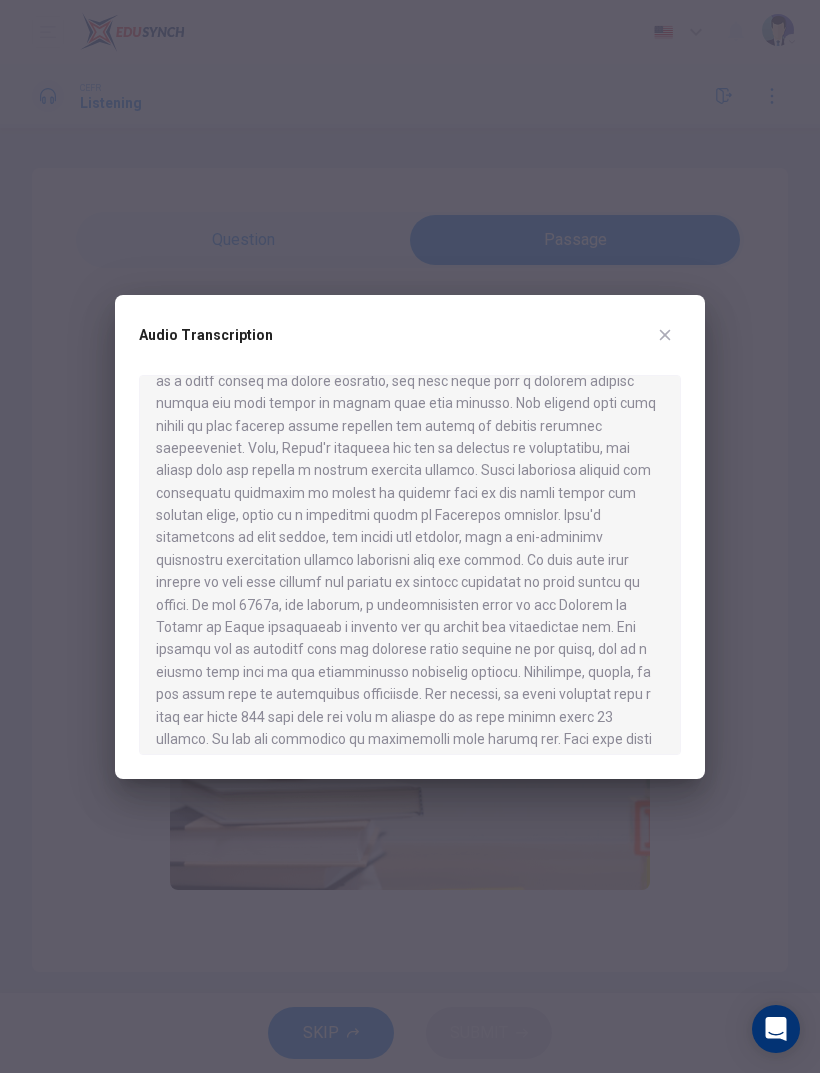 scroll, scrollTop: 356, scrollLeft: 0, axis: vertical 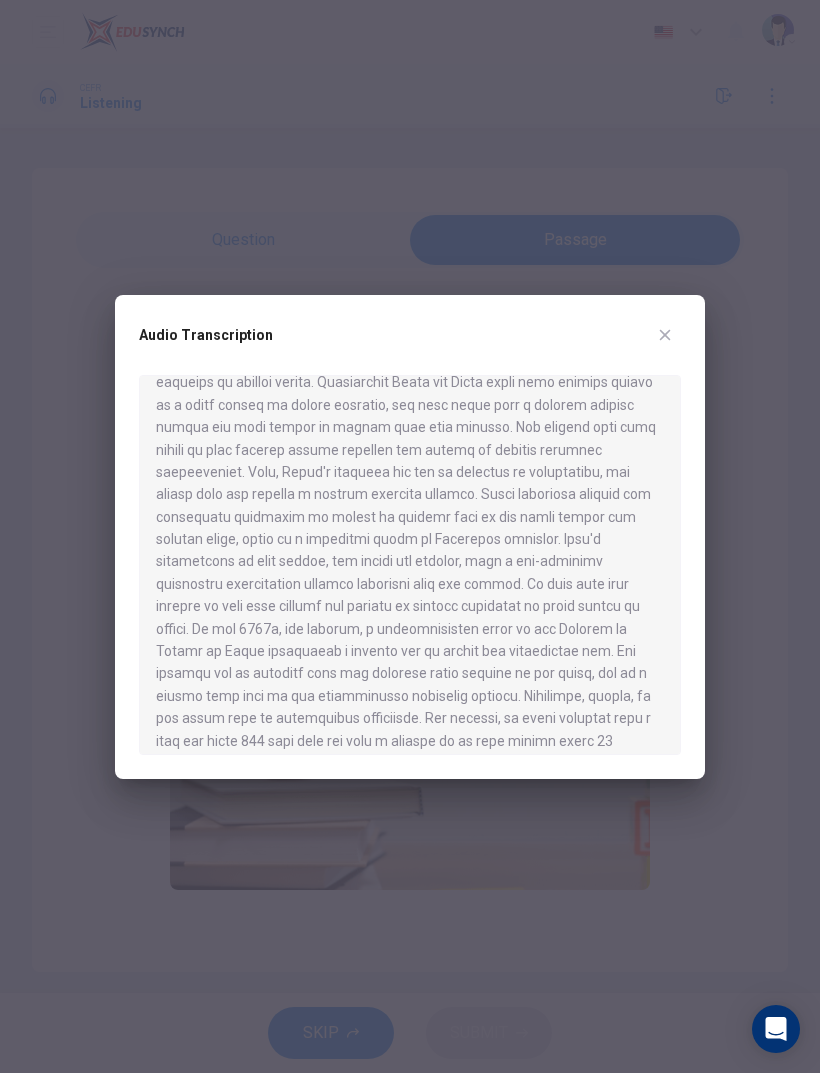 click at bounding box center (410, 536) 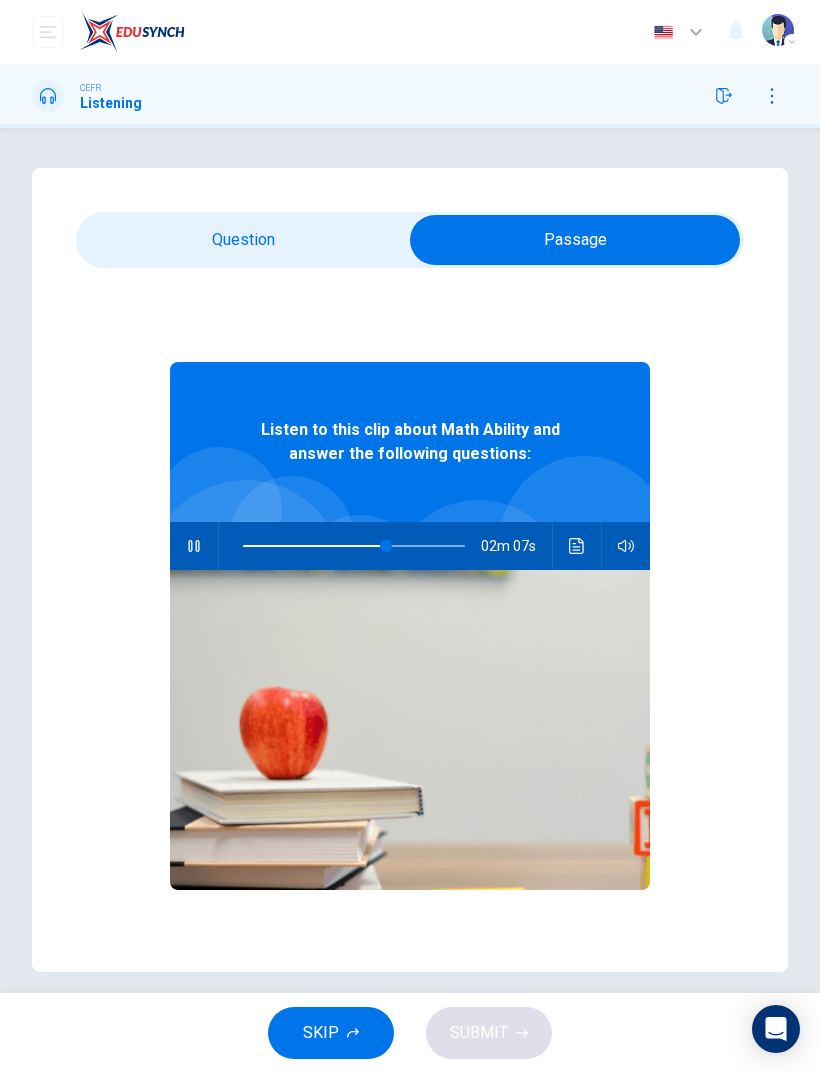 click on "Question 18 What does the example of the Approximate Man show? A Brain injuries can hamper a person's ability to make estimations B People can still have sense of numbers, even if they cannot solve math problems C Men have a better ability to make approximations than women D Some people rely on approximation to solve math problems Listen to this clip about Math Ability and answer the following questions: 02m 07s" at bounding box center [410, 570] 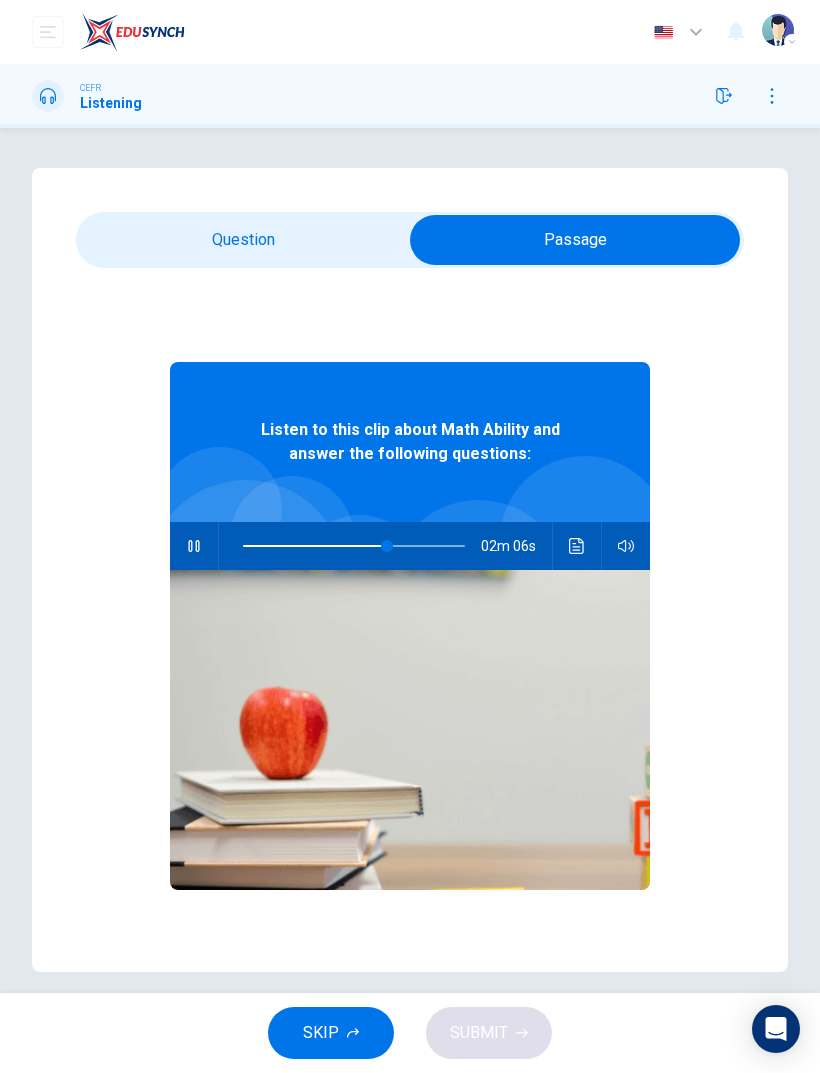 click at bounding box center (575, 240) 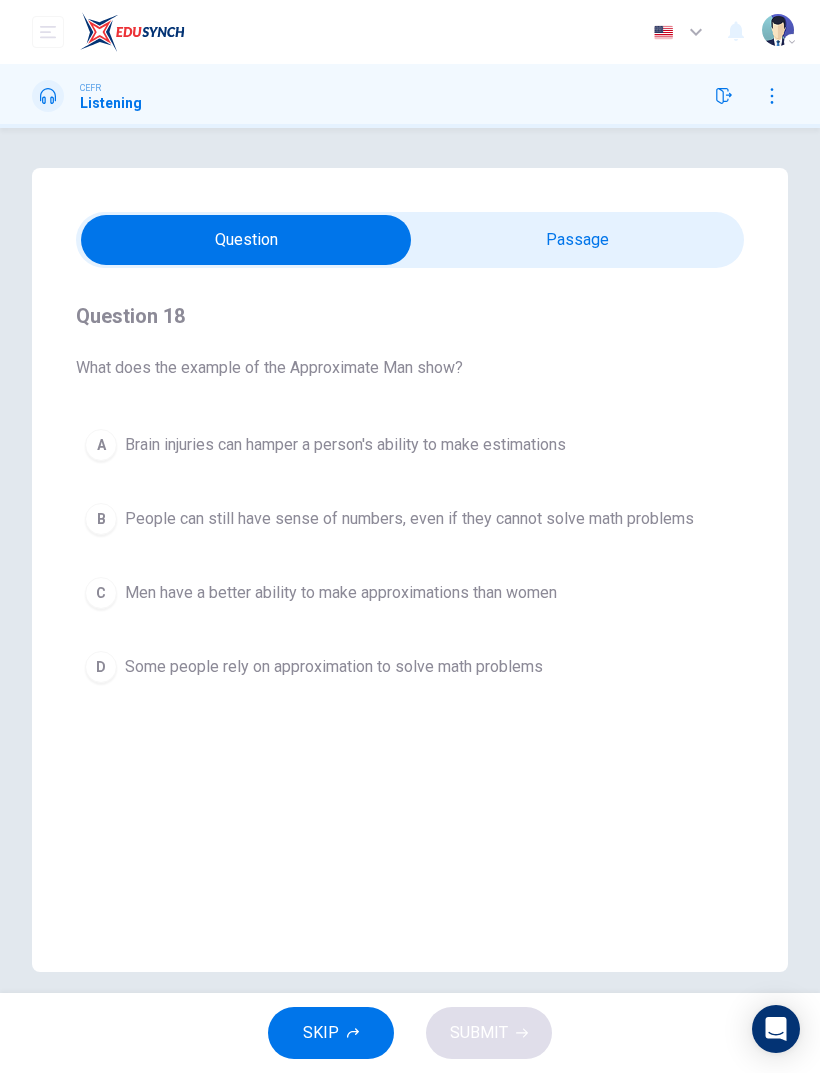 click at bounding box center (246, 240) 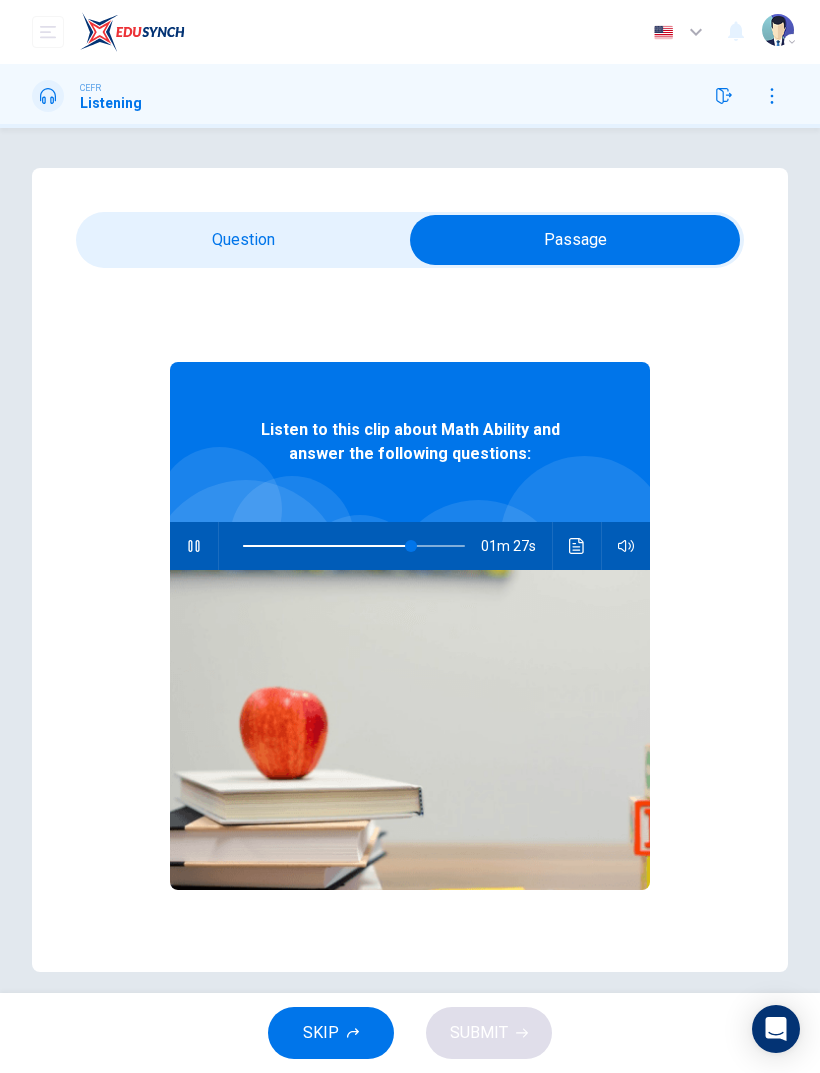click at bounding box center [194, 546] 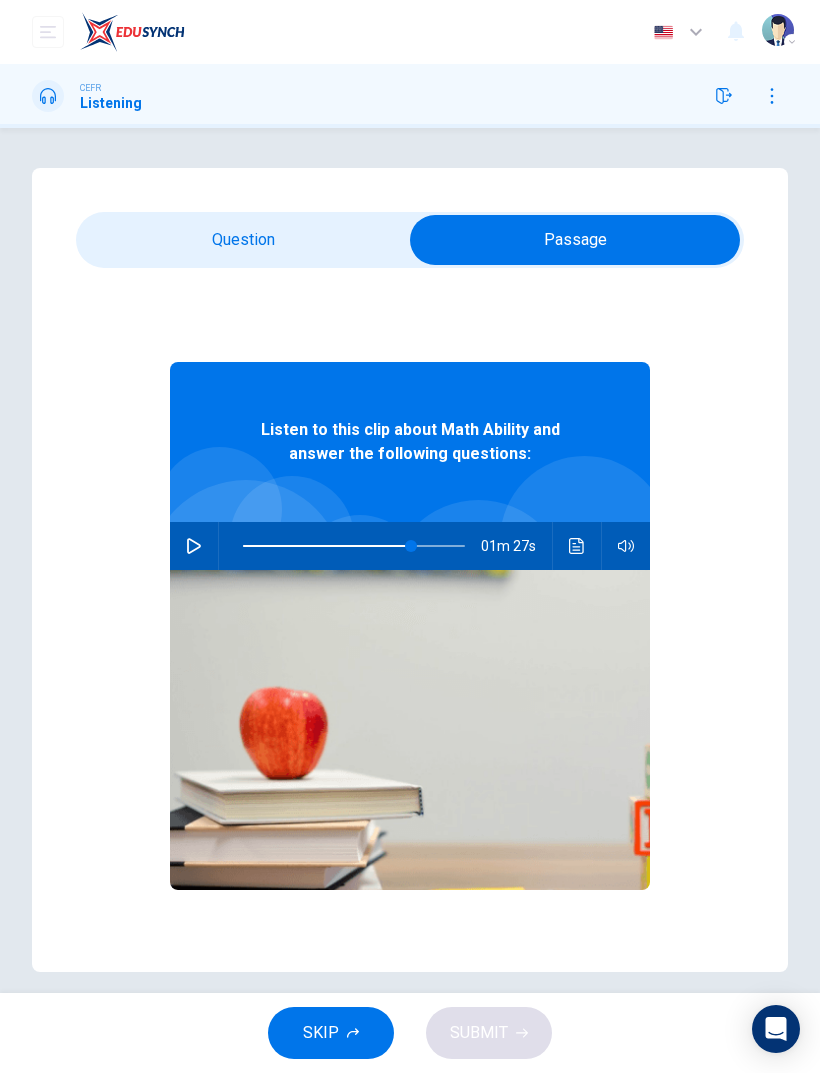 click at bounding box center (575, 240) 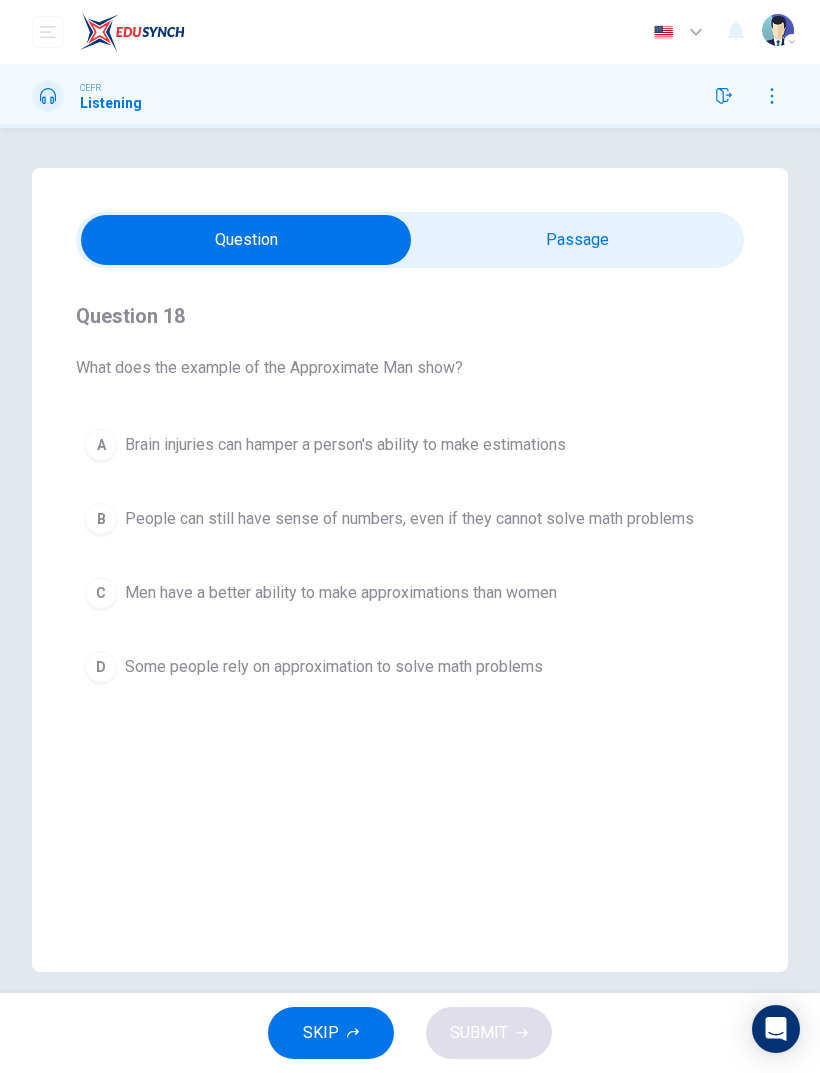 click at bounding box center [246, 240] 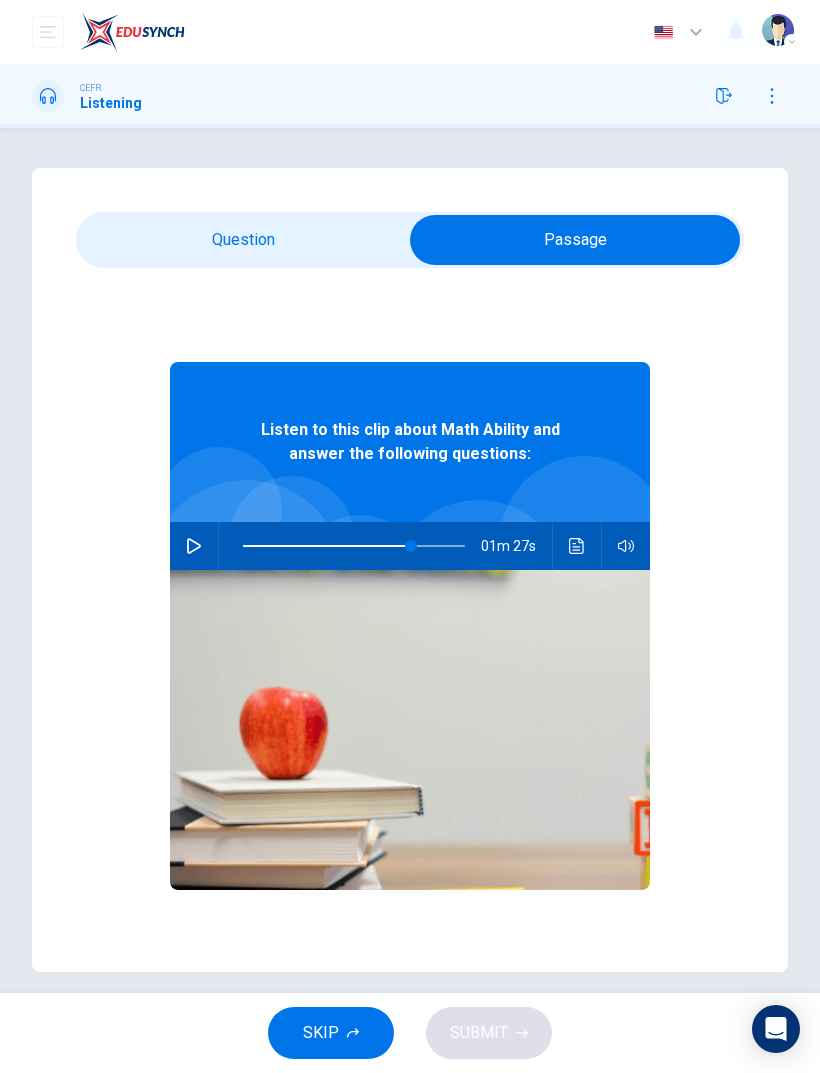 click 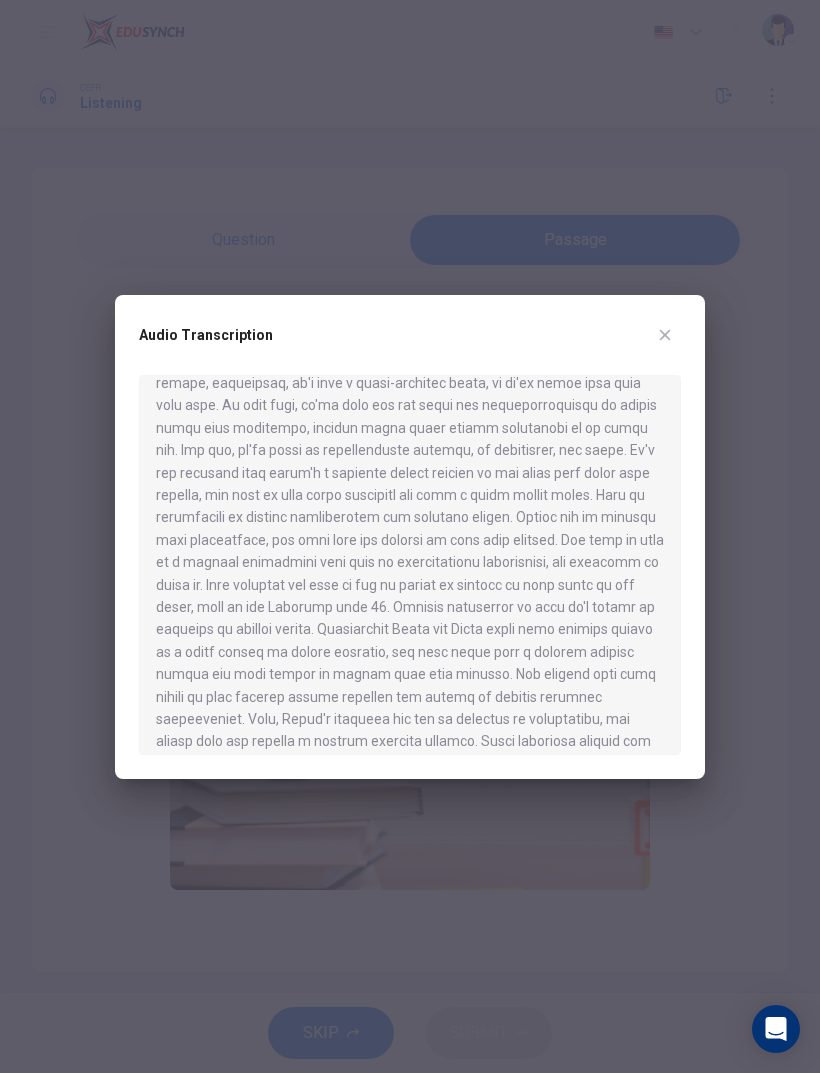 scroll, scrollTop: 111, scrollLeft: 0, axis: vertical 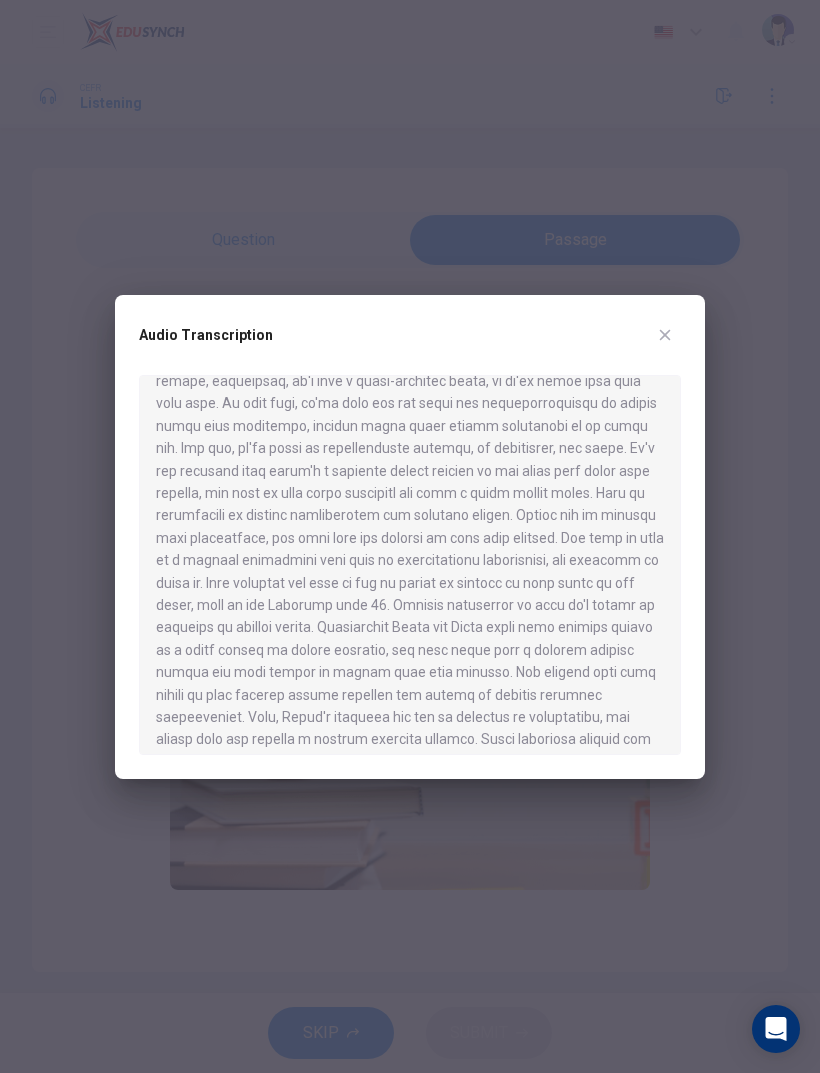 click at bounding box center [410, 536] 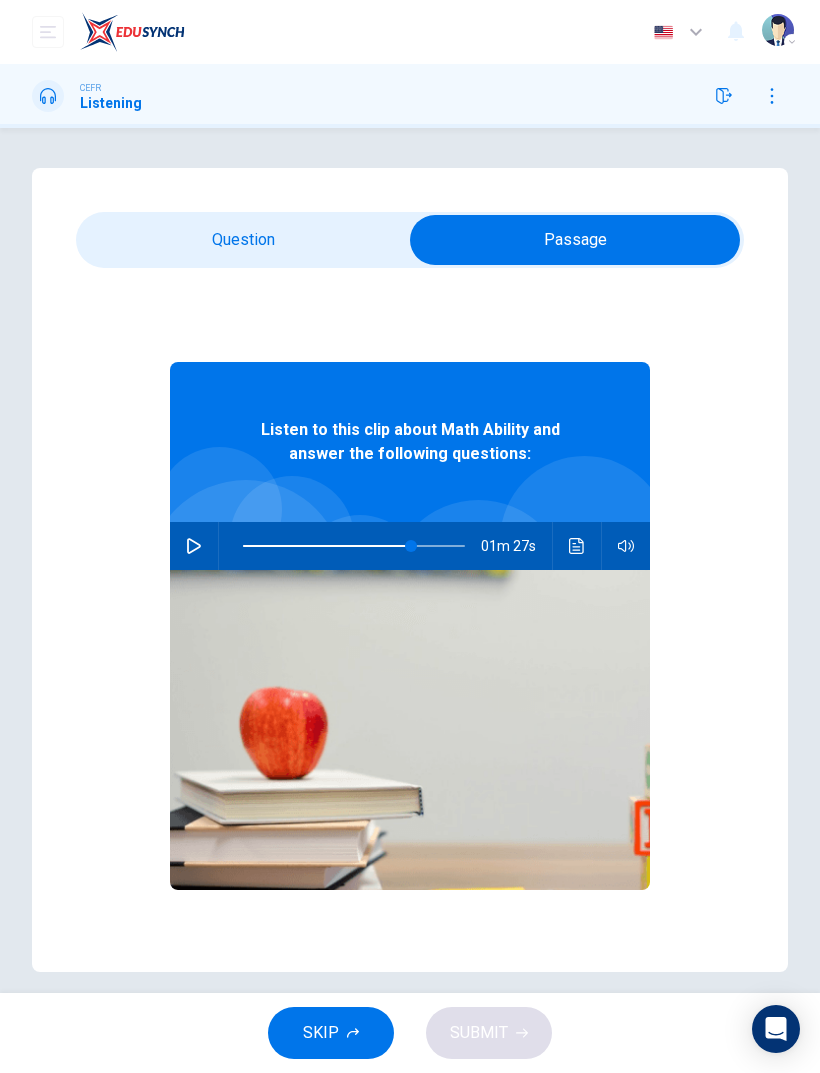 click on "Question 18 What does the example of the Approximate Man show? A Brain injuries can hamper a person's ability to make estimations B People can still have sense of numbers, even if they cannot solve math problems C Men have a better ability to make approximations than women D Some people rely on approximation to solve math problems Listen to this clip about Math Ability and answer the following questions: 01m 27s" at bounding box center [410, 570] 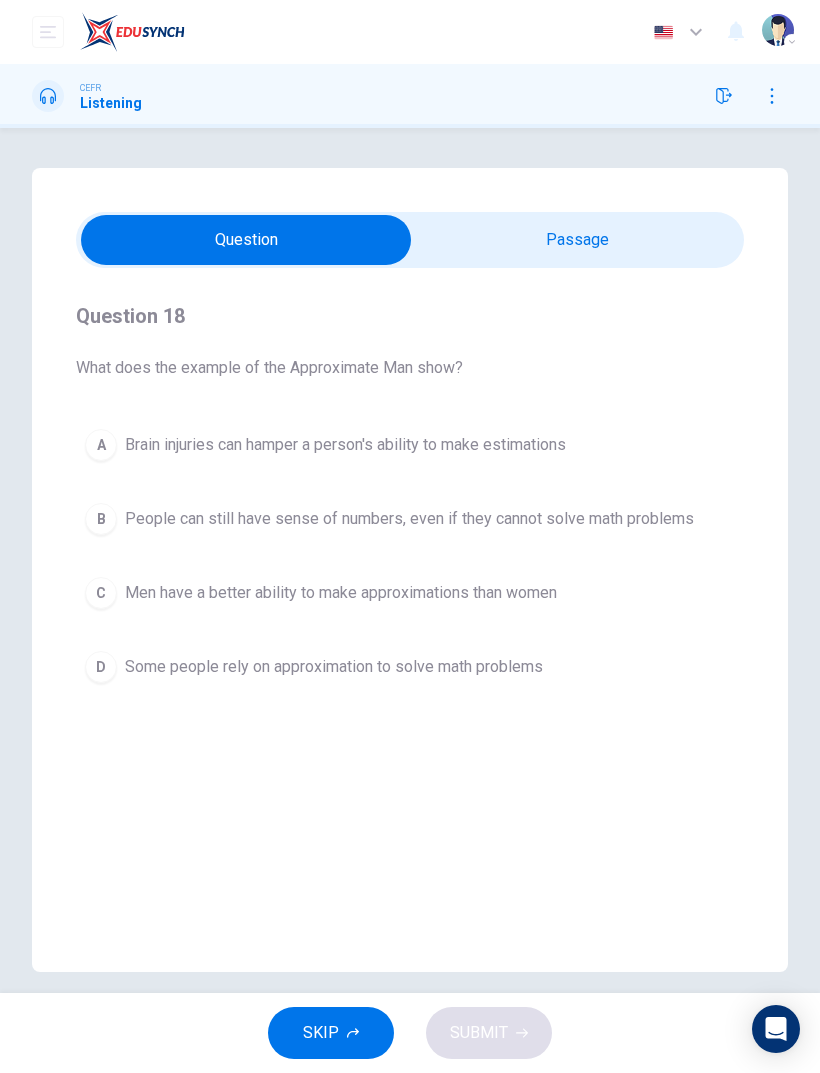 click on "B People can still have sense of numbers, even if they cannot solve math problems" at bounding box center [410, 519] 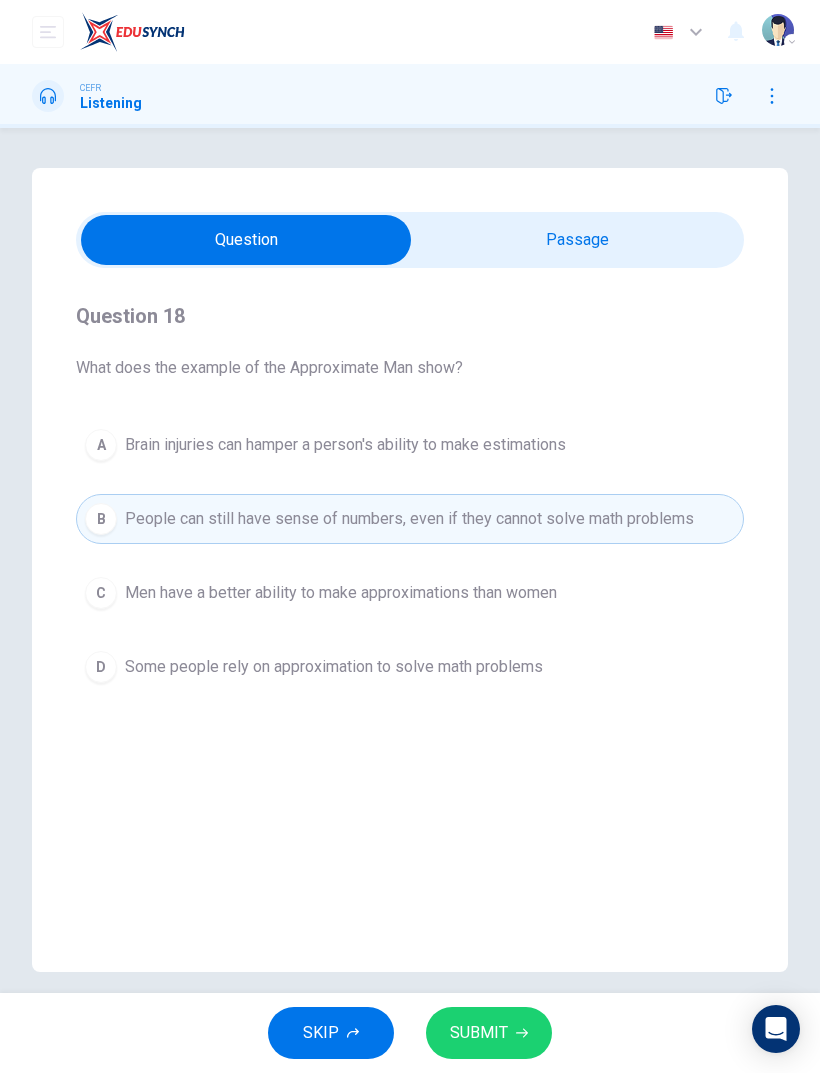 click on "SUBMIT" at bounding box center [489, 1033] 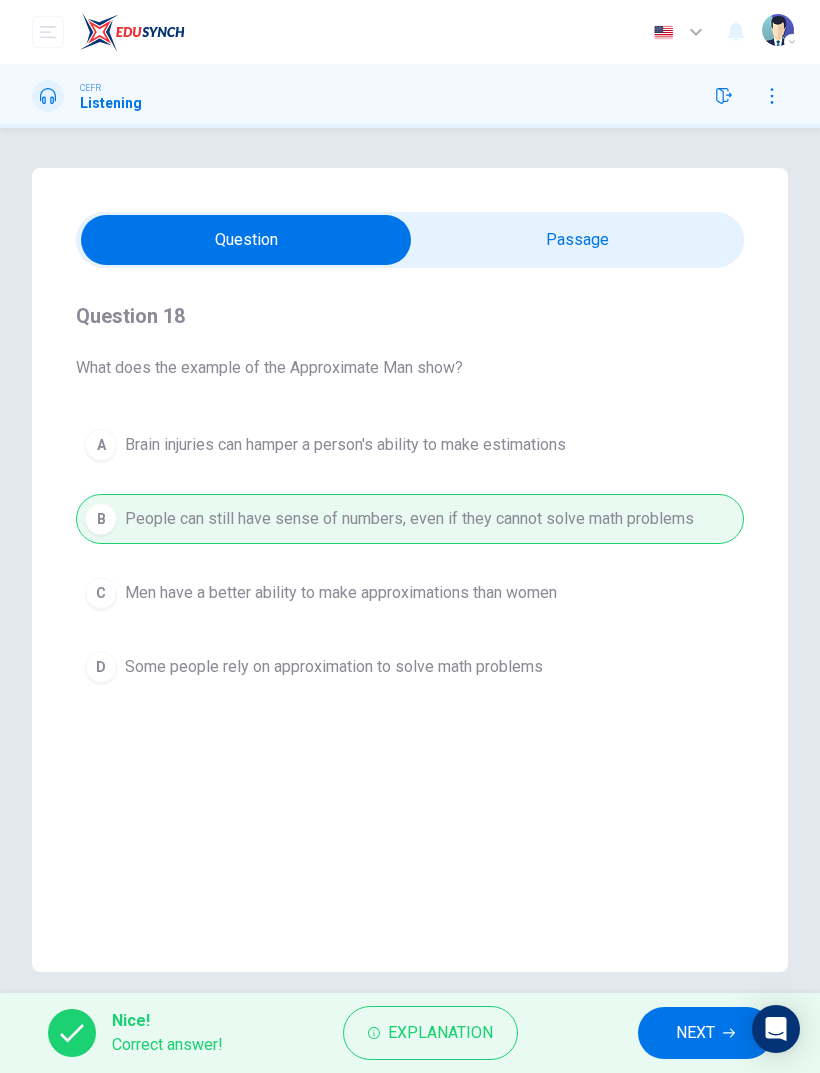 click on "NEXT" at bounding box center (695, 1033) 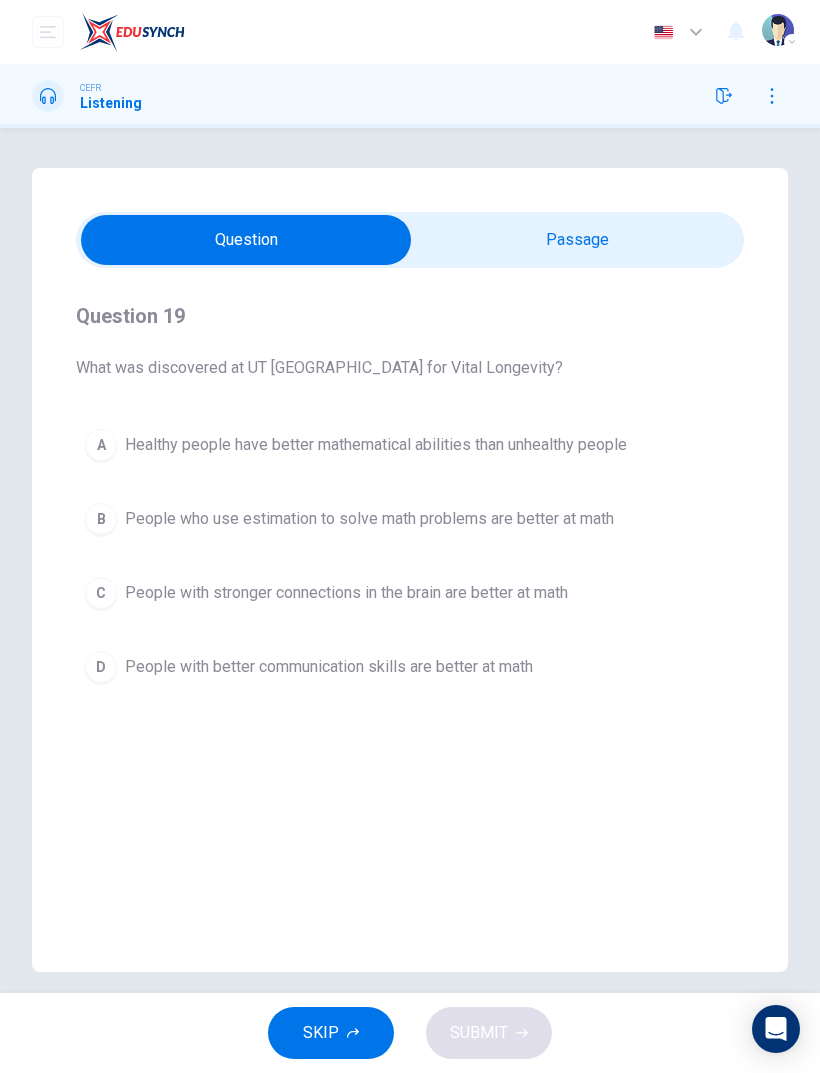click at bounding box center [246, 240] 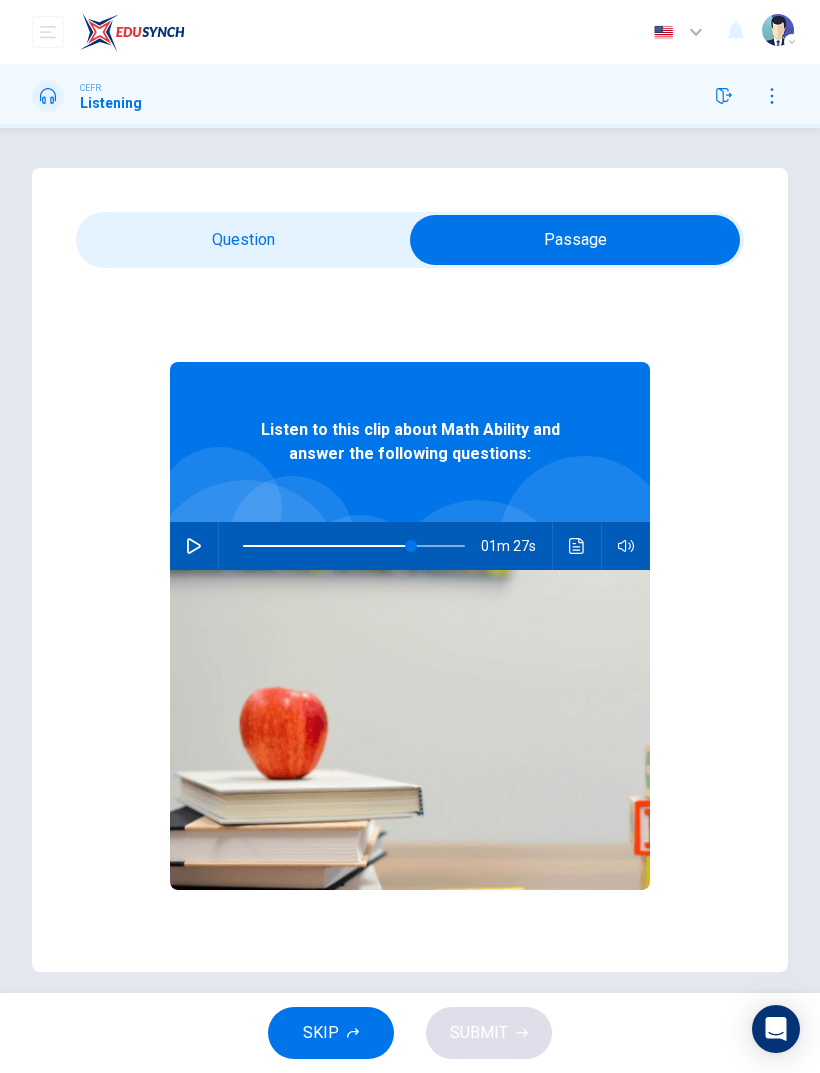 click at bounding box center (577, 546) 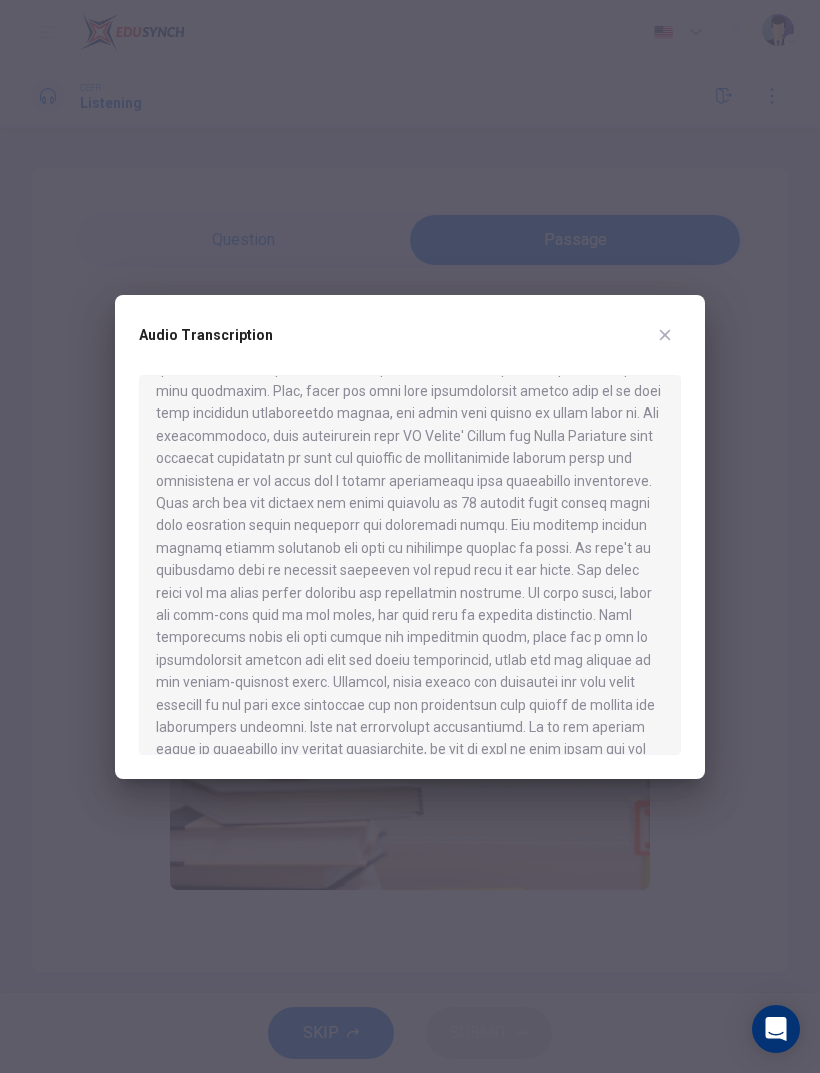 scroll, scrollTop: 1018, scrollLeft: 0, axis: vertical 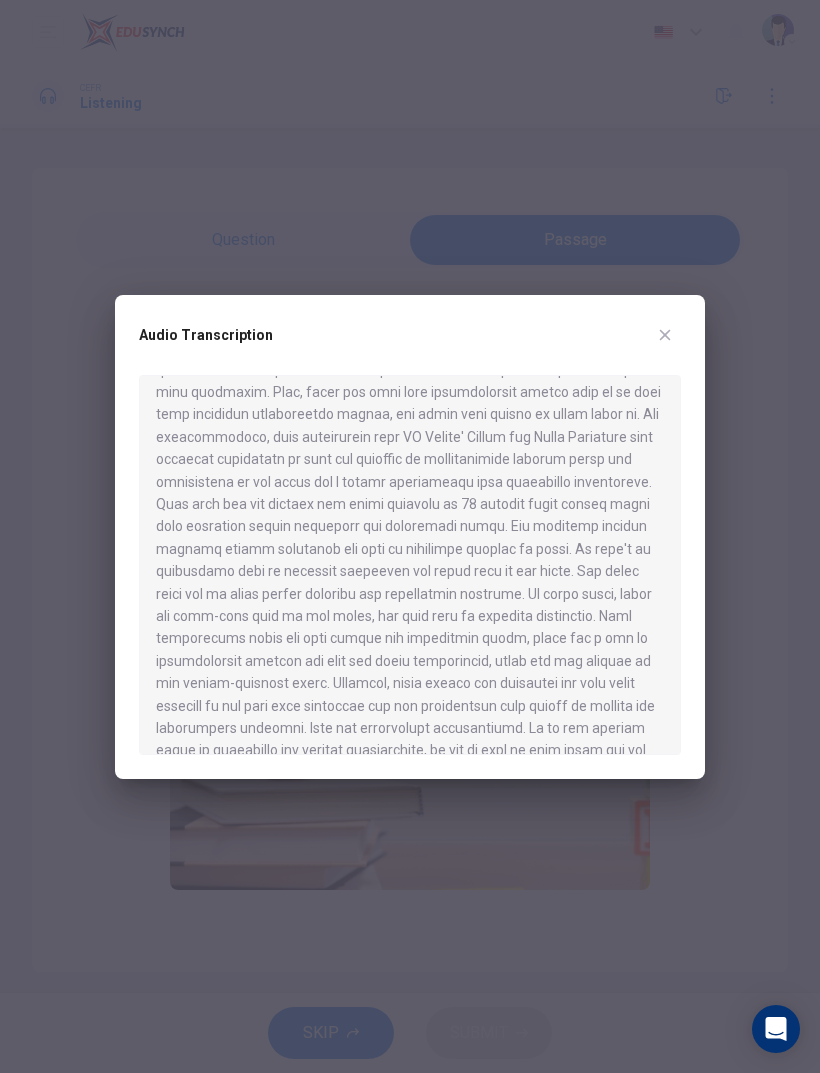 click at bounding box center [410, 536] 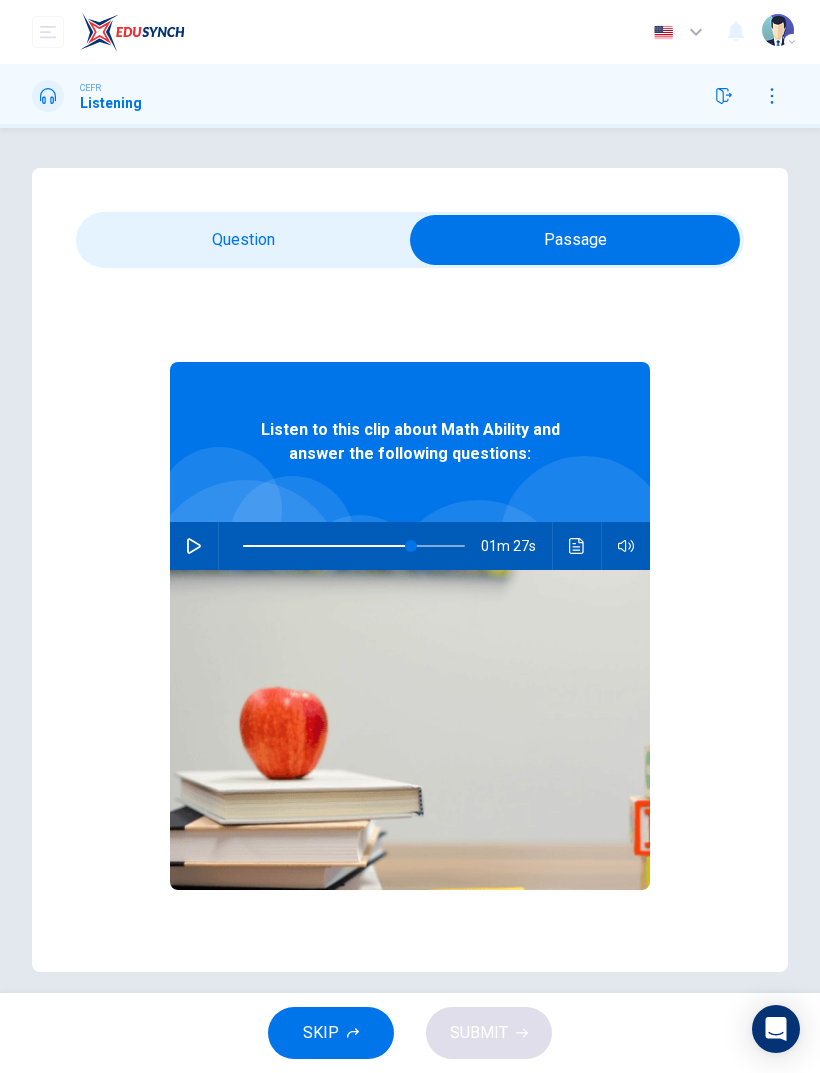 click at bounding box center (575, 240) 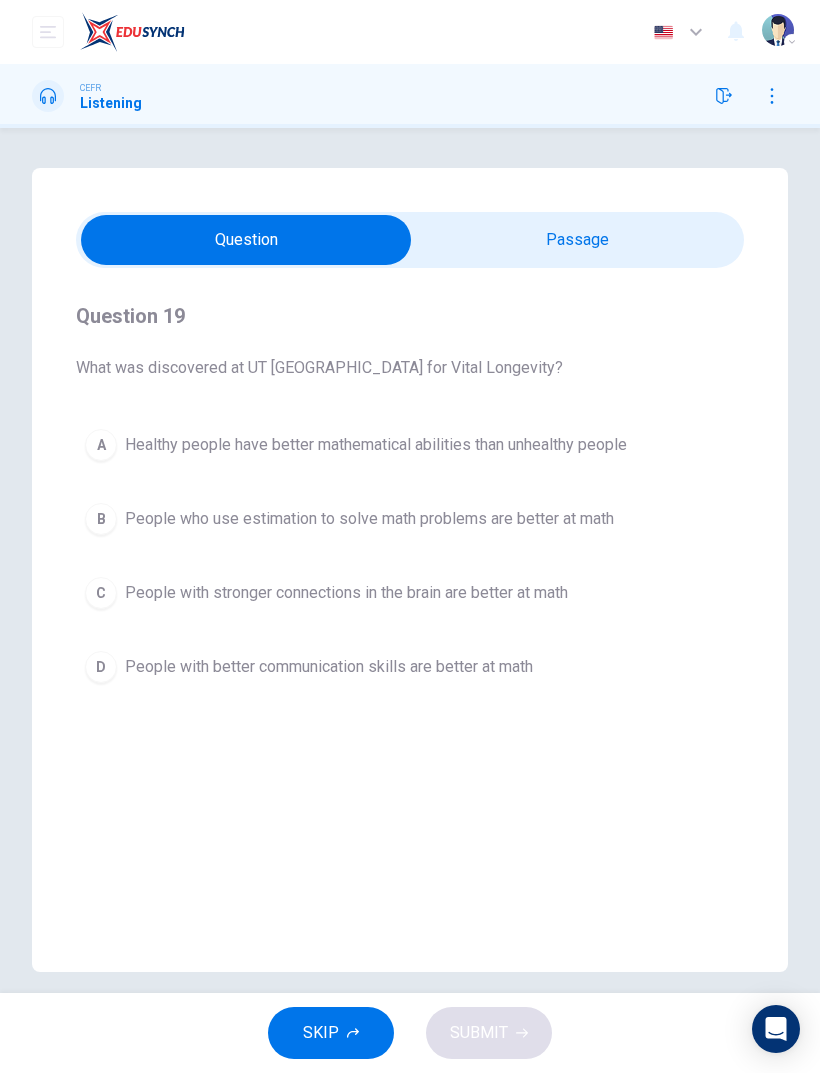 click on "C People with stronger connections in the brain are better at math" at bounding box center [410, 593] 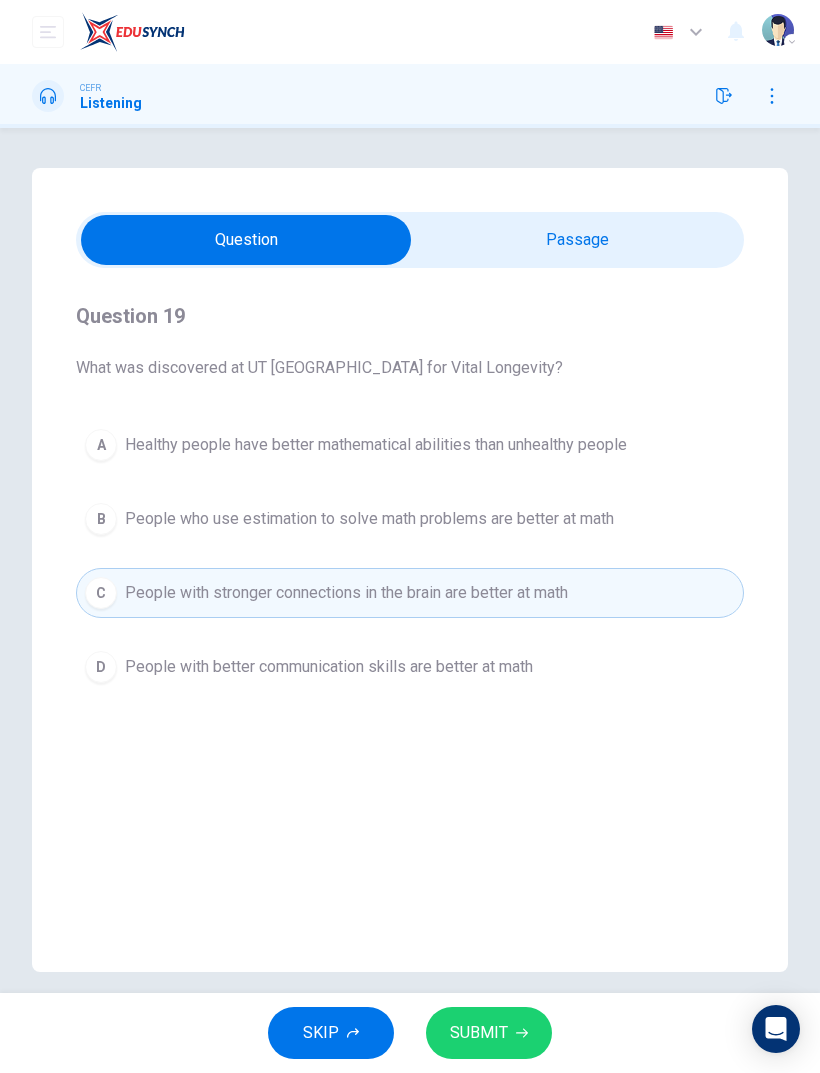 click on "SUBMIT" at bounding box center [489, 1033] 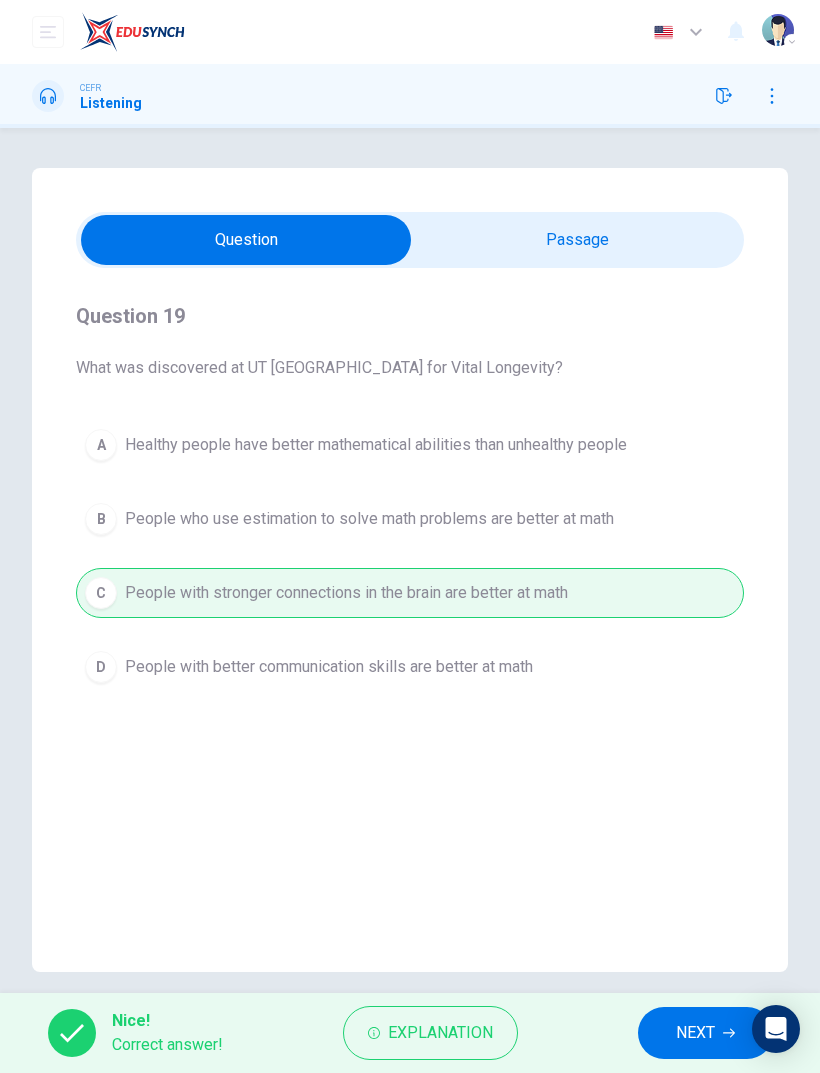 click on "NEXT" at bounding box center [695, 1033] 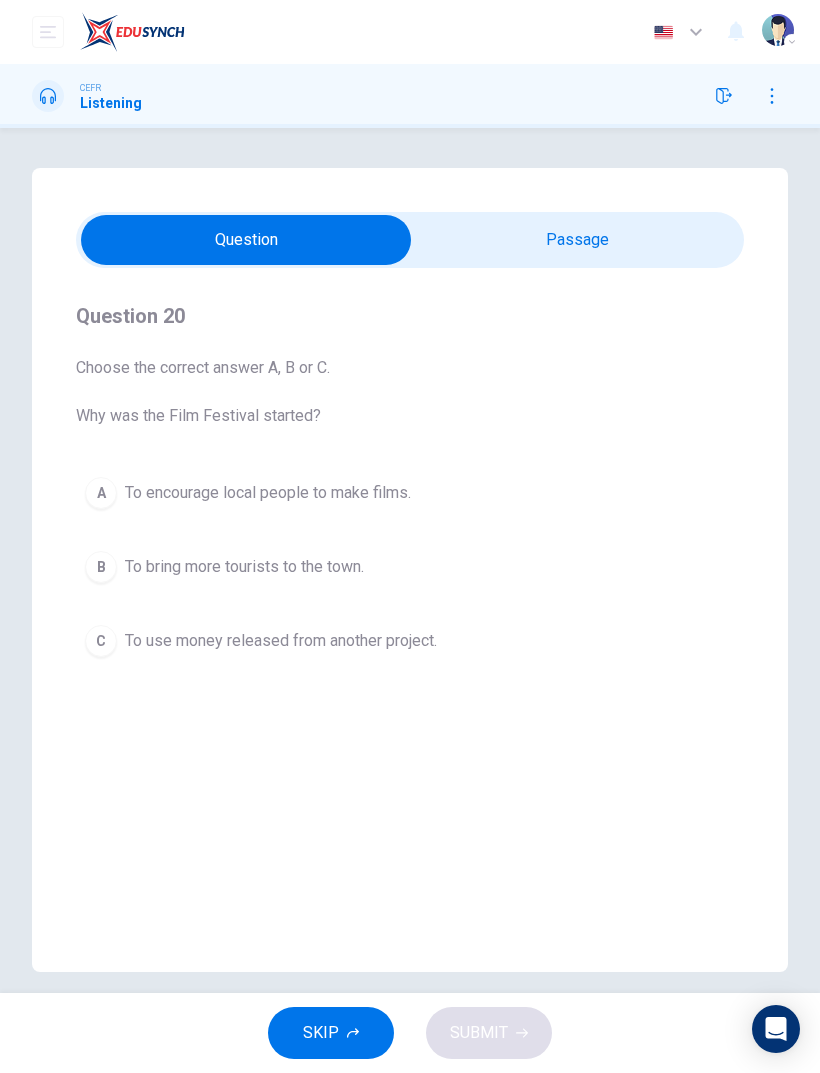 click at bounding box center (246, 240) 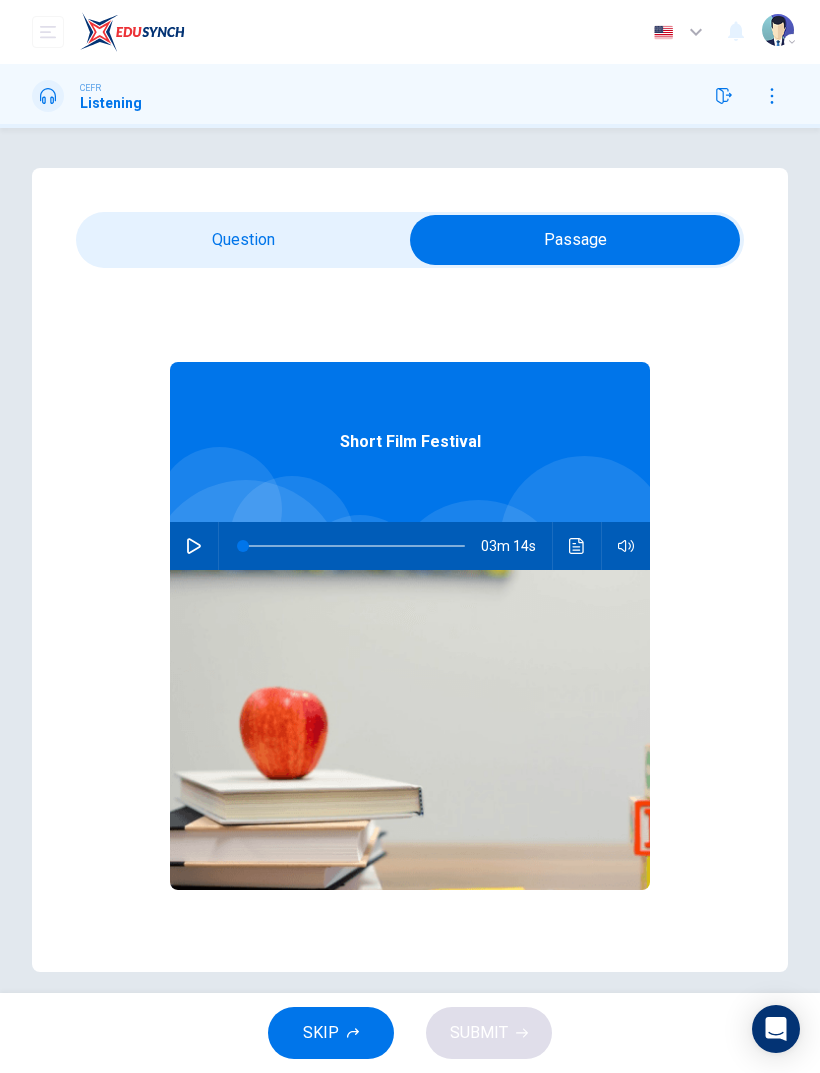 scroll, scrollTop: 0, scrollLeft: 0, axis: both 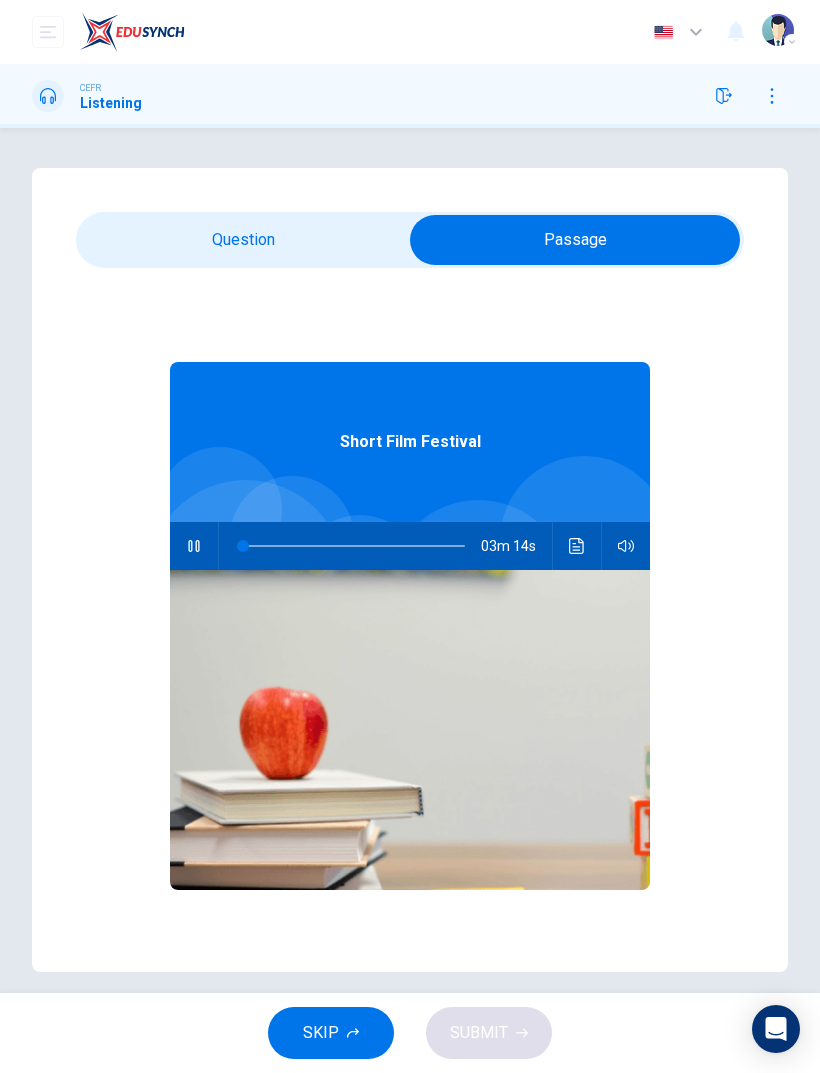 click at bounding box center (575, 240) 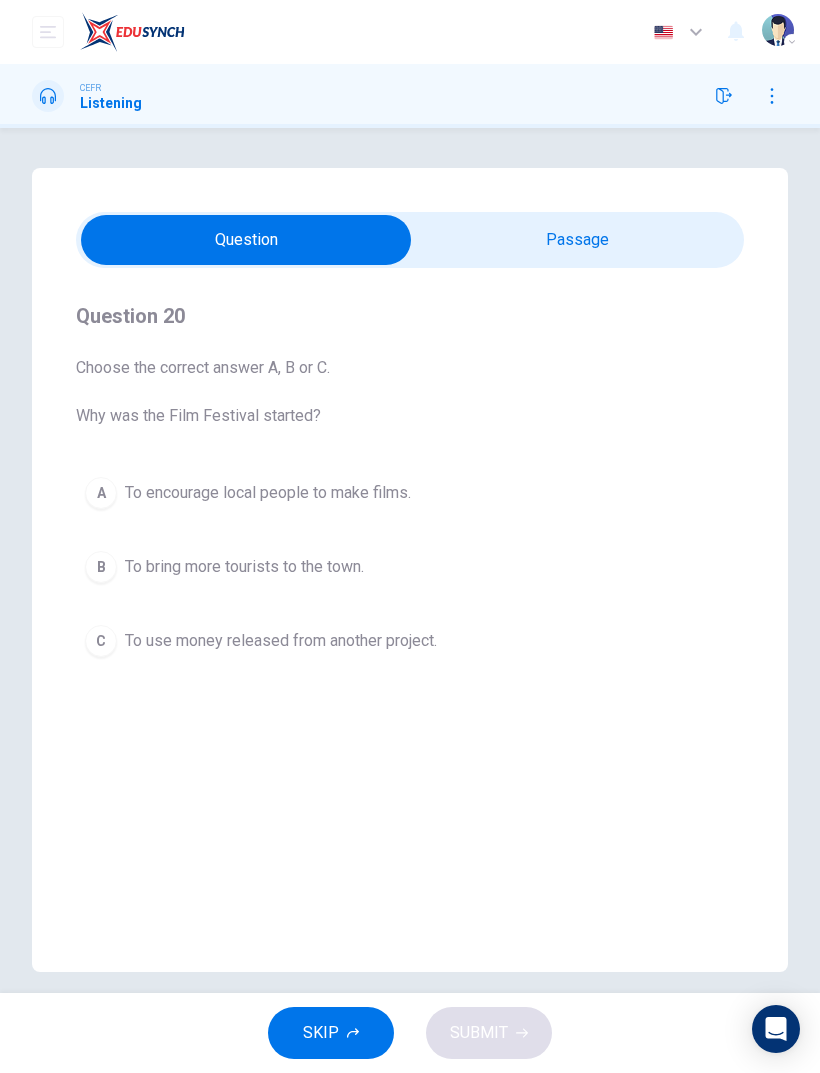 click at bounding box center (772, 96) 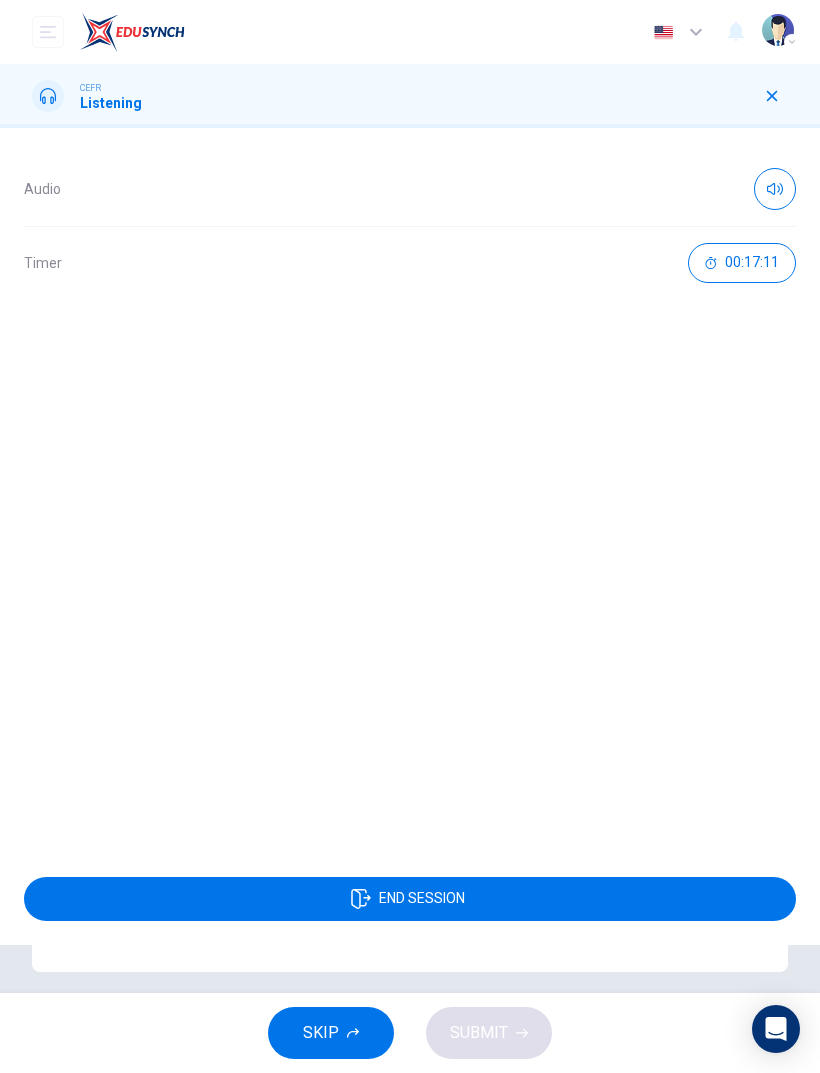 click 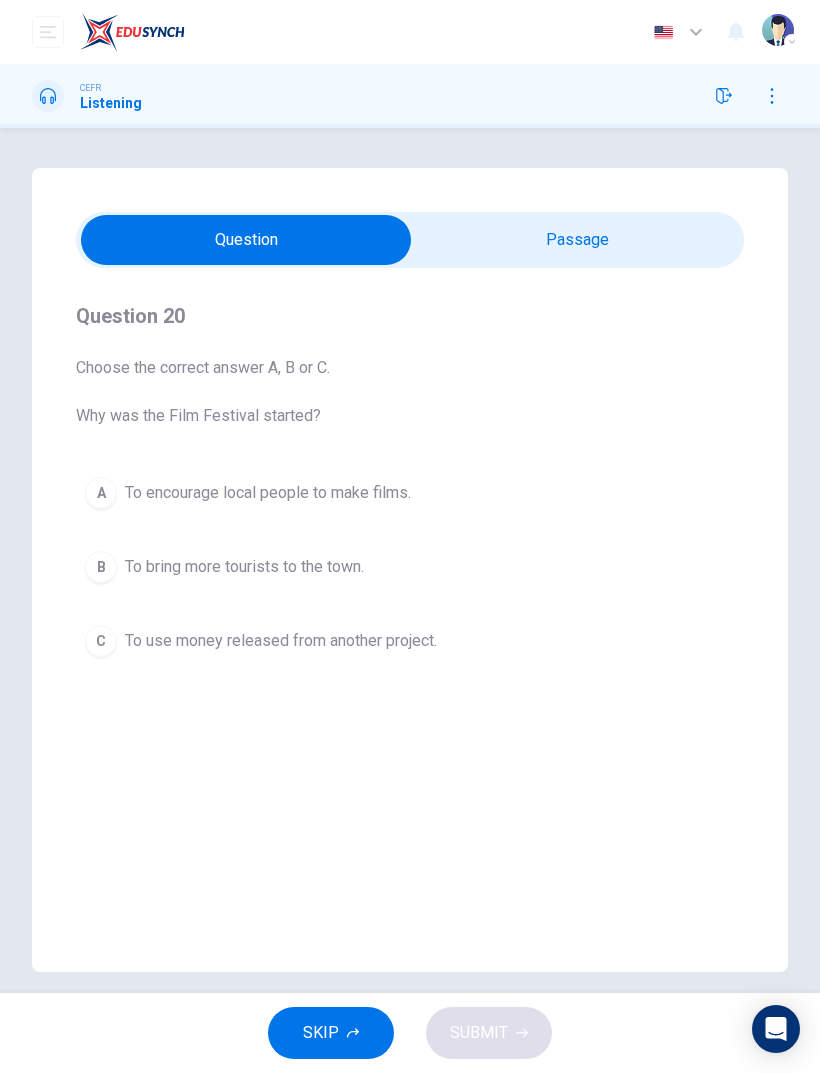 click on "To use money released from another project." at bounding box center [281, 641] 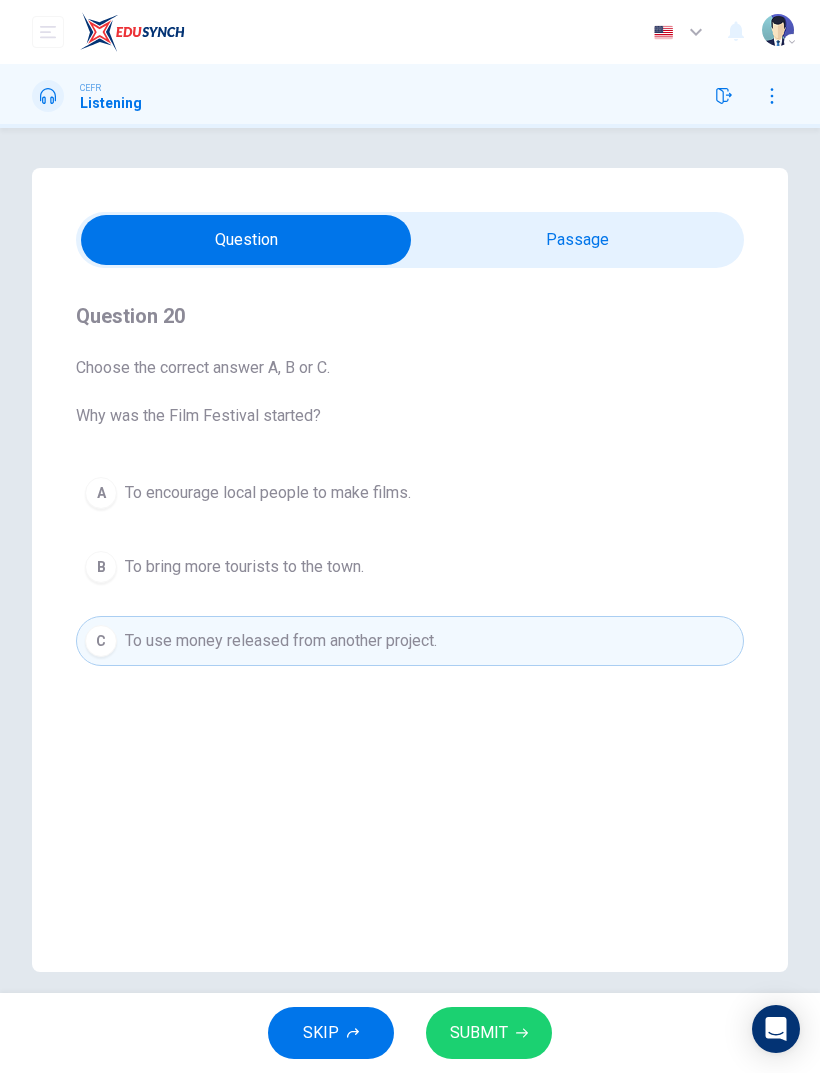 click on "SUBMIT" at bounding box center (479, 1033) 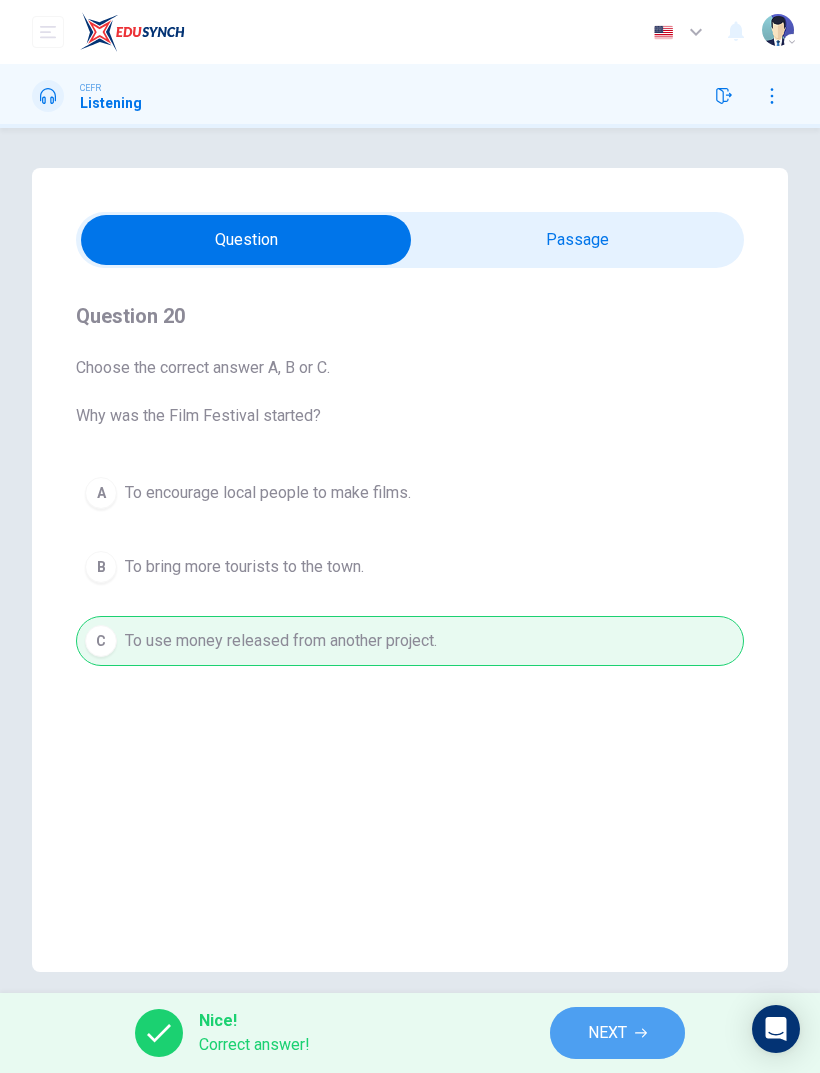 click on "NEXT" at bounding box center [617, 1033] 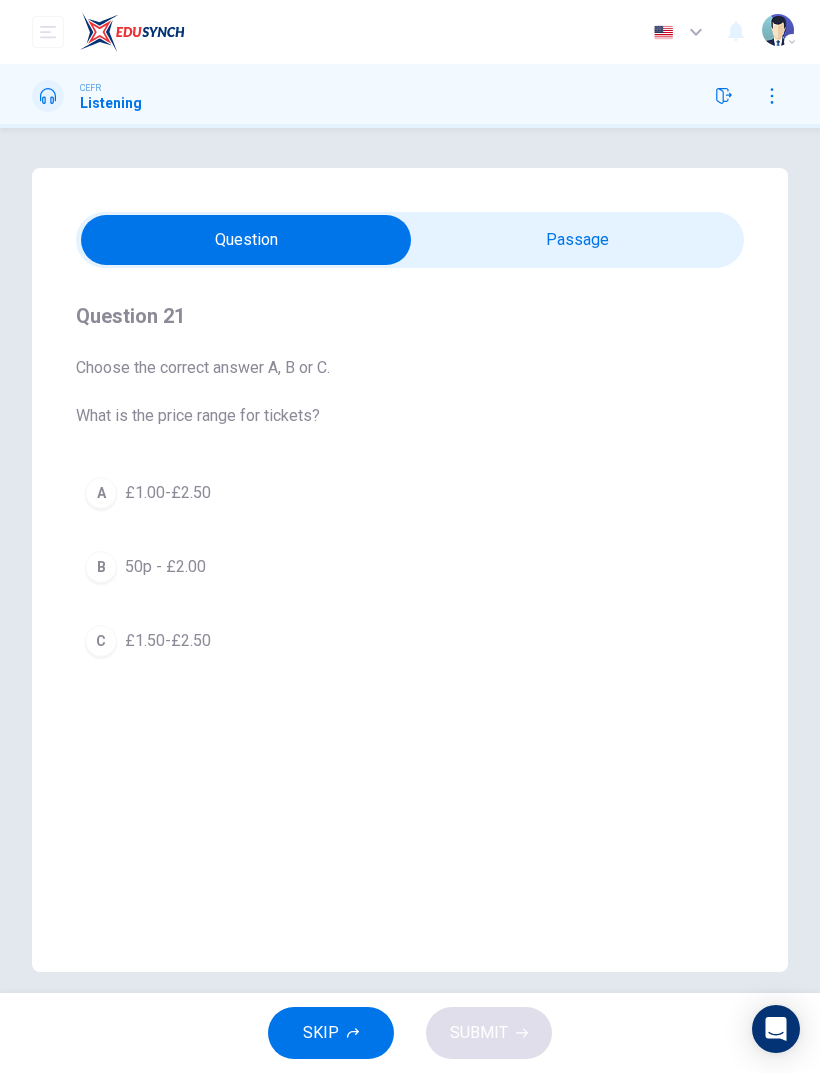 click at bounding box center [246, 240] 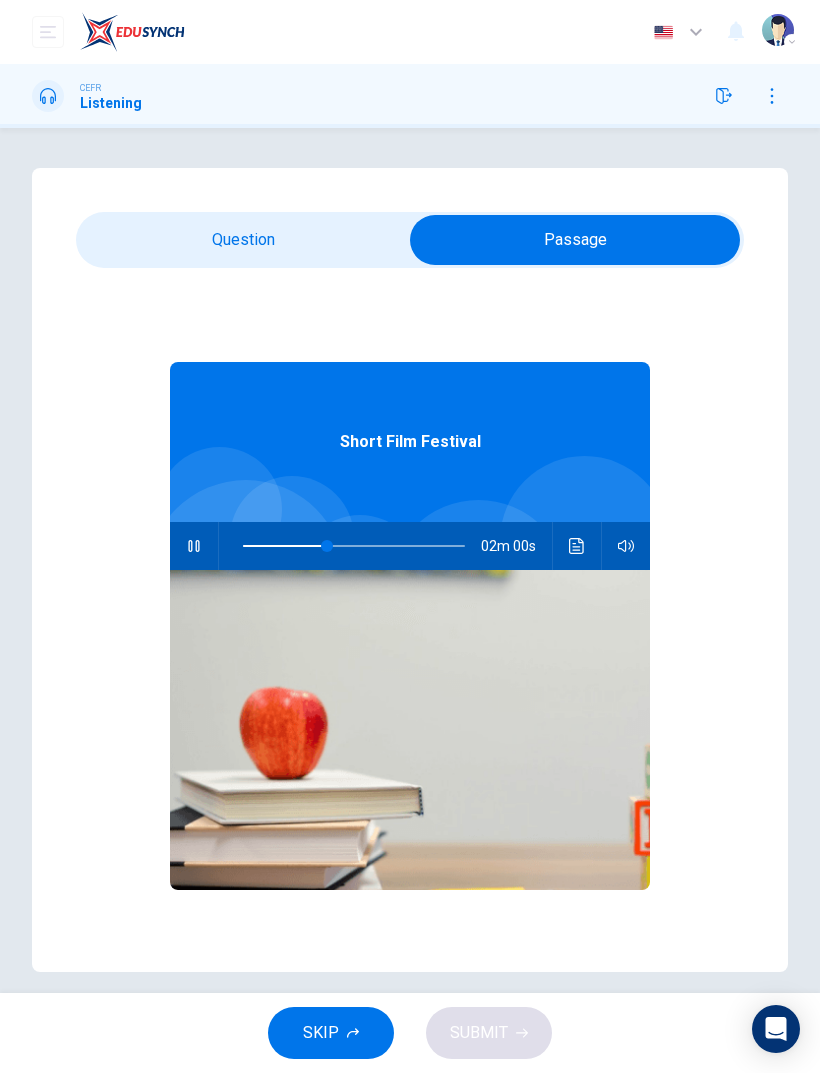 type on "39" 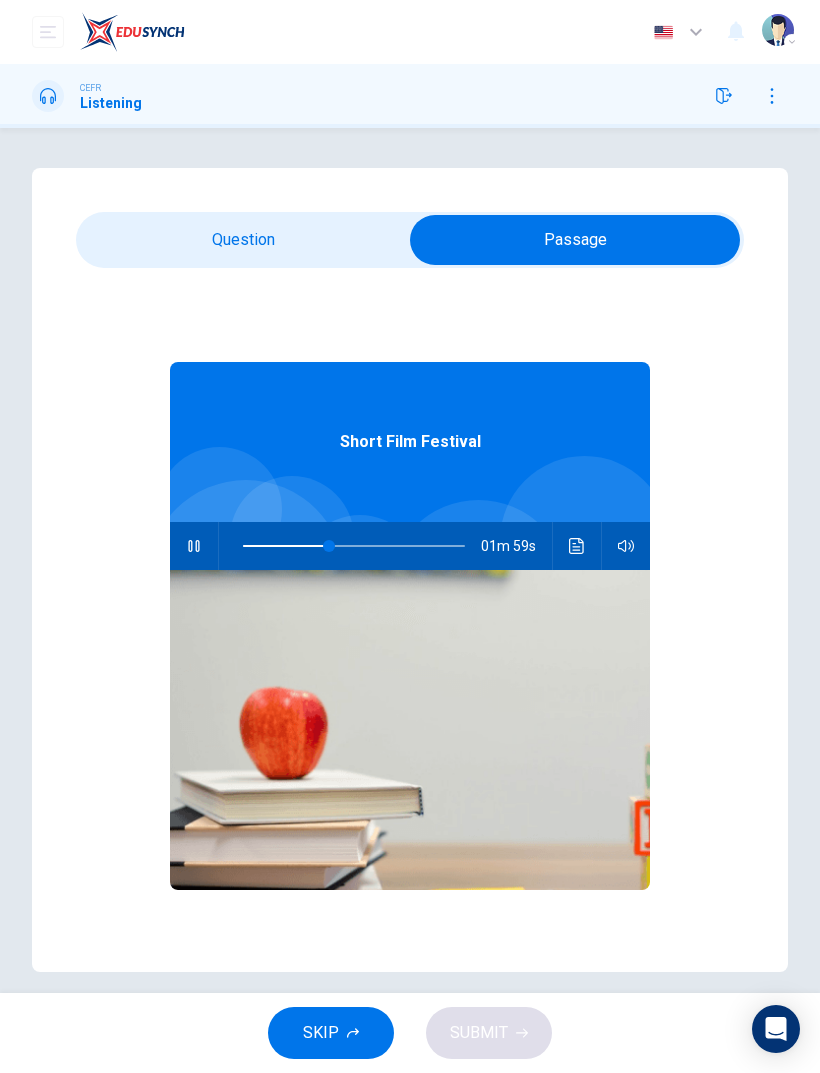 click at bounding box center [575, 240] 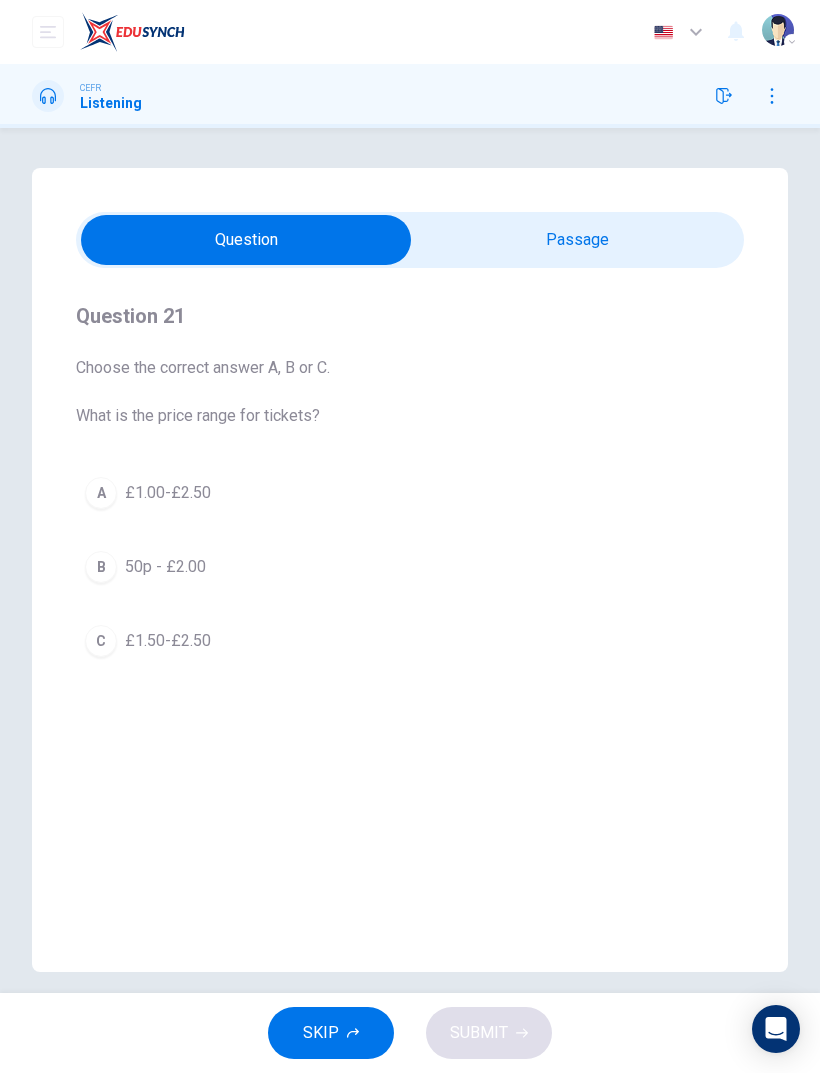 click on "C" at bounding box center [101, 641] 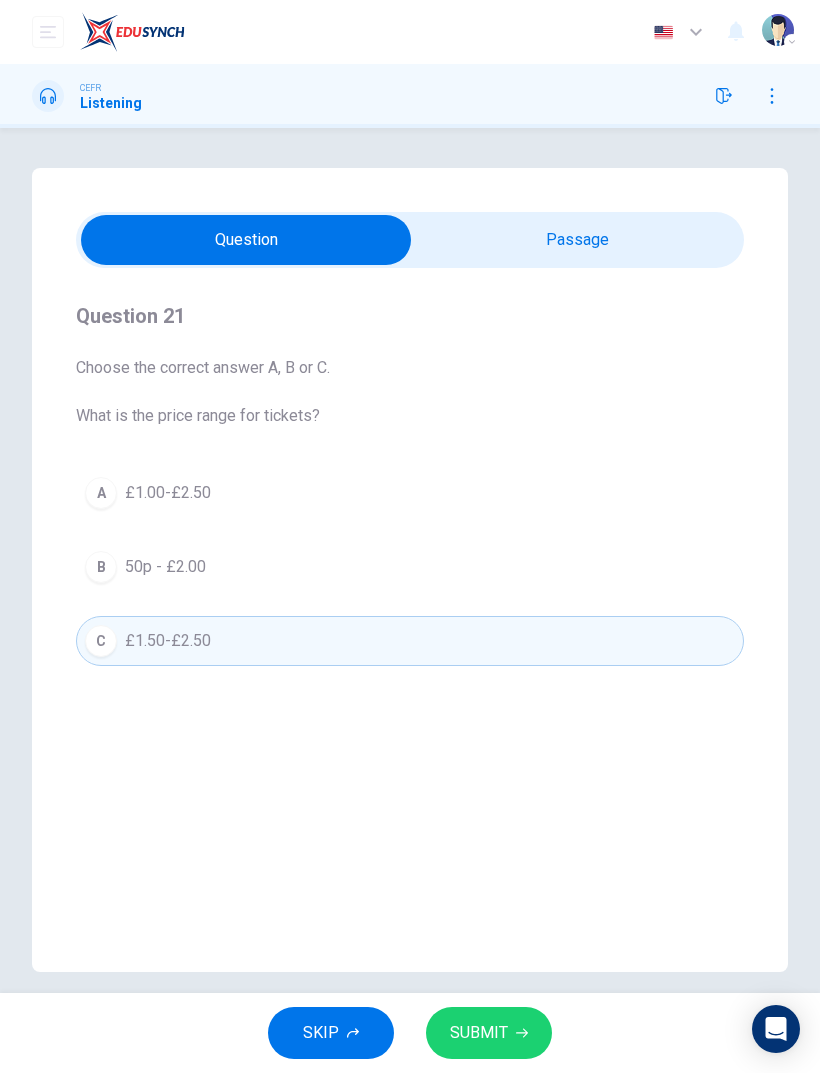 click on "SUBMIT" at bounding box center [489, 1033] 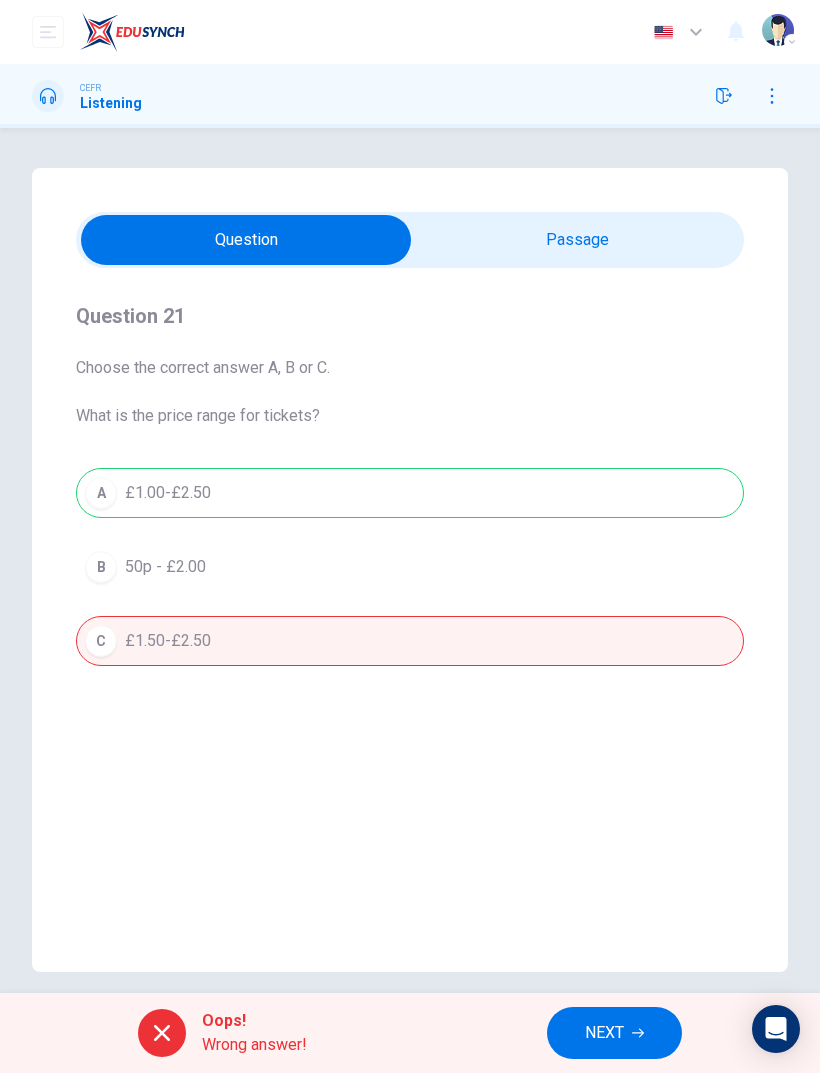 click on "NEXT" at bounding box center (604, 1033) 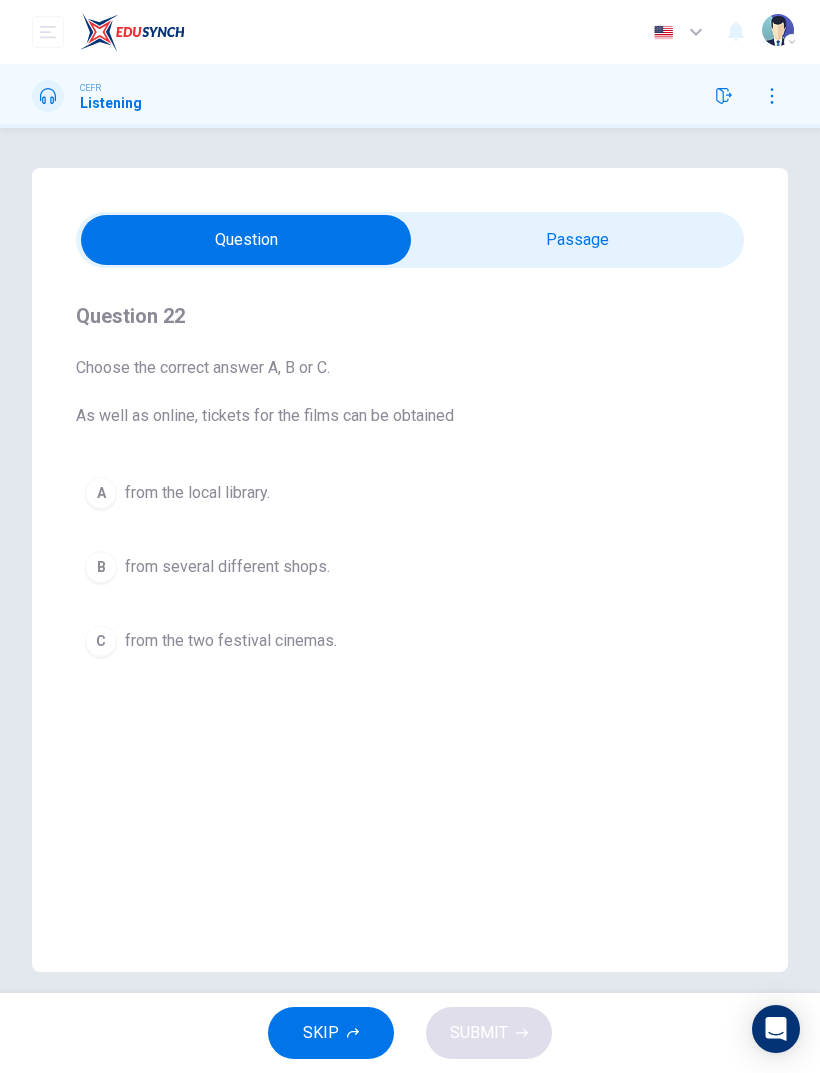 click at bounding box center [246, 240] 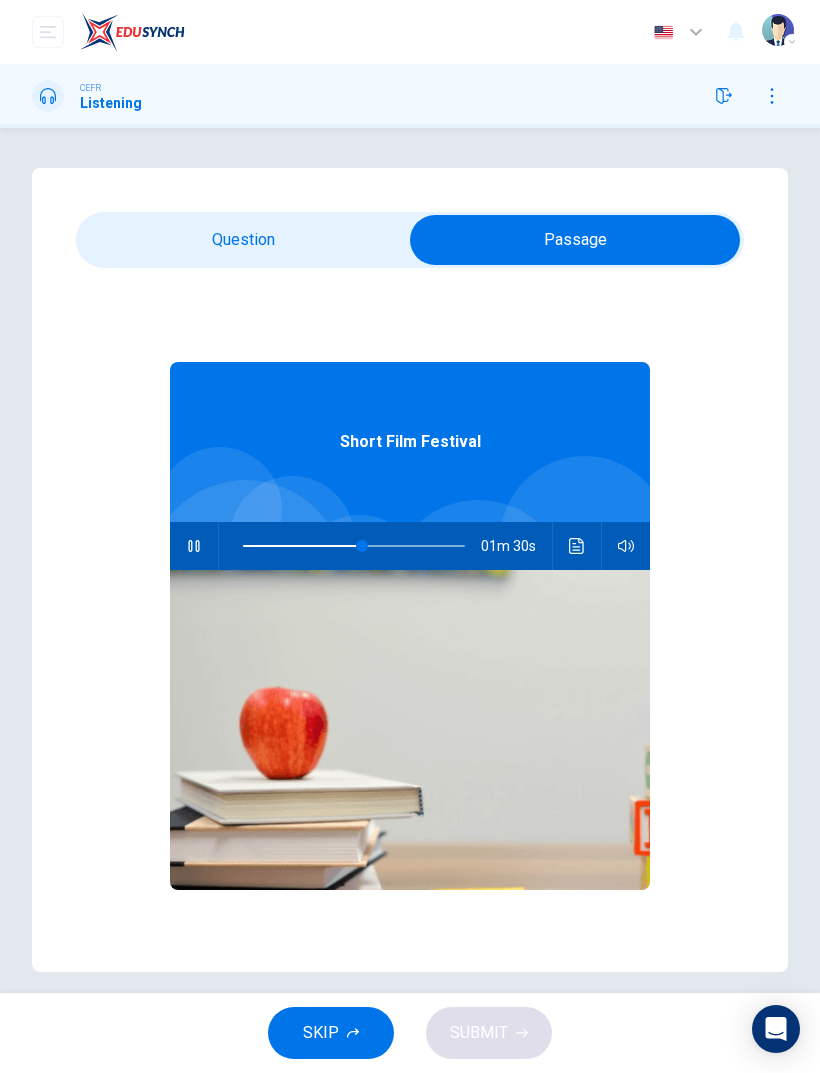 click at bounding box center (194, 546) 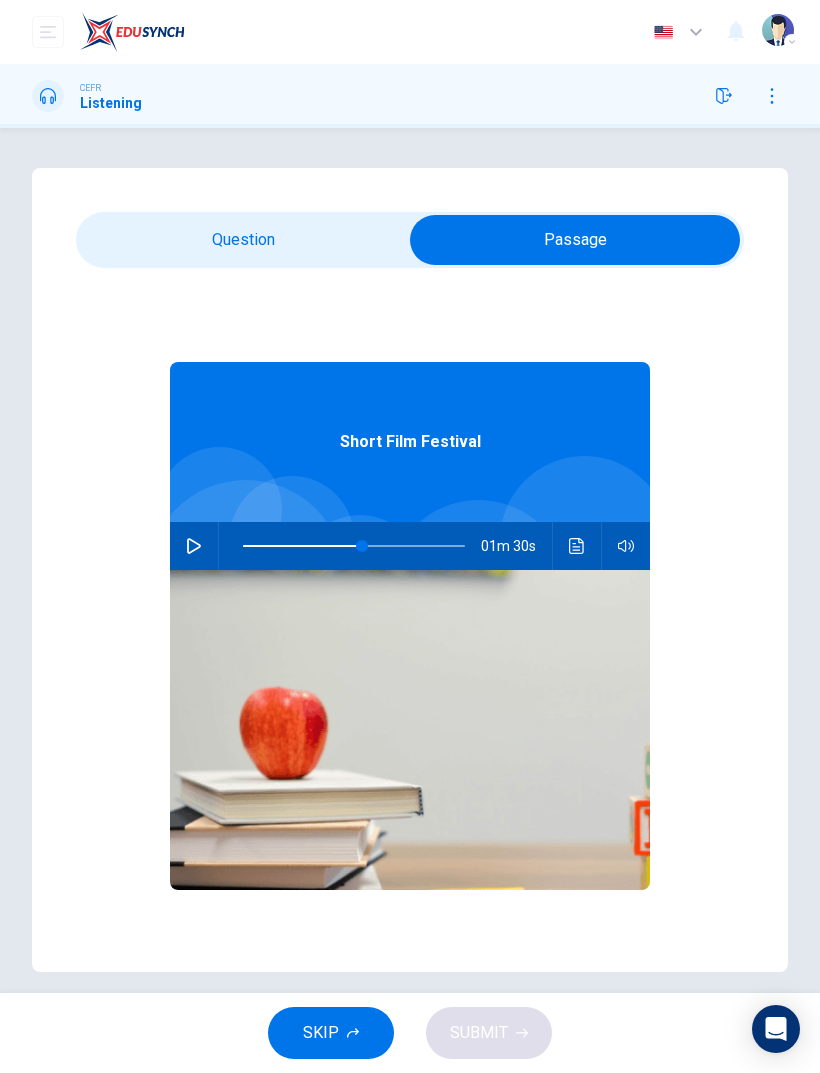 click at bounding box center (575, 240) 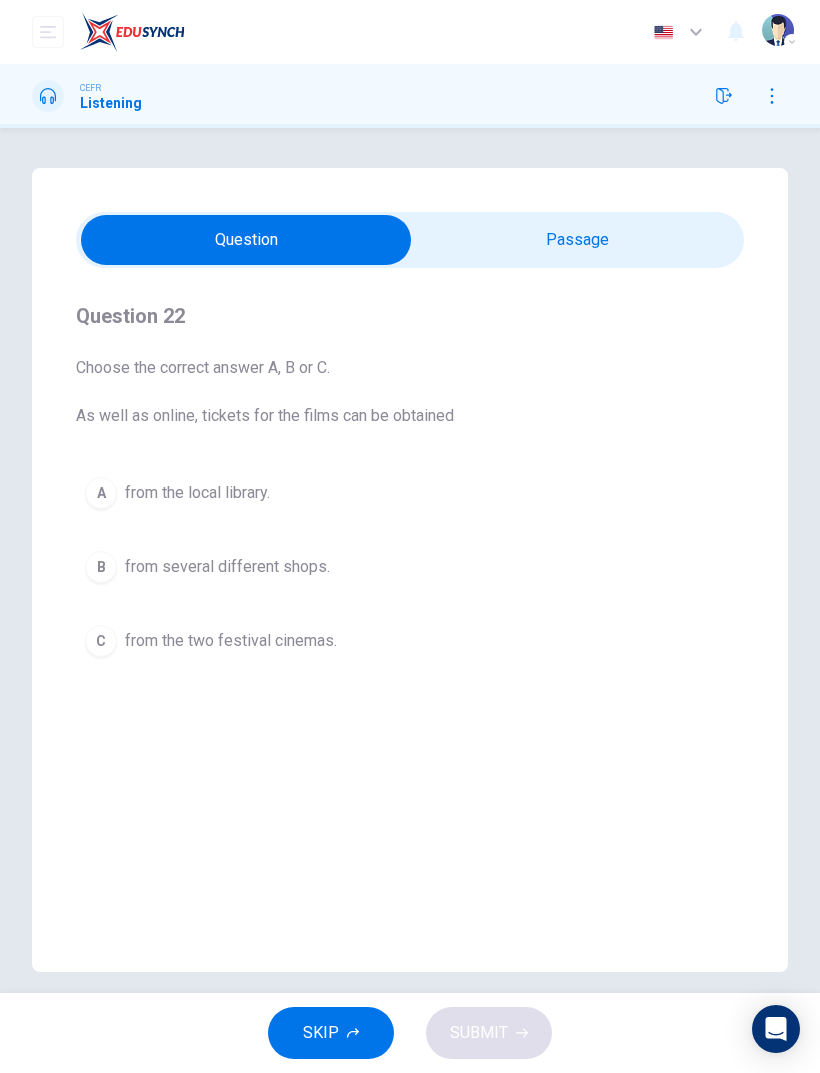 click at bounding box center (246, 240) 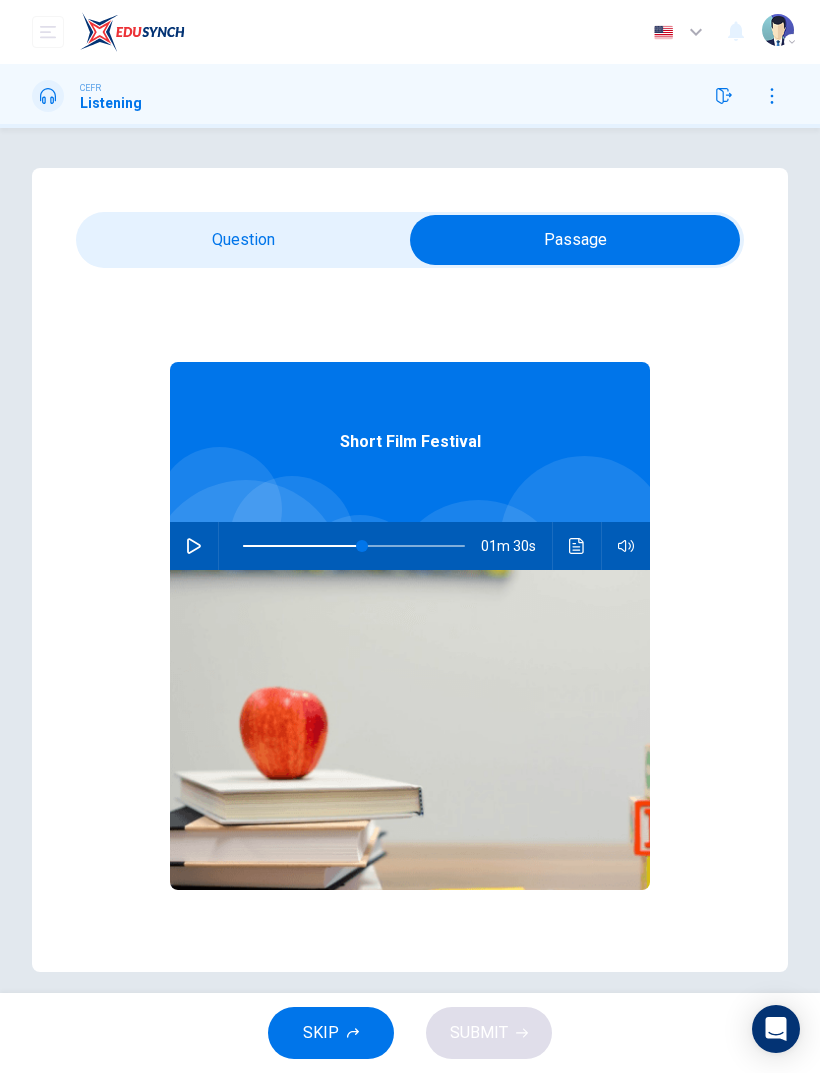 click 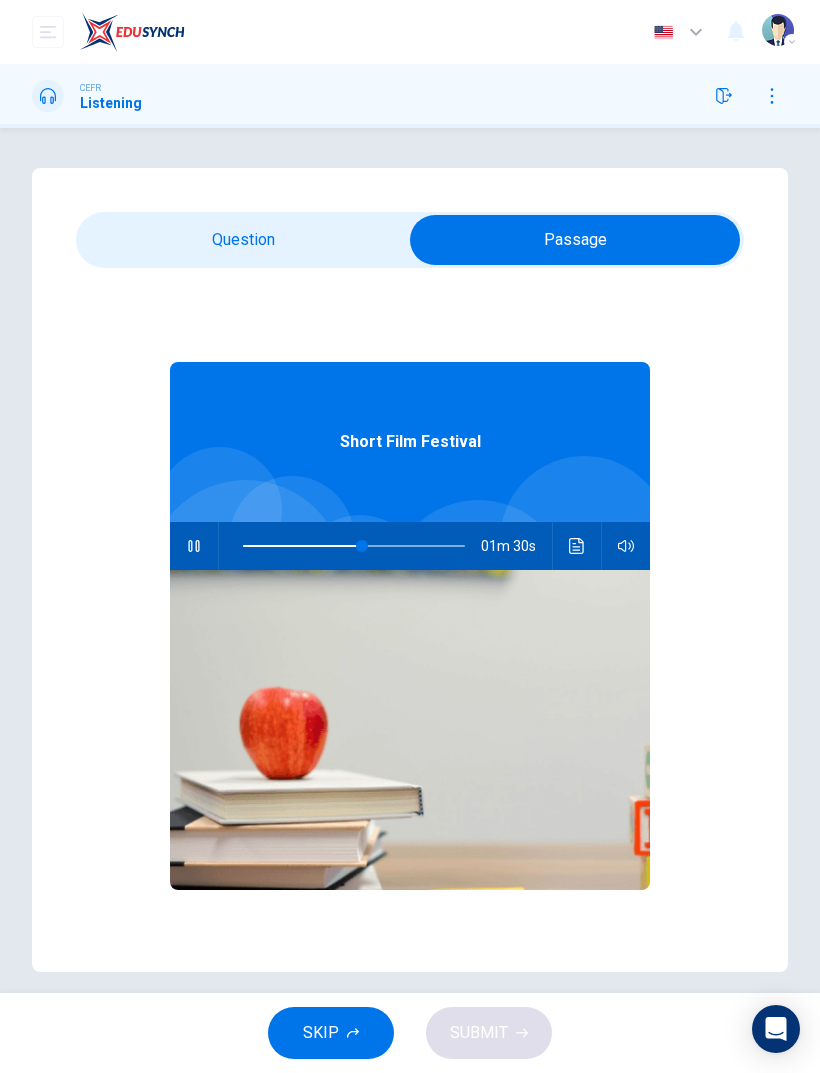 click at bounding box center (575, 240) 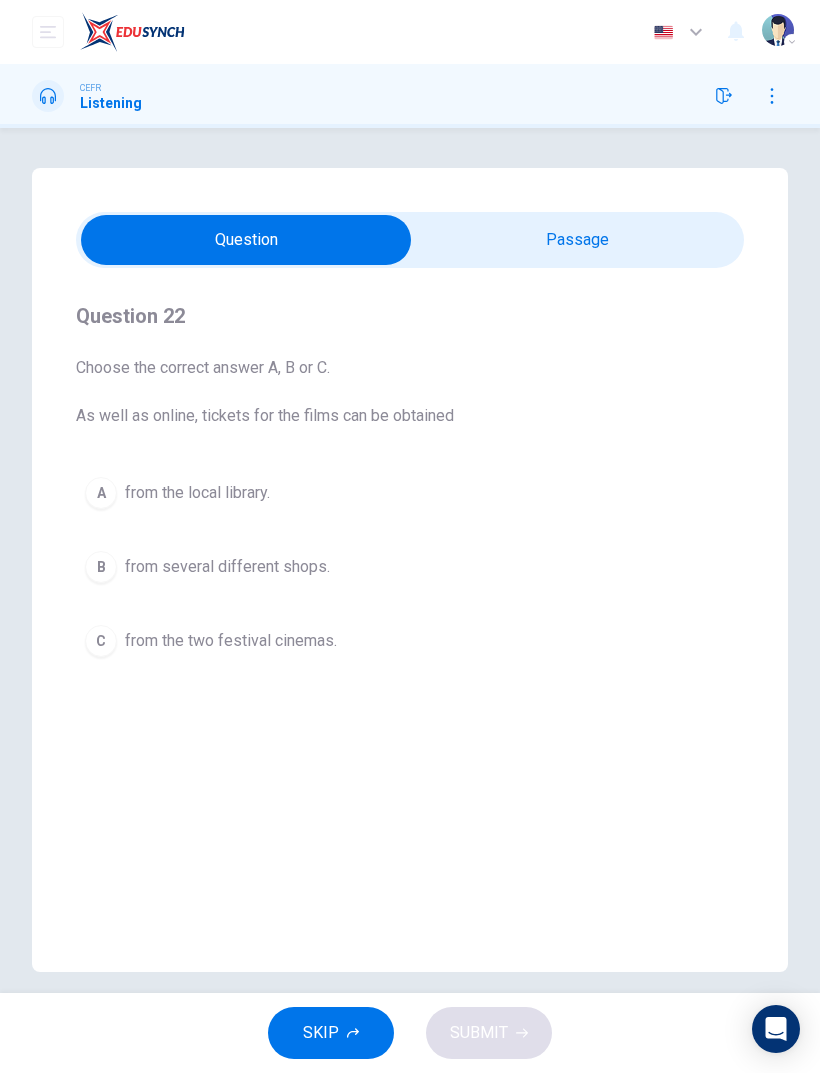 type on "54" 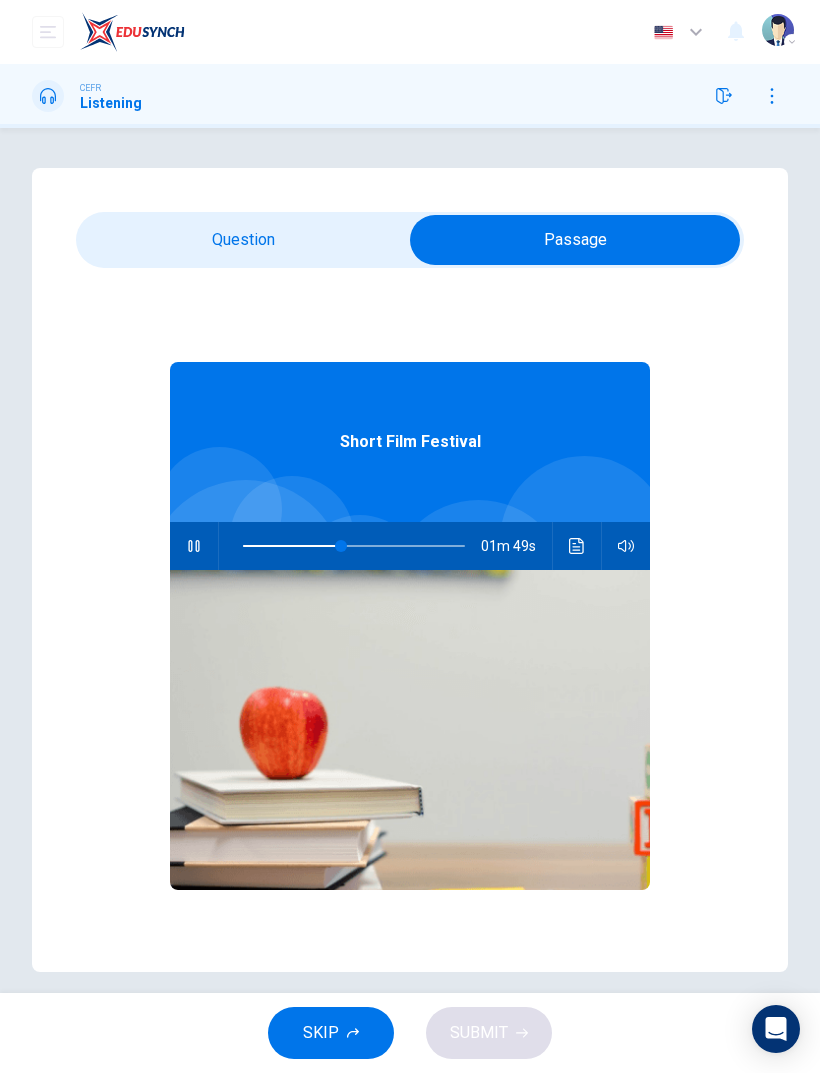 type on "44" 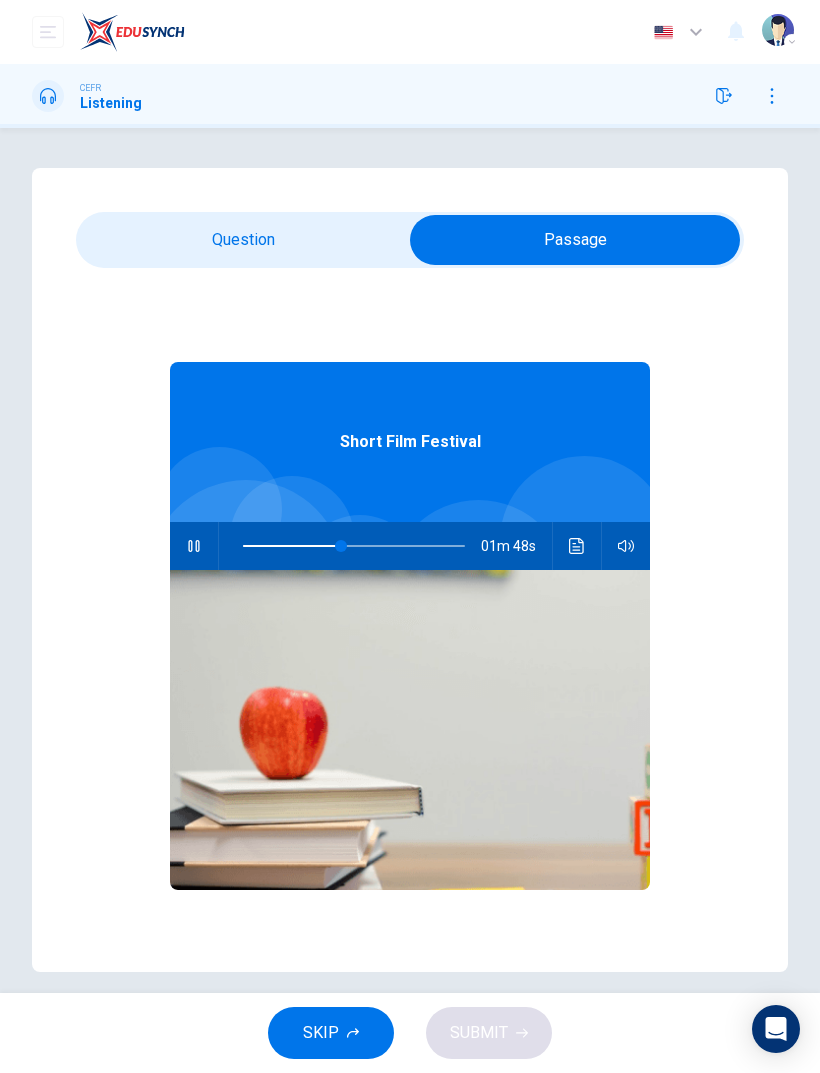 click at bounding box center (575, 240) 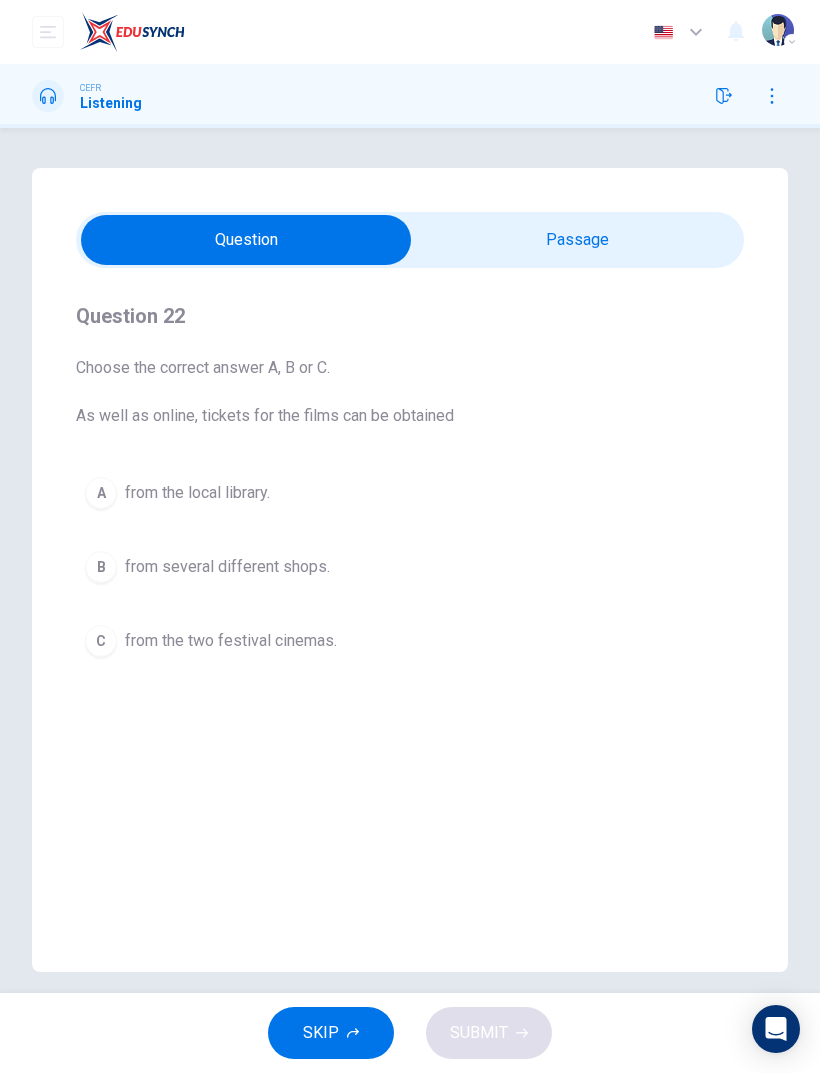type on "55" 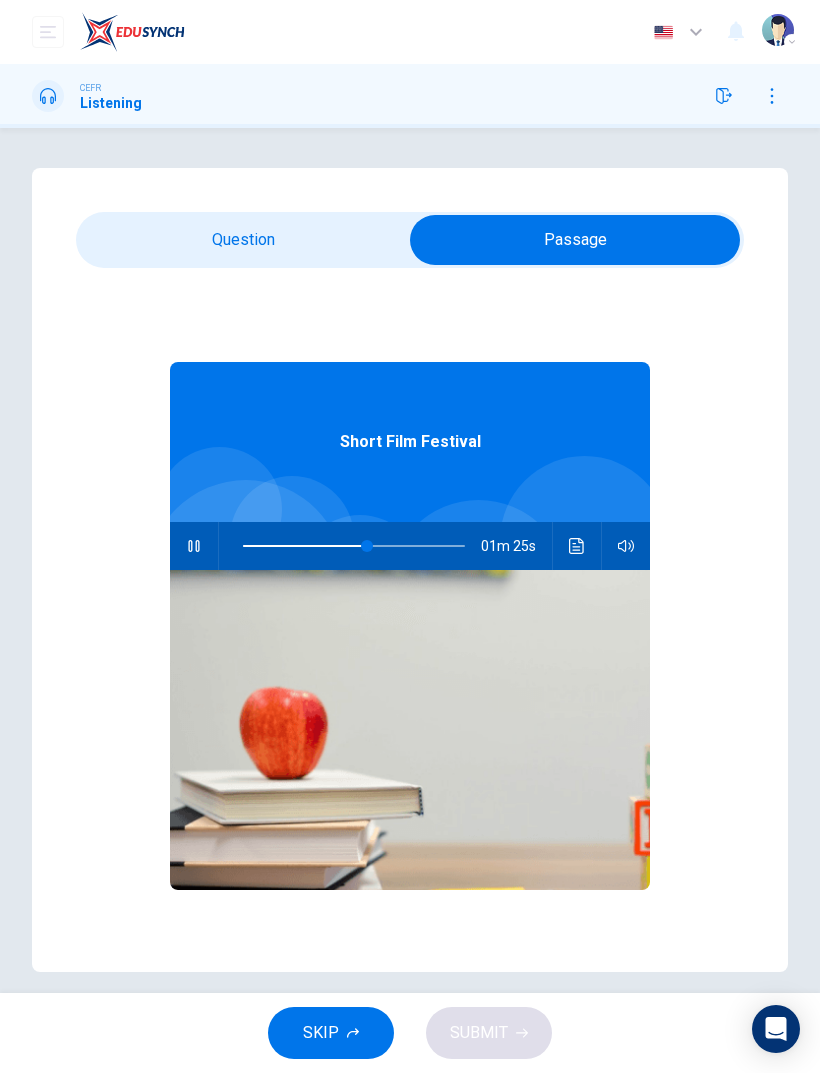 type on "56" 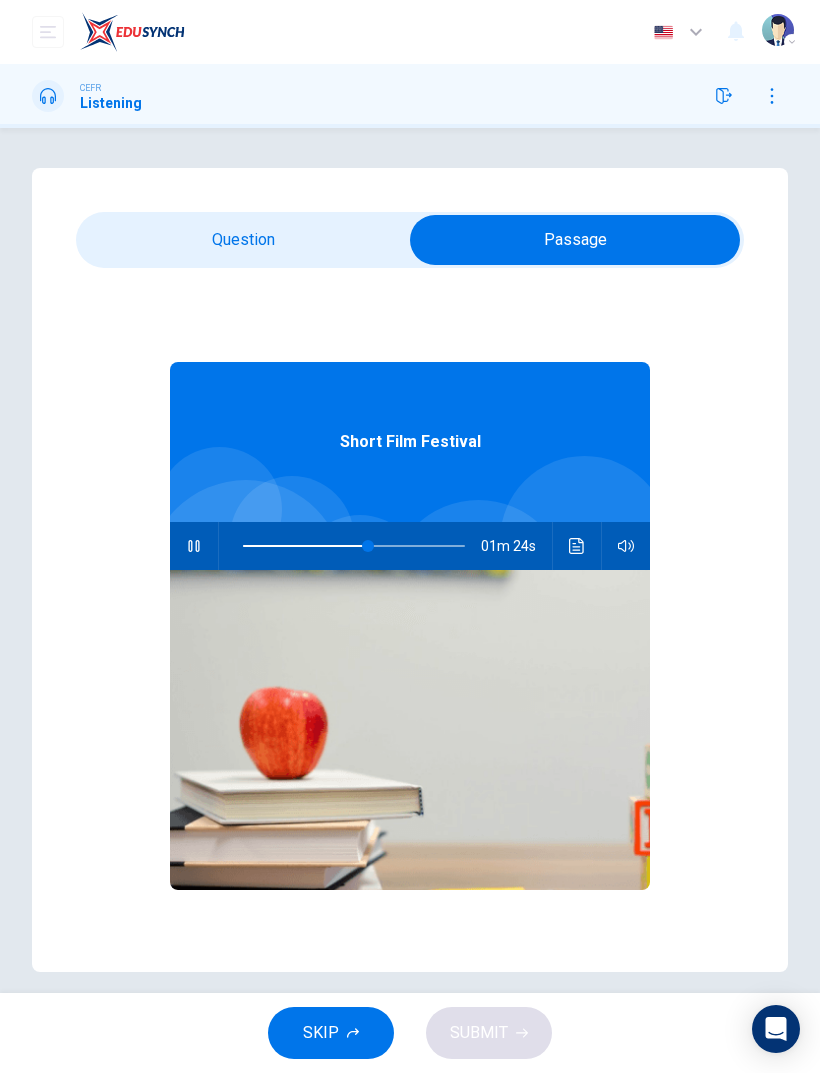 click on "Question 22 Choose the correct answer A, B or C. As well as online, tickets for the films can be obtained A from the local library. B from several different shops. C from the two festival cinemas. Short Film Festival 01m 24s" at bounding box center (410, 570) 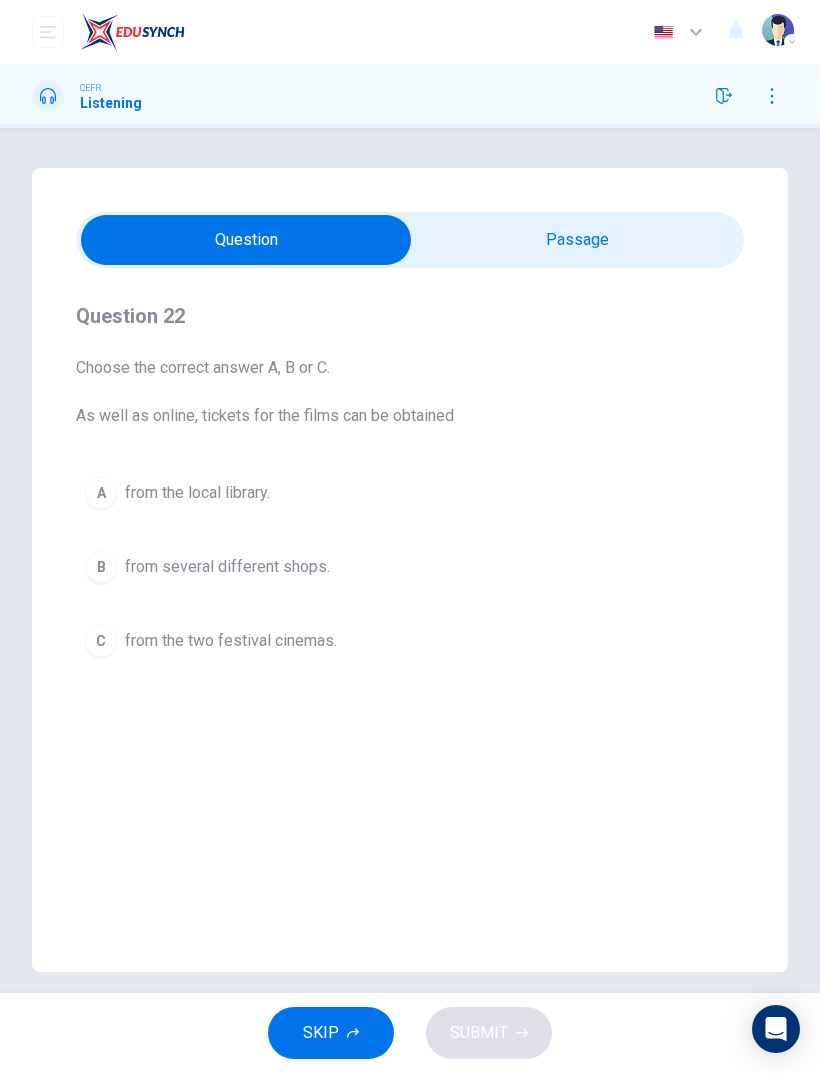 click on "A from the local library." at bounding box center (410, 493) 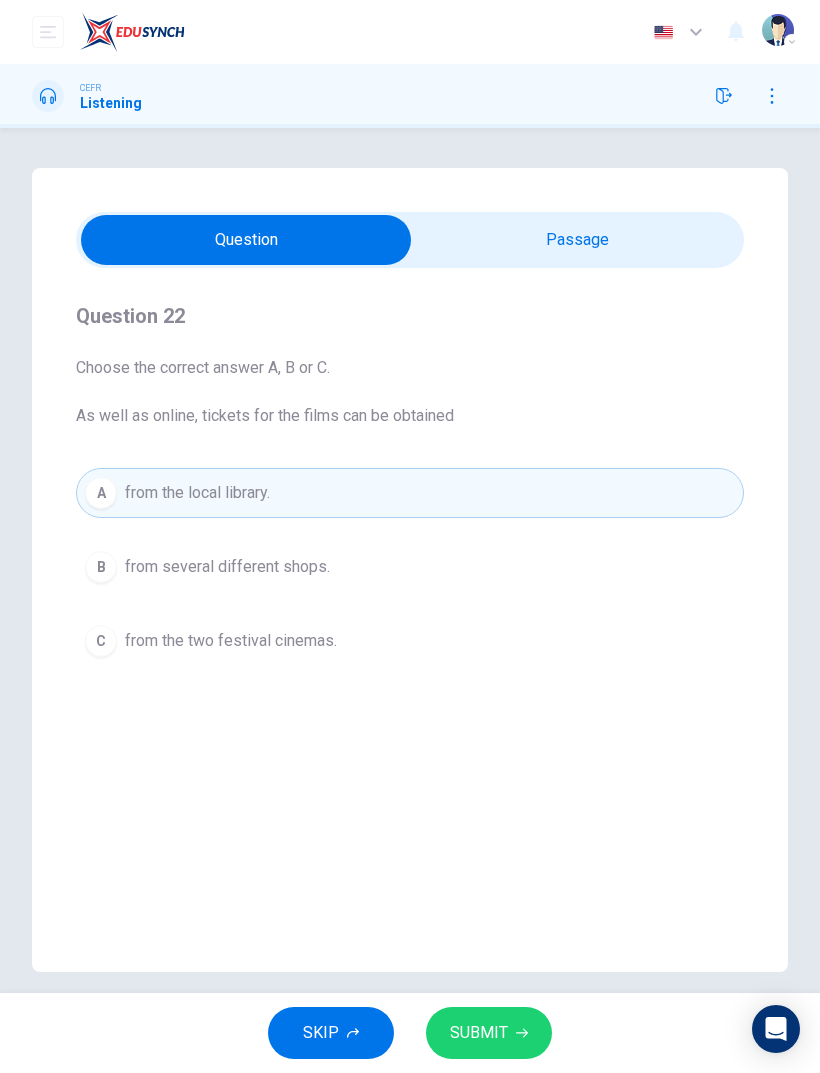 click on "SUBMIT" at bounding box center [489, 1033] 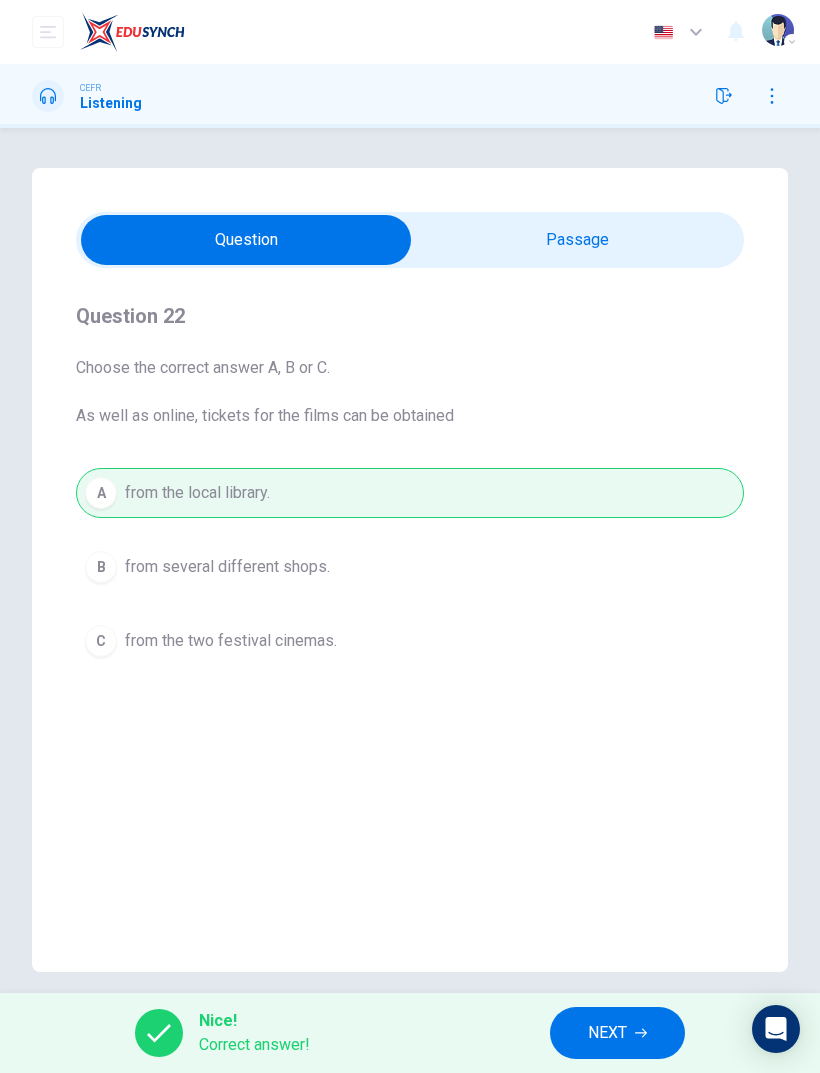 click on "NEXT" at bounding box center [617, 1033] 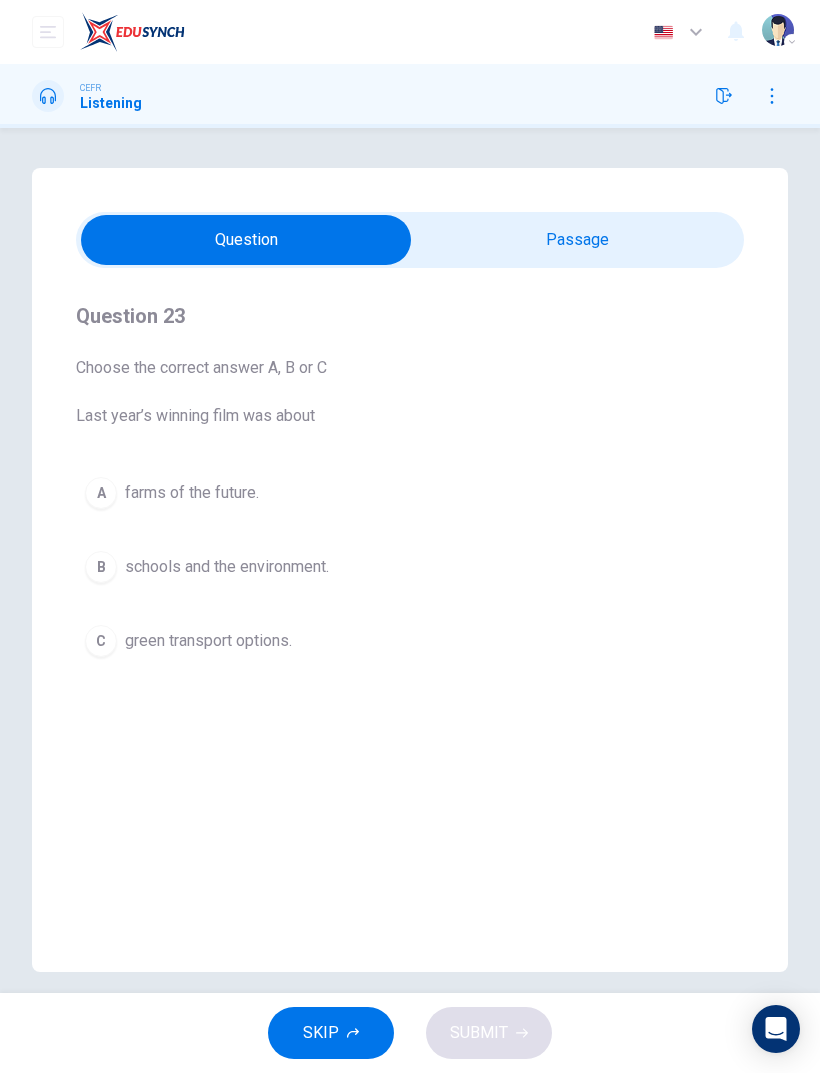click on "schools and the environment." at bounding box center (227, 567) 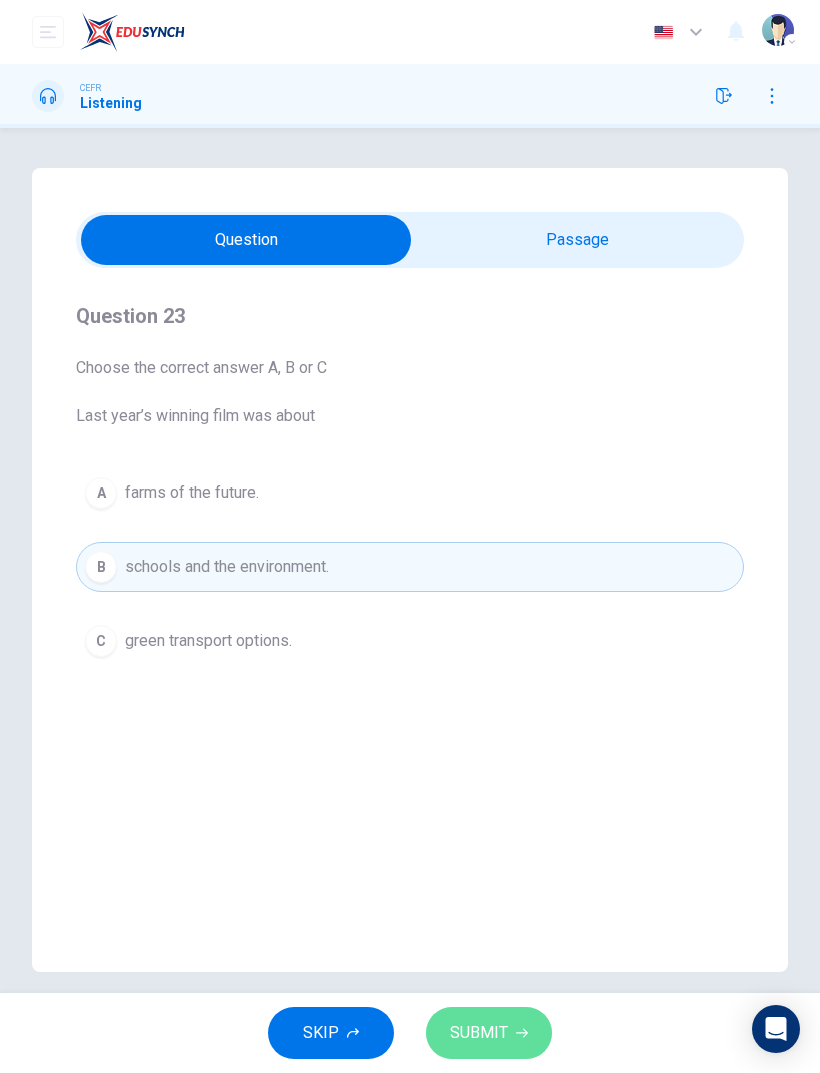 click on "SUBMIT" at bounding box center [489, 1033] 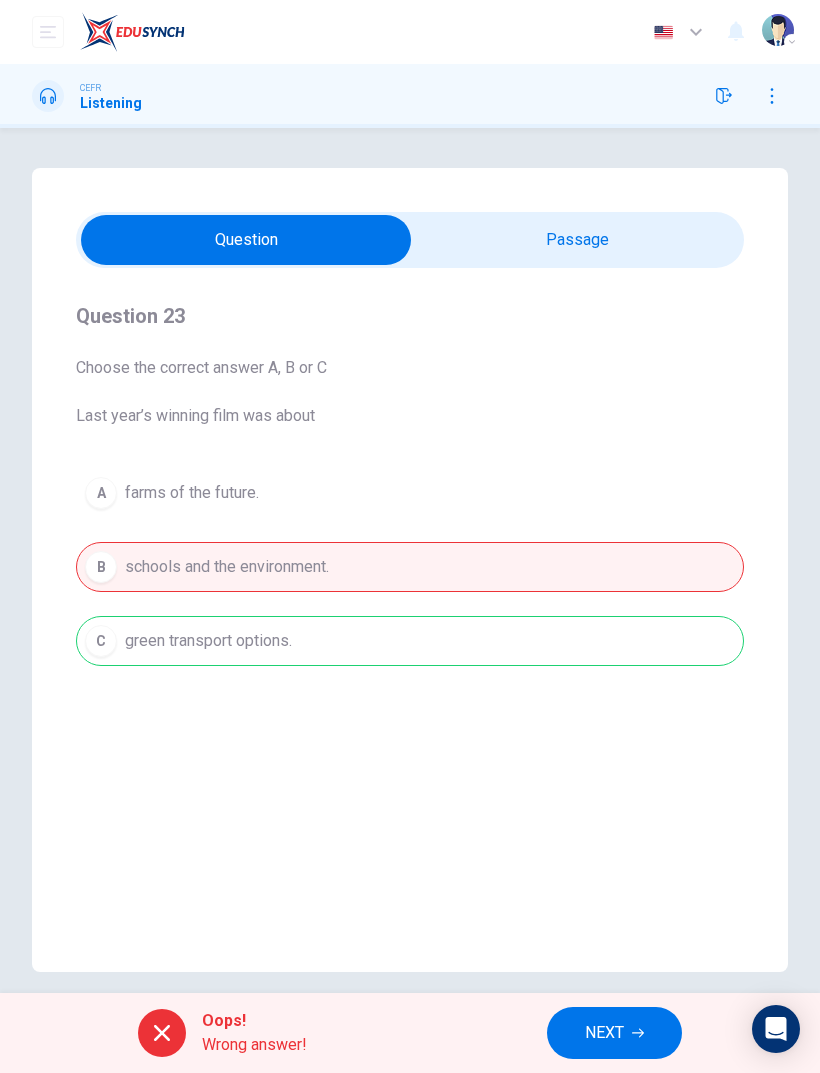 click on "NEXT" at bounding box center (614, 1033) 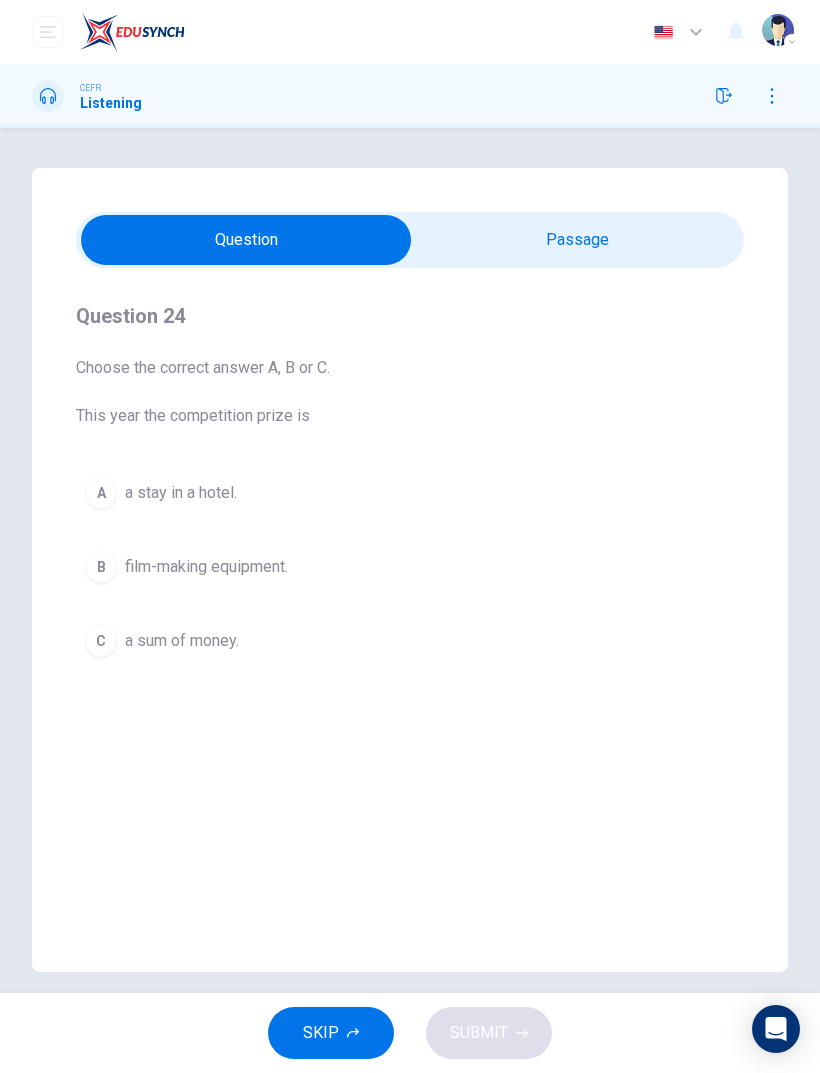 click on "B" at bounding box center [101, 567] 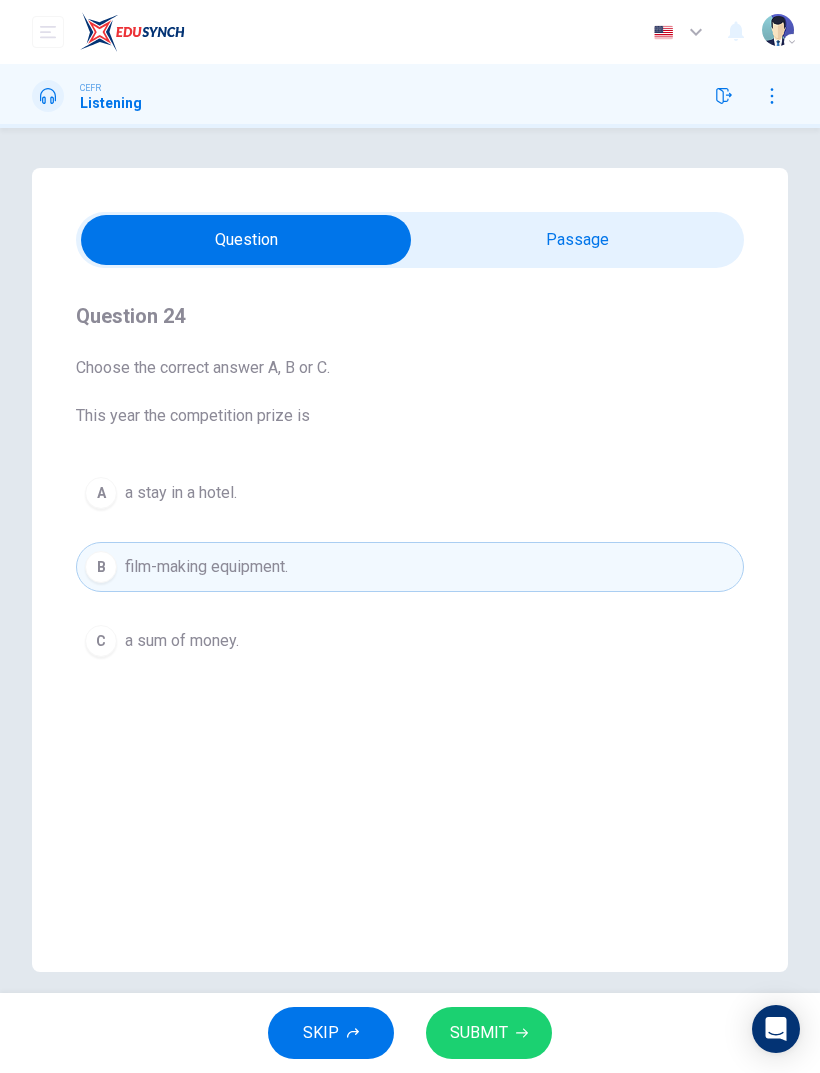 click on "SUBMIT" at bounding box center [489, 1033] 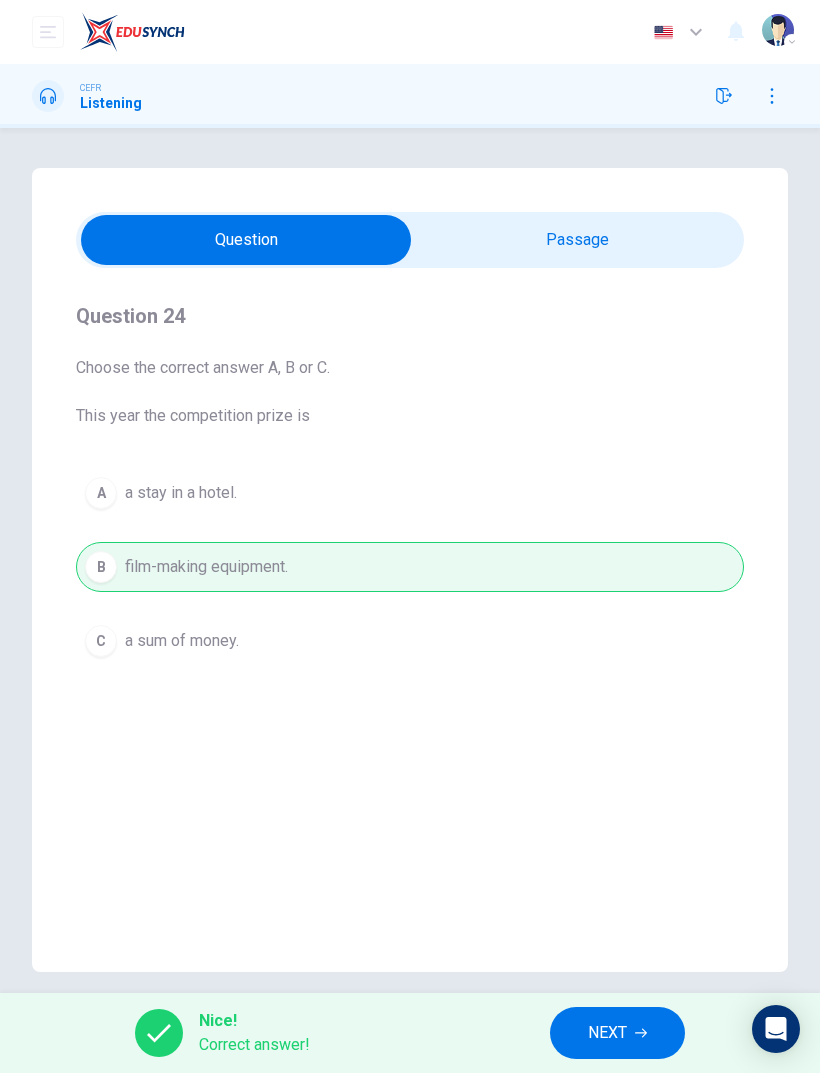 click 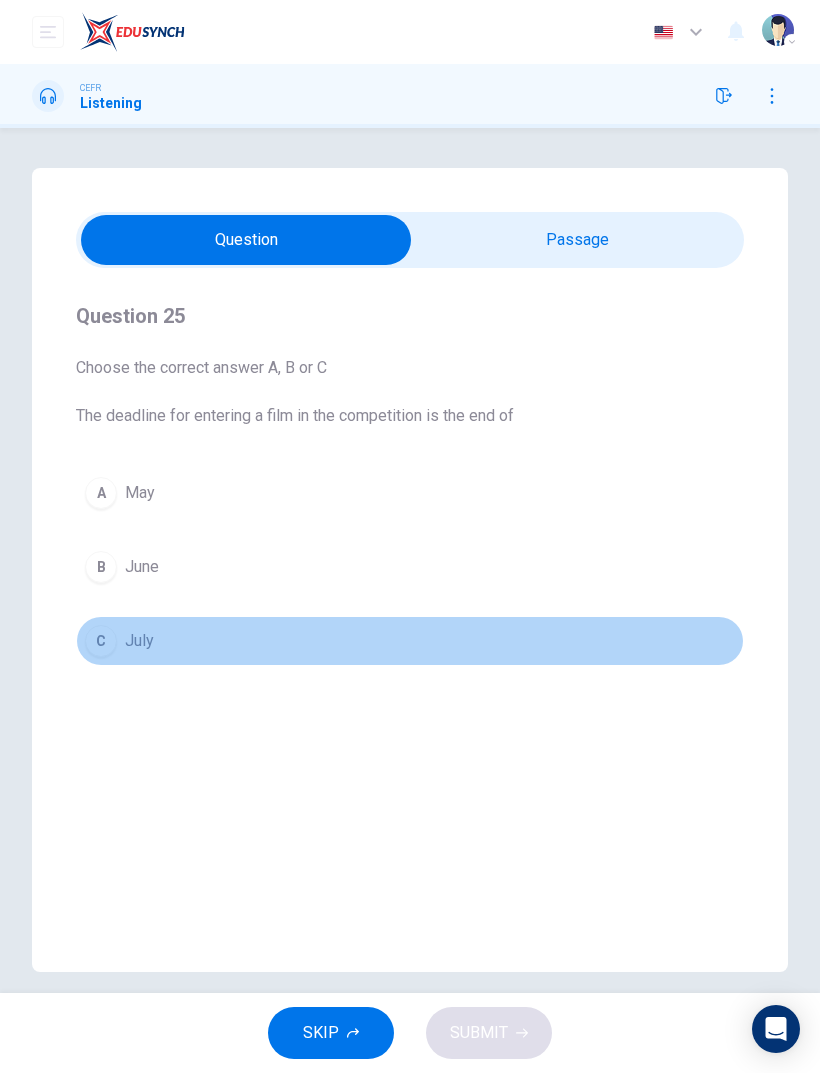 click on "C" at bounding box center (101, 641) 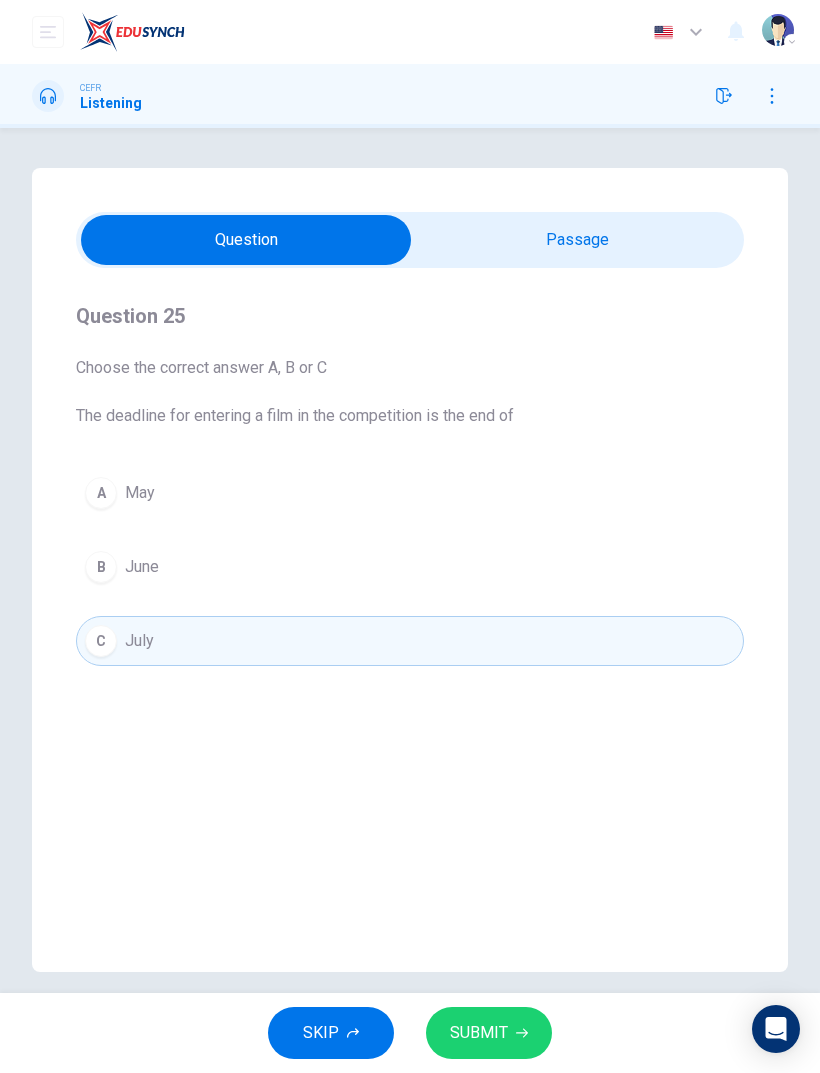 click on "SKIP SUBMIT" at bounding box center (410, 1033) 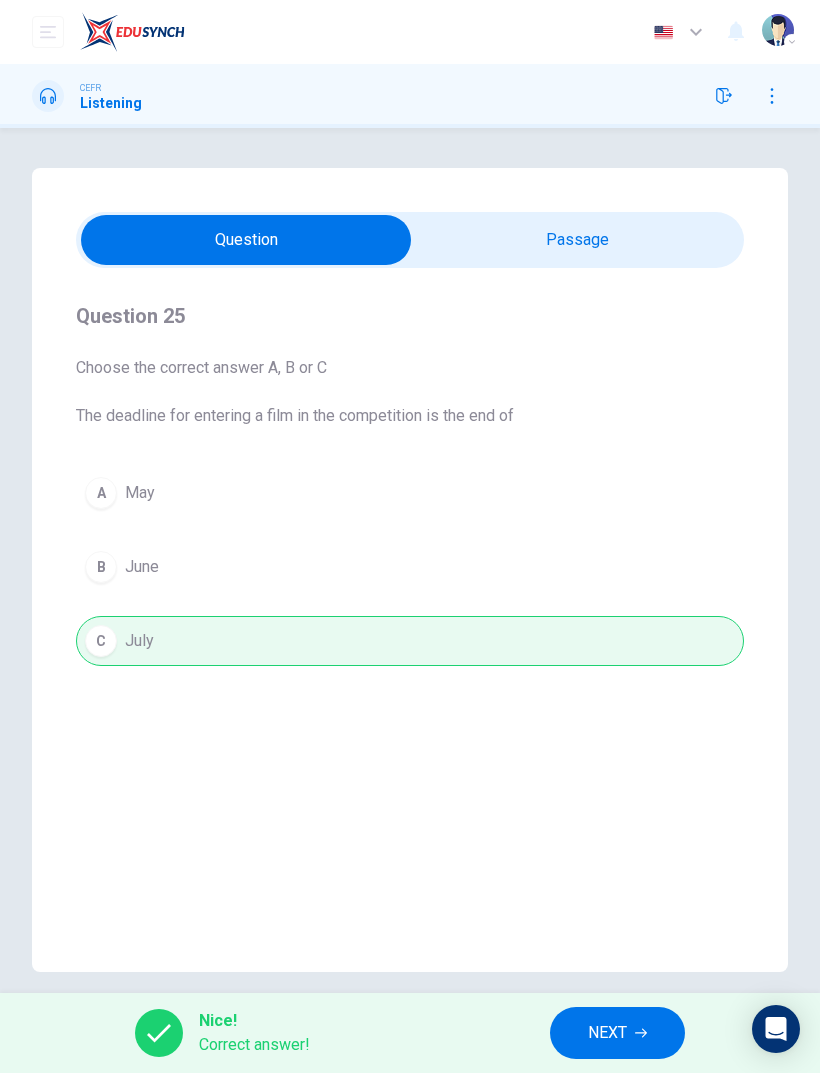 click on "NEXT" at bounding box center [617, 1033] 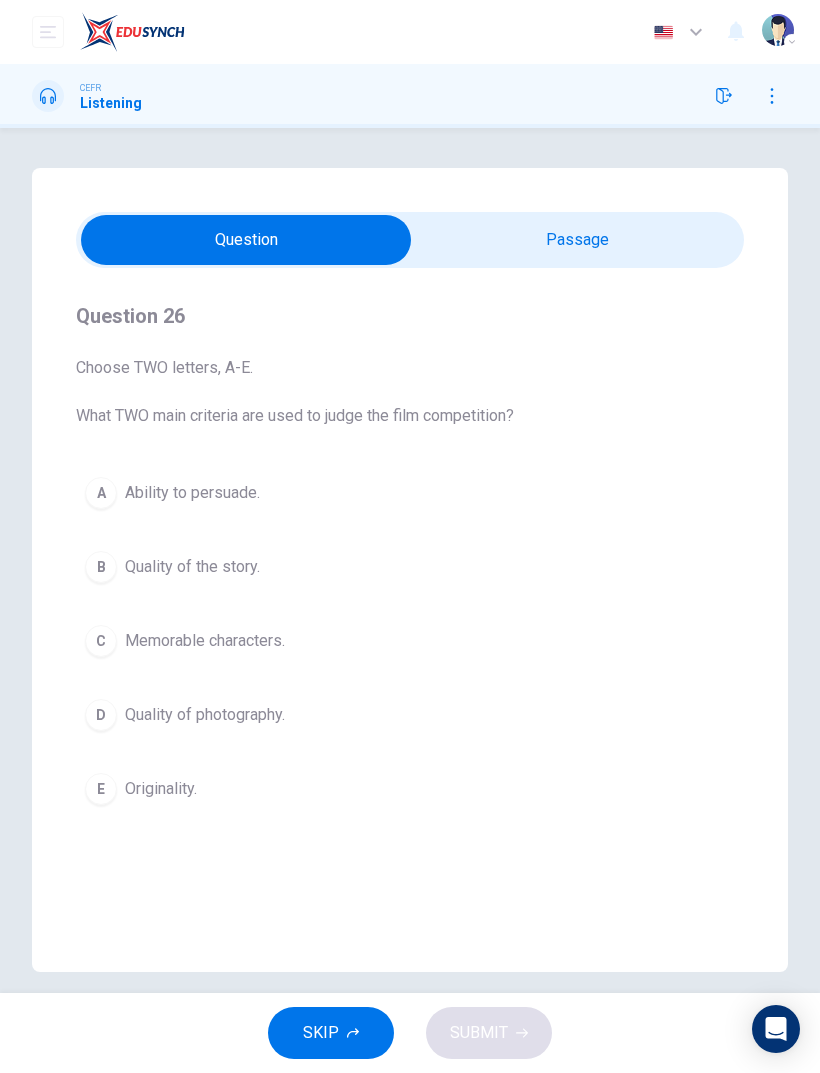 click at bounding box center [246, 240] 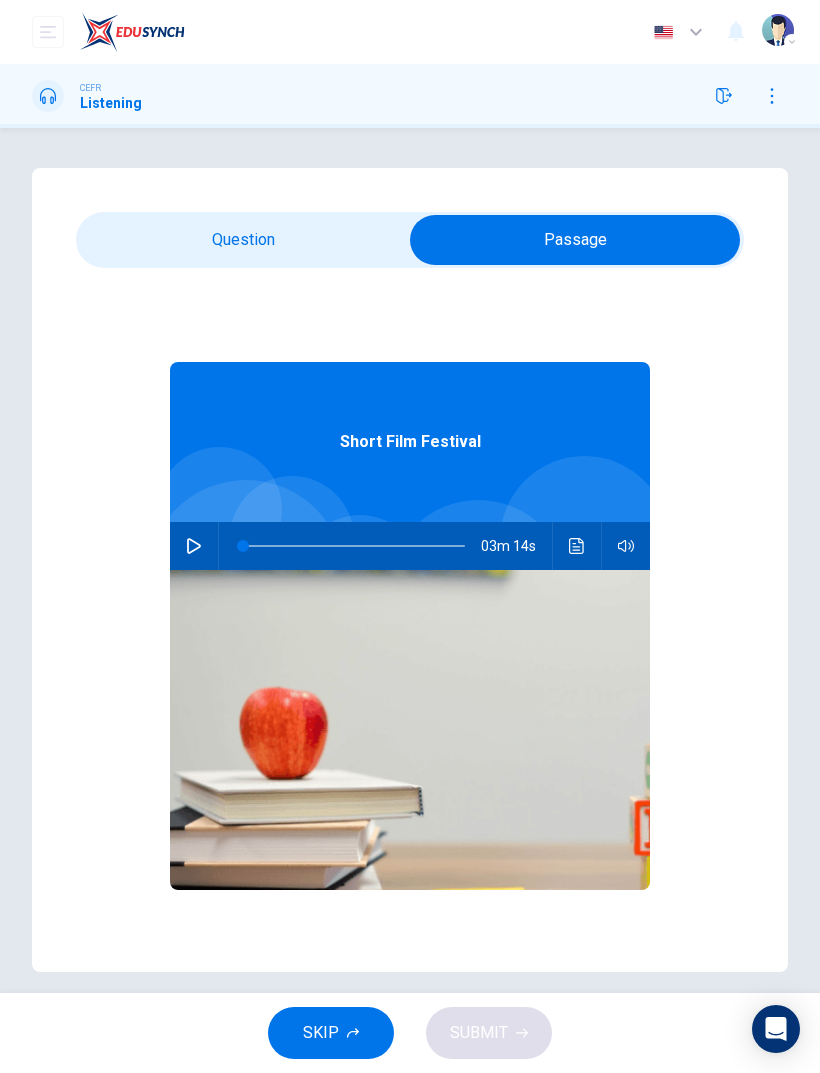 click at bounding box center [575, 240] 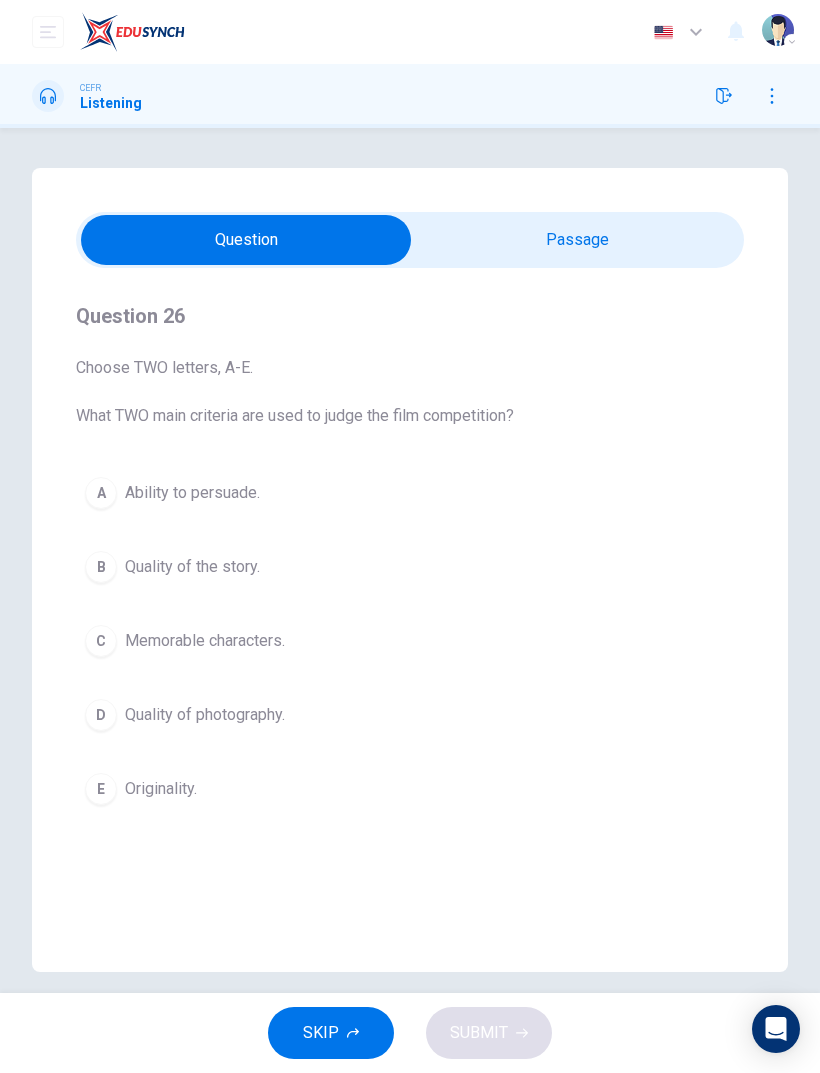 click at bounding box center [246, 240] 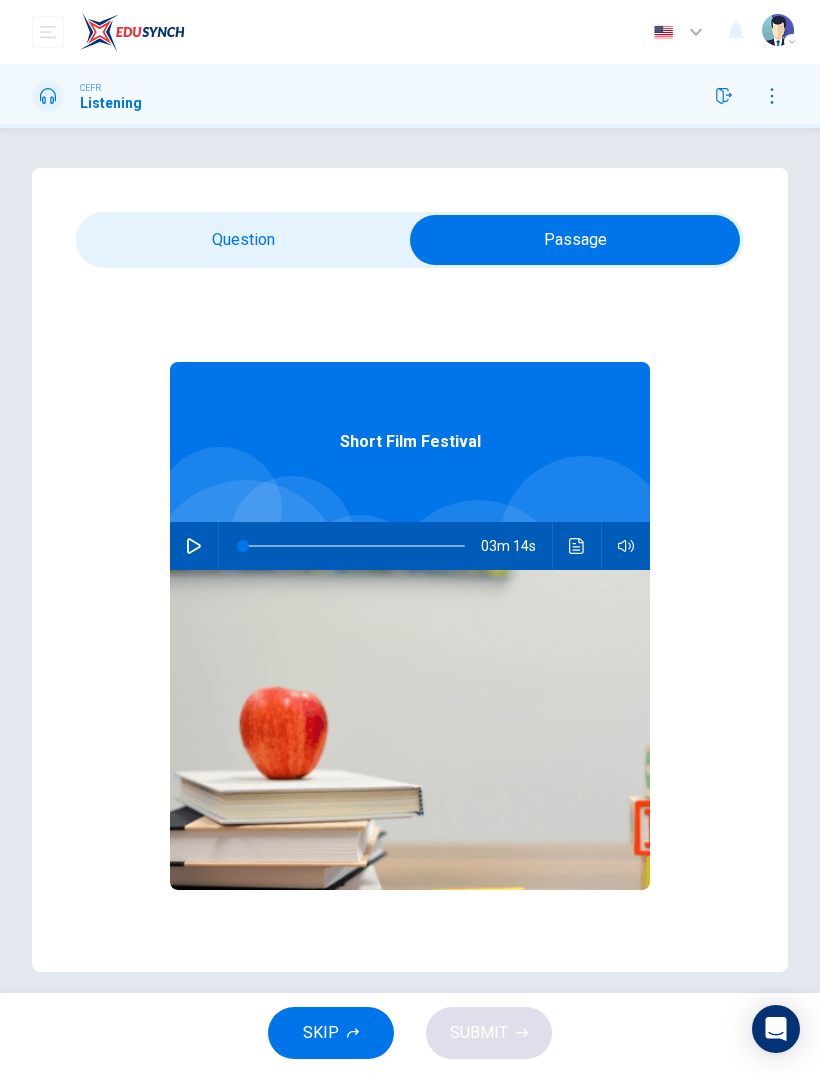 click 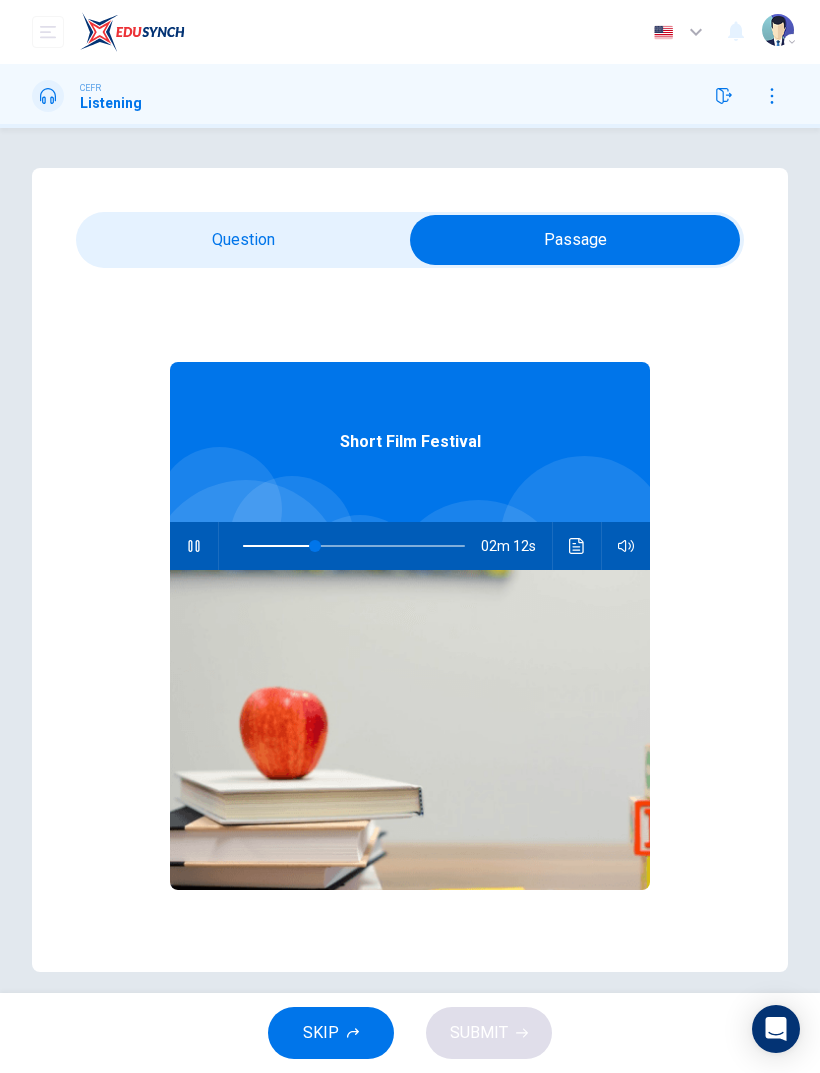 type on "33" 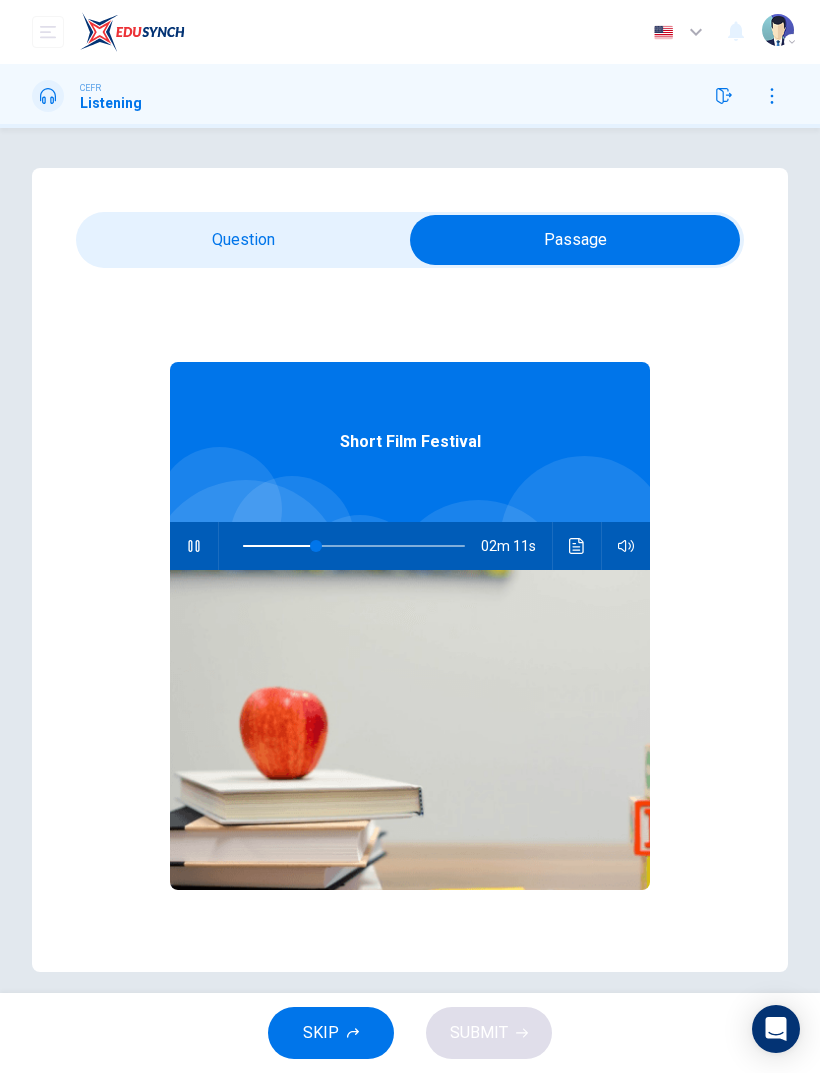 click at bounding box center (575, 240) 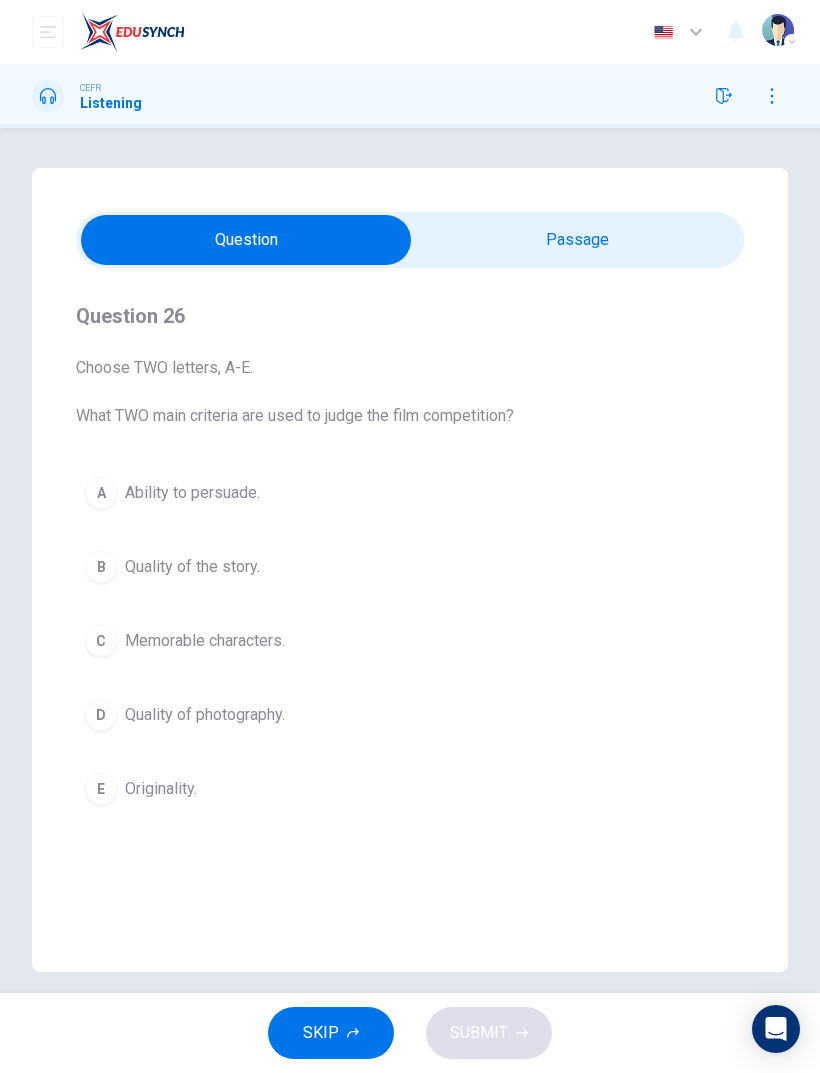 type on "36" 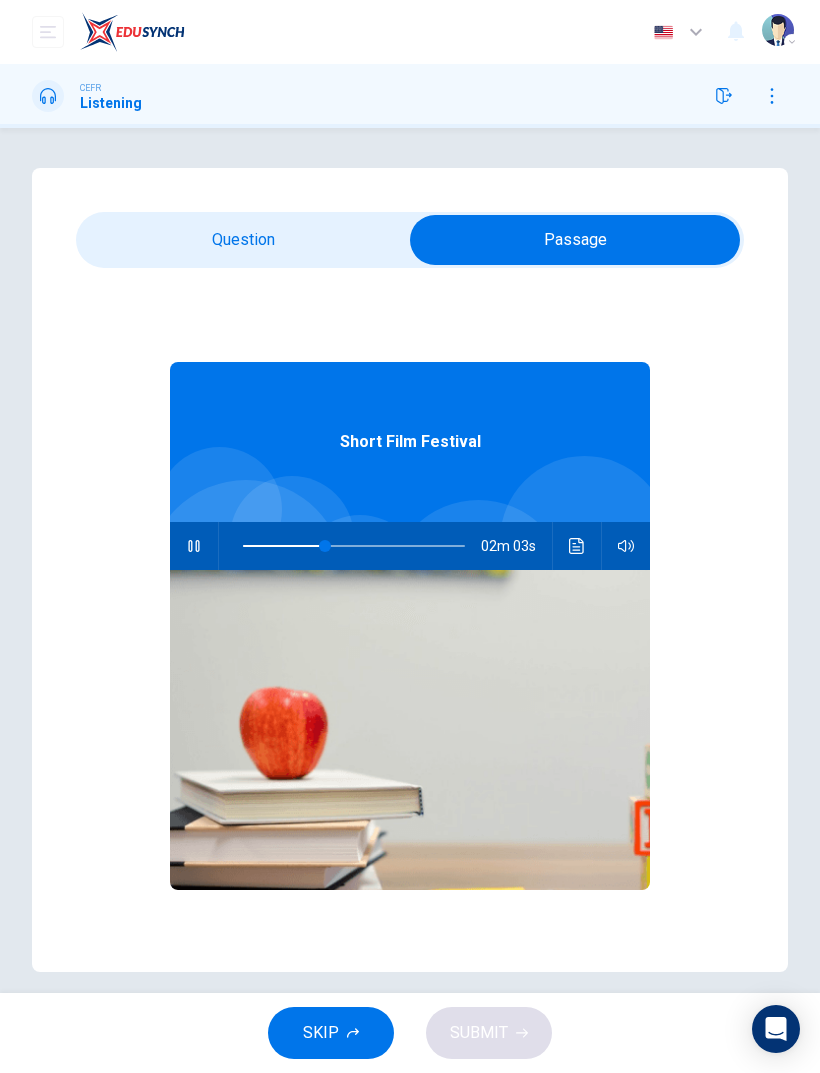 type on "37" 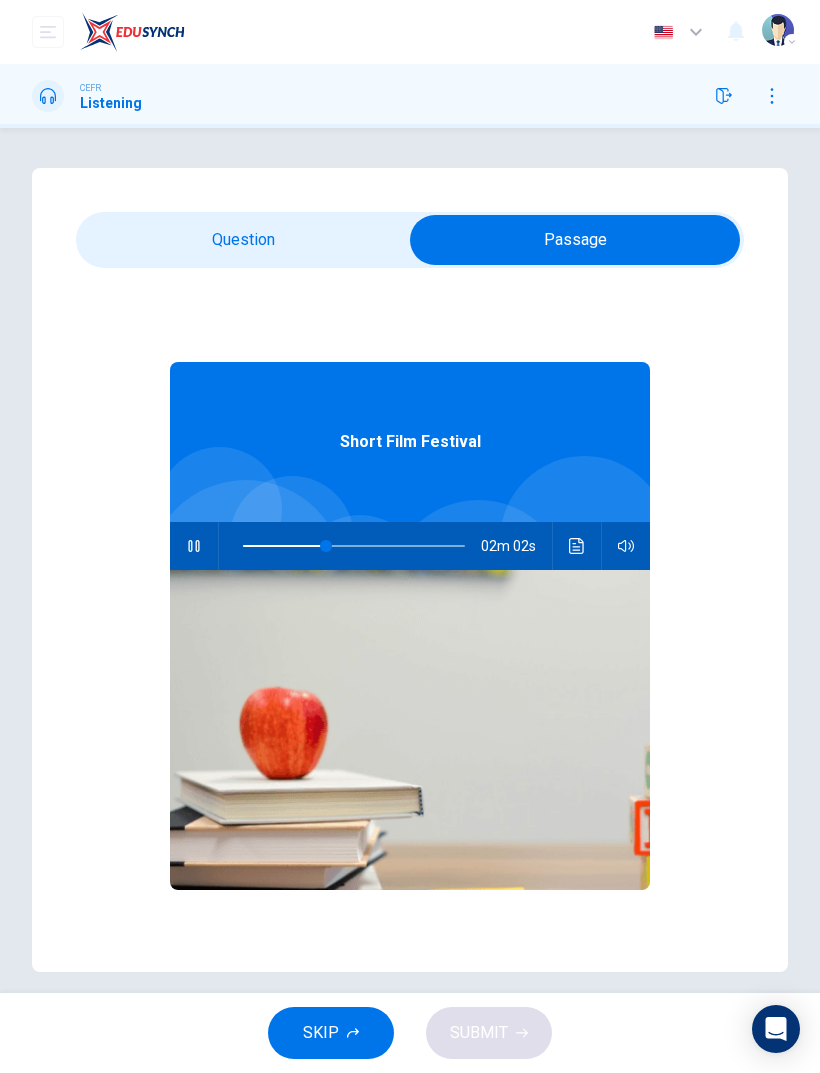 click at bounding box center (575, 240) 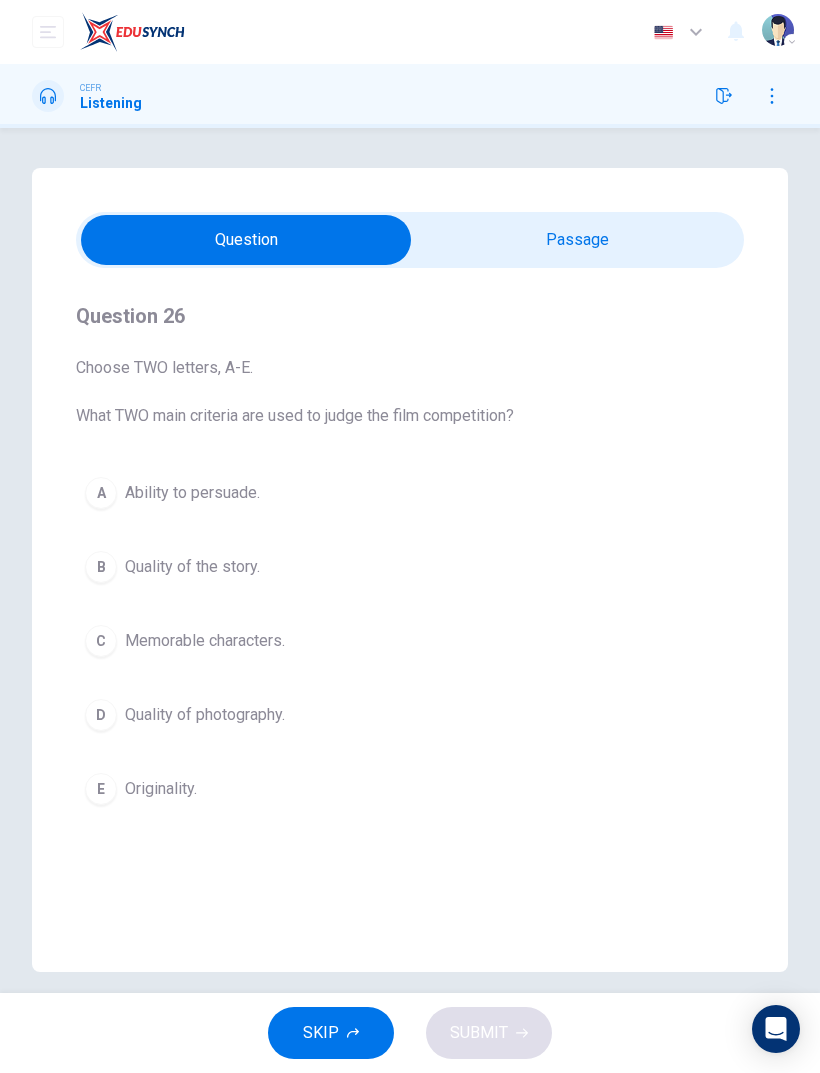 type on "44" 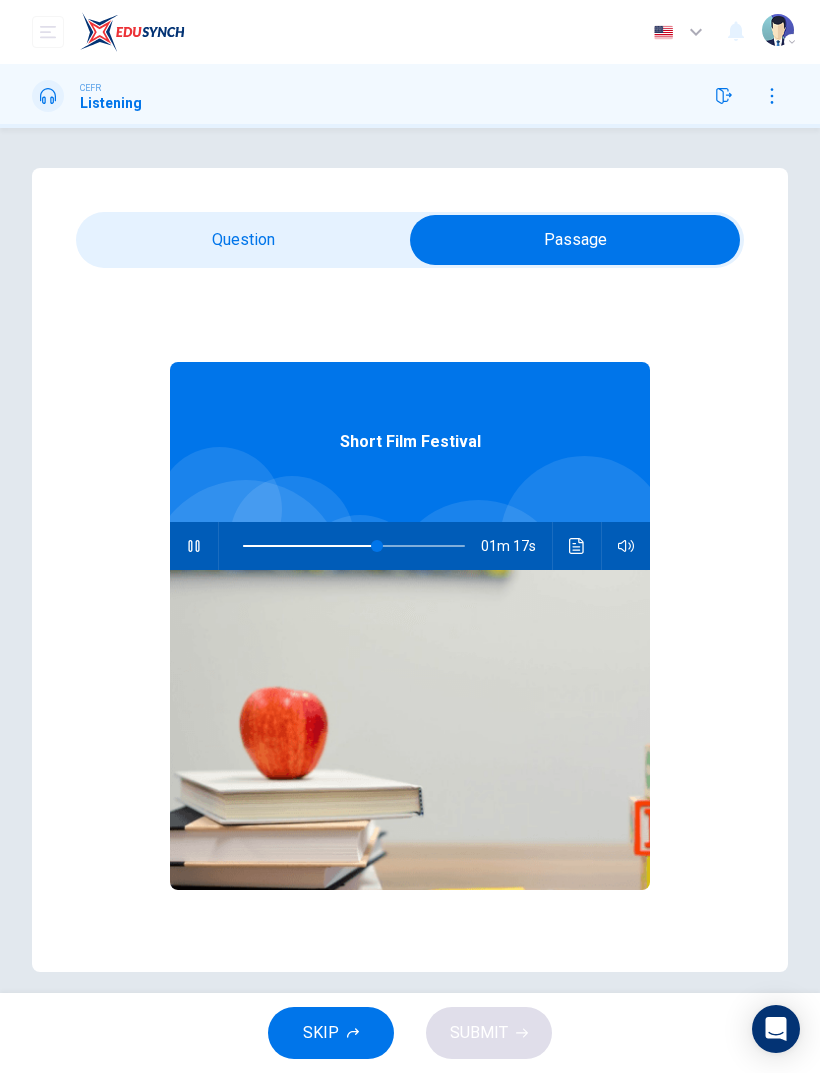type on "61" 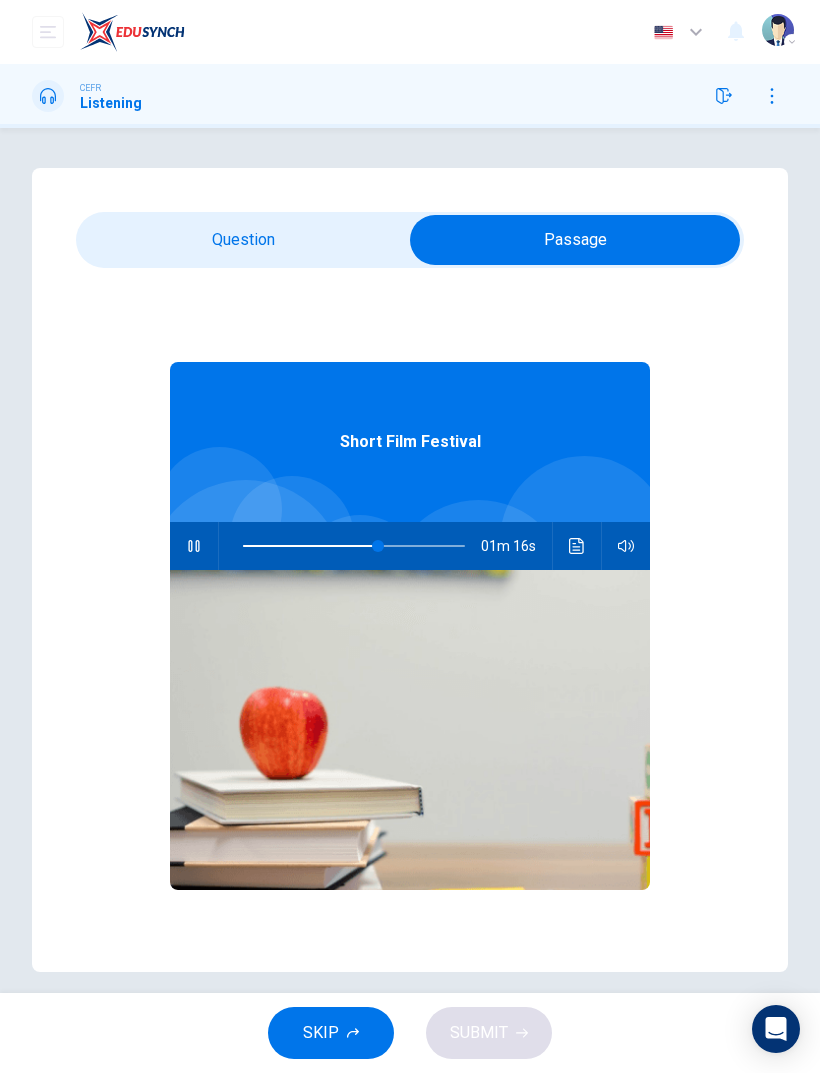 click at bounding box center [575, 240] 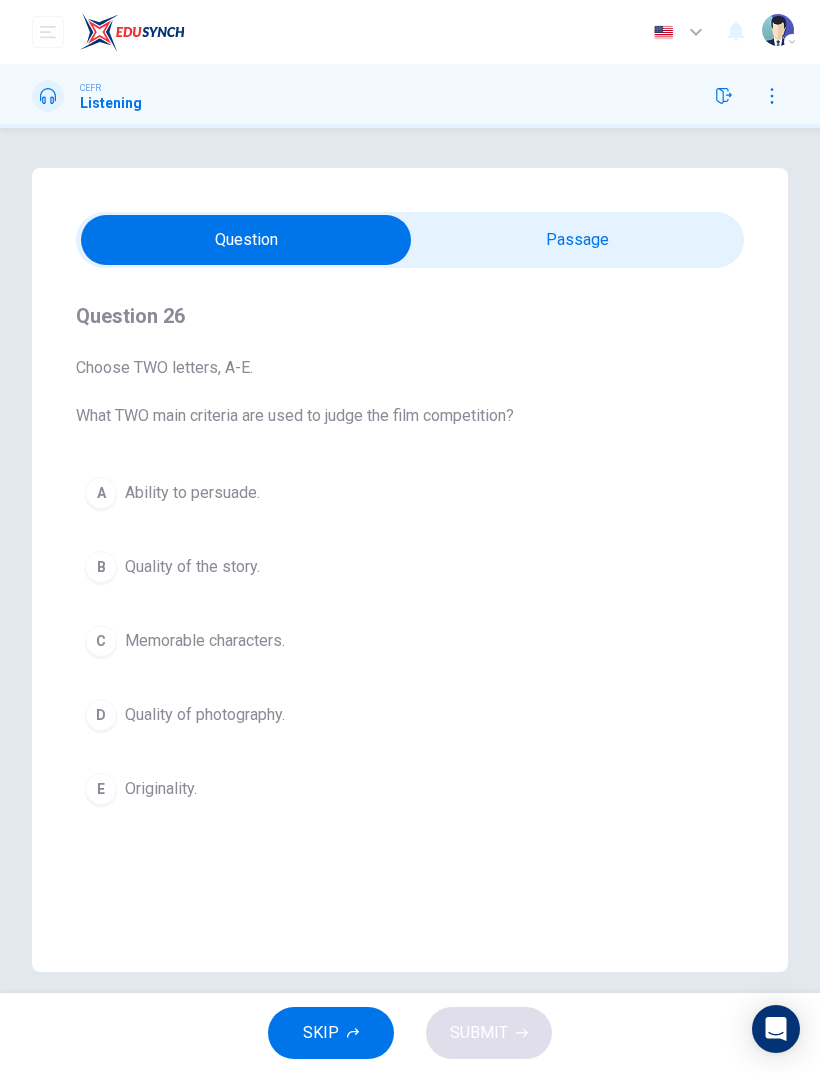 click on "E" at bounding box center (101, 789) 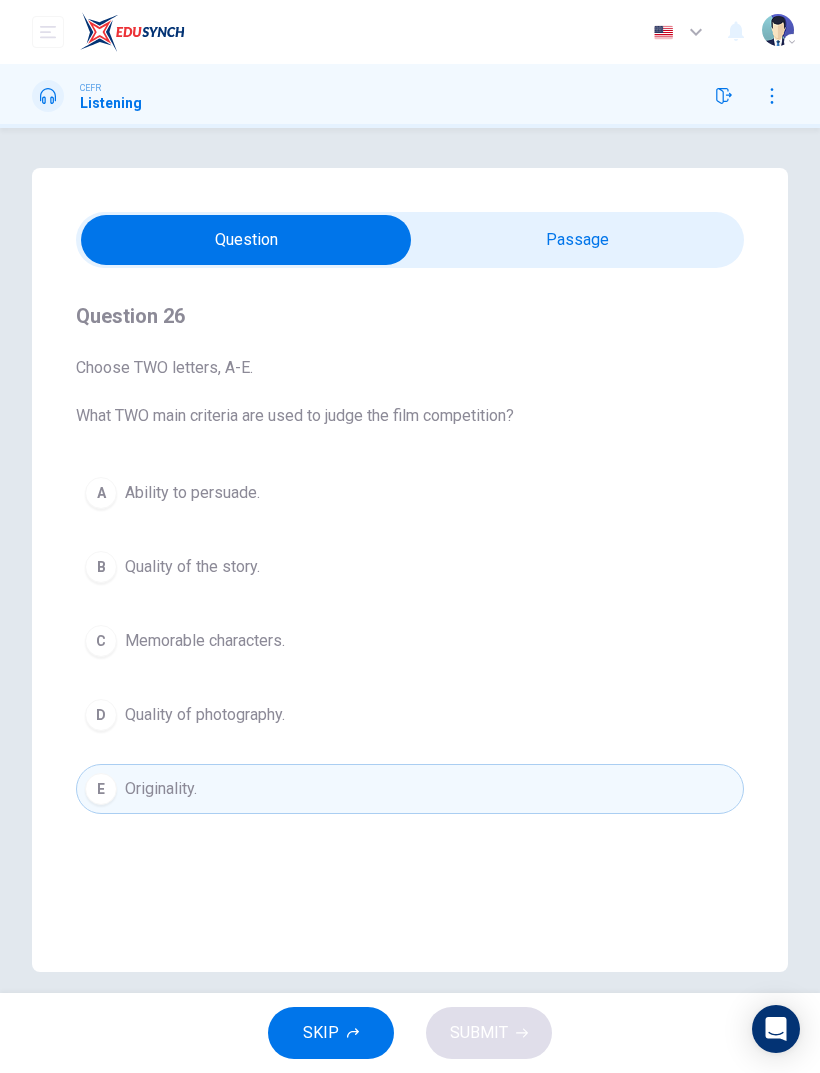 click on "B" at bounding box center [101, 567] 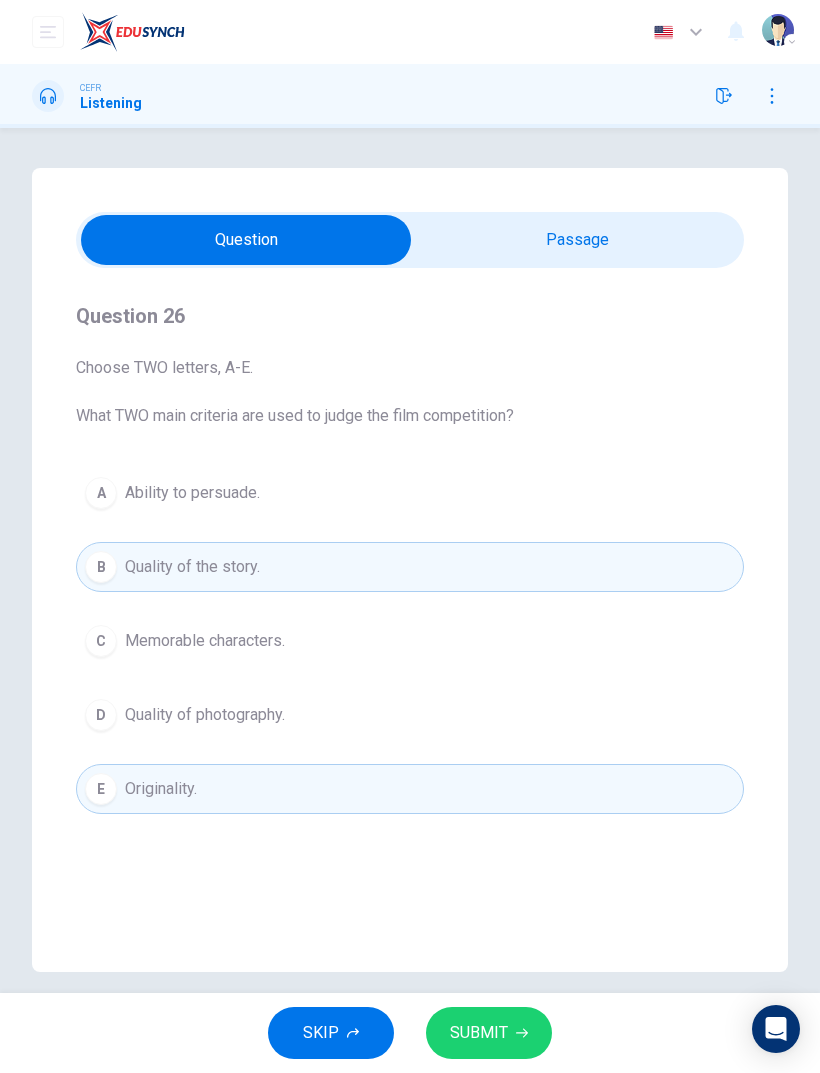 click on "SUBMIT" at bounding box center (489, 1033) 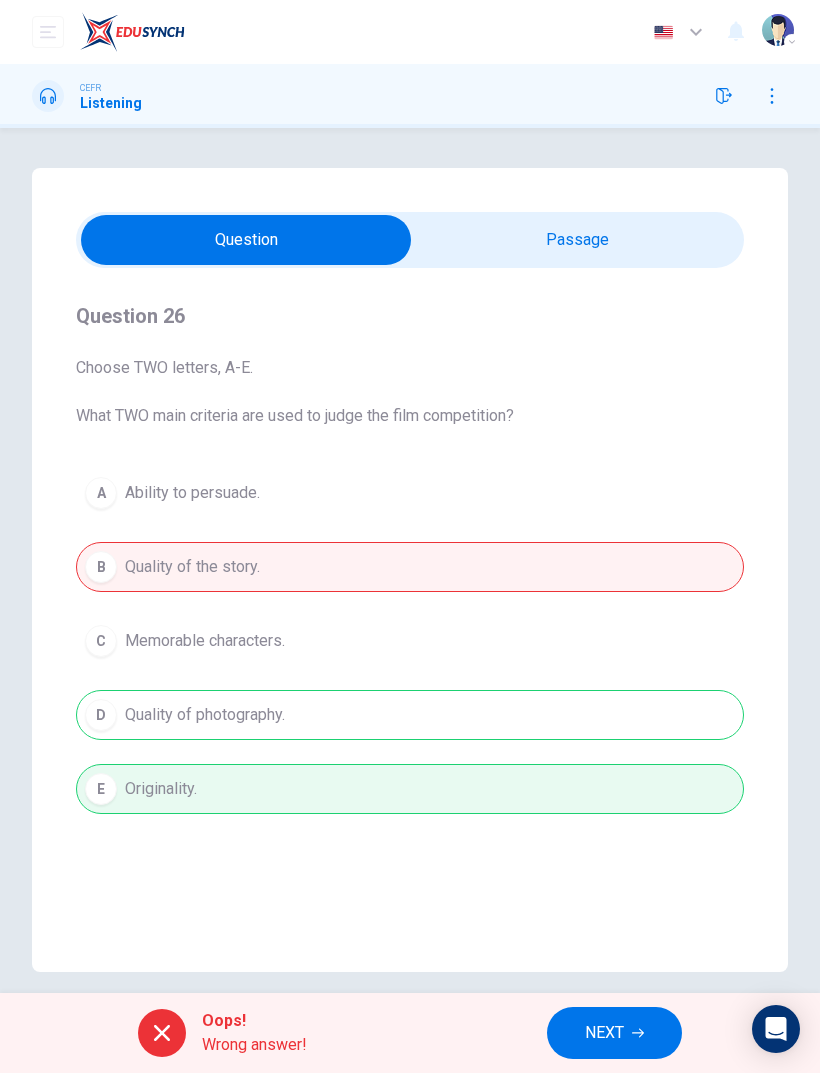 click on "NEXT" at bounding box center [604, 1033] 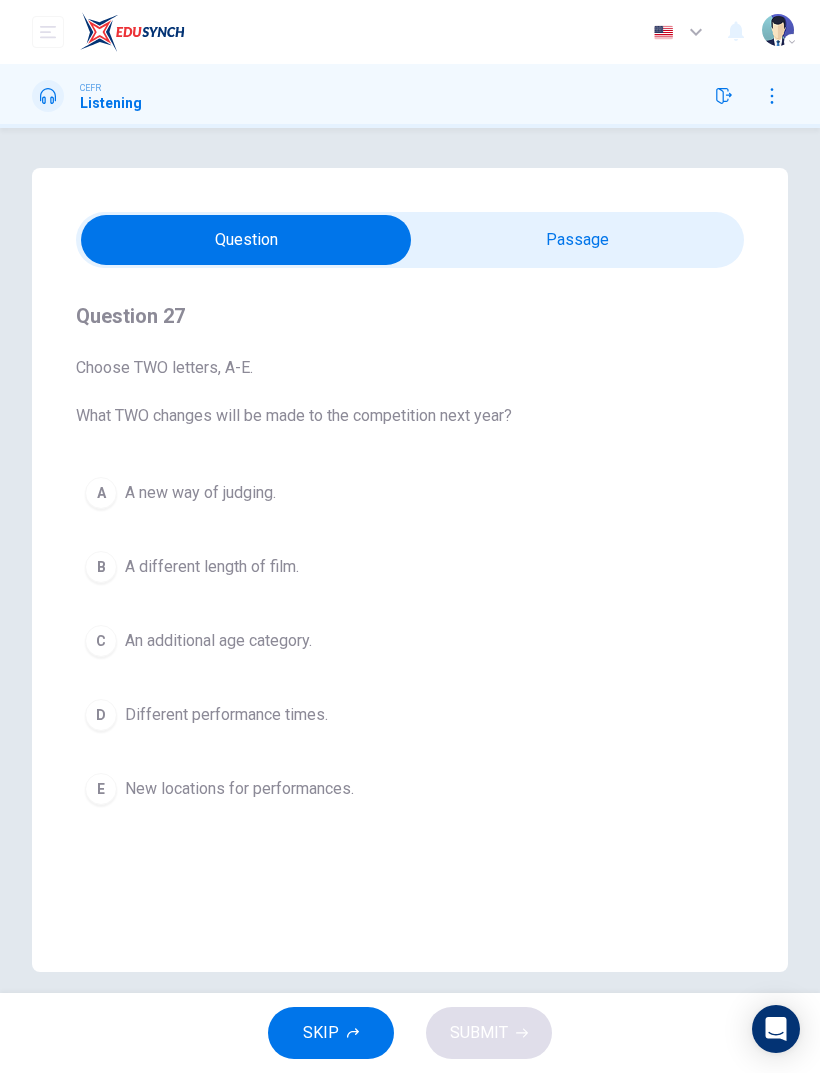 type on "94" 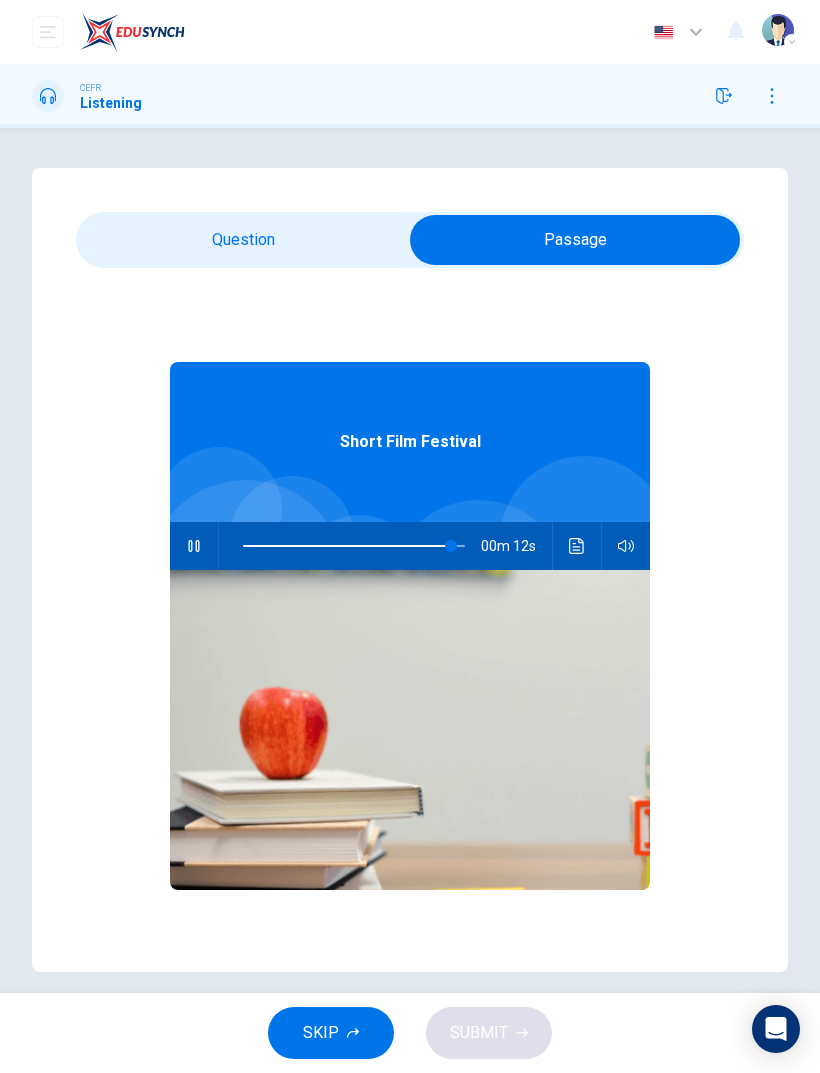 type on "94" 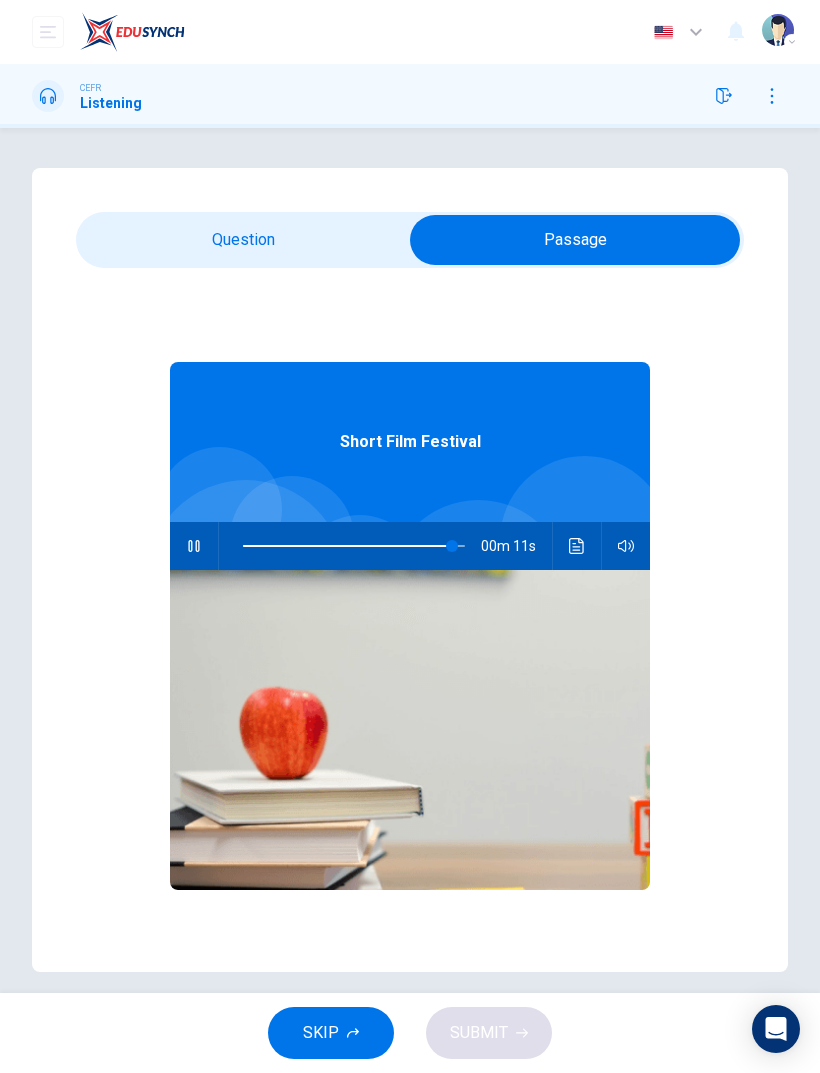 click at bounding box center (575, 240) 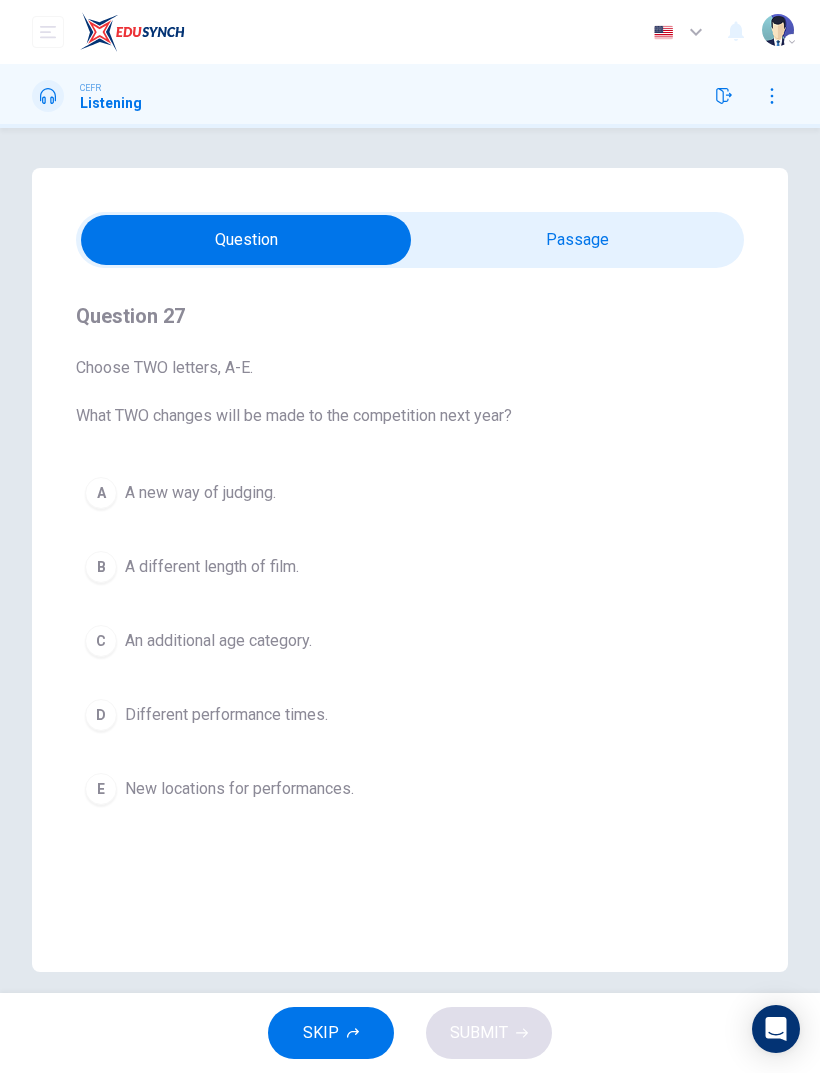 click at bounding box center [246, 240] 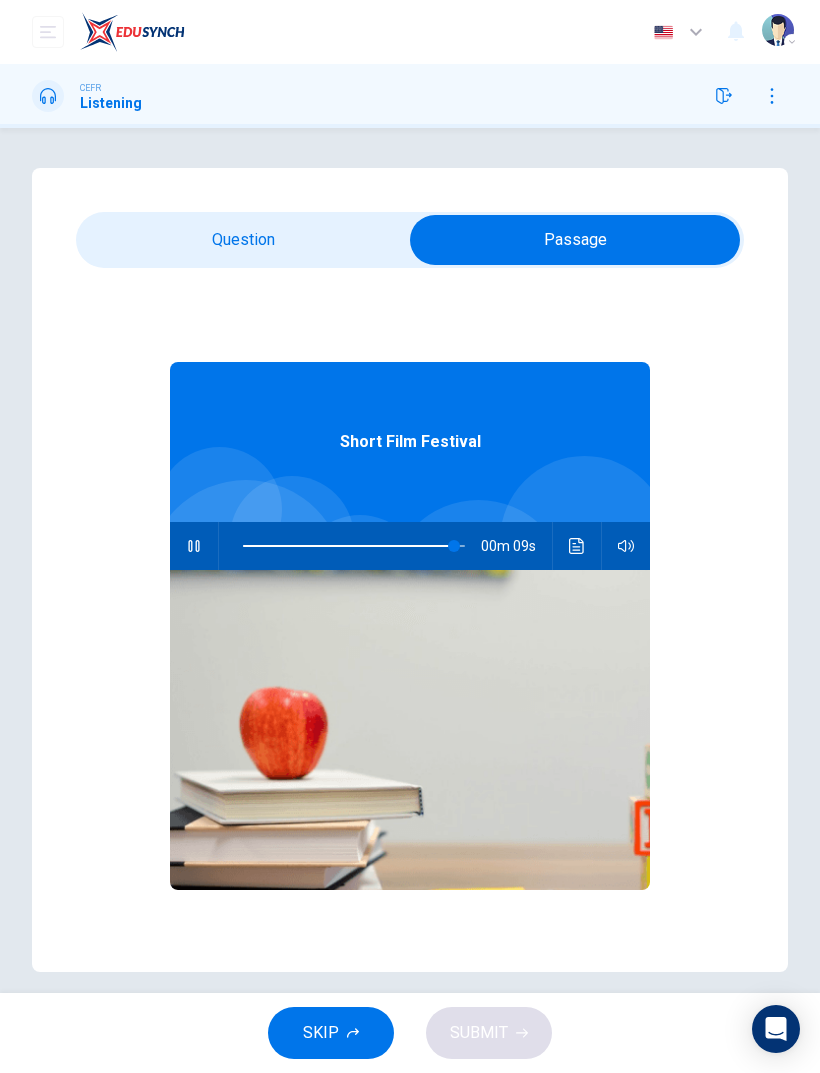 click 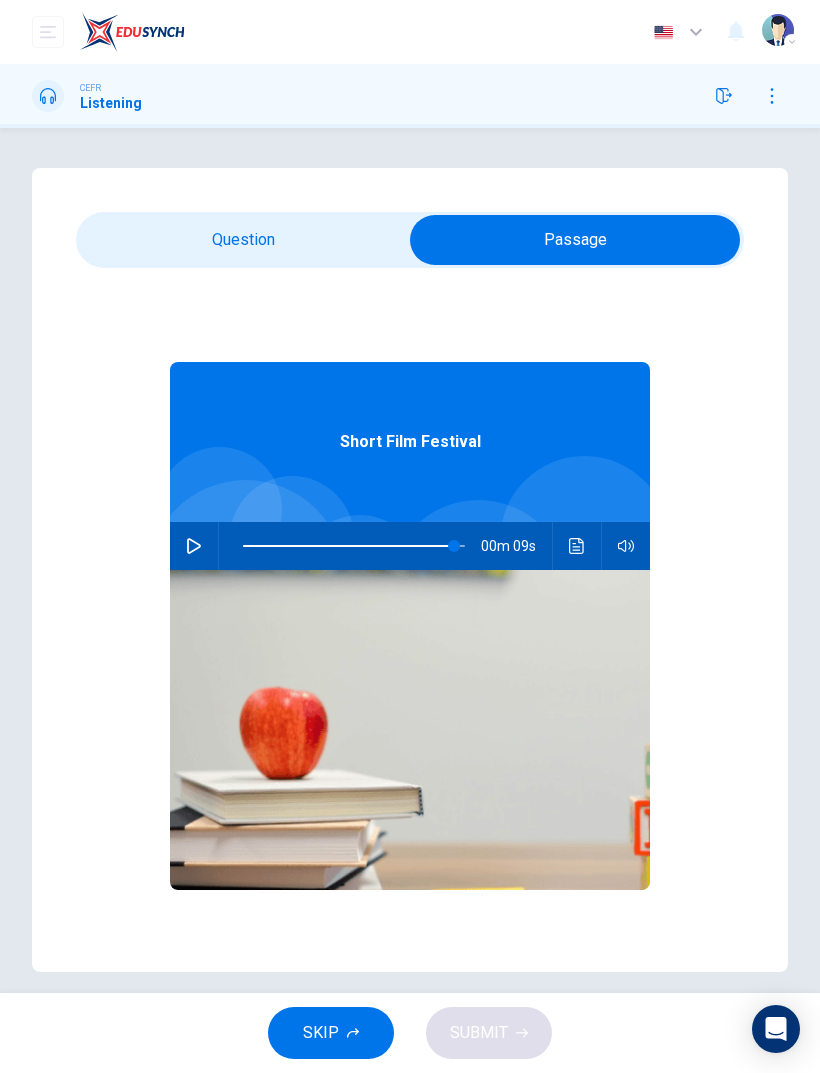 click at bounding box center [575, 240] 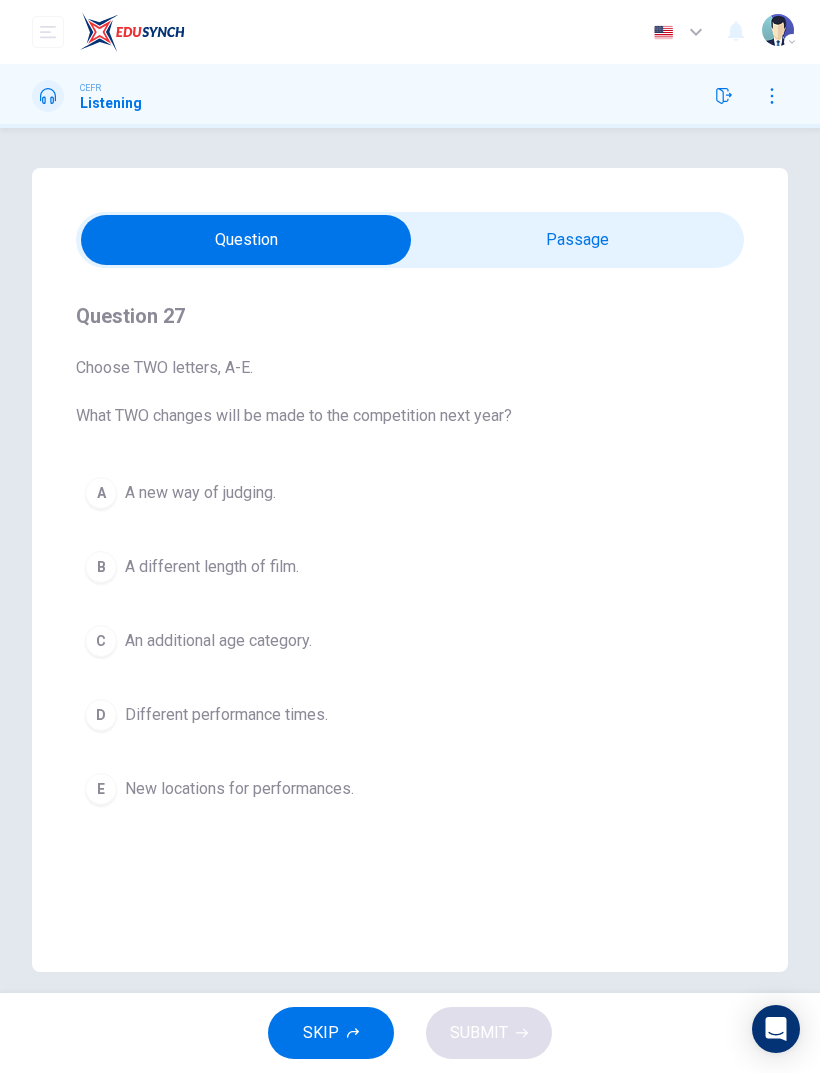 click at bounding box center (246, 240) 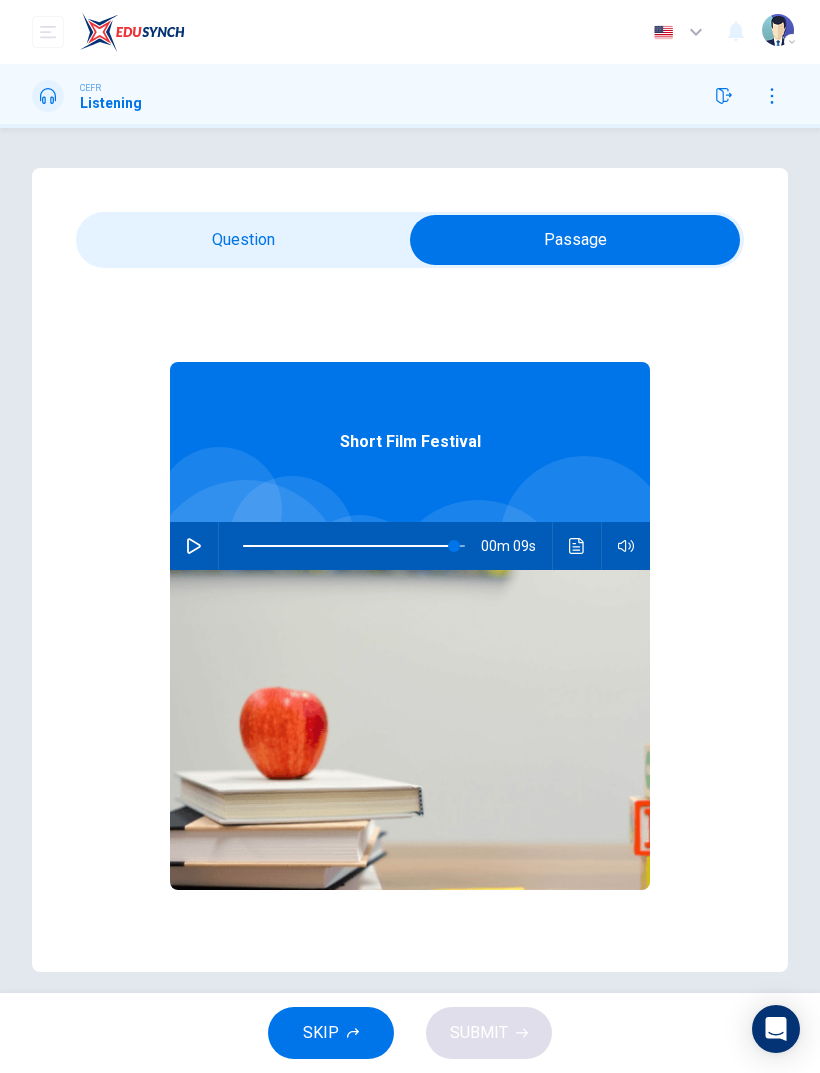 click at bounding box center [194, 546] 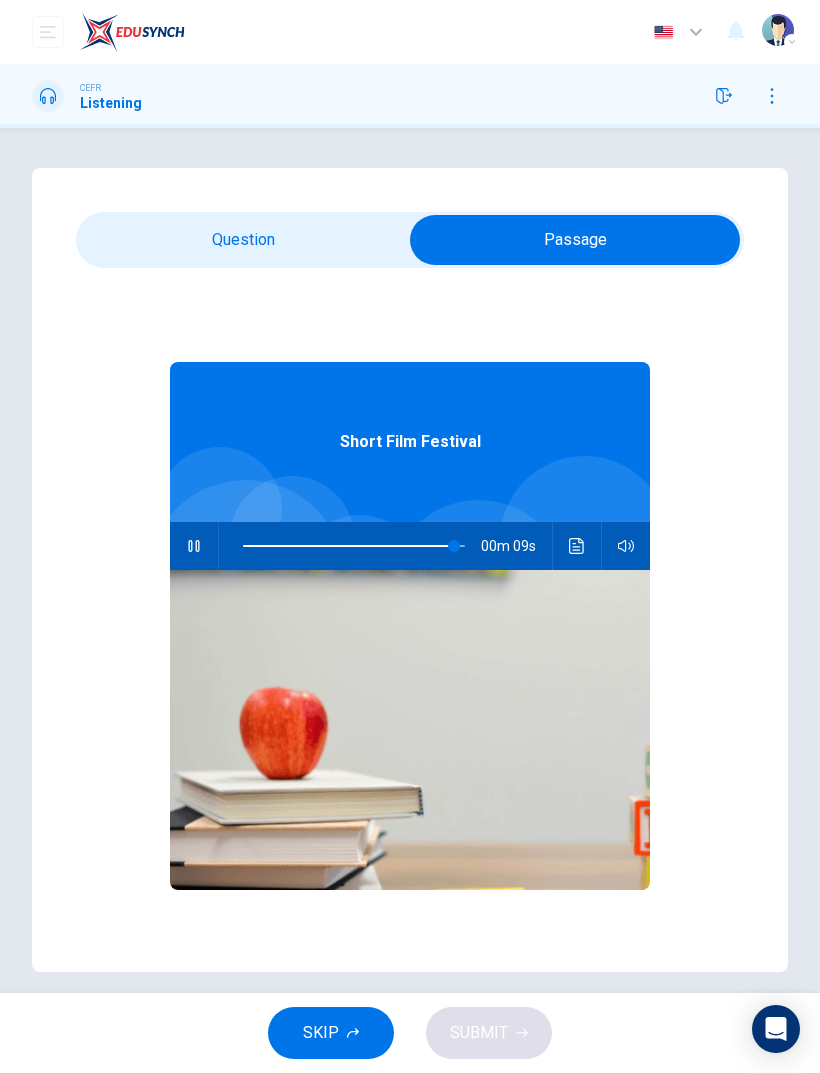 click at bounding box center [575, 240] 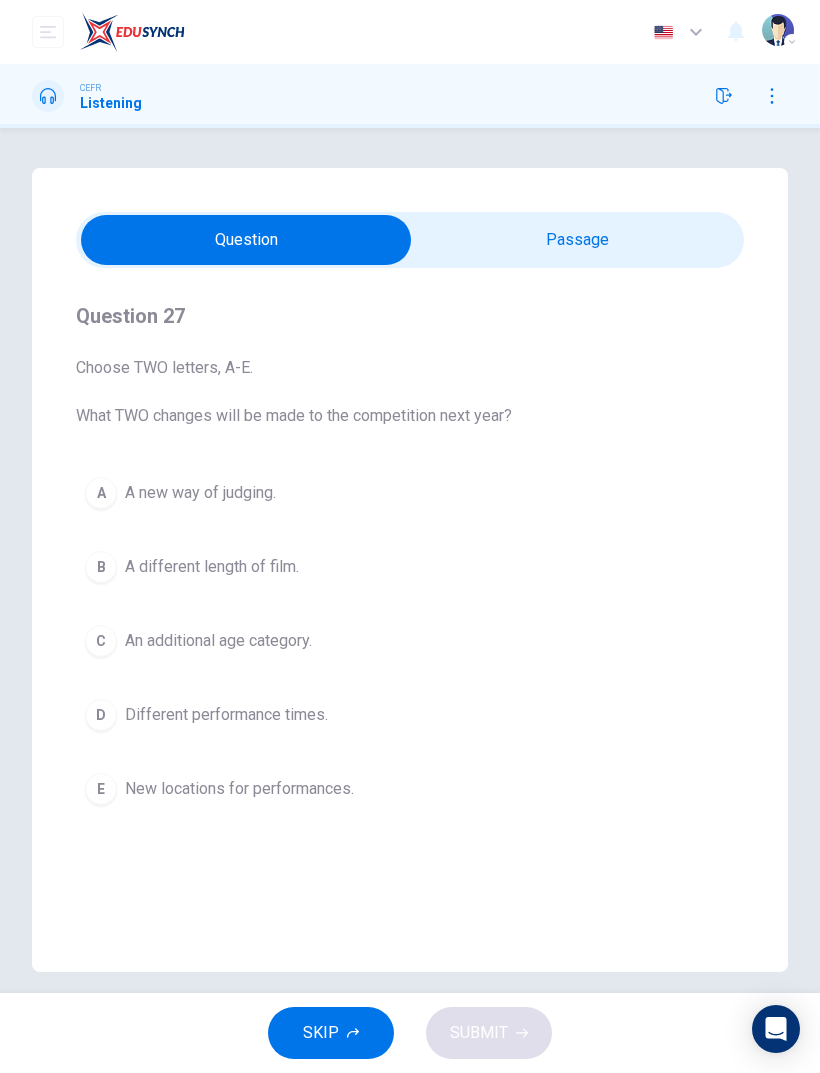 click at bounding box center (246, 240) 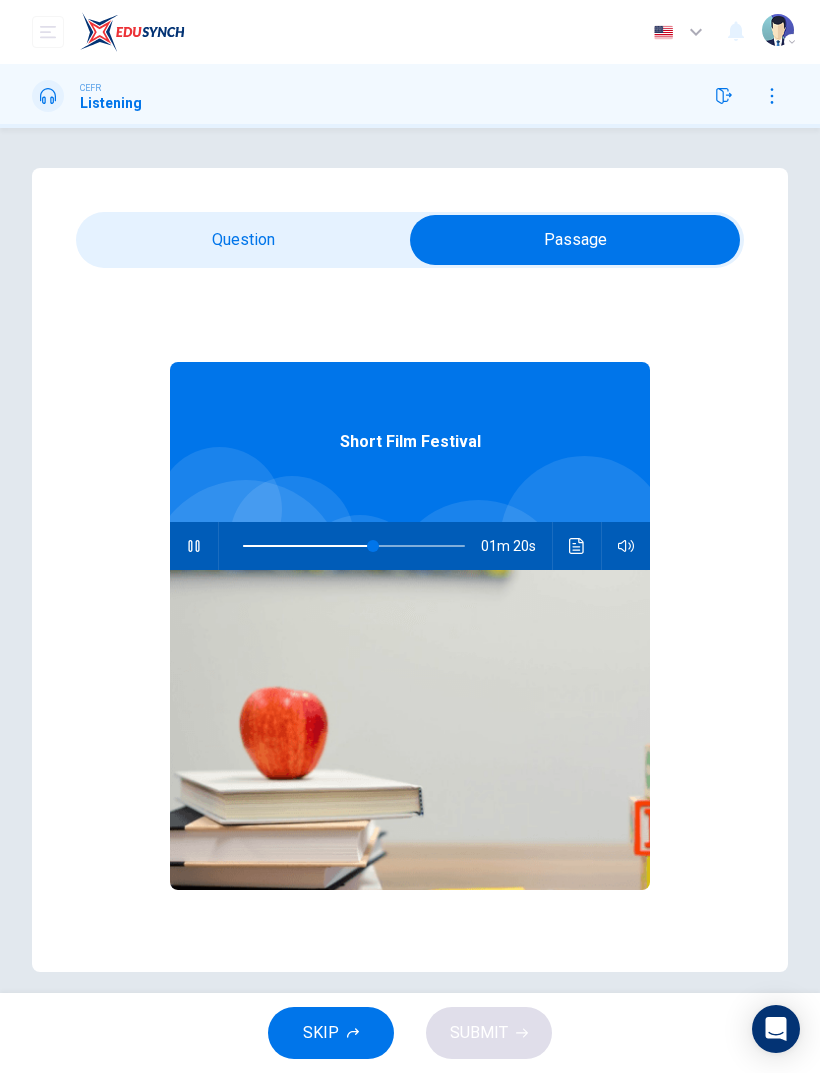 type on "59" 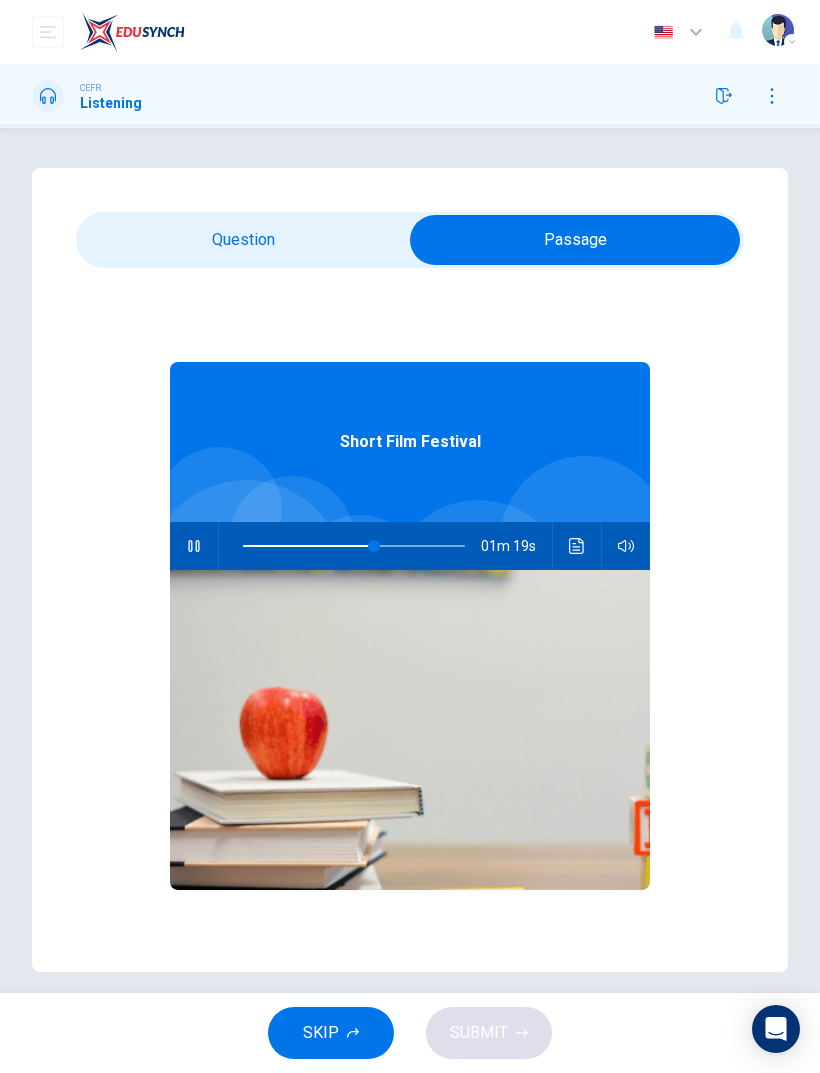 click at bounding box center [575, 240] 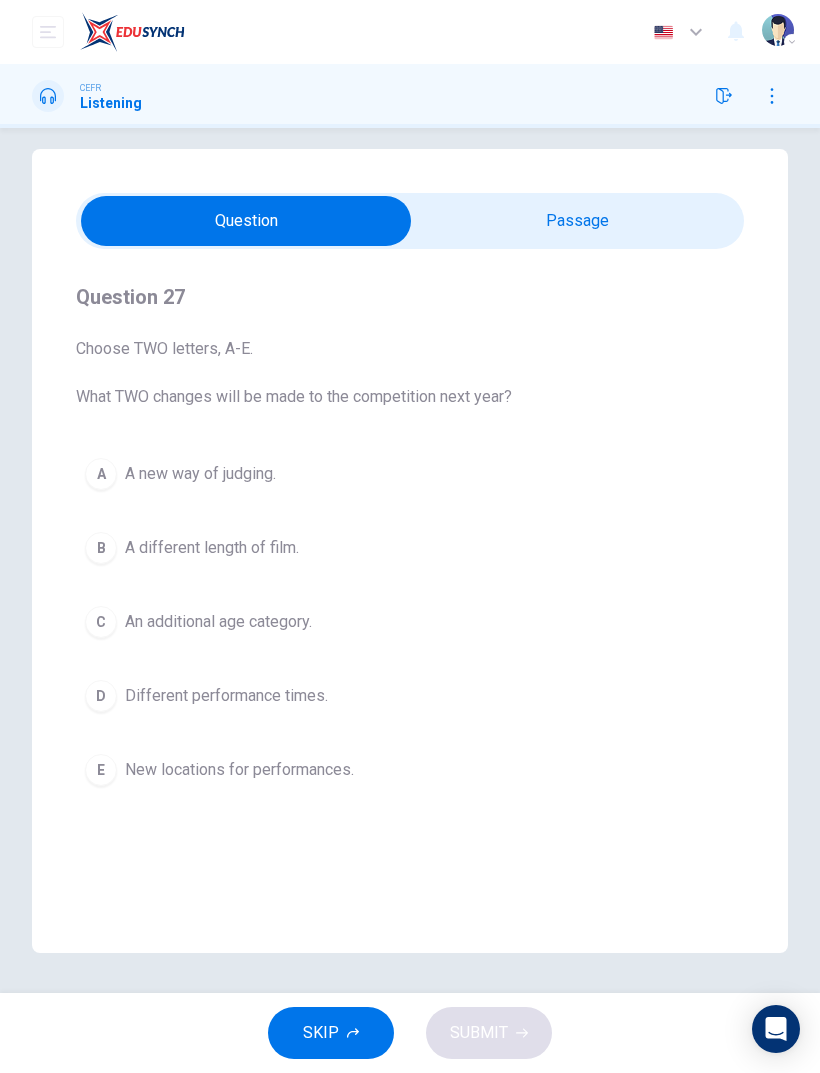 scroll, scrollTop: 19, scrollLeft: 0, axis: vertical 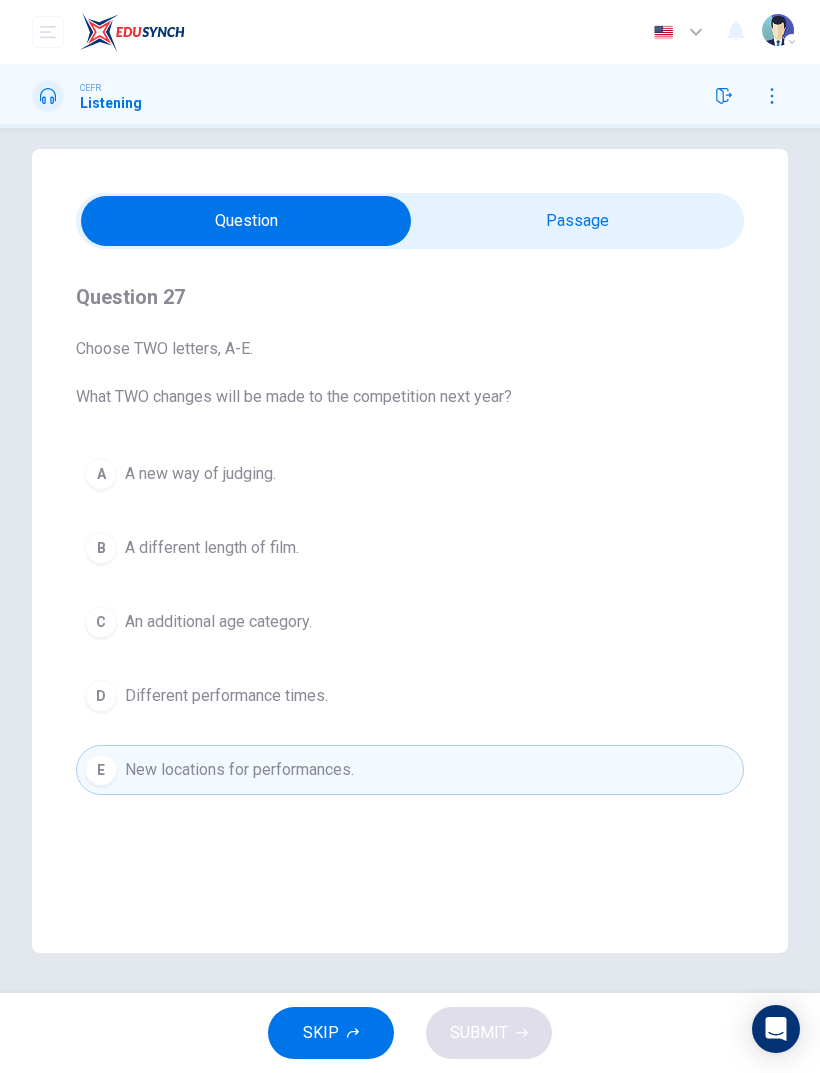 type on "84" 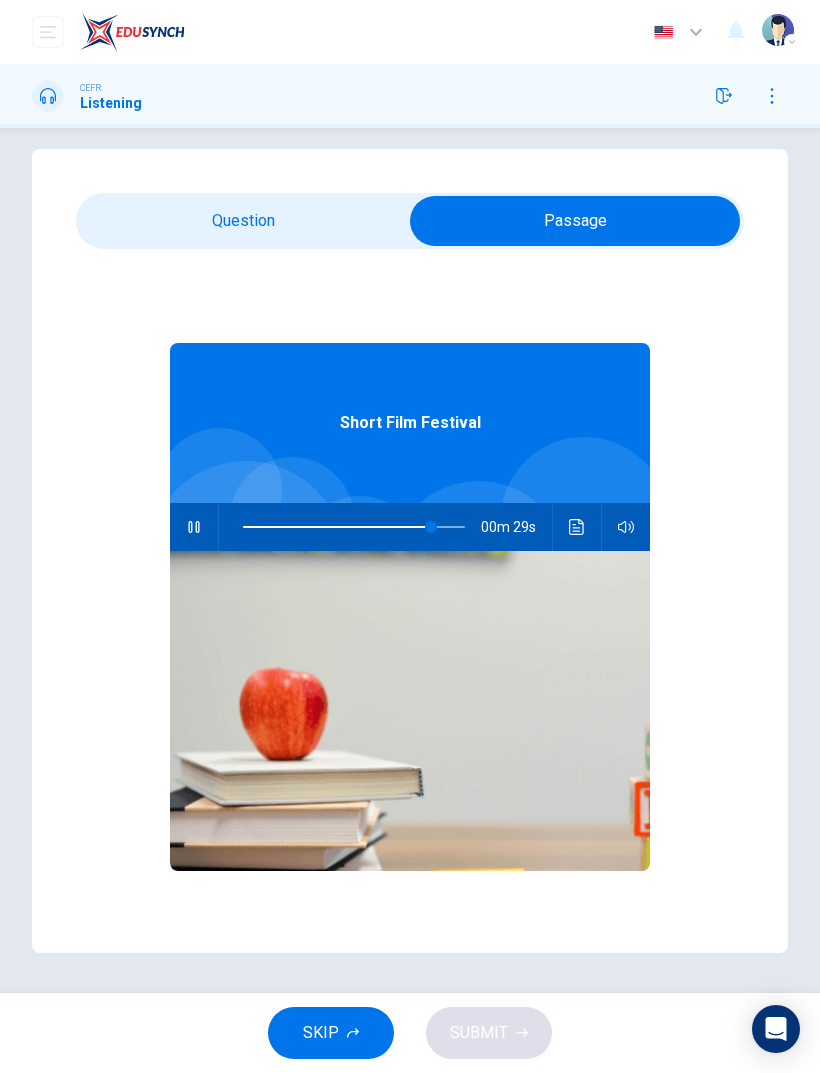 type on "85" 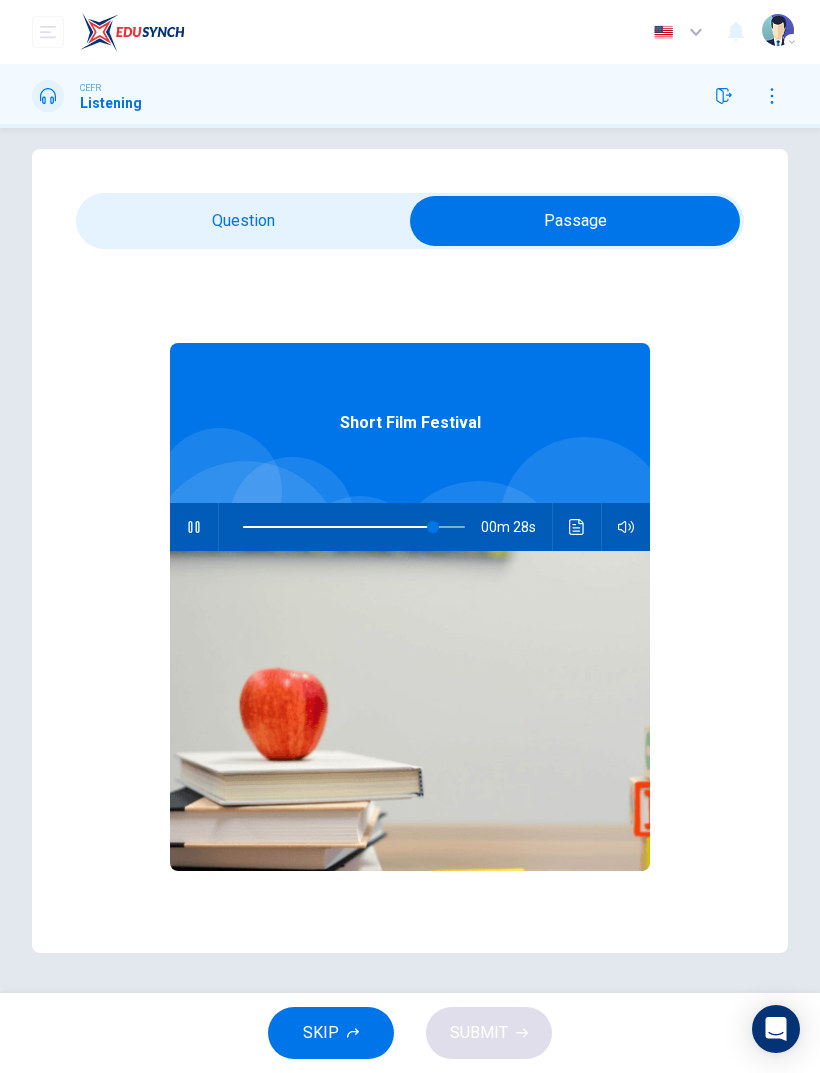 click at bounding box center (575, 221) 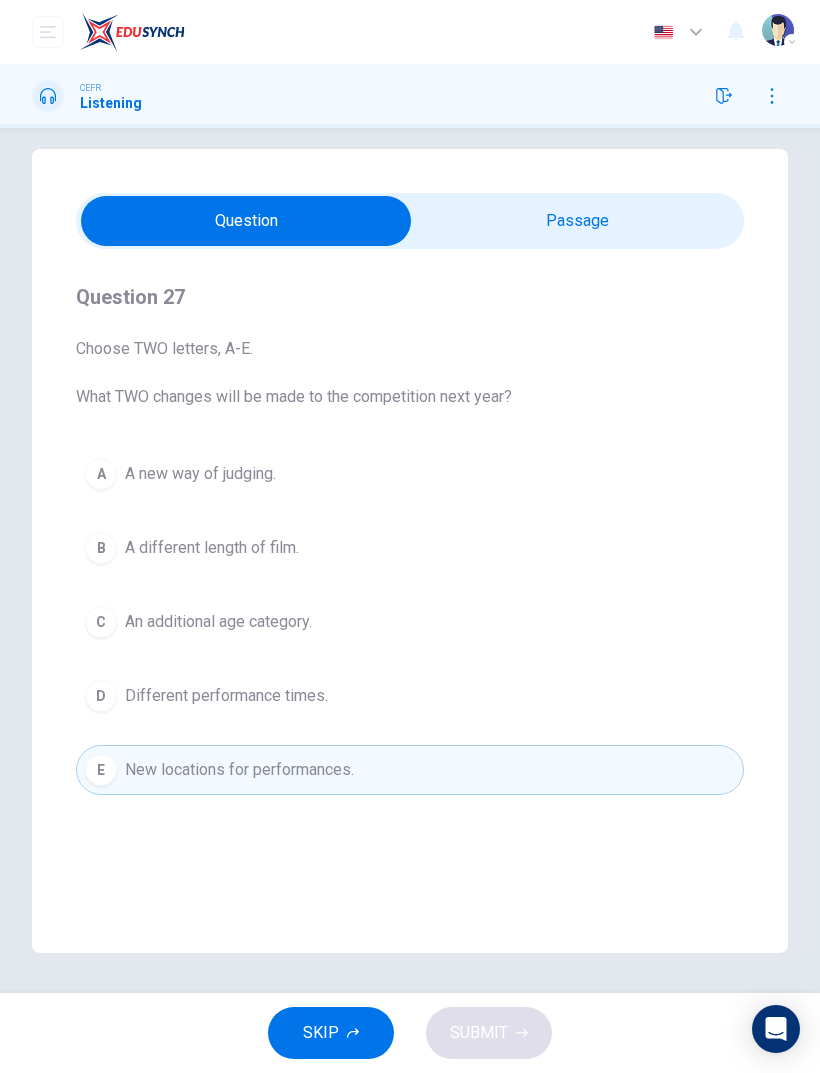 type on "86" 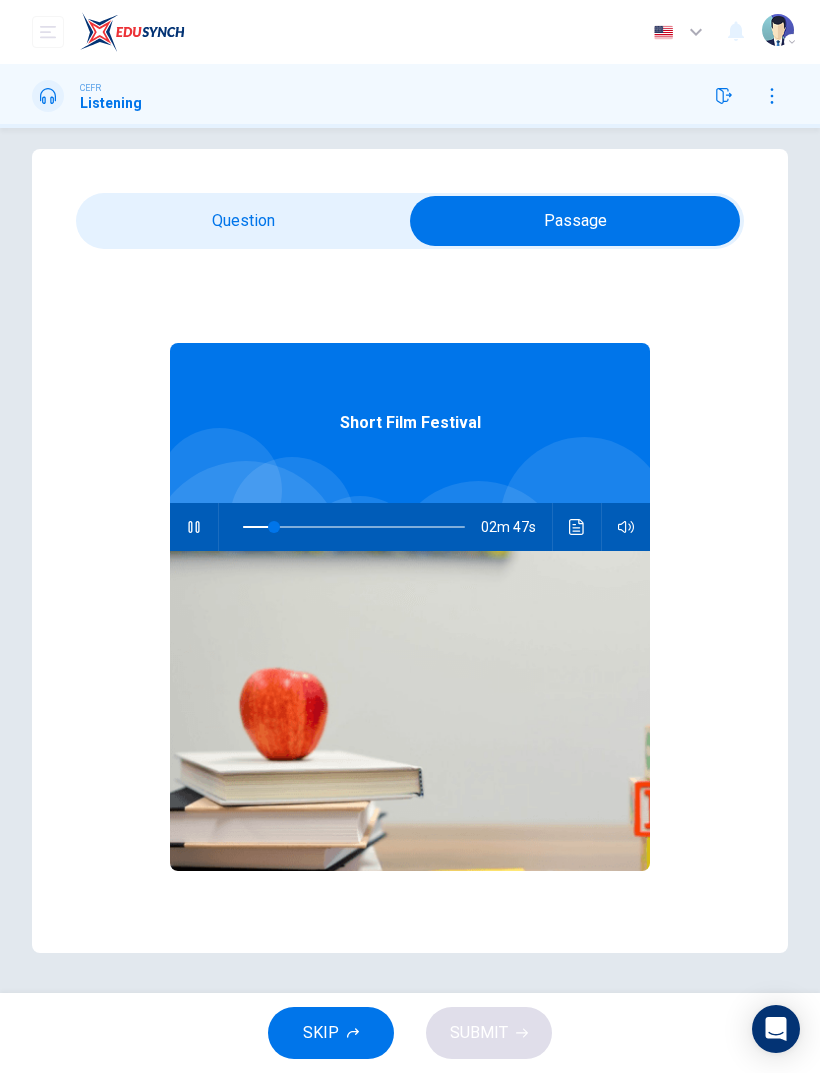 click at bounding box center [577, 527] 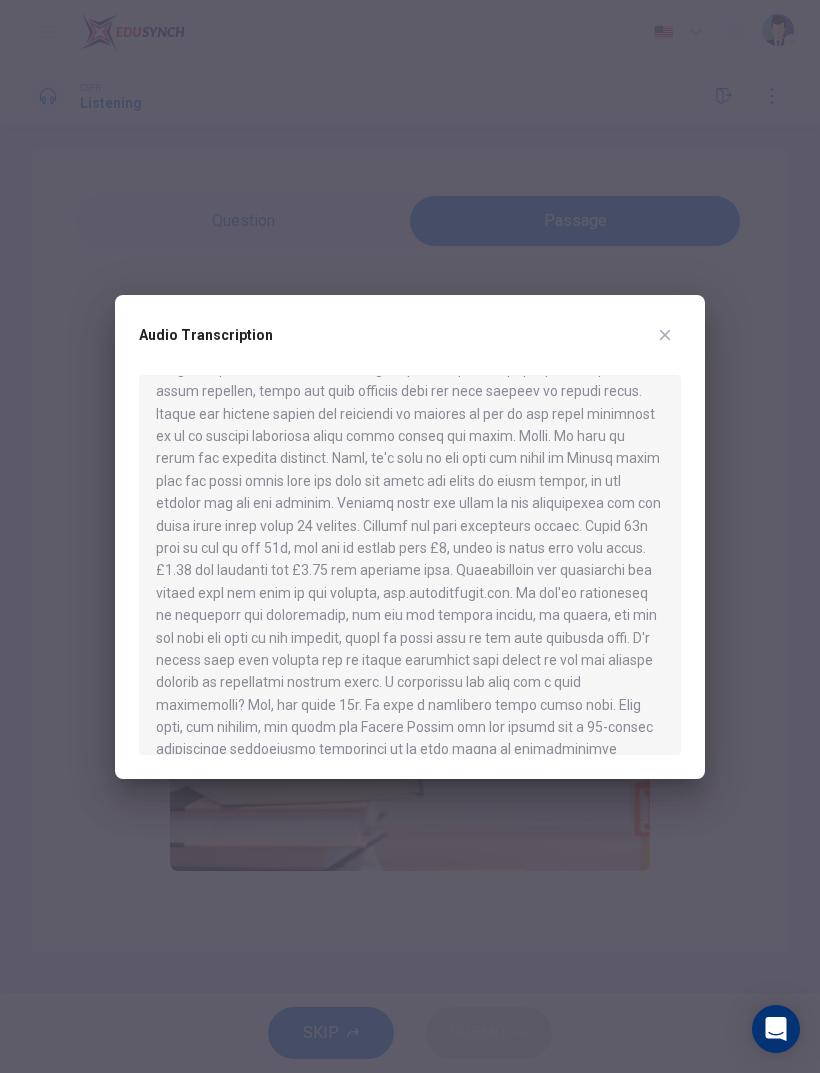 scroll, scrollTop: 171, scrollLeft: 0, axis: vertical 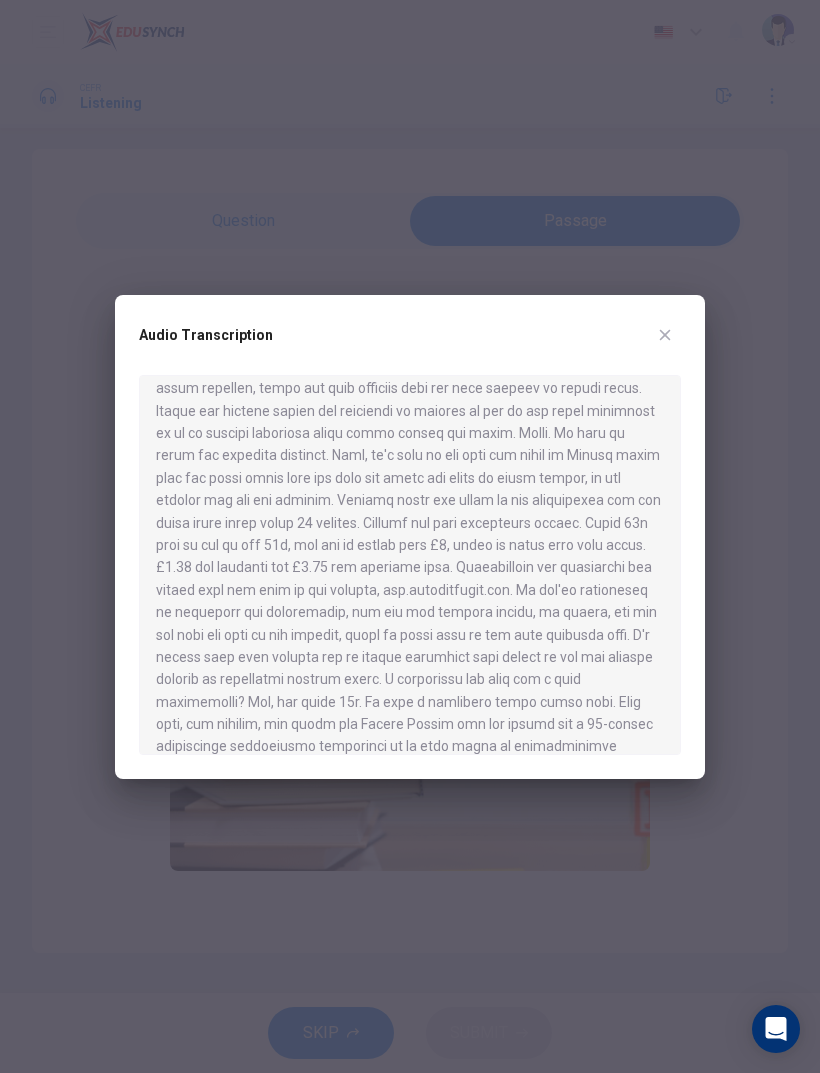 click at bounding box center (665, 335) 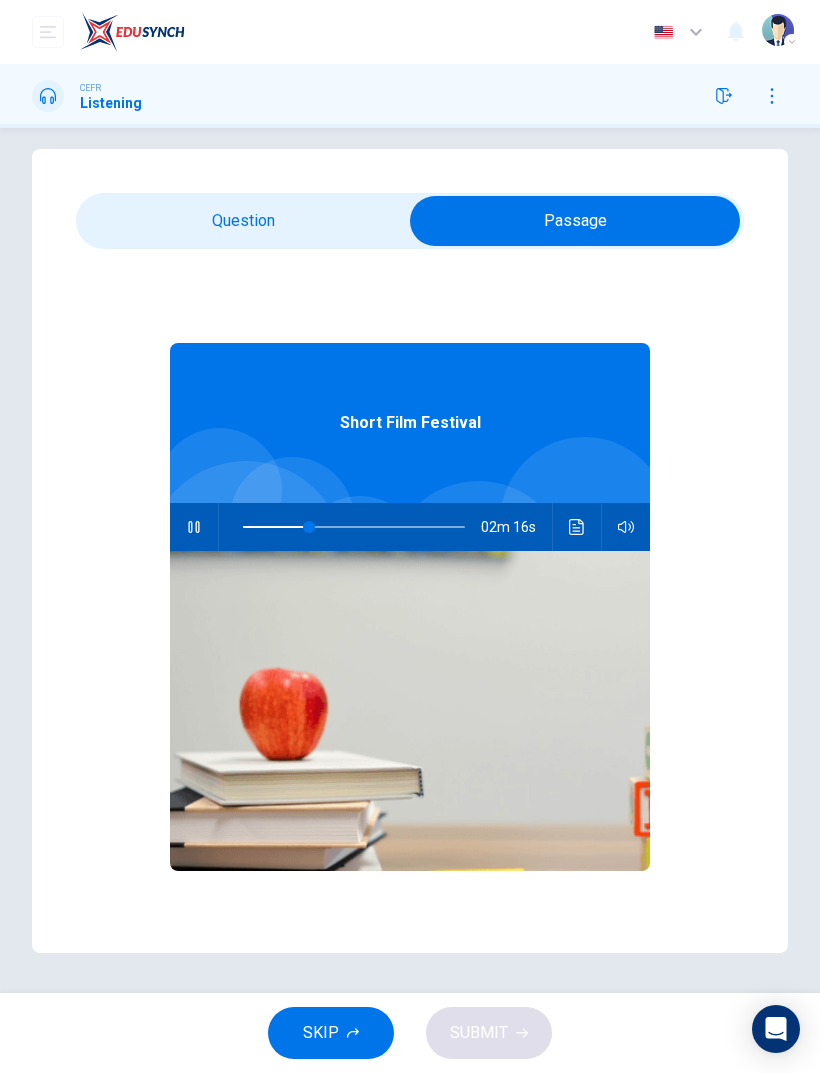 click at bounding box center [575, 221] 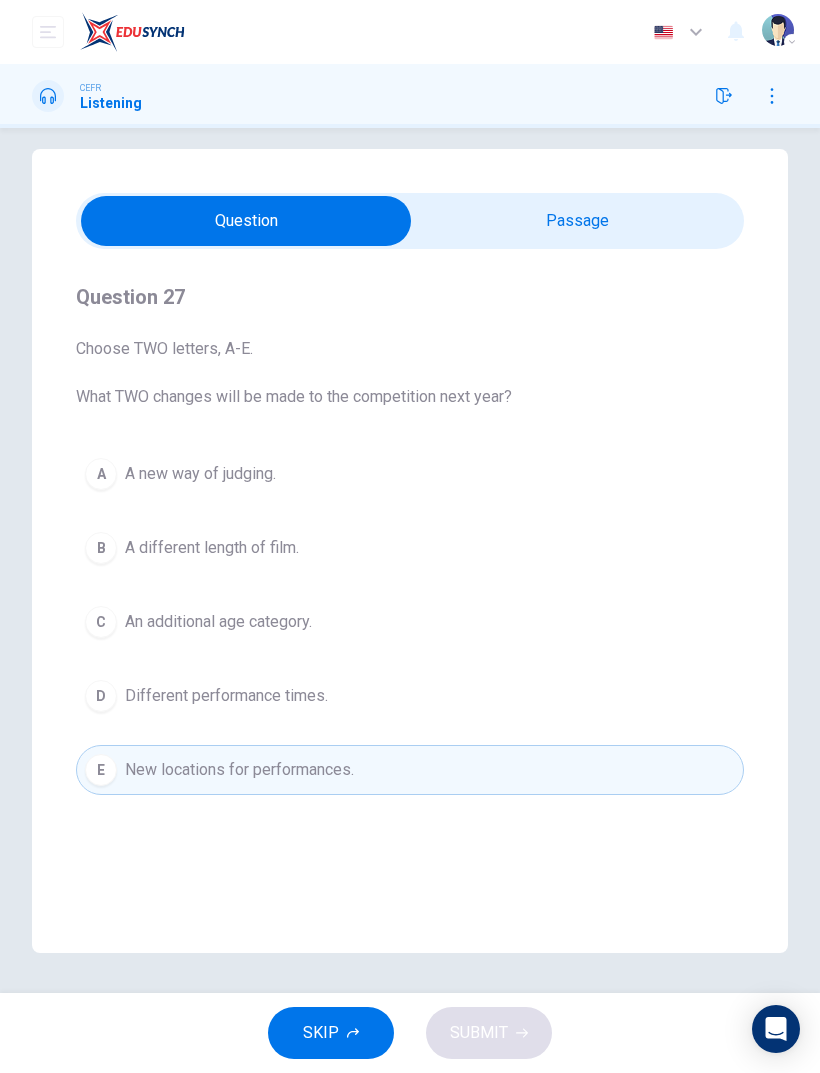 click on "D Different performance times." at bounding box center [410, 696] 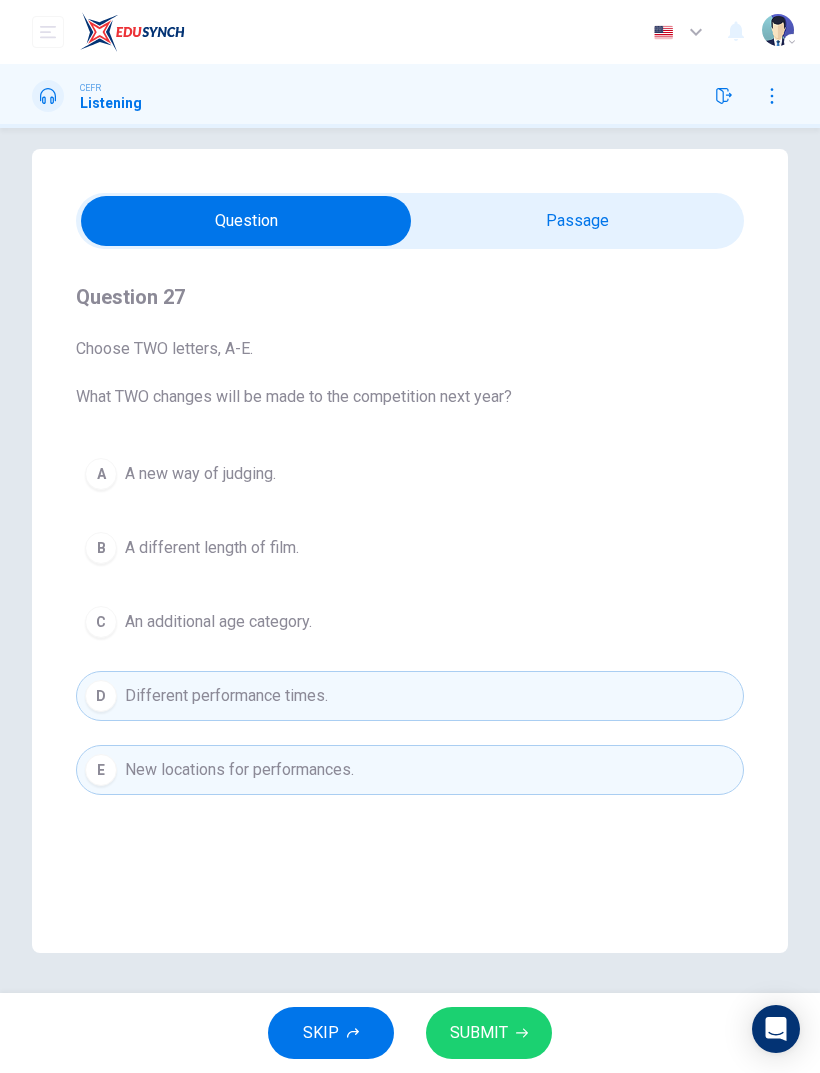 click on "E New locations for performances." at bounding box center [410, 770] 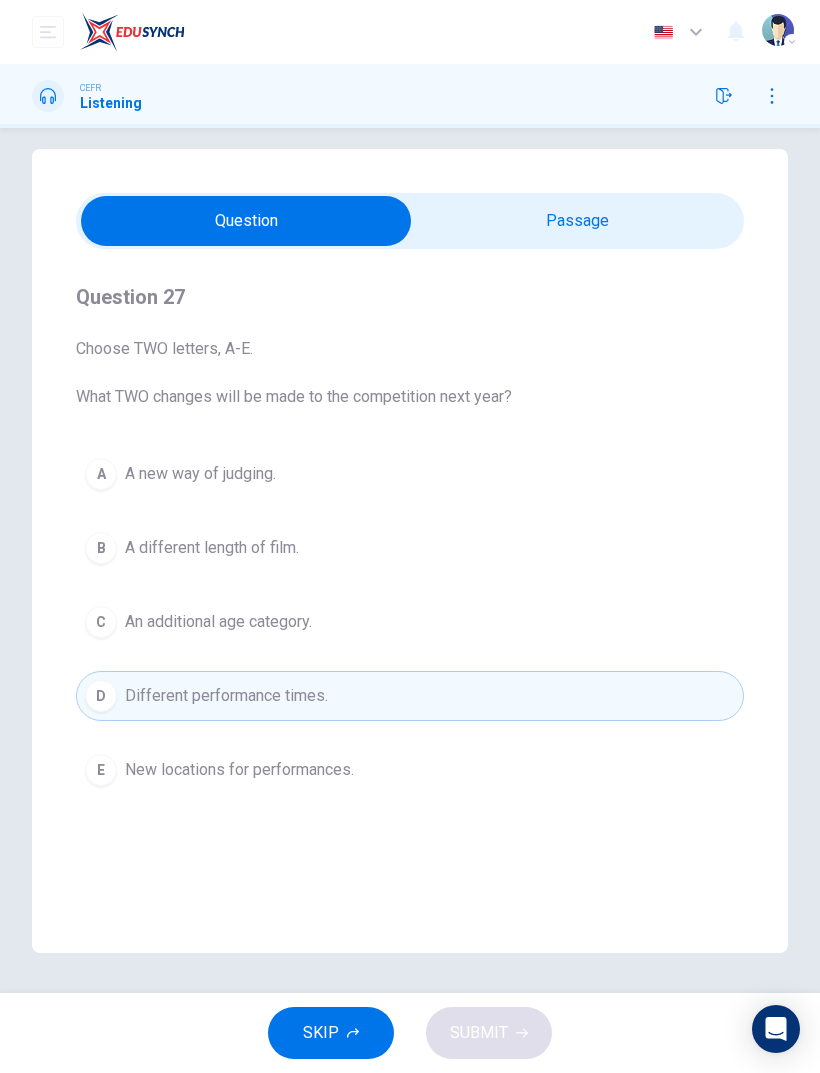 type on "33" 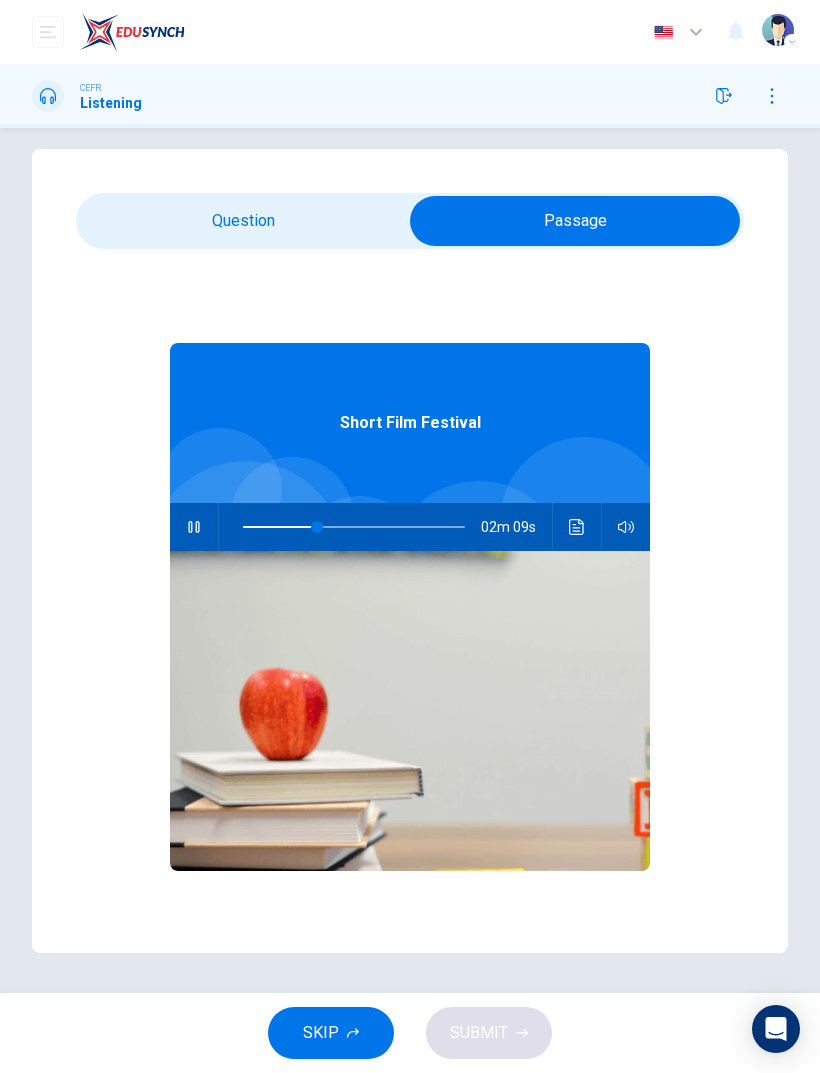click 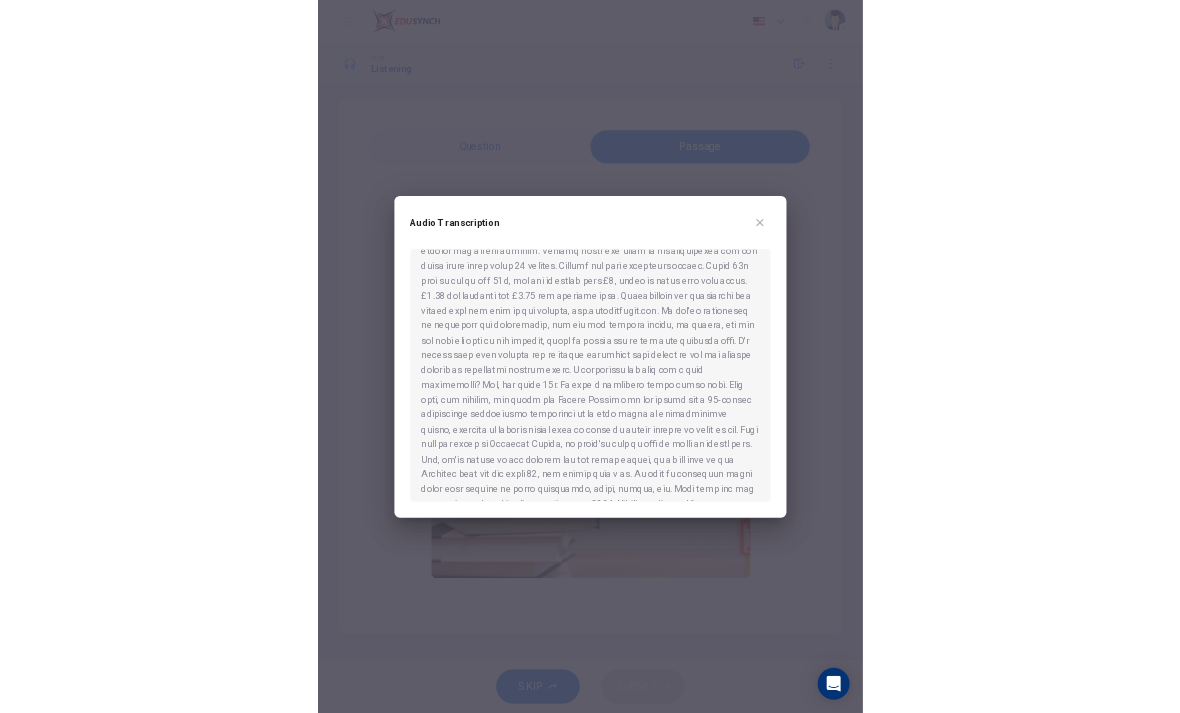 scroll, scrollTop: 296, scrollLeft: 0, axis: vertical 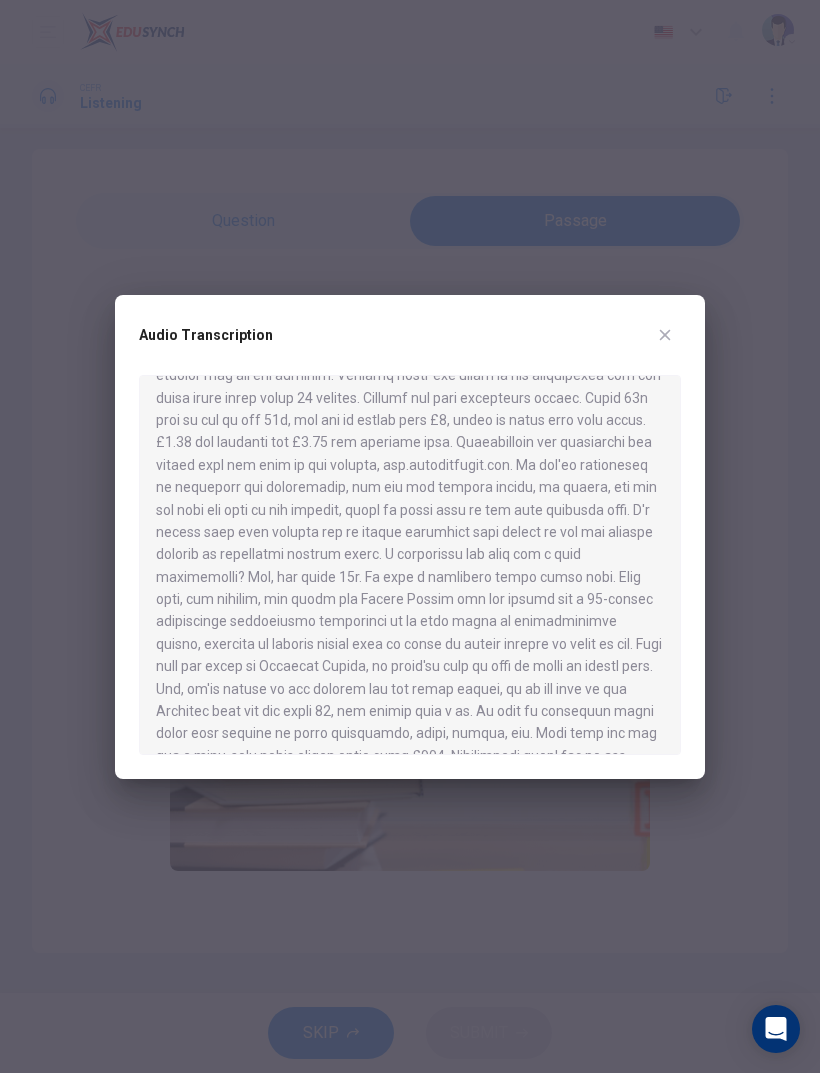 click at bounding box center (665, 335) 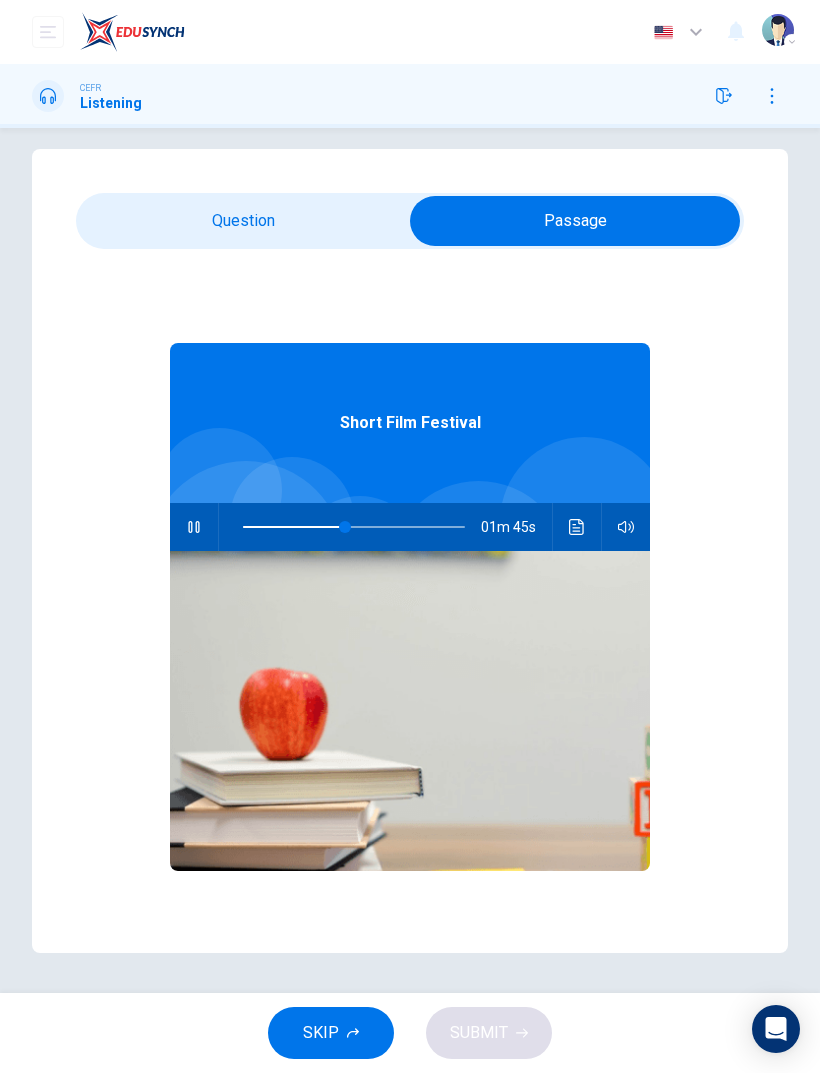 click at bounding box center (575, 221) 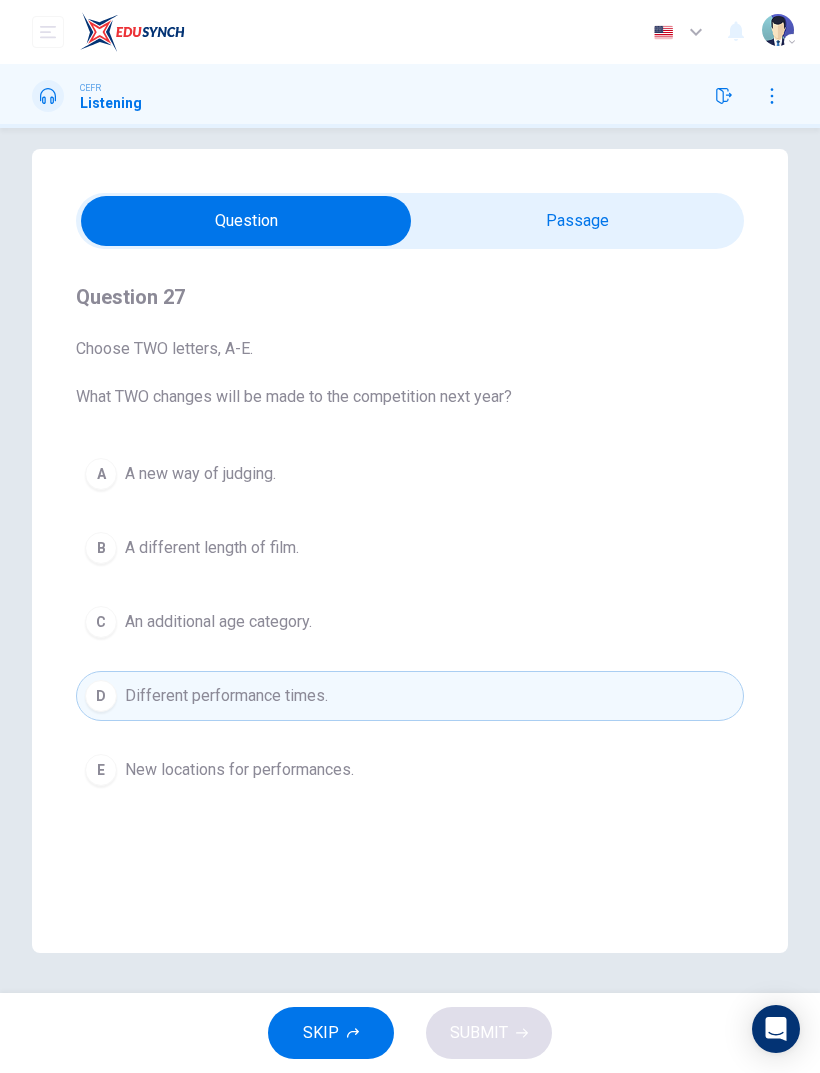 click on "A A new way of judging." at bounding box center [410, 474] 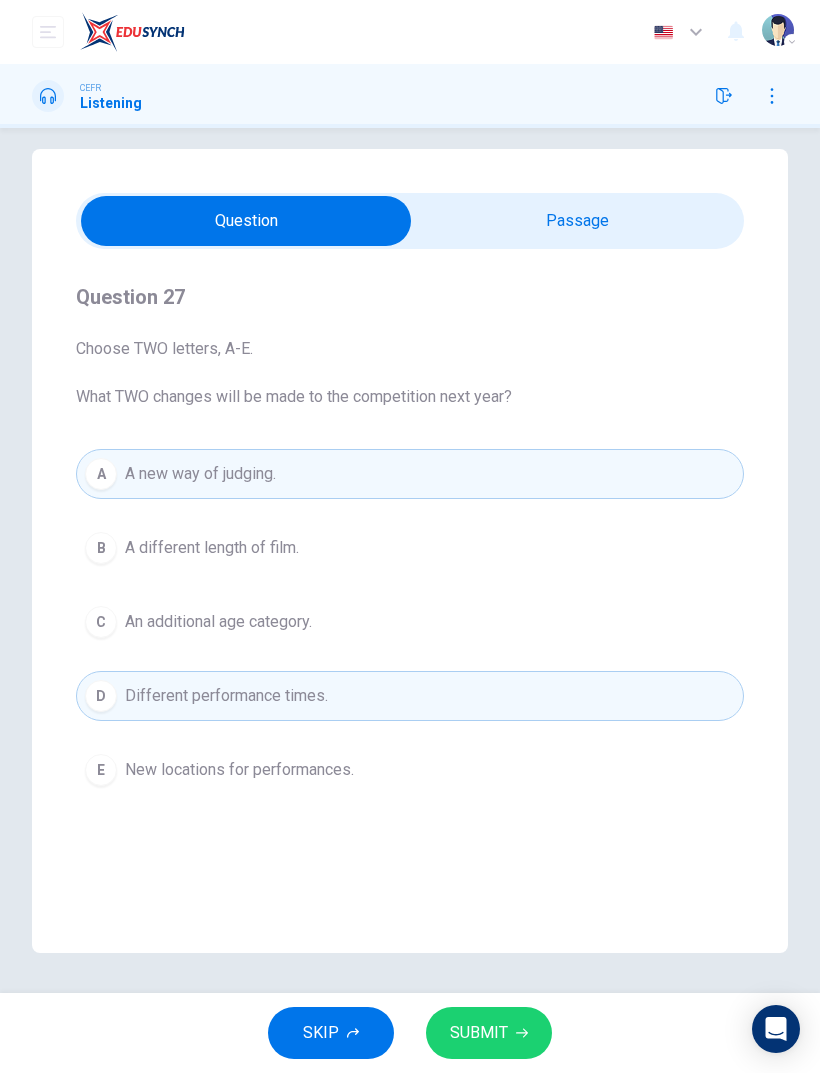 click 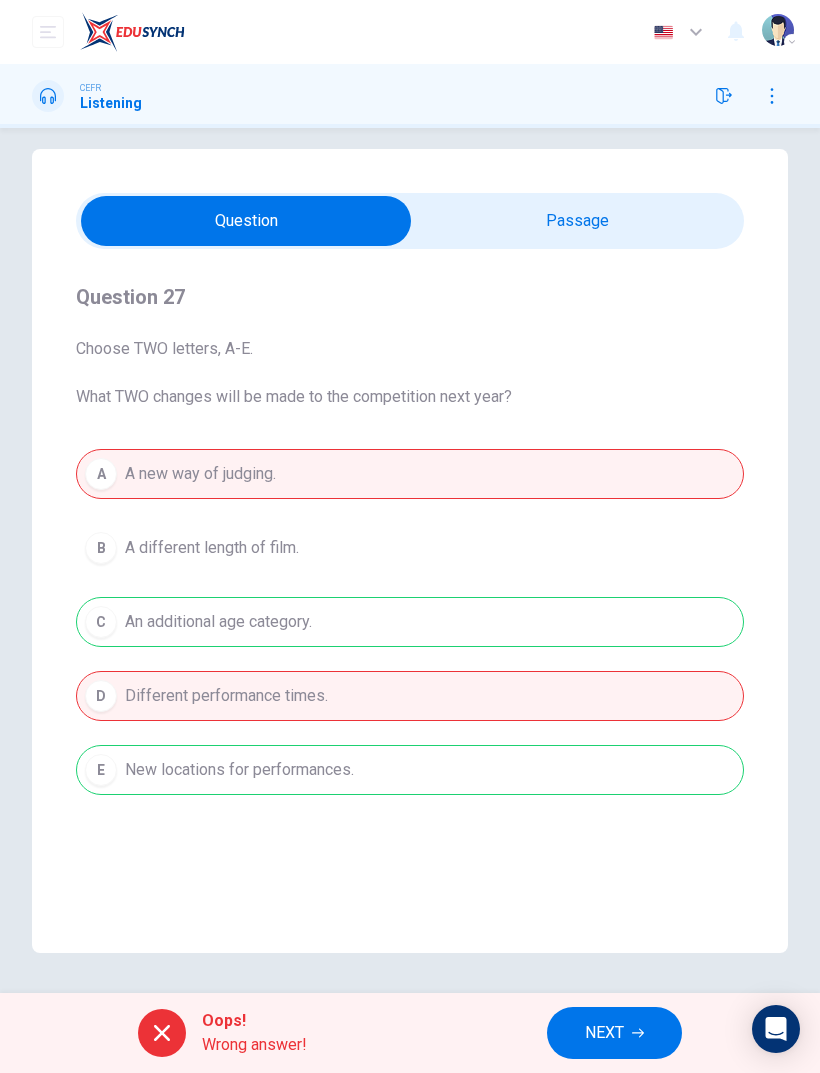 click on "A A new way of judging. B A different length of film. C An additional age category. D Different performance times. E New locations for performances." at bounding box center (410, 622) 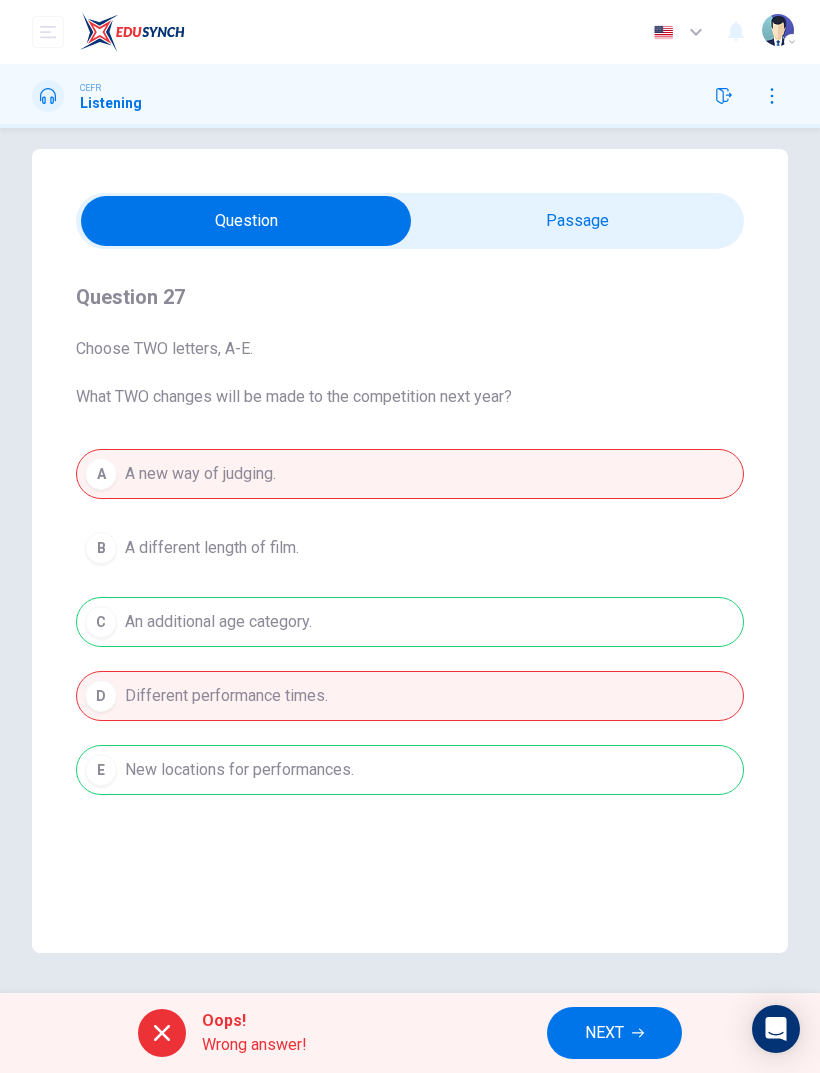 click on "A A new way of judging. B A different length of film. C An additional age category. D Different performance times. E New locations for performances." at bounding box center [410, 622] 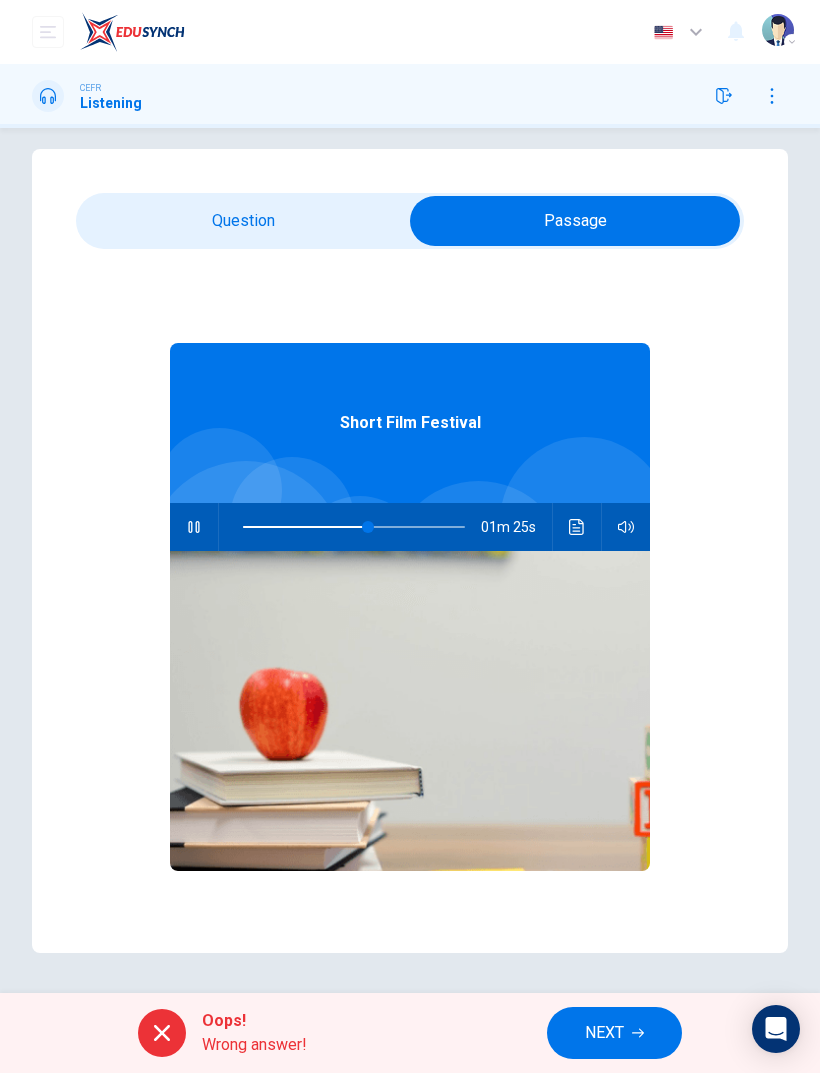 click at bounding box center (194, 527) 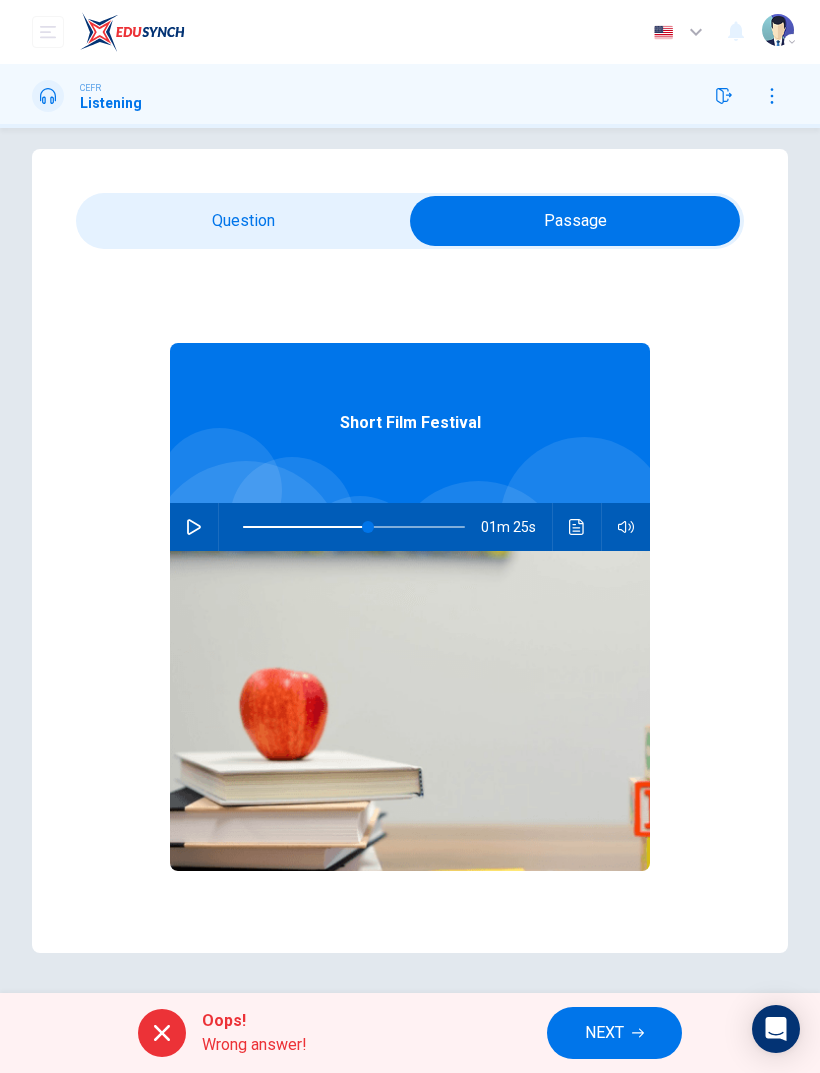 click at bounding box center [575, 221] 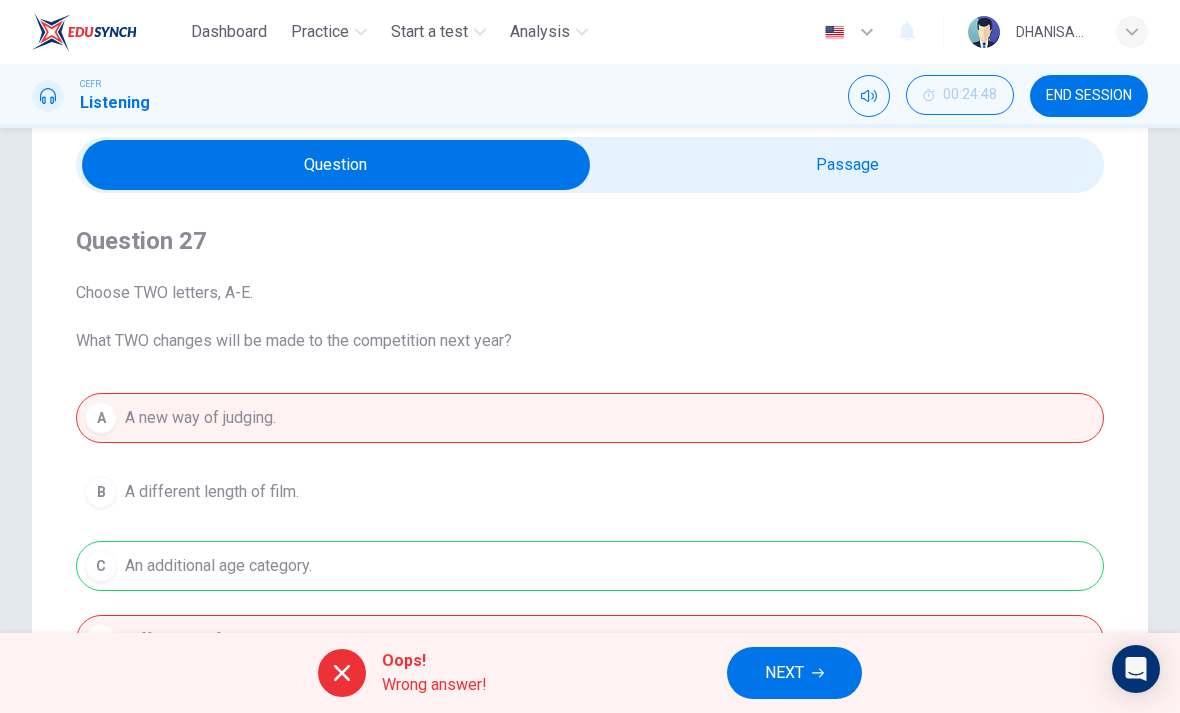 scroll, scrollTop: 84, scrollLeft: 0, axis: vertical 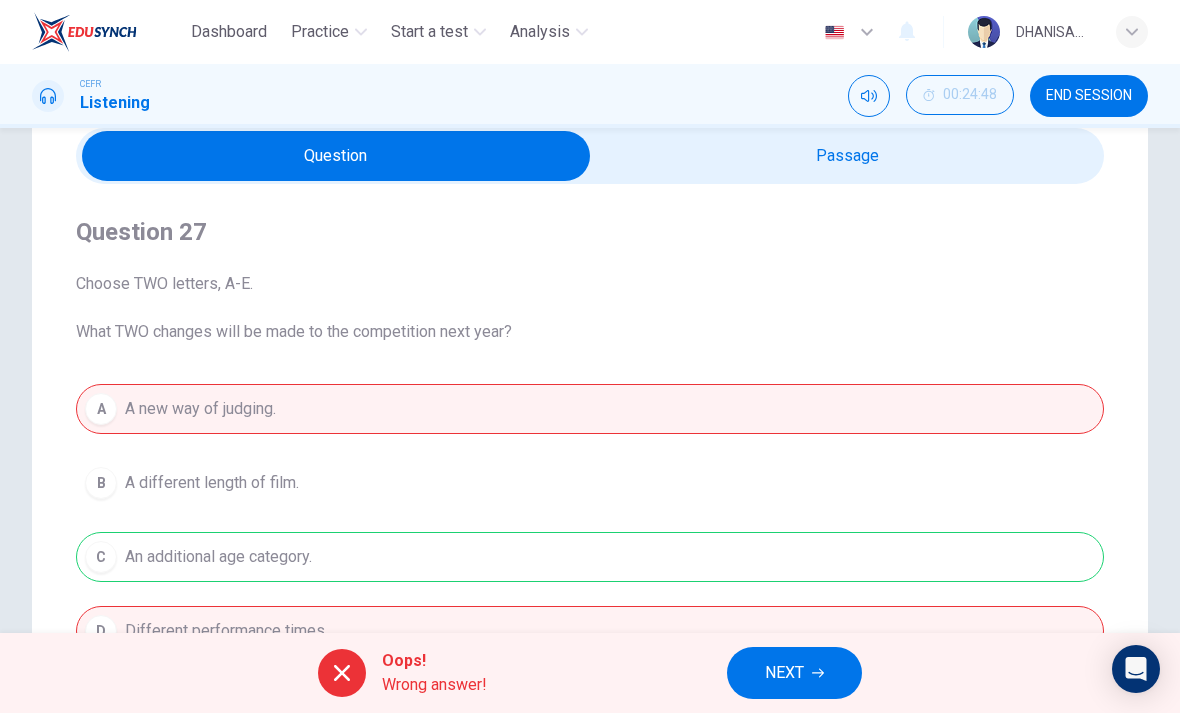 click on "A A new way of judging. B A different length of film. C An additional age category. D Different performance times. E New locations for performances." at bounding box center (590, 557) 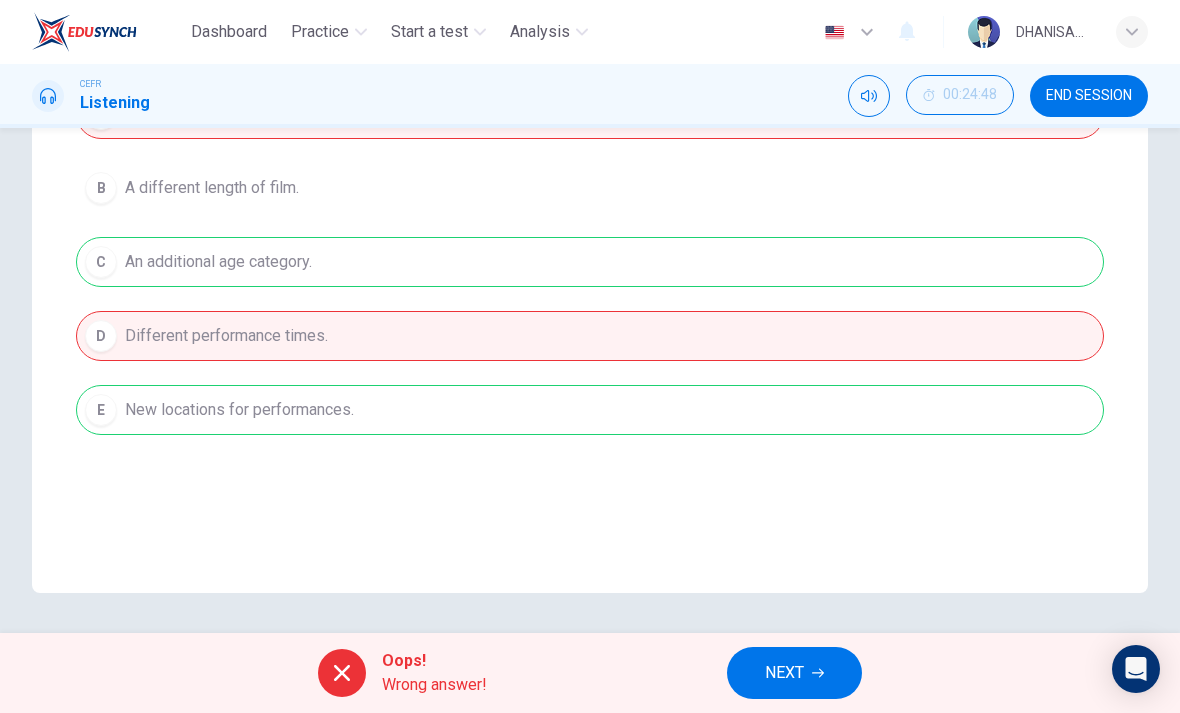 scroll, scrollTop: 379, scrollLeft: 0, axis: vertical 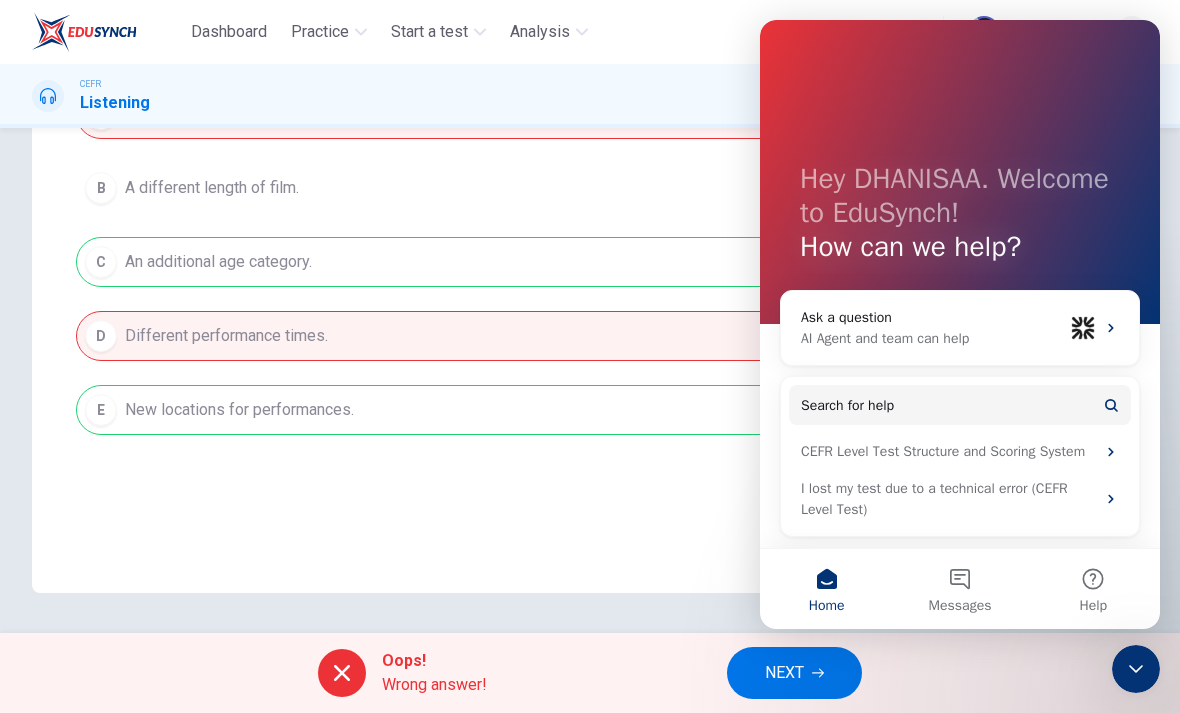 click on "Question 27 Choose TWO letters, A-E. What TWO changes will be made to the competition next year? A A new way of judging. B A different length of film. C An additional age category. D Different performance times. E New locations for performances. Short Film Festival 01m 25s" at bounding box center [590, 191] 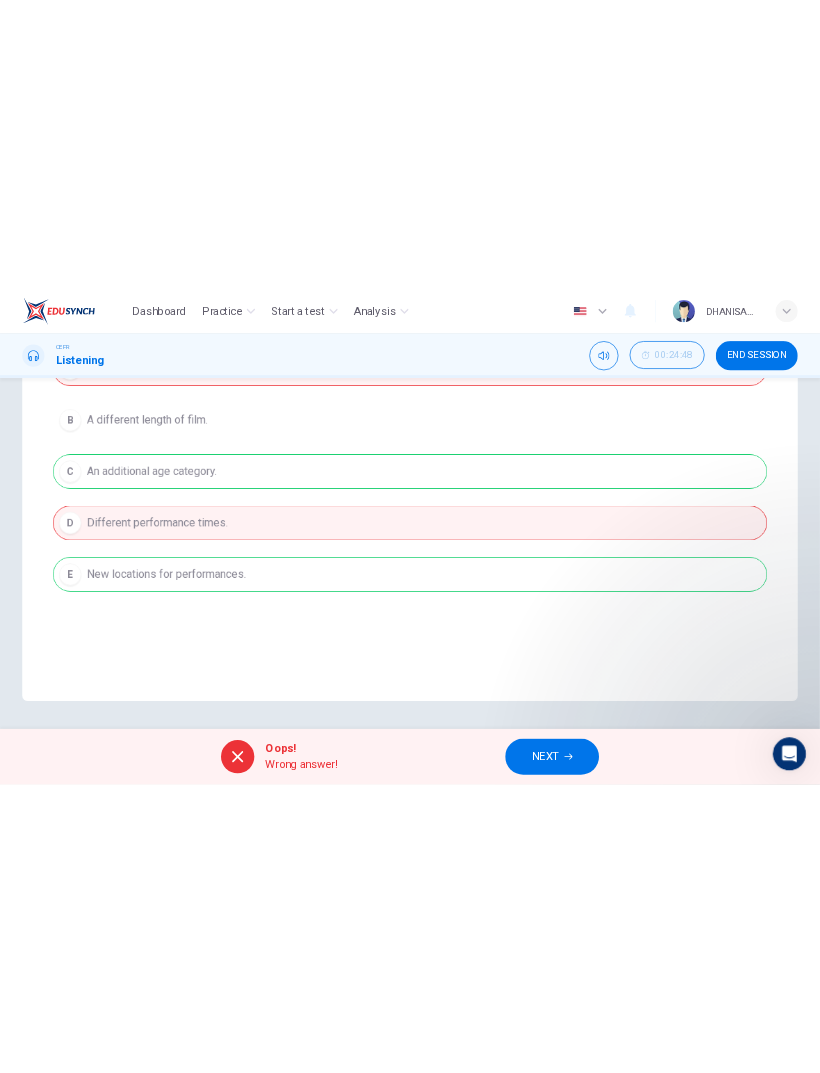 scroll, scrollTop: 0, scrollLeft: 0, axis: both 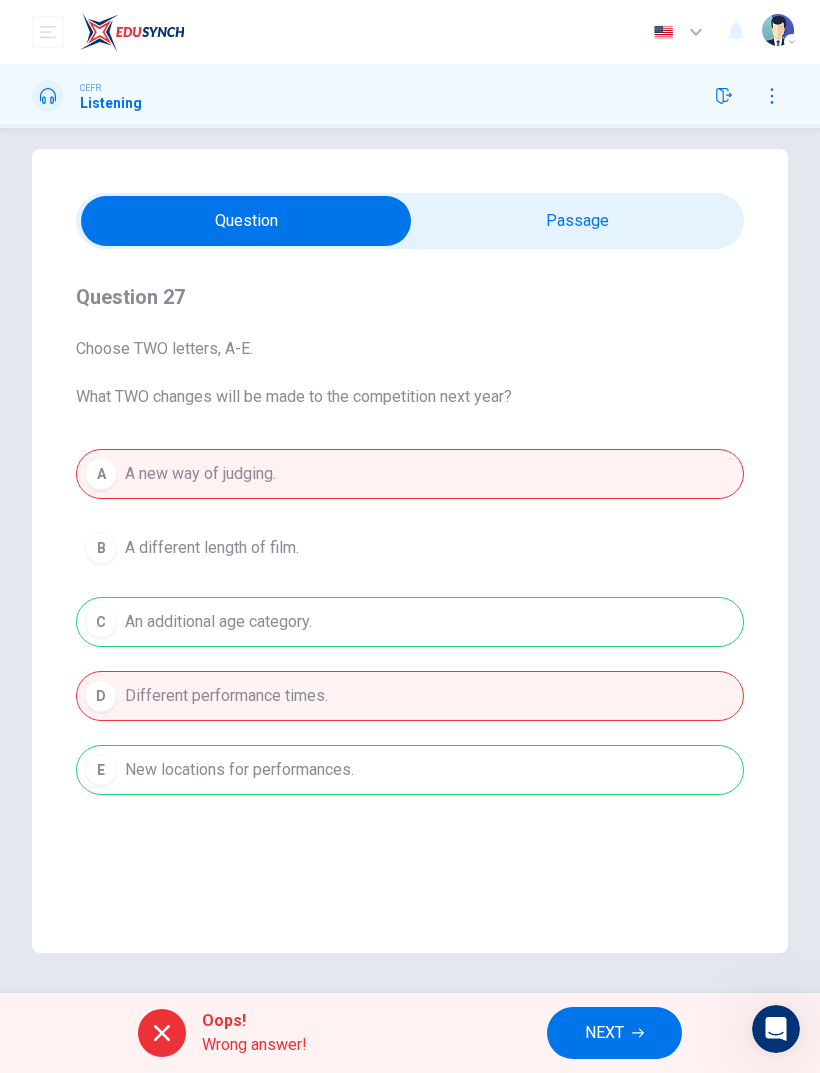 click on "A A new way of judging. B A different length of film. C An additional age category. D Different performance times. E New locations for performances." at bounding box center (410, 622) 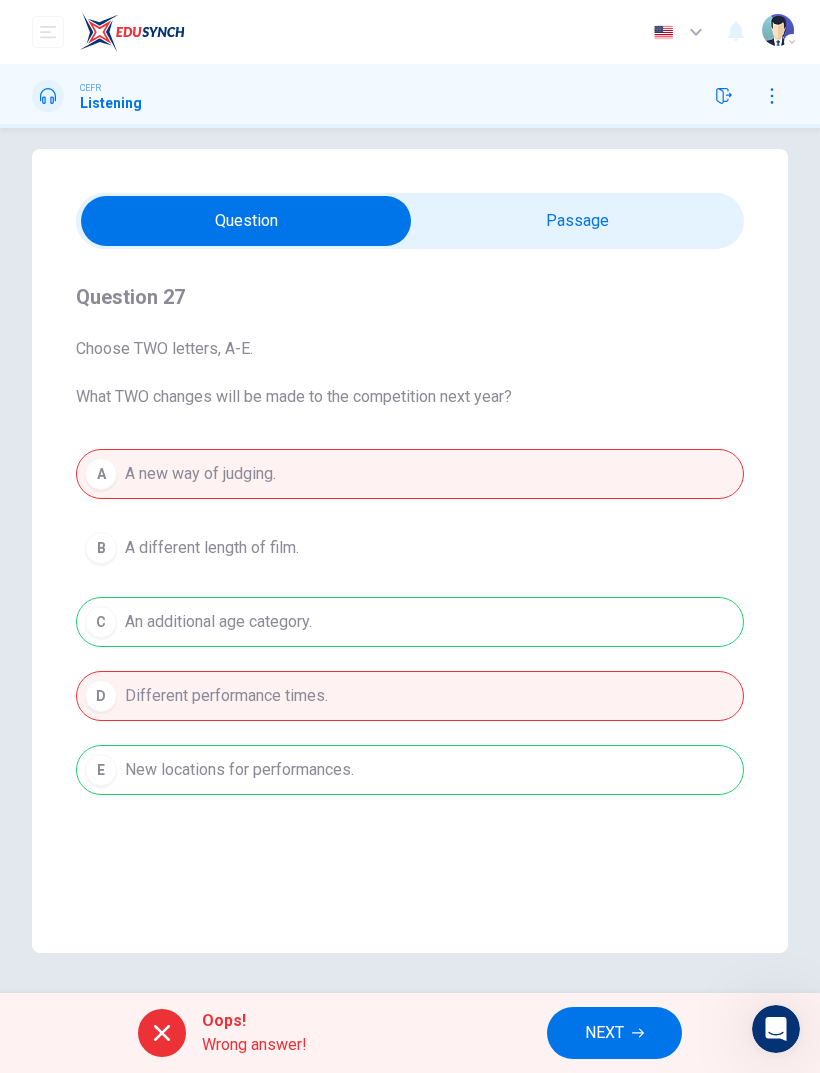 click on "Oops! Wrong answer! NEXT" at bounding box center (410, 1033) 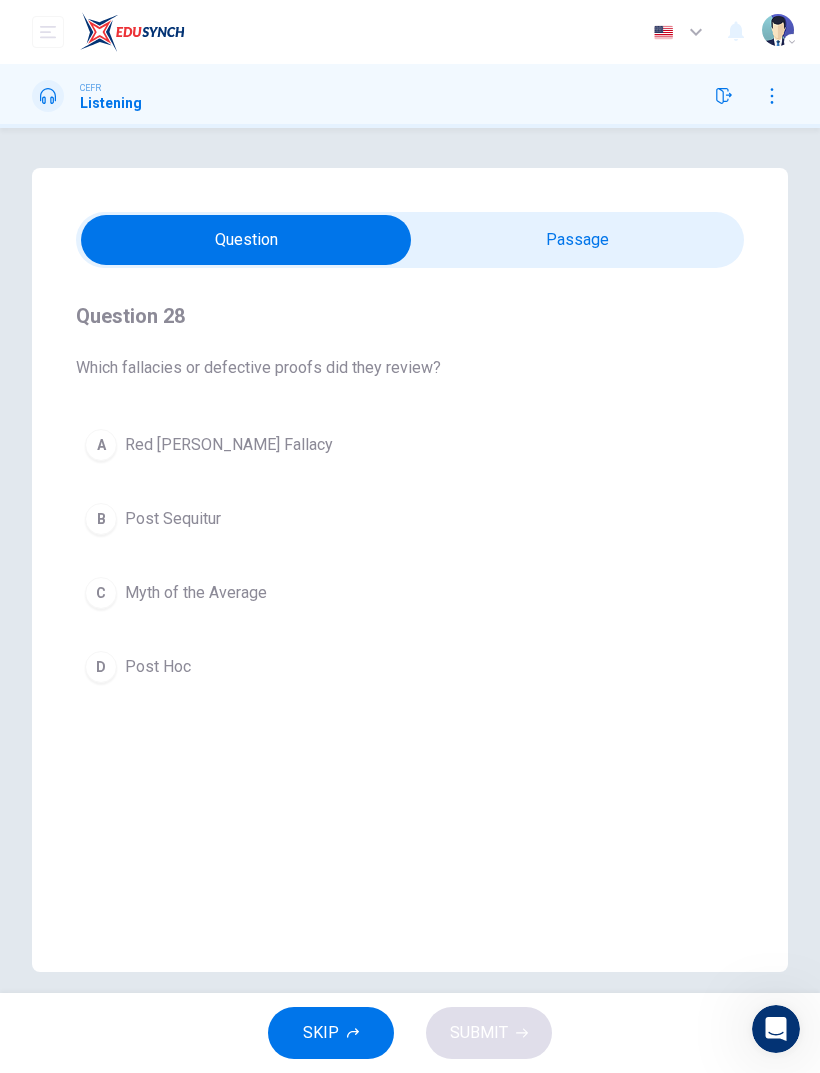 click at bounding box center (246, 240) 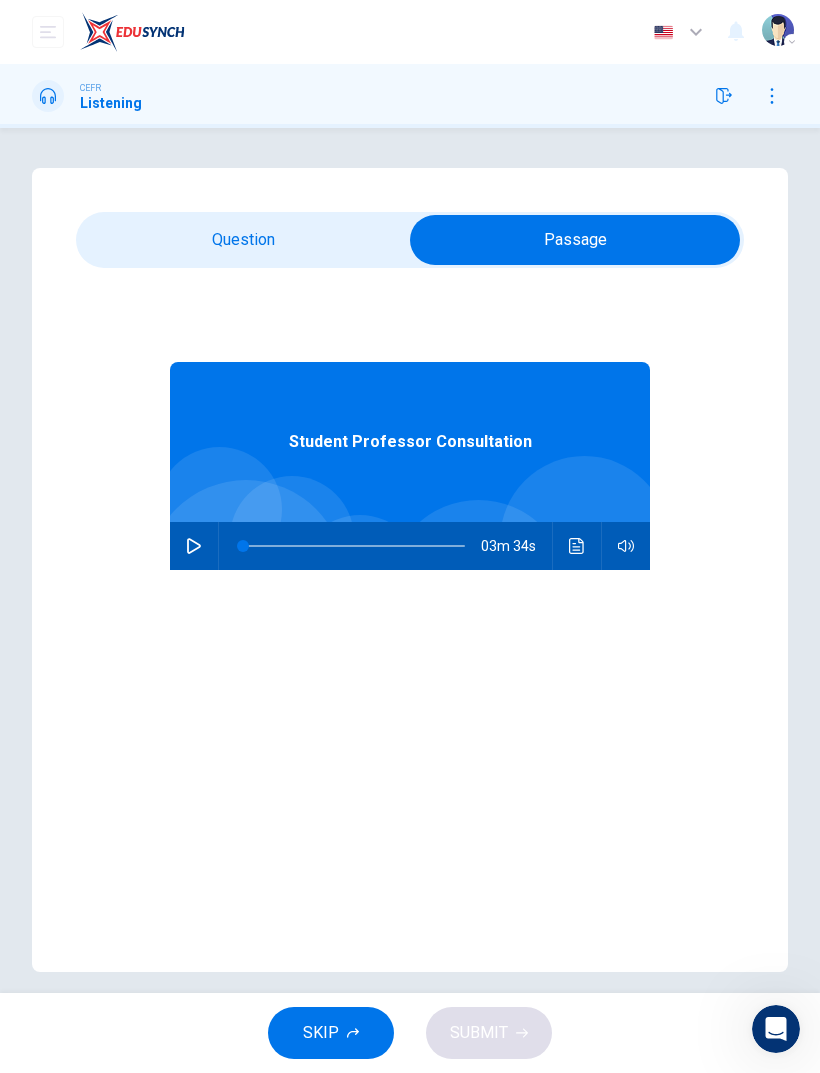 click 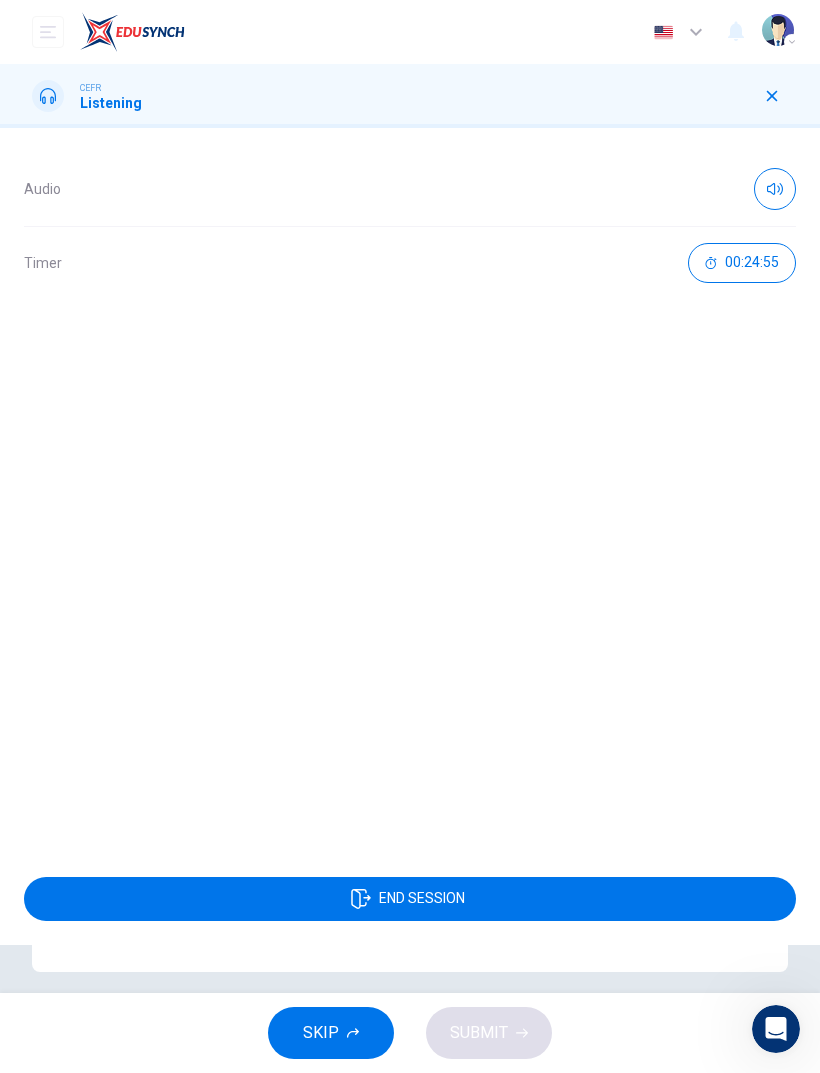 click 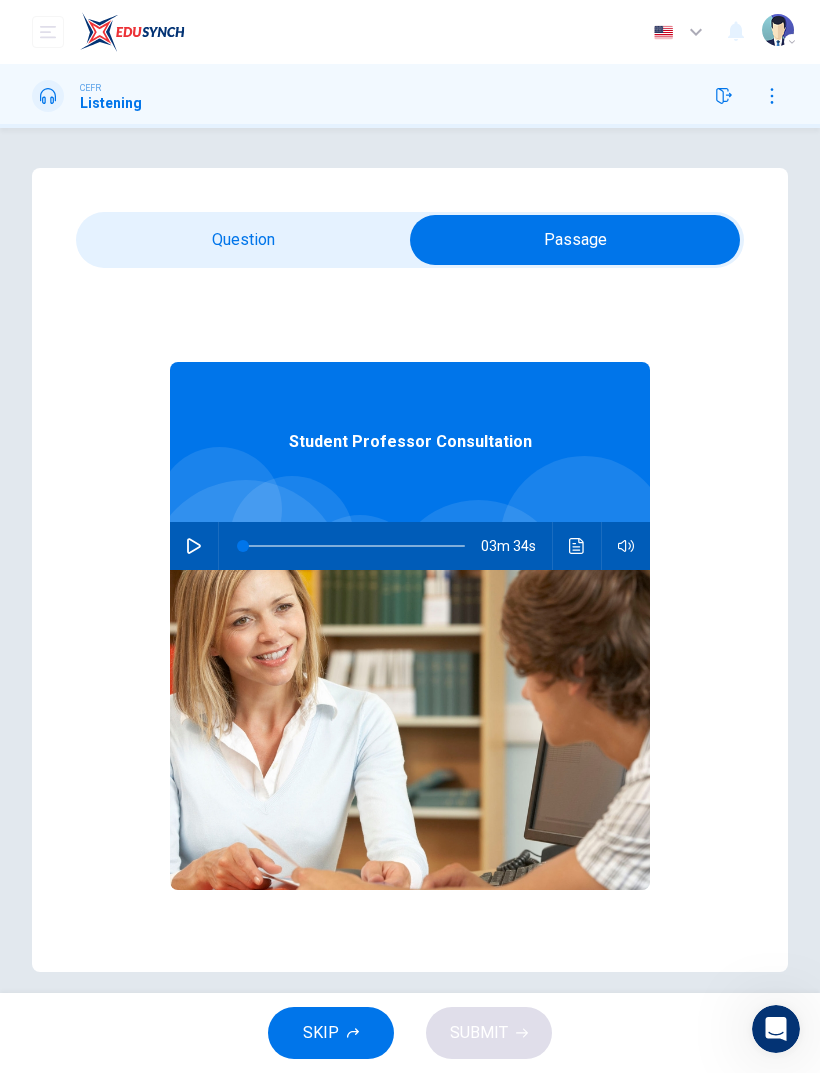 click 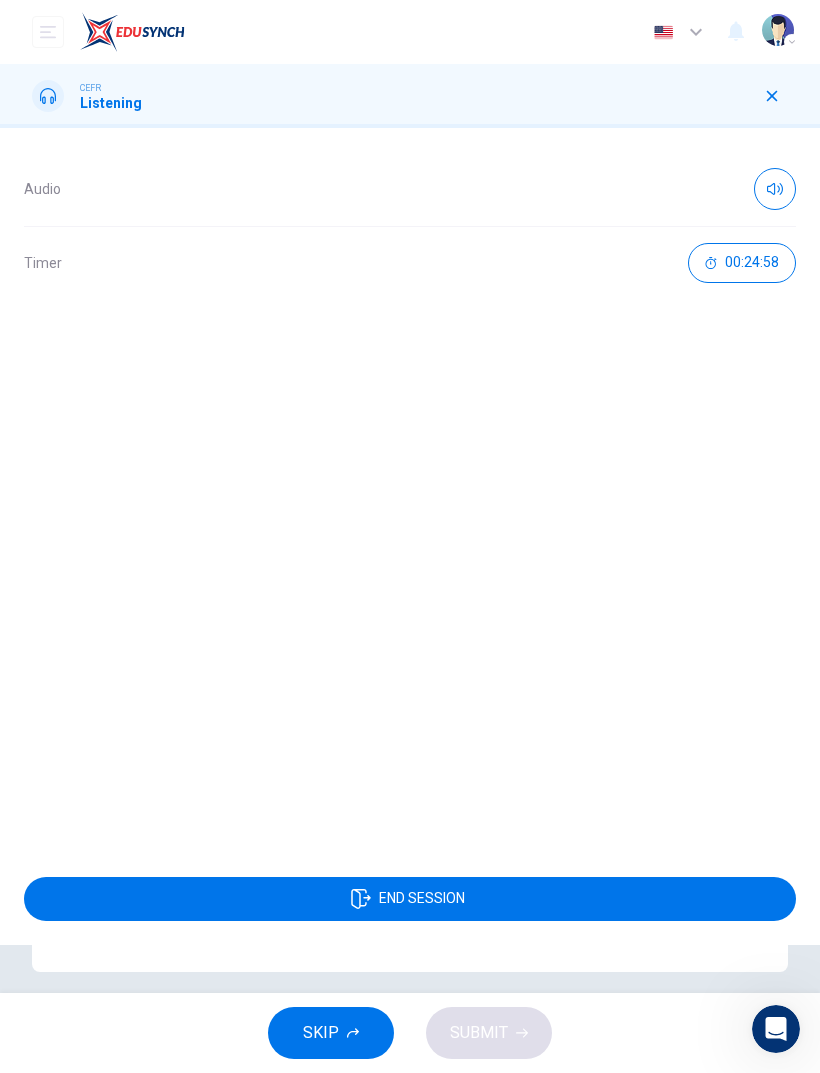 click on "END SESSION" at bounding box center (410, 899) 